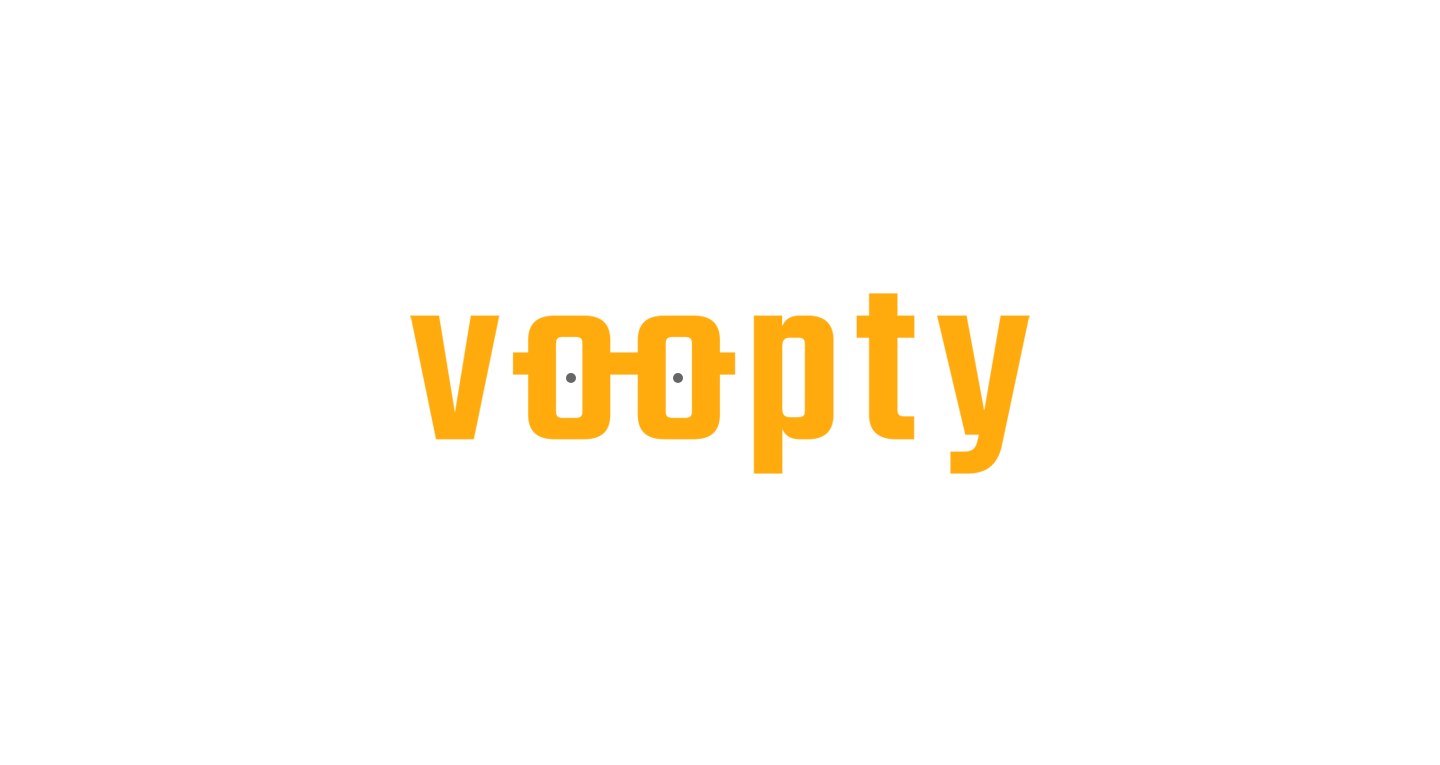 scroll, scrollTop: 0, scrollLeft: 0, axis: both 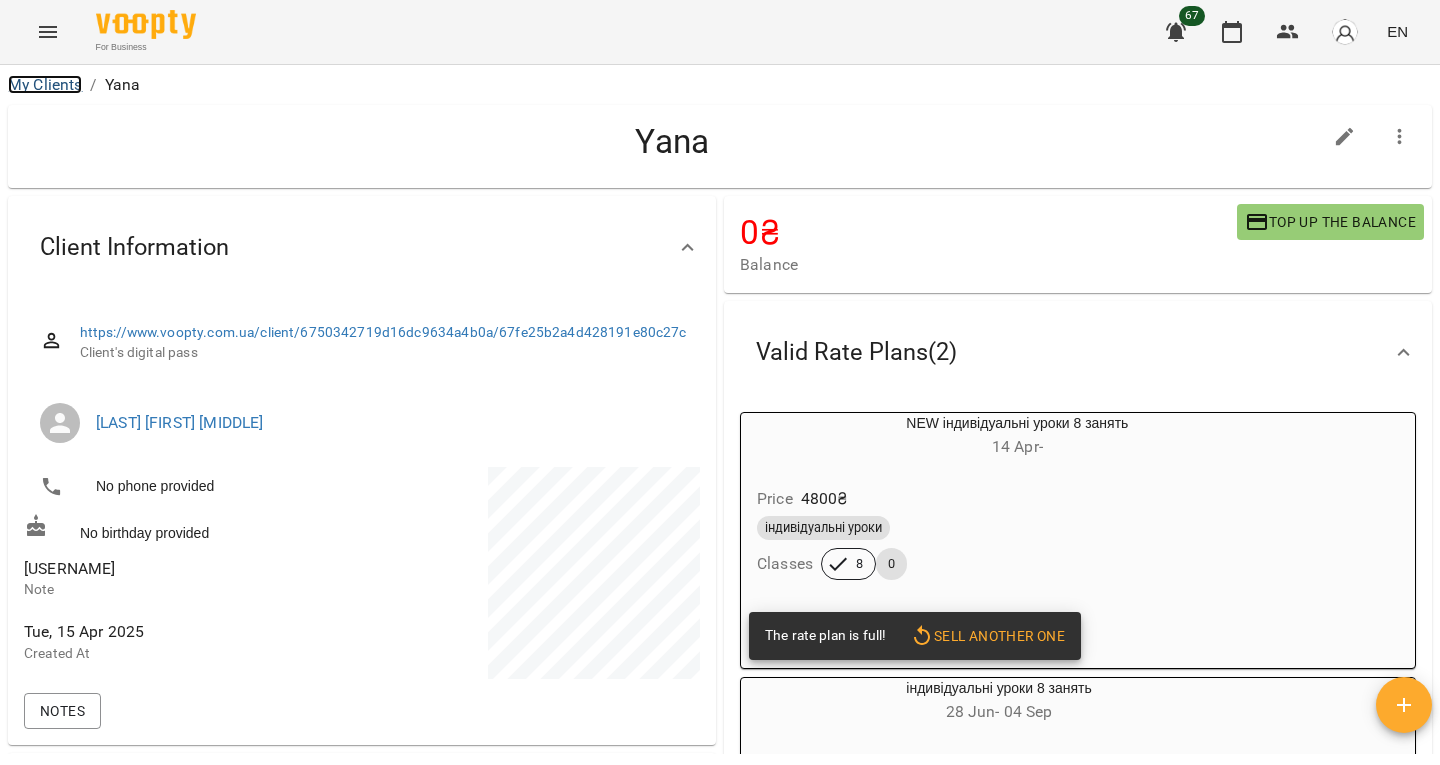 click on "My Clients" at bounding box center [45, 84] 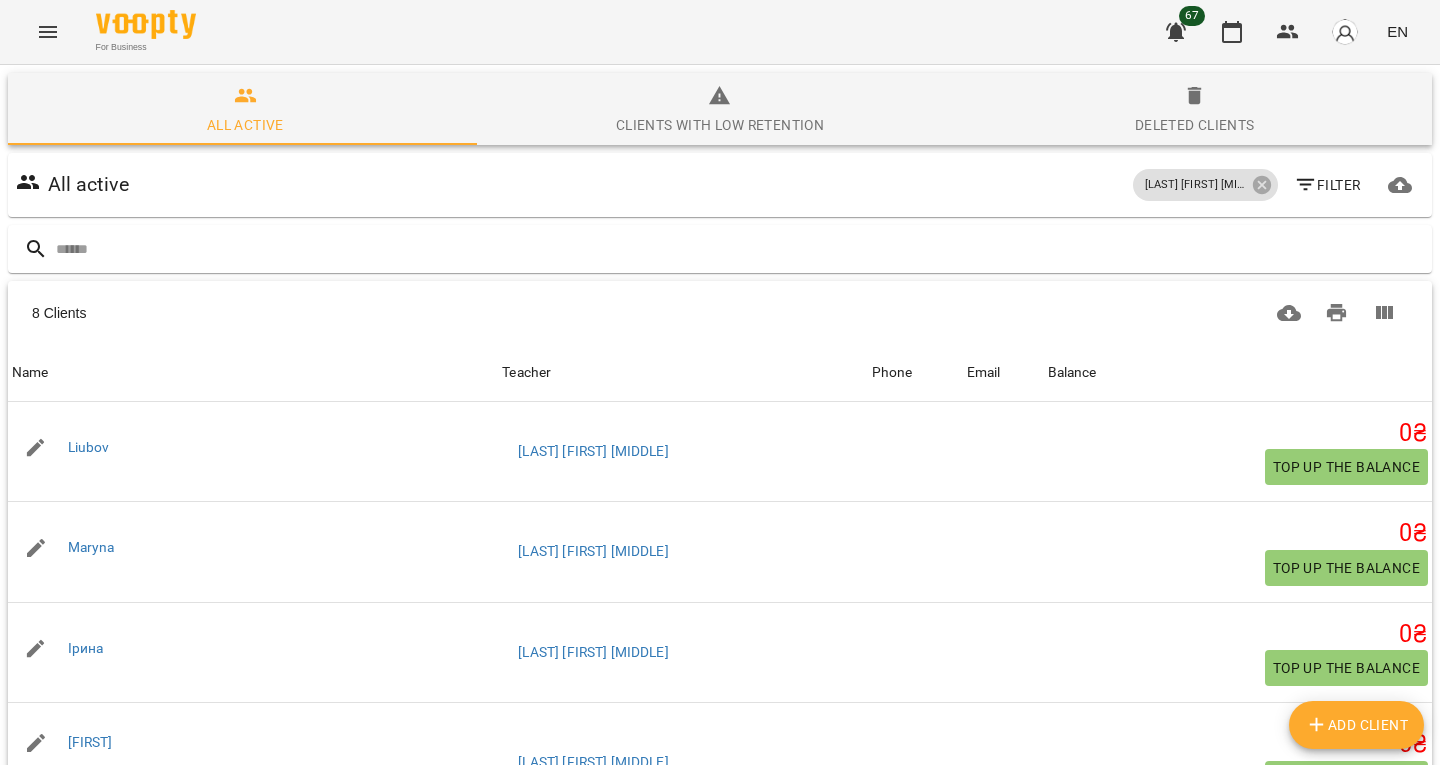 click 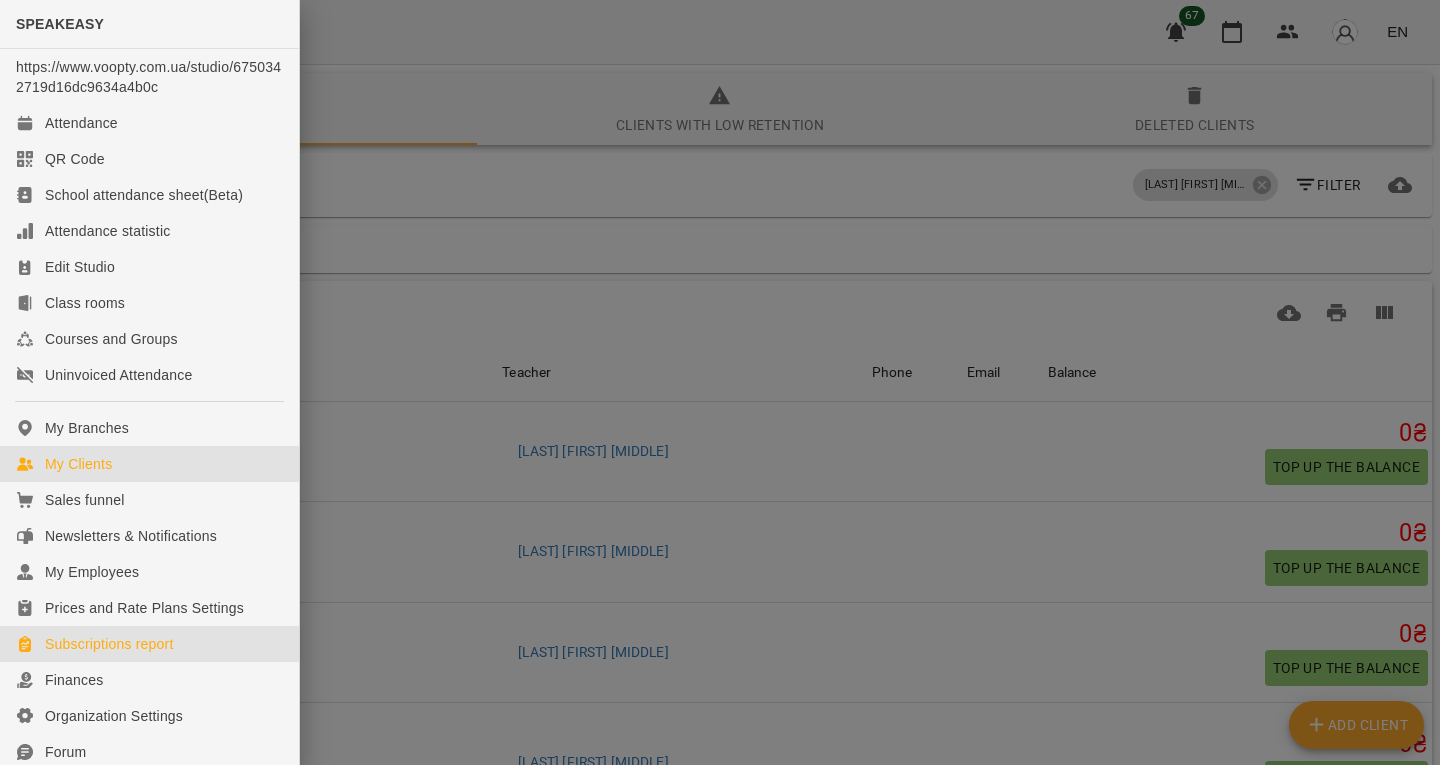 click on "Subscriptions report" at bounding box center [109, 644] 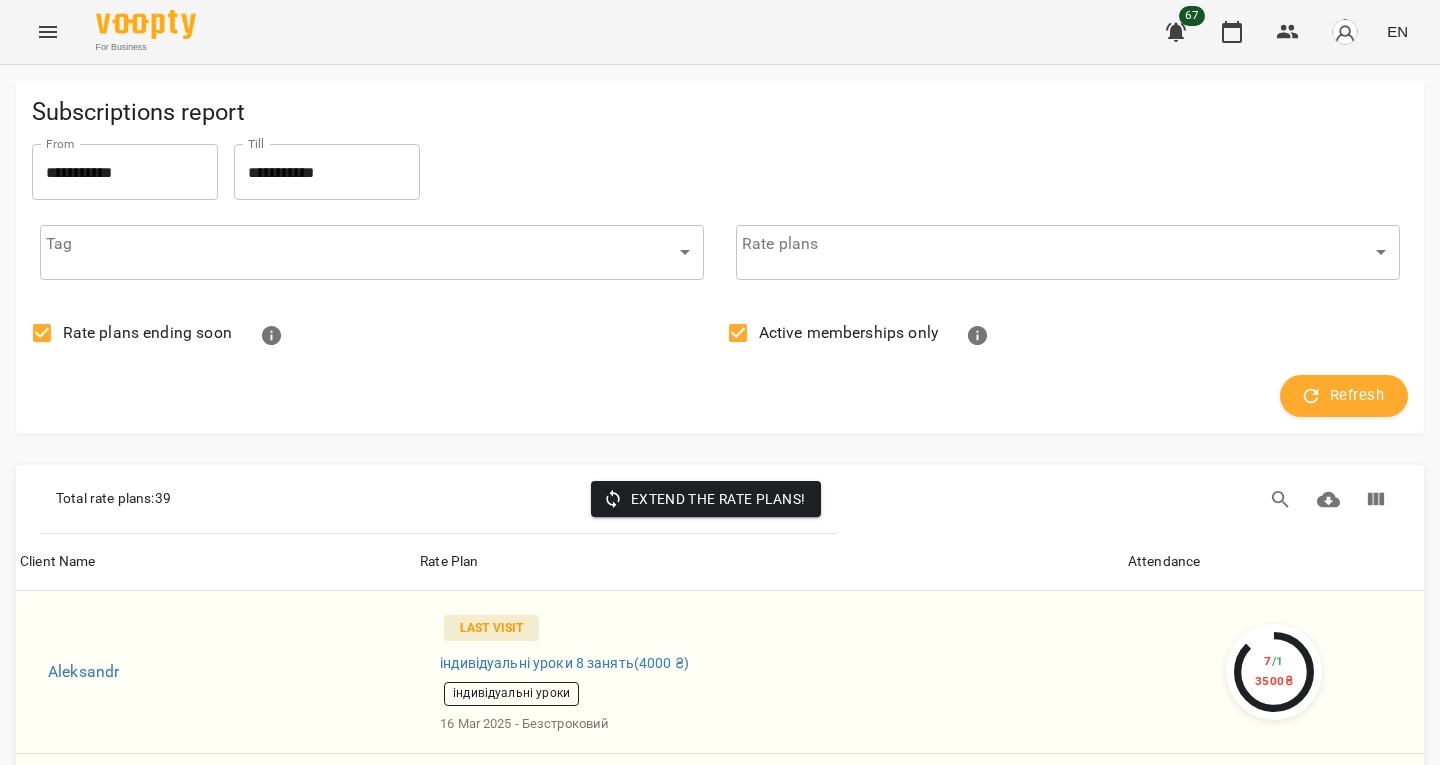 click on "**********" at bounding box center (125, 172) 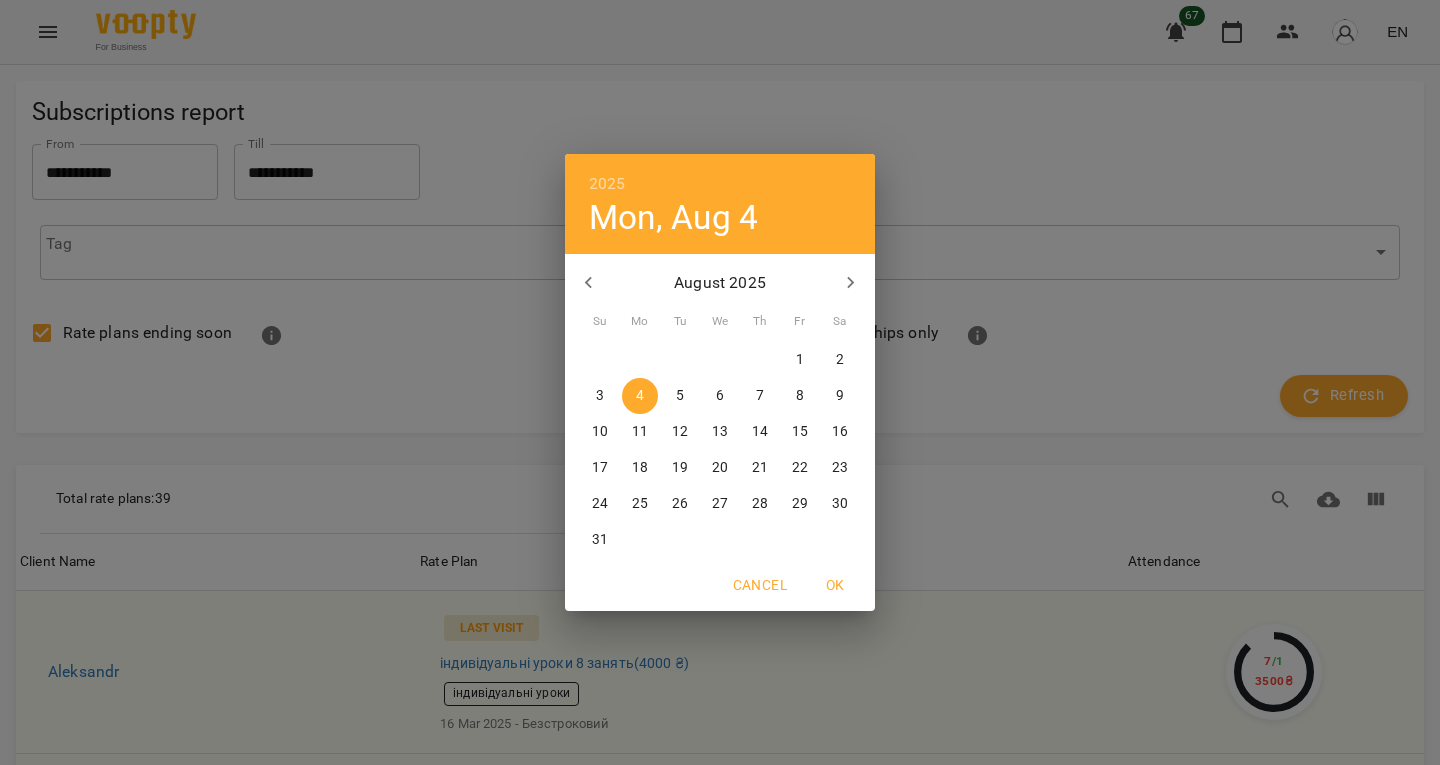 click on "August 2025" at bounding box center (720, 283) 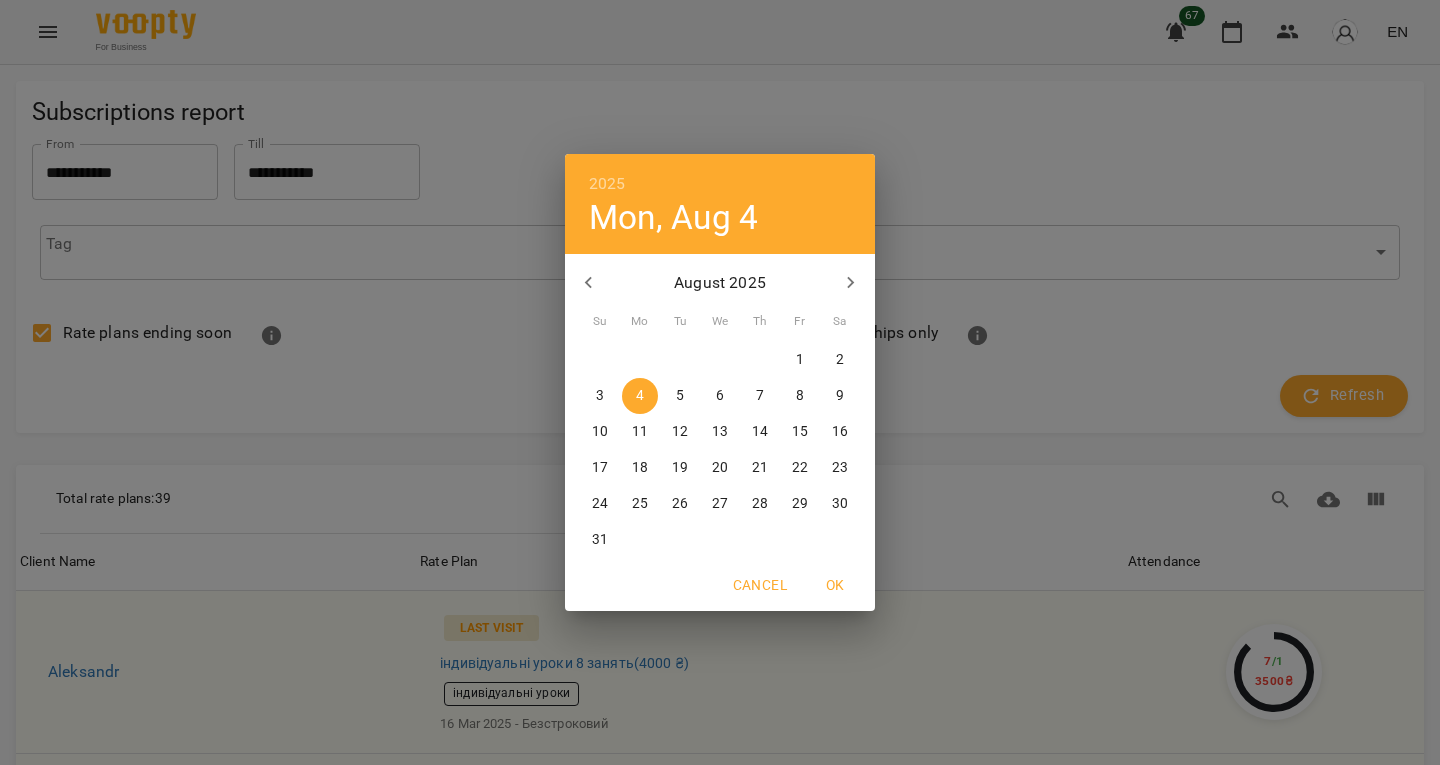 click 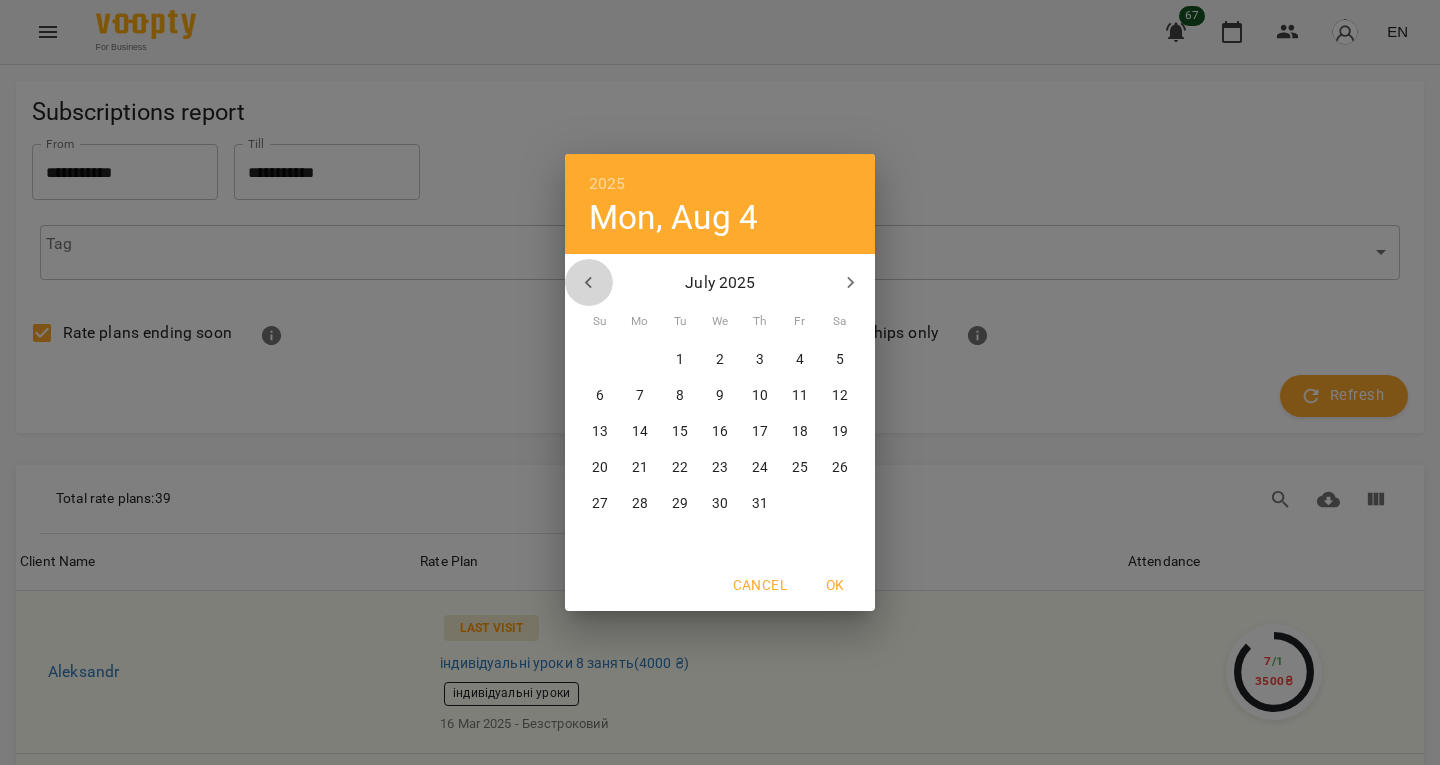 click 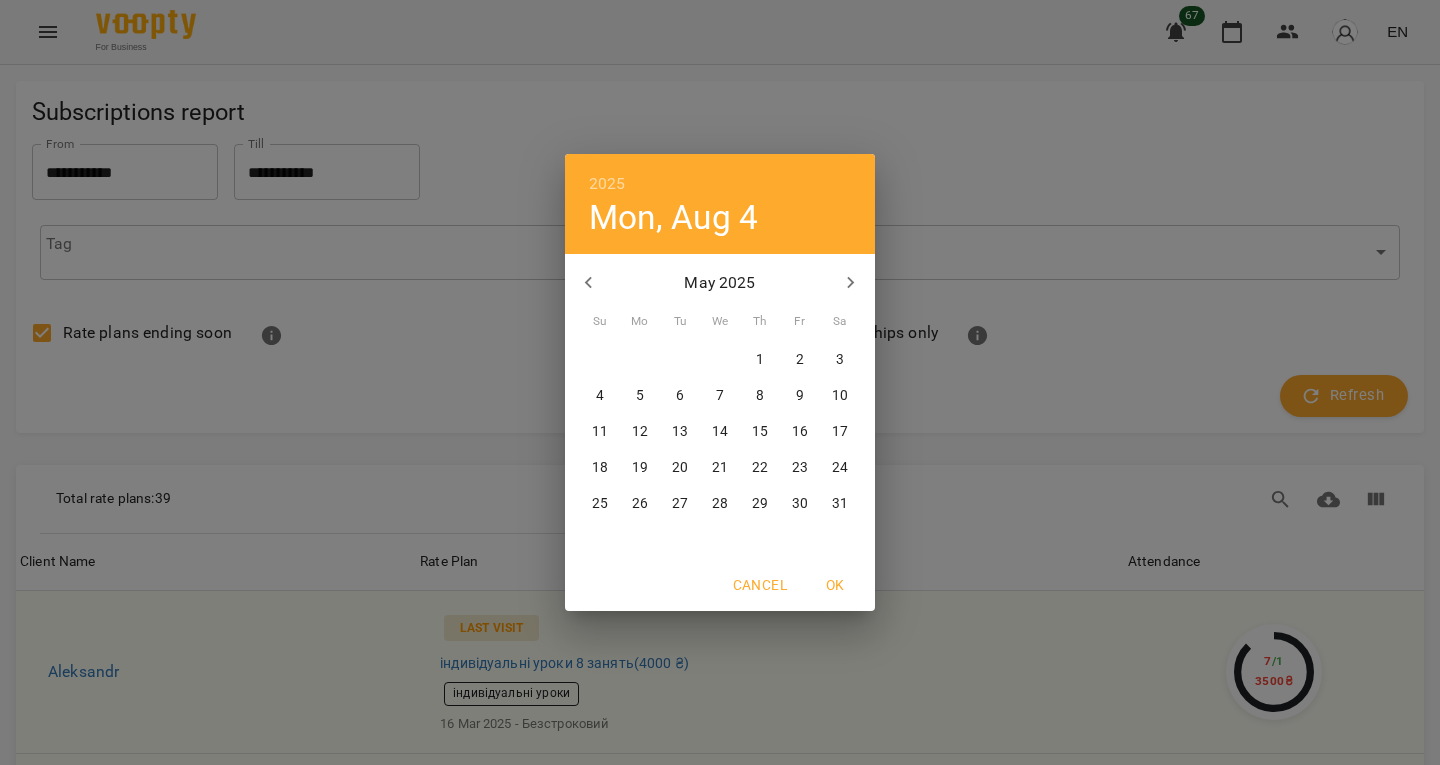 click 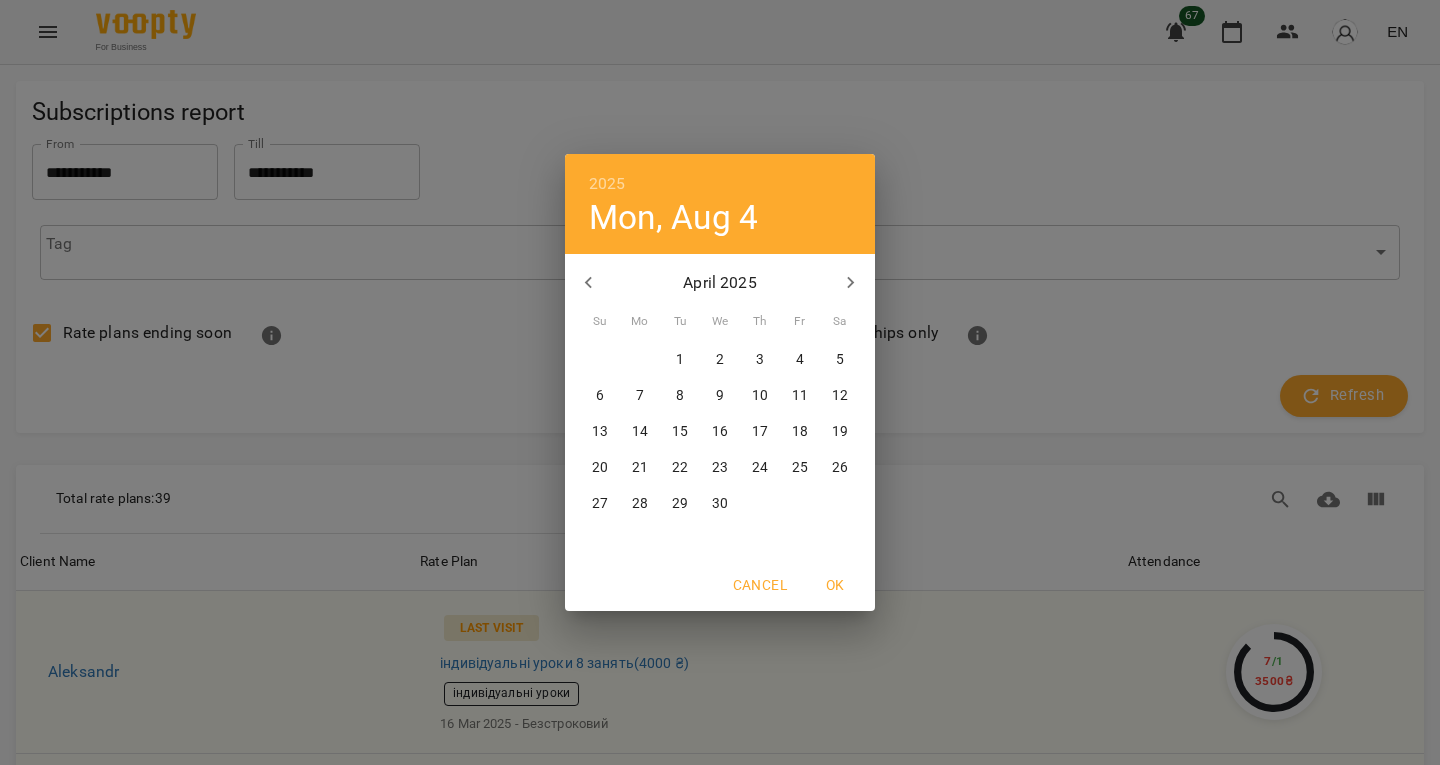 click 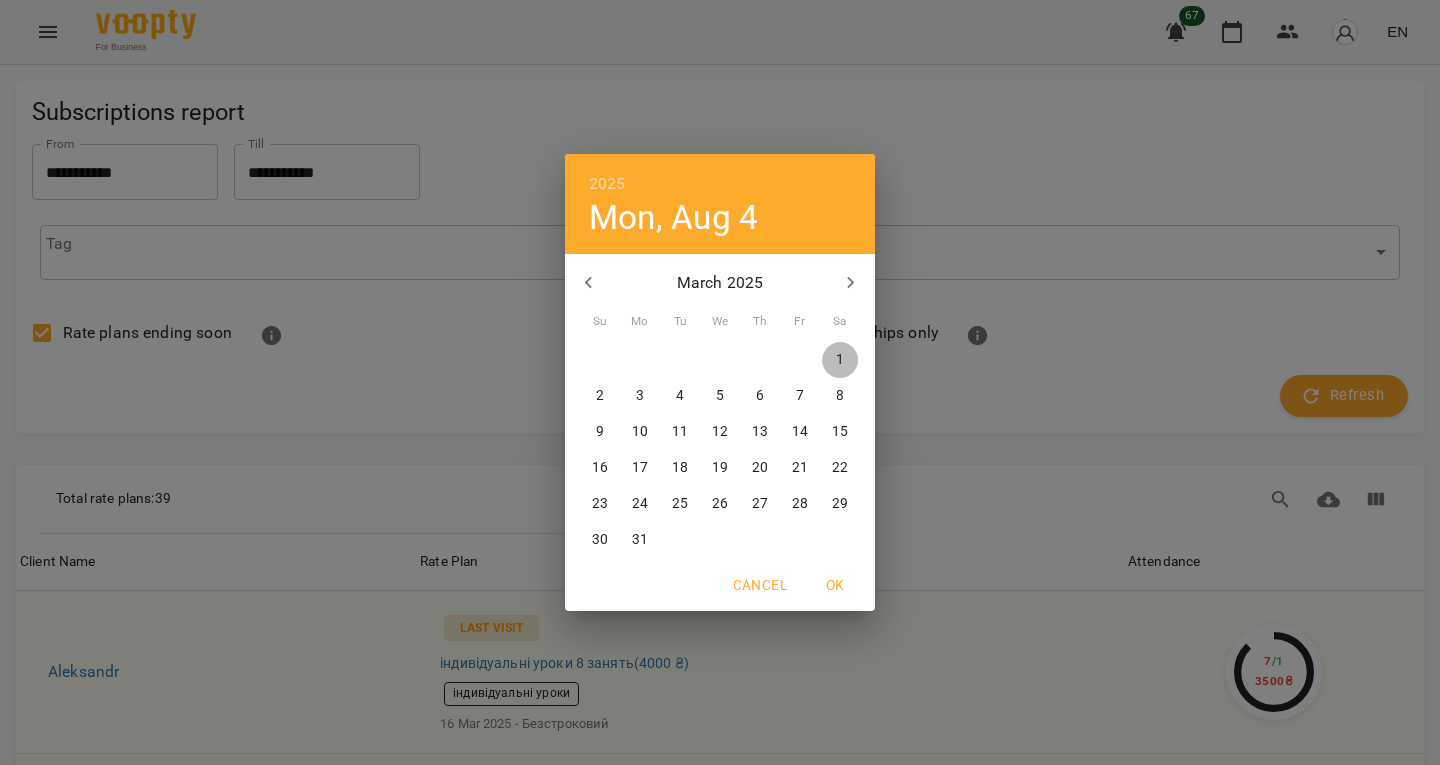 click on "1" at bounding box center (840, 360) 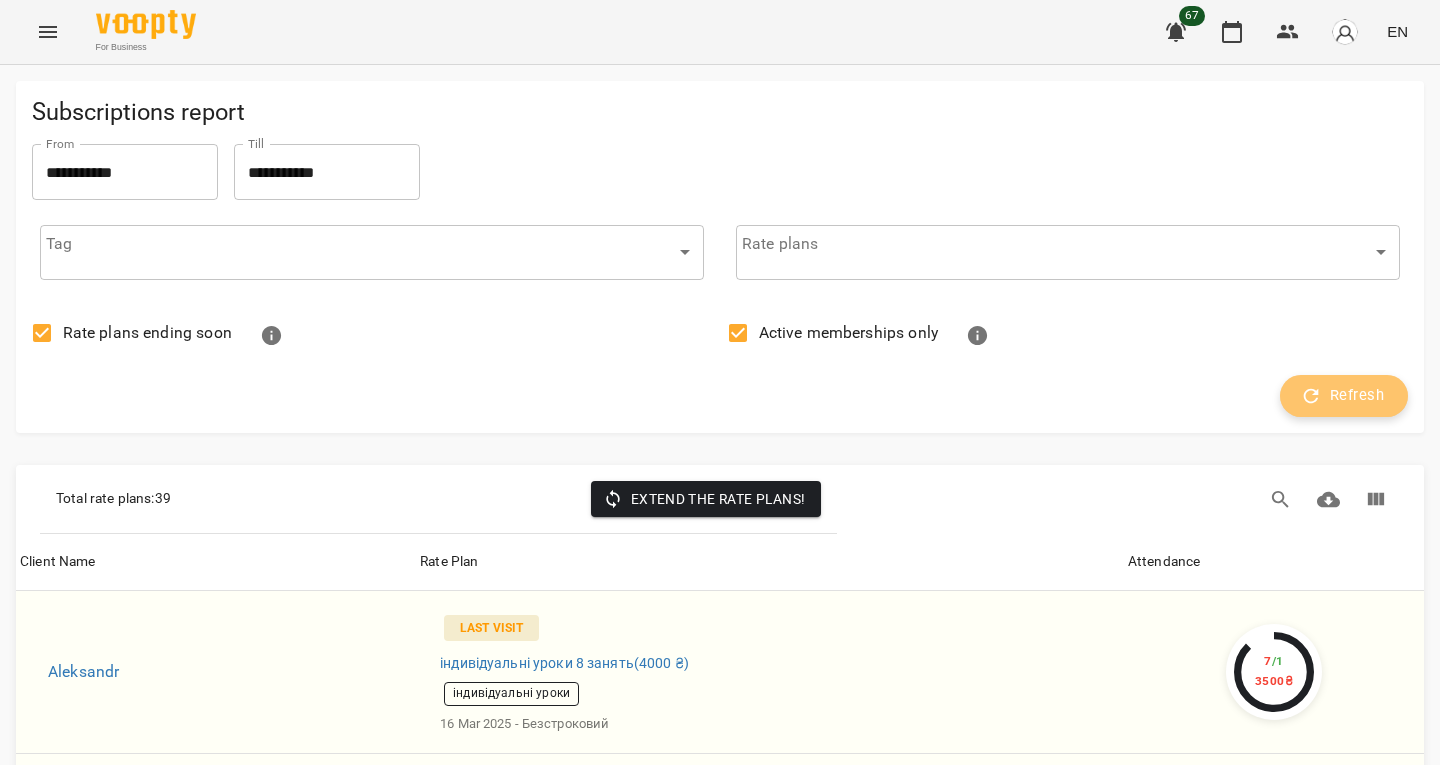 click 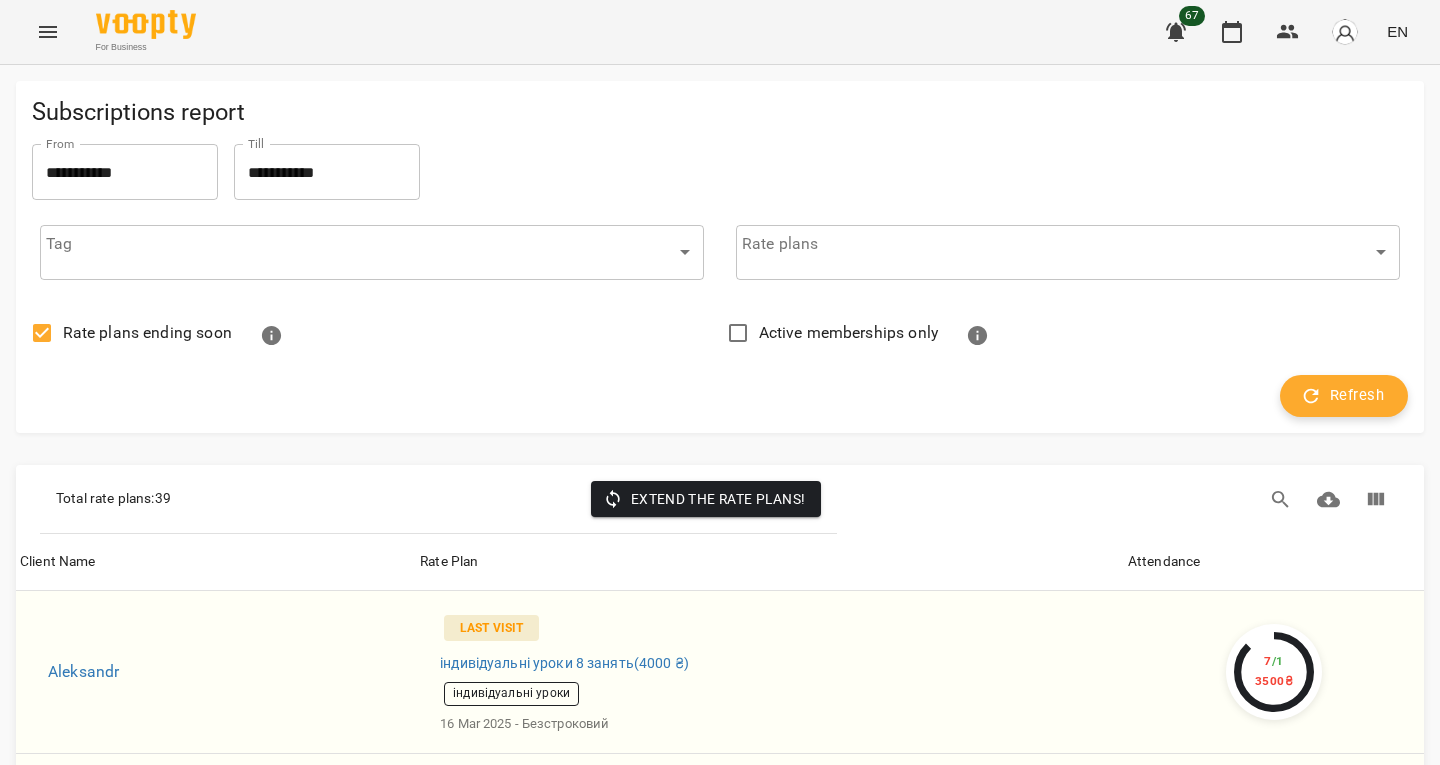 click 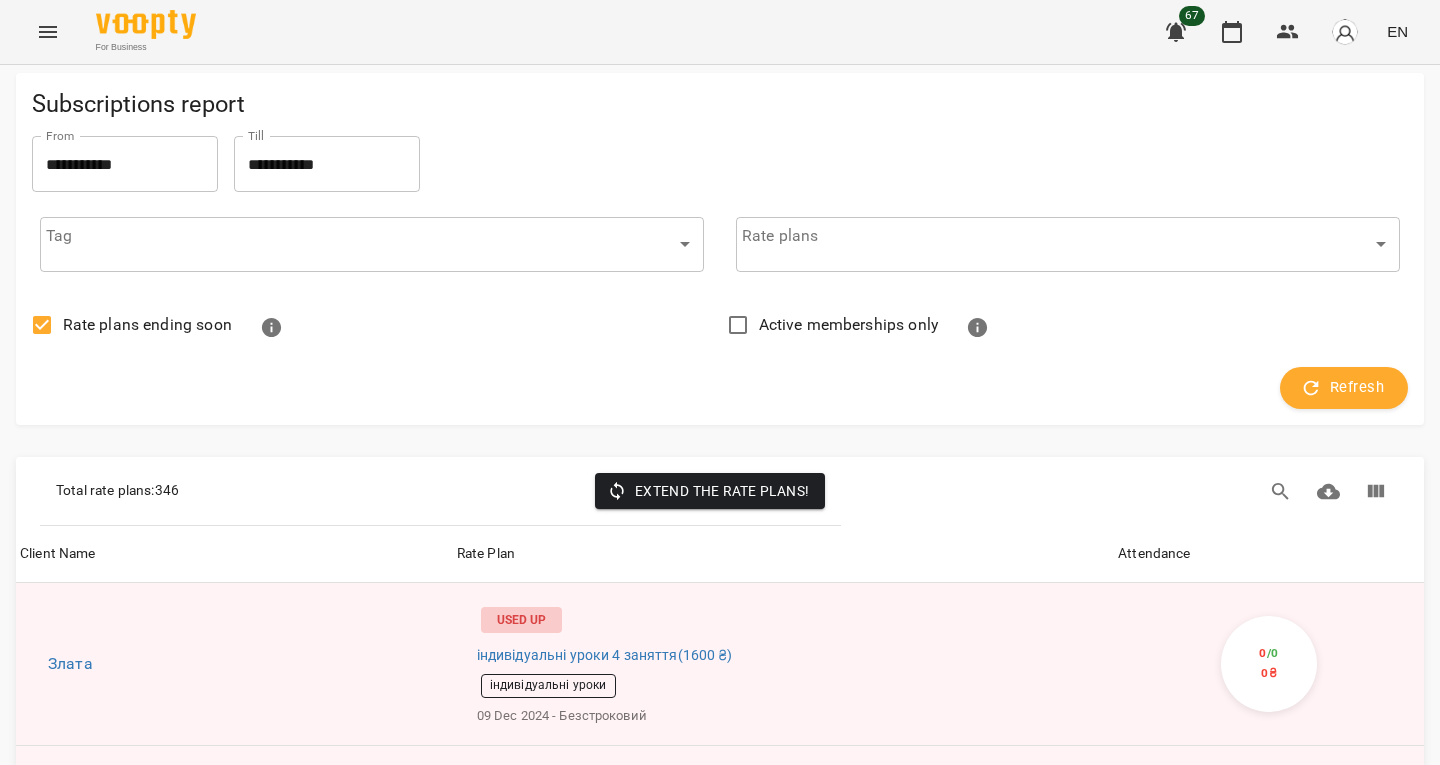 scroll, scrollTop: 8094, scrollLeft: 0, axis: vertical 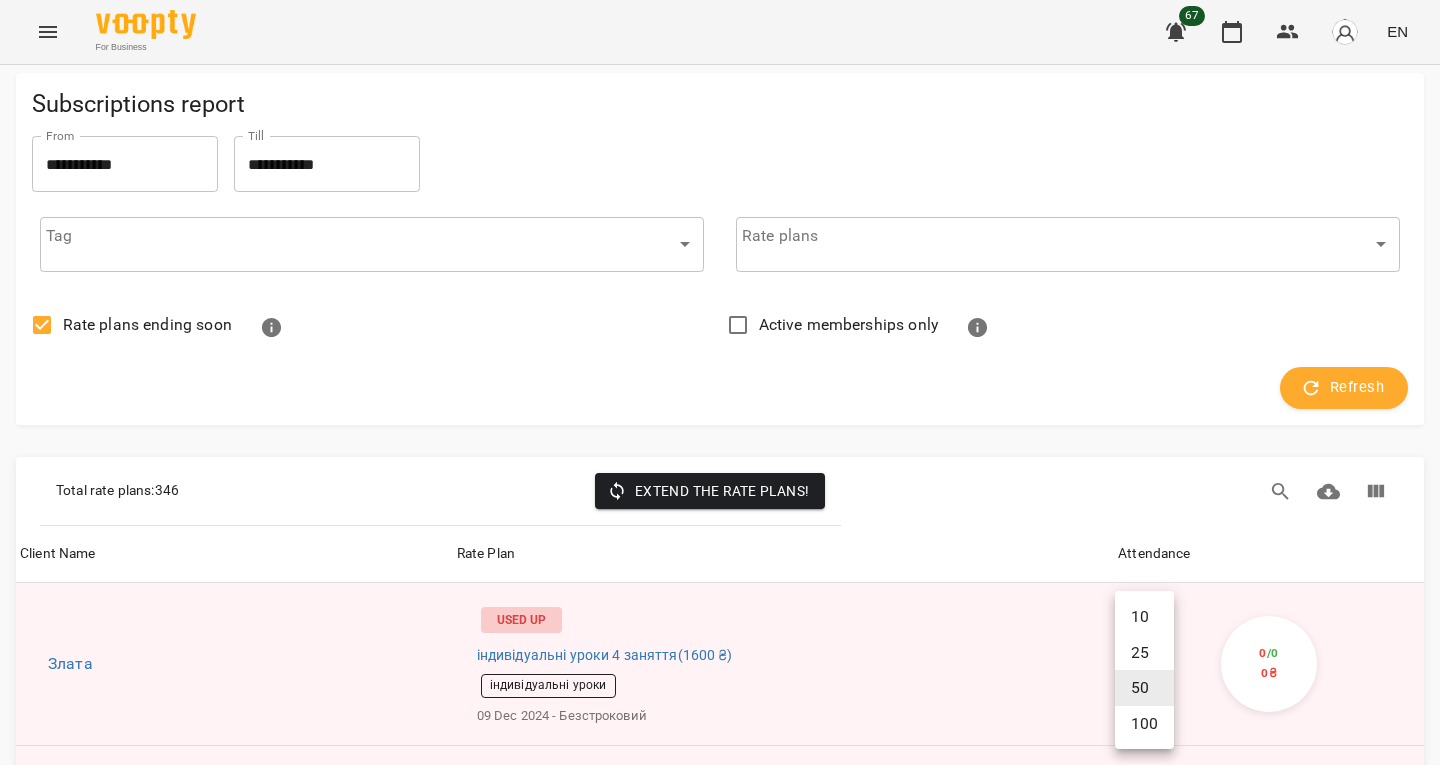click on "**********" at bounding box center [720, 4417] 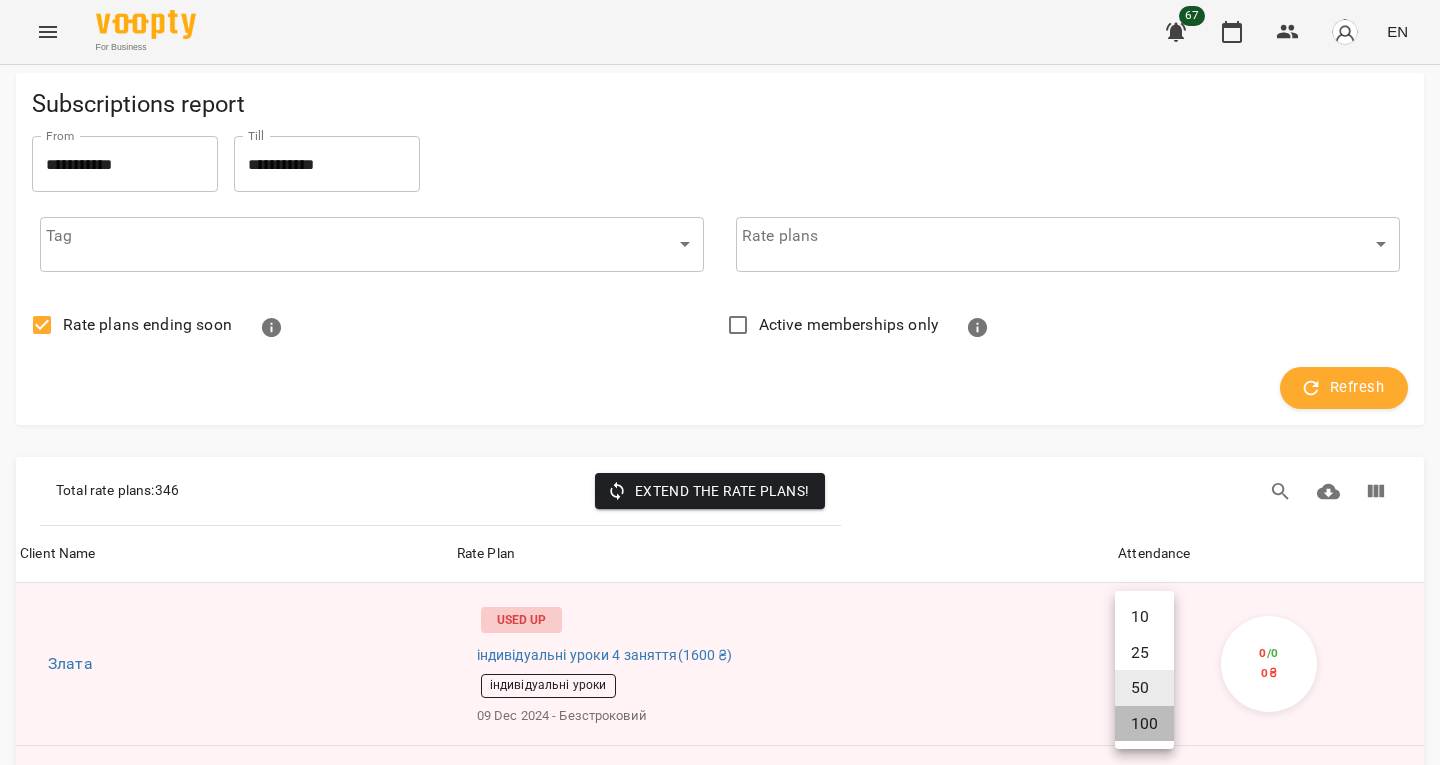 click on "100" at bounding box center (1144, 724) 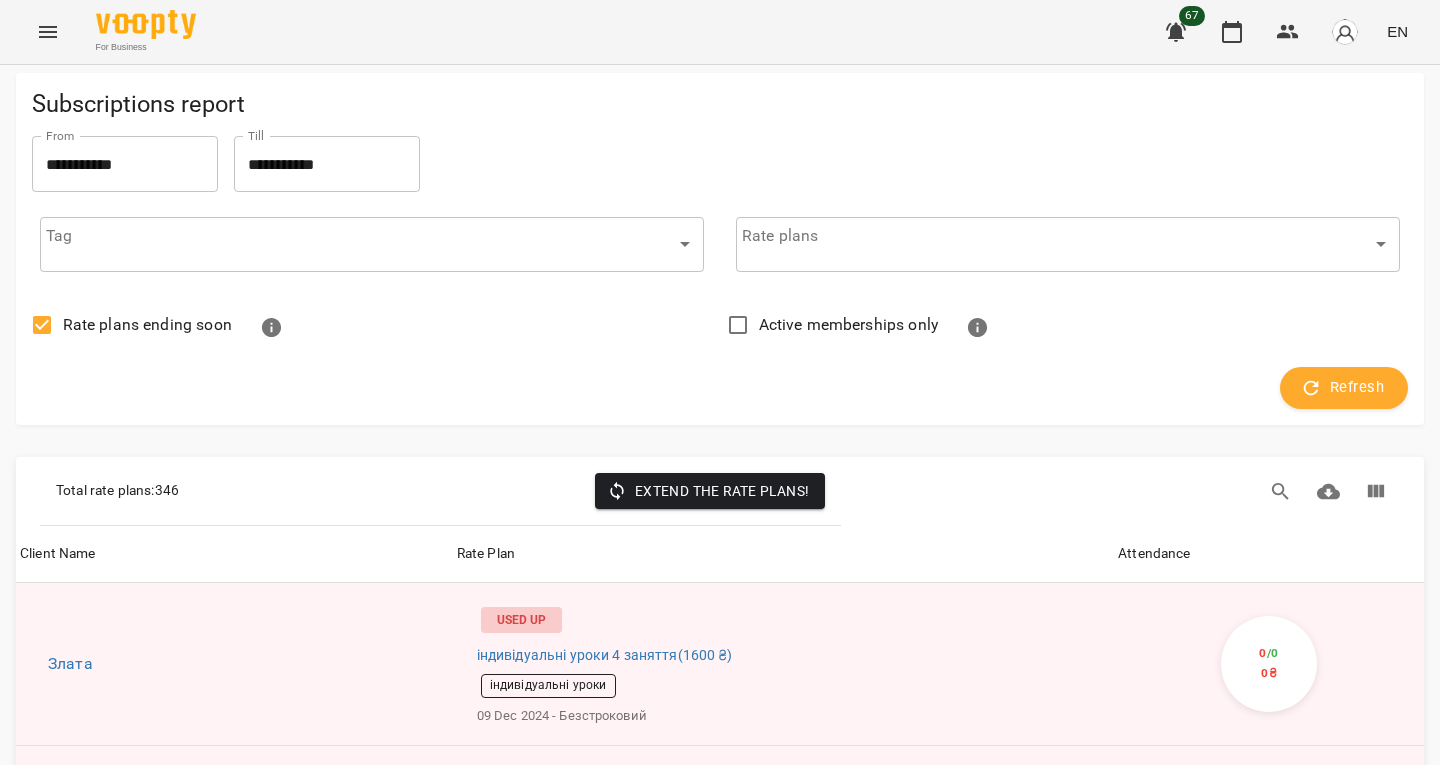 scroll, scrollTop: 0, scrollLeft: 0, axis: both 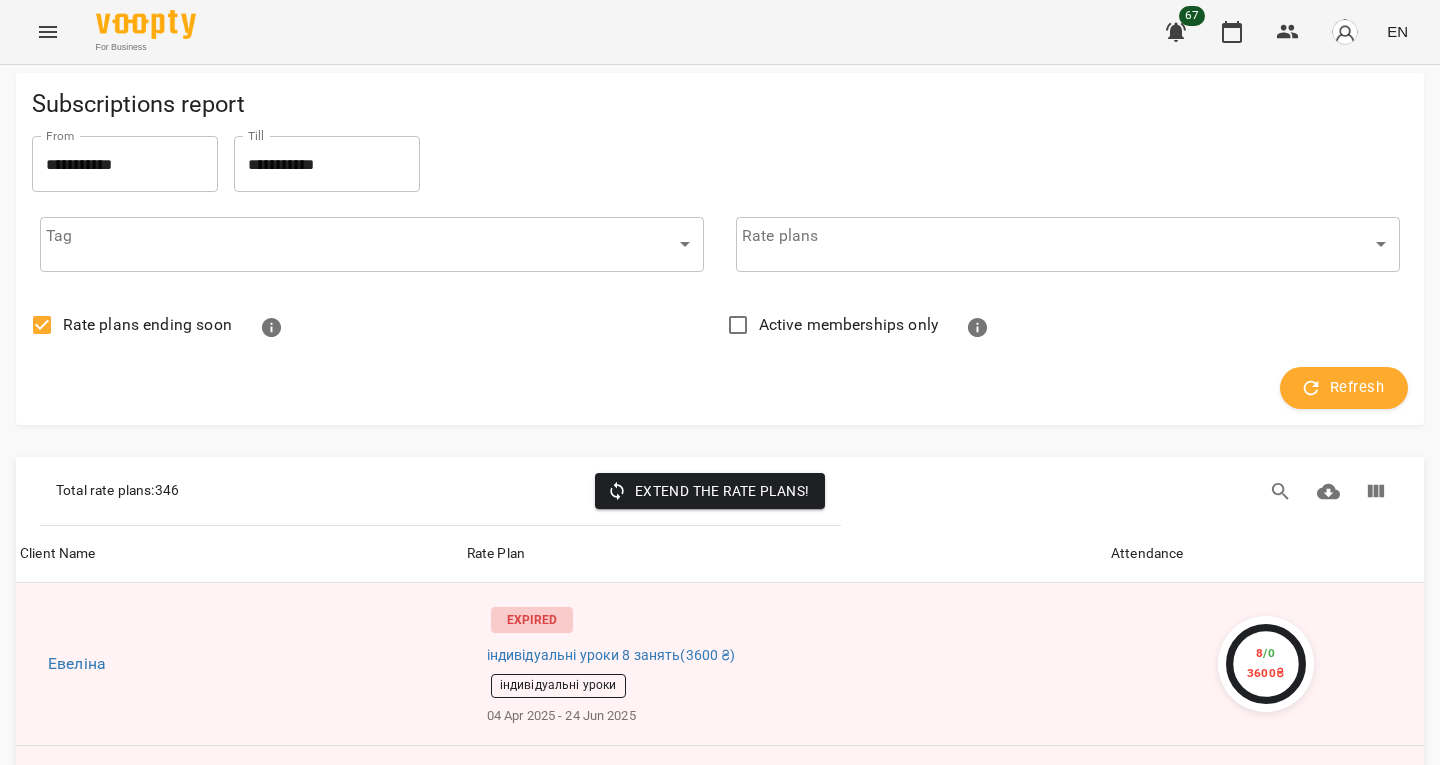 click 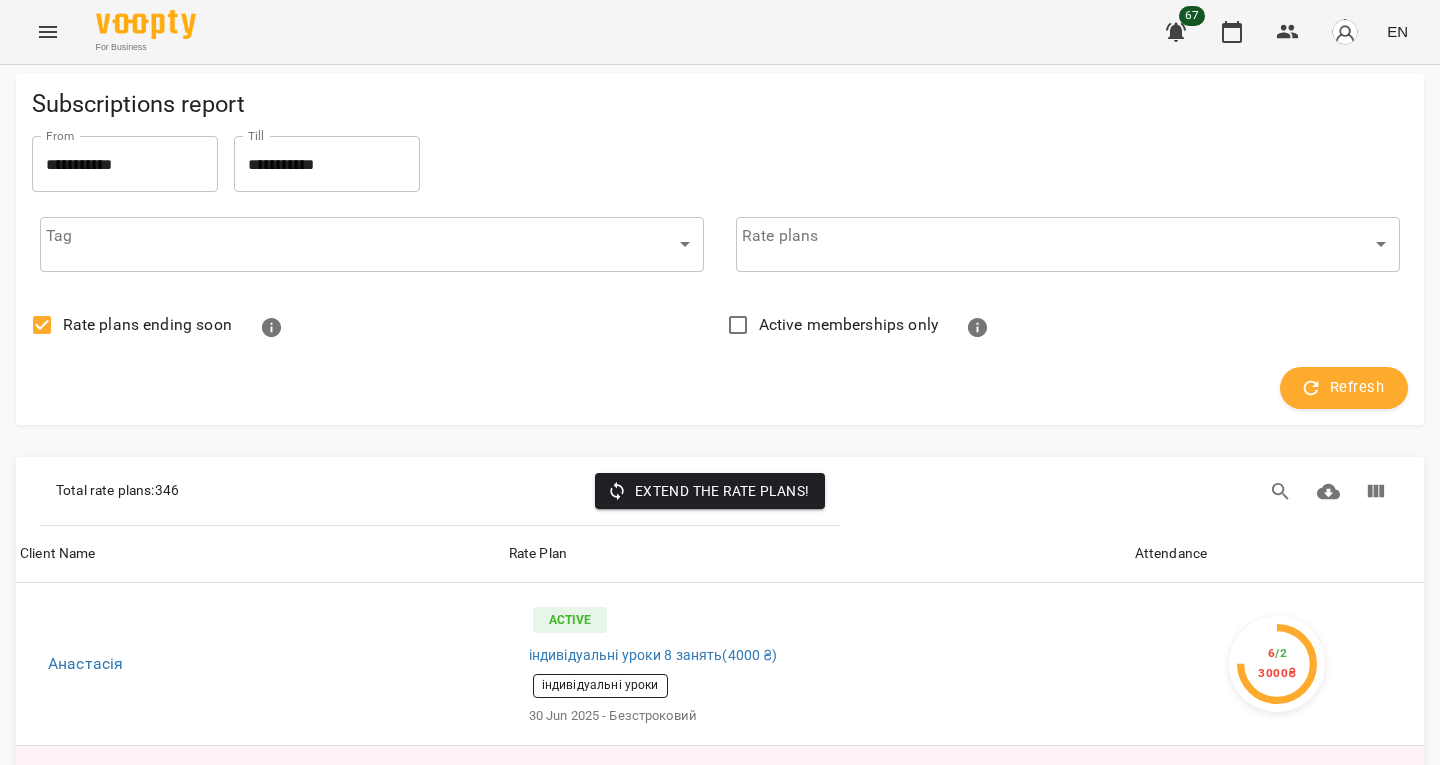 scroll, scrollTop: 0, scrollLeft: 0, axis: both 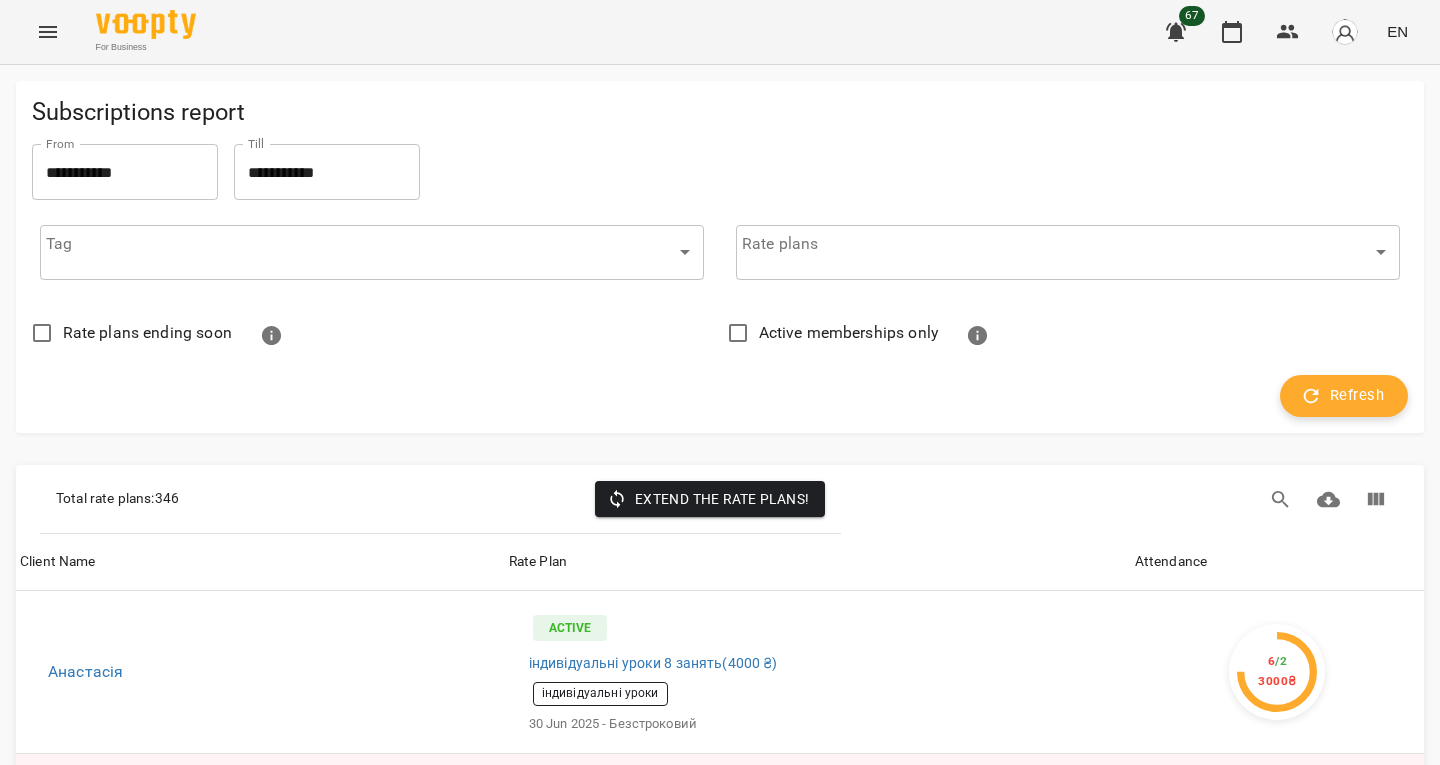 click on "Refresh" at bounding box center [1344, 396] 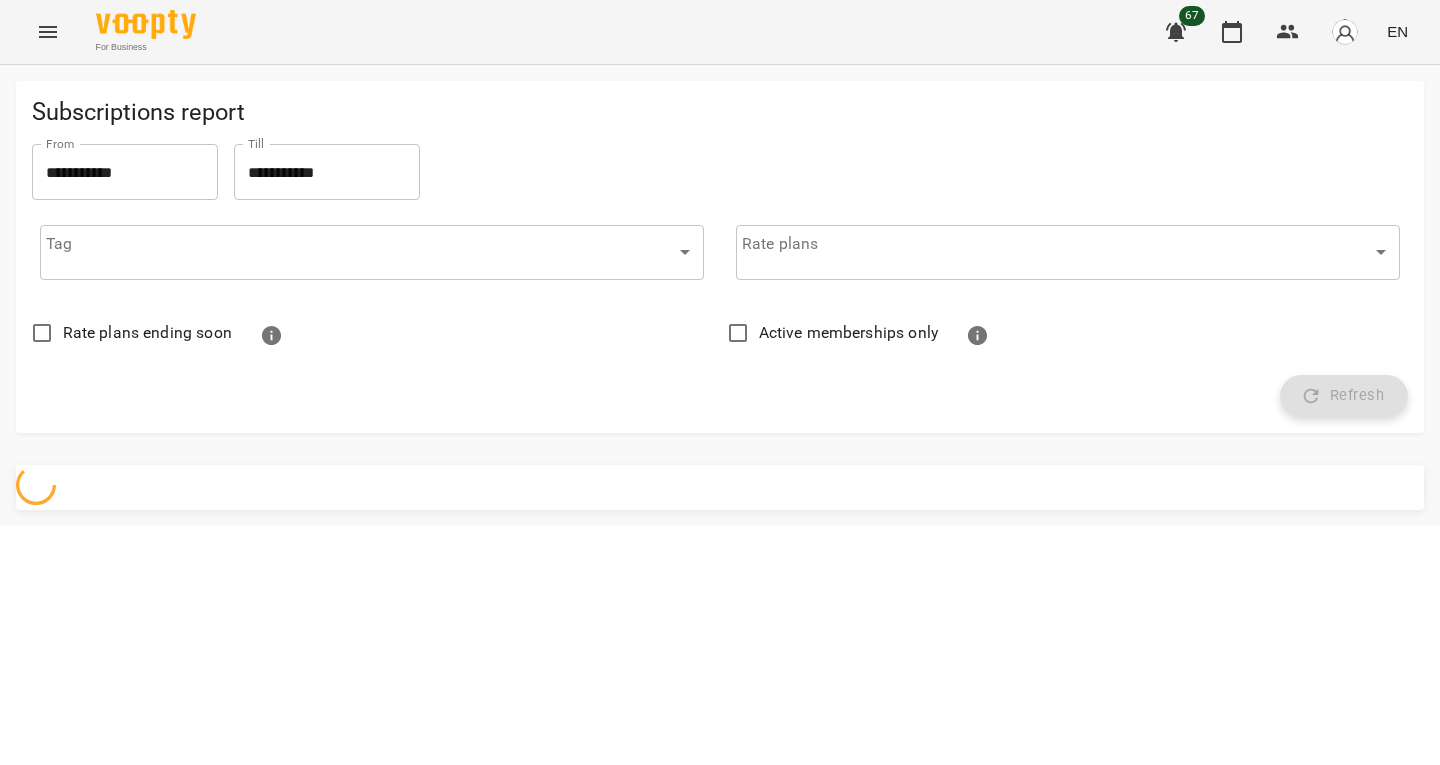 scroll, scrollTop: 0, scrollLeft: 0, axis: both 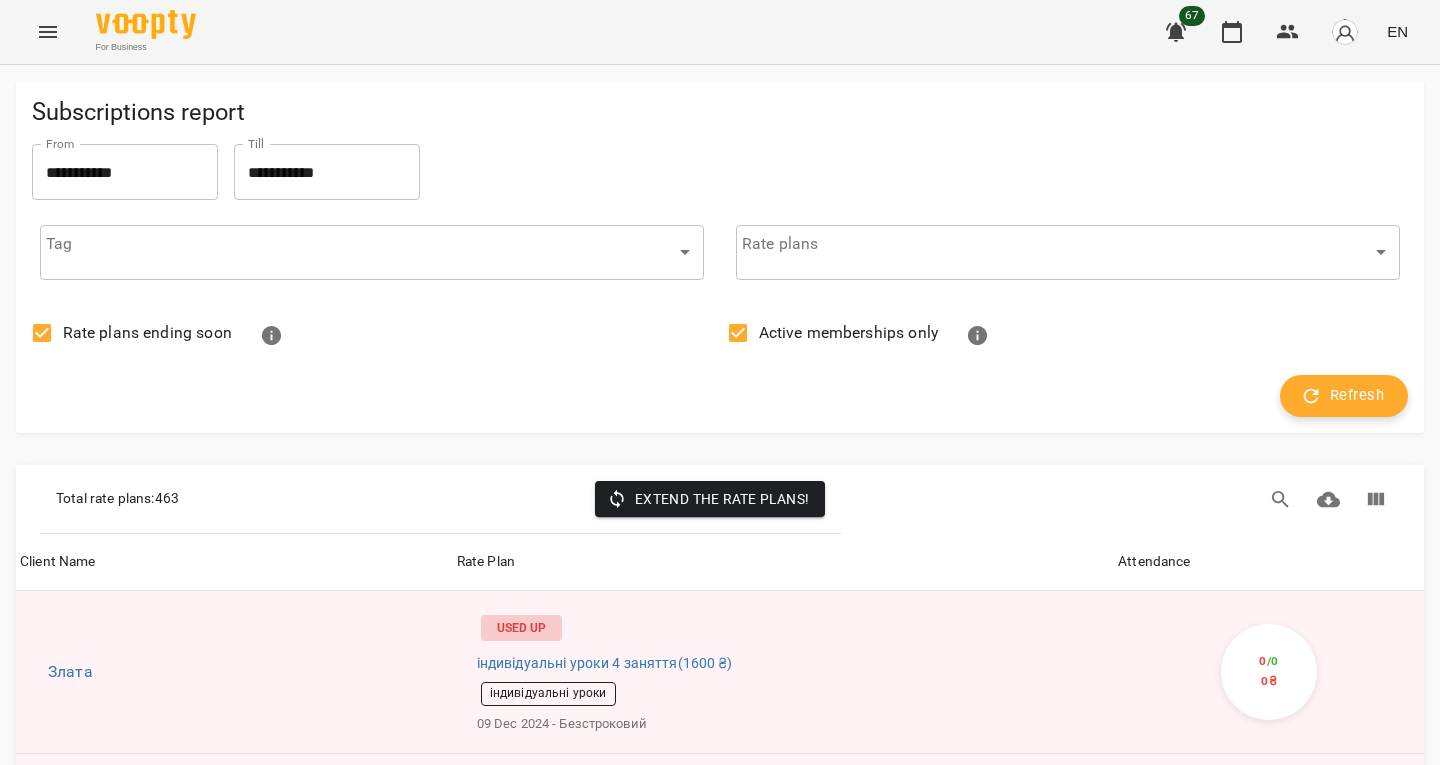 click 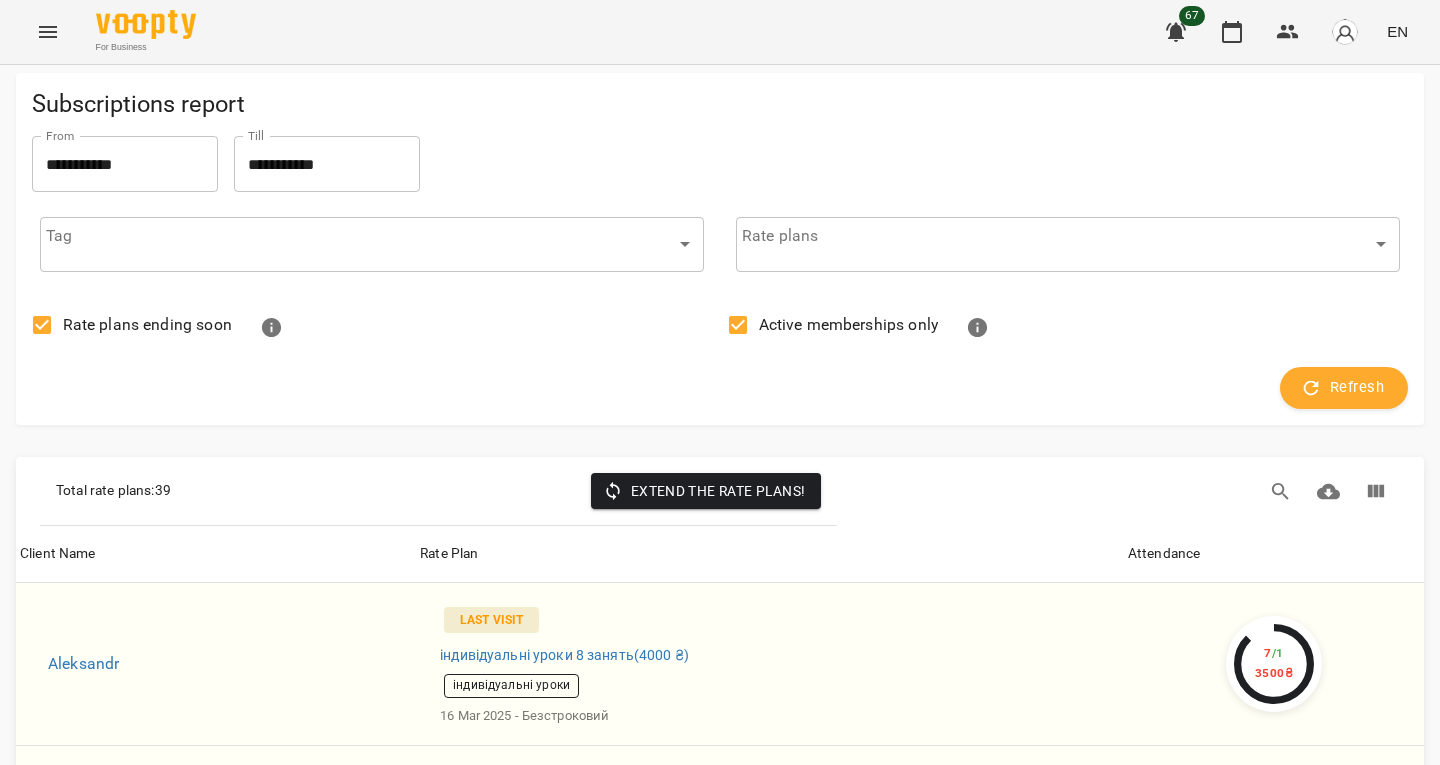 scroll, scrollTop: 0, scrollLeft: 0, axis: both 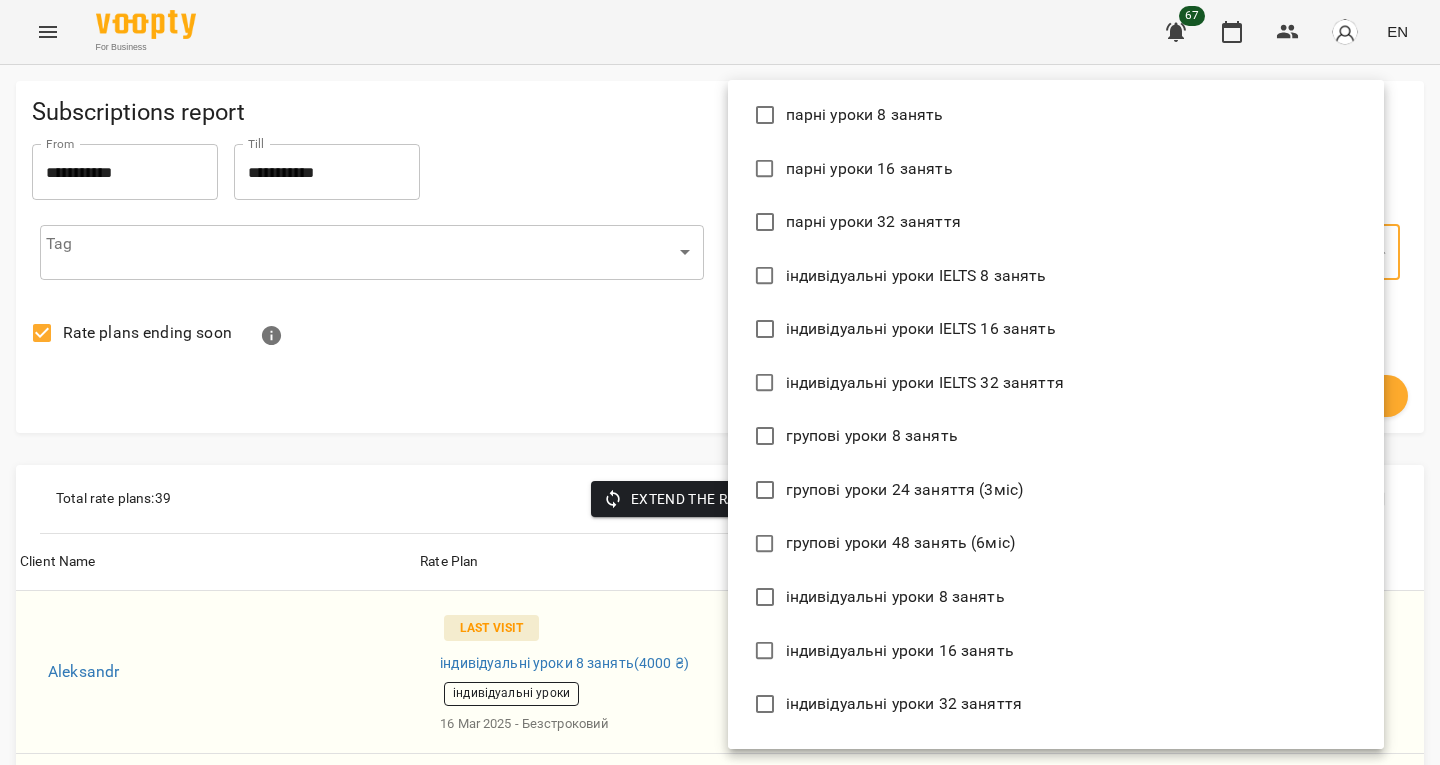 click on "**********" at bounding box center [720, 3518] 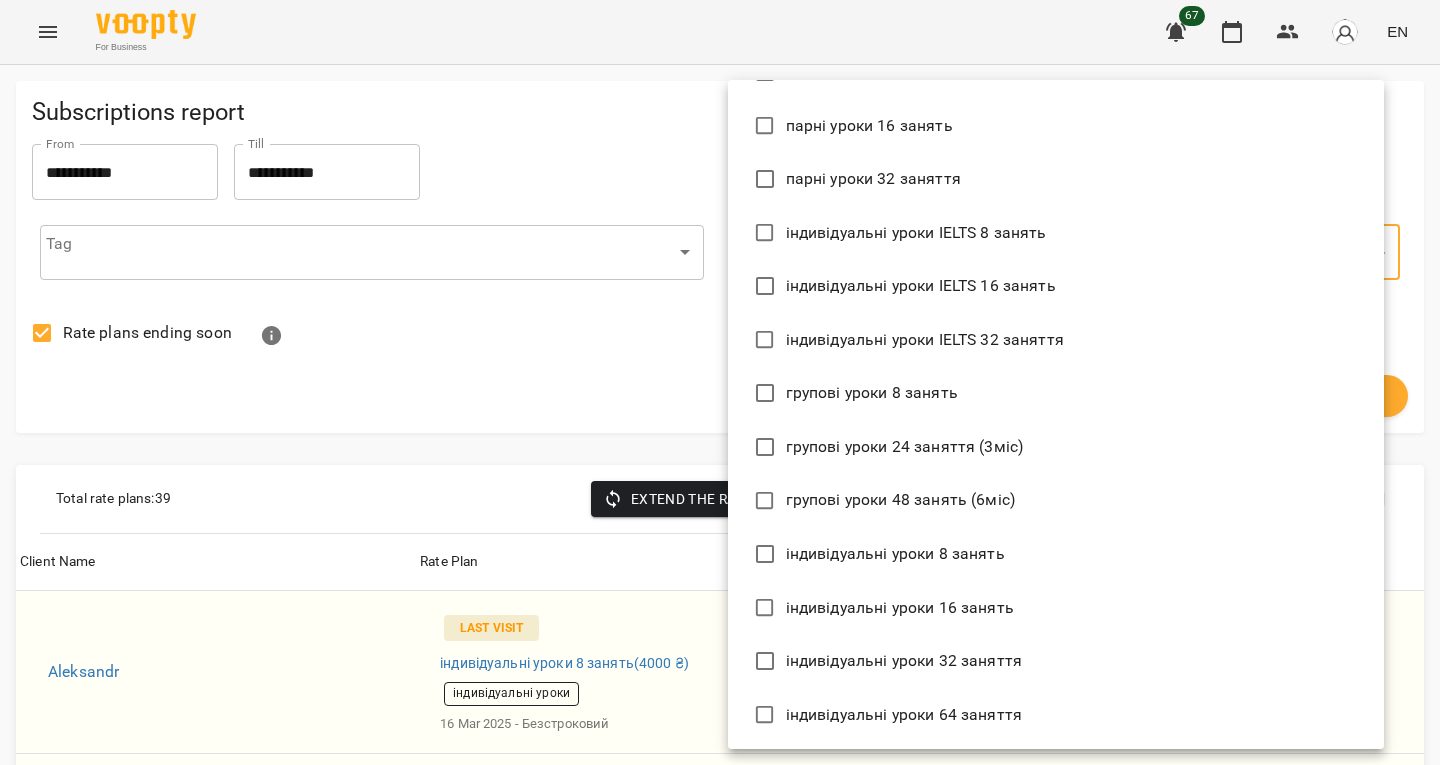 click at bounding box center (720, 382) 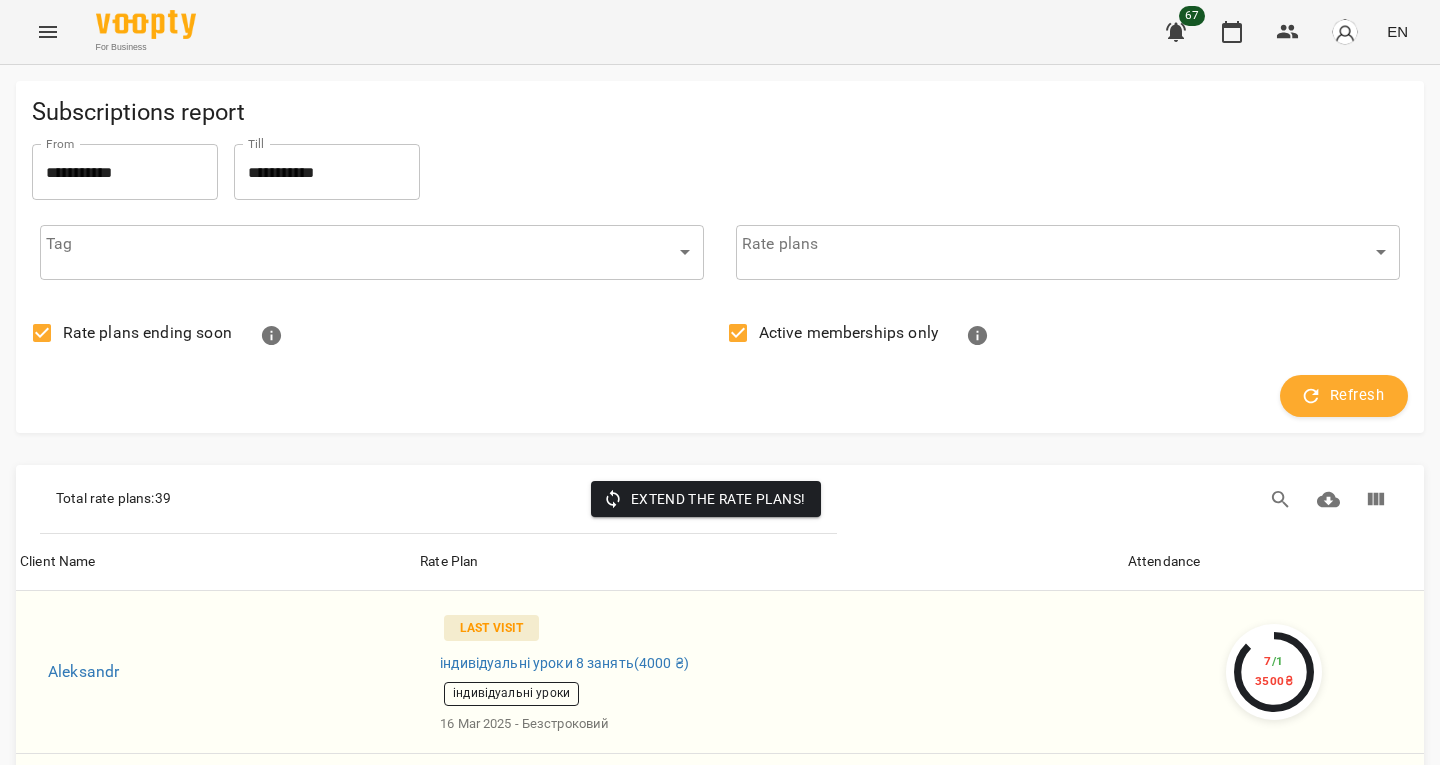 click on "Tag ​ ​" at bounding box center [372, 252] 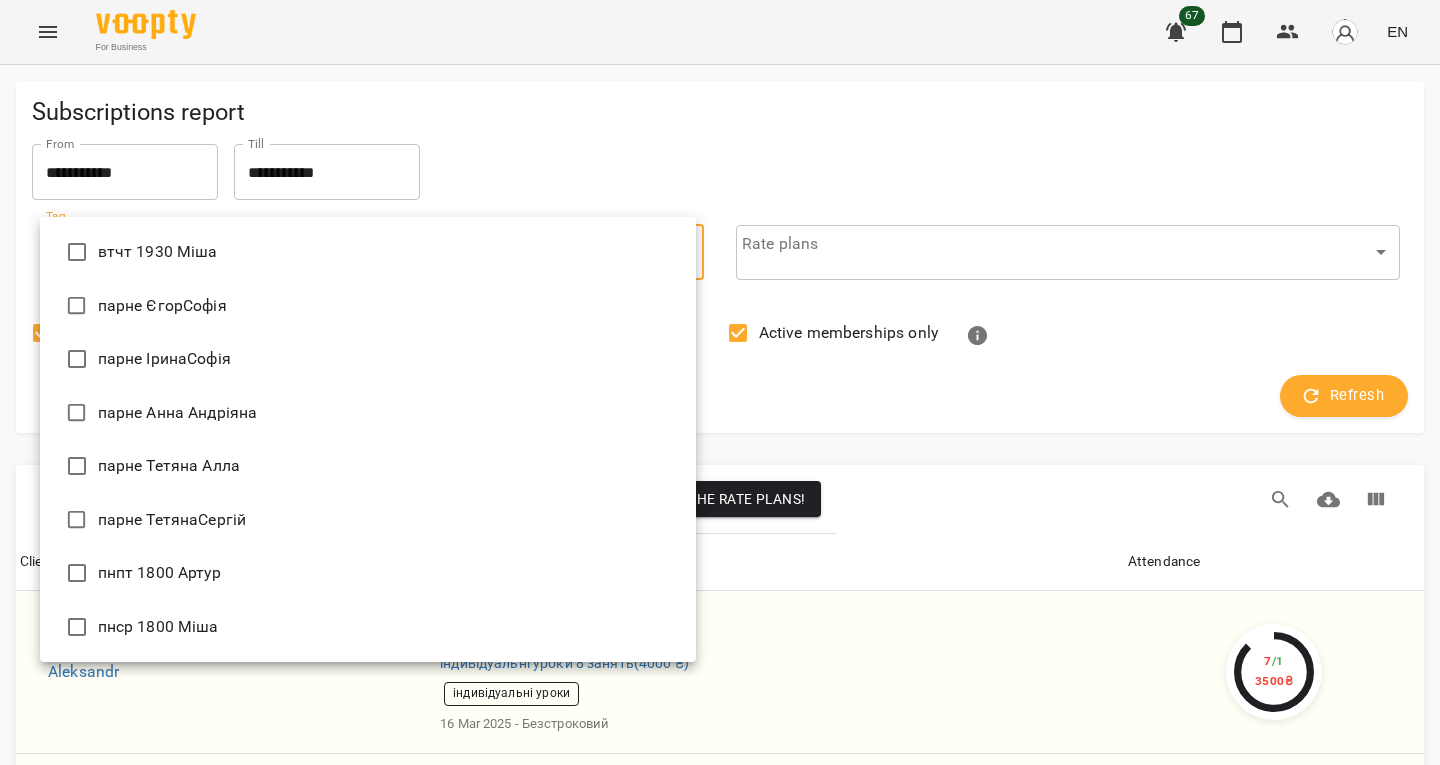 click on "**********" at bounding box center (720, 3518) 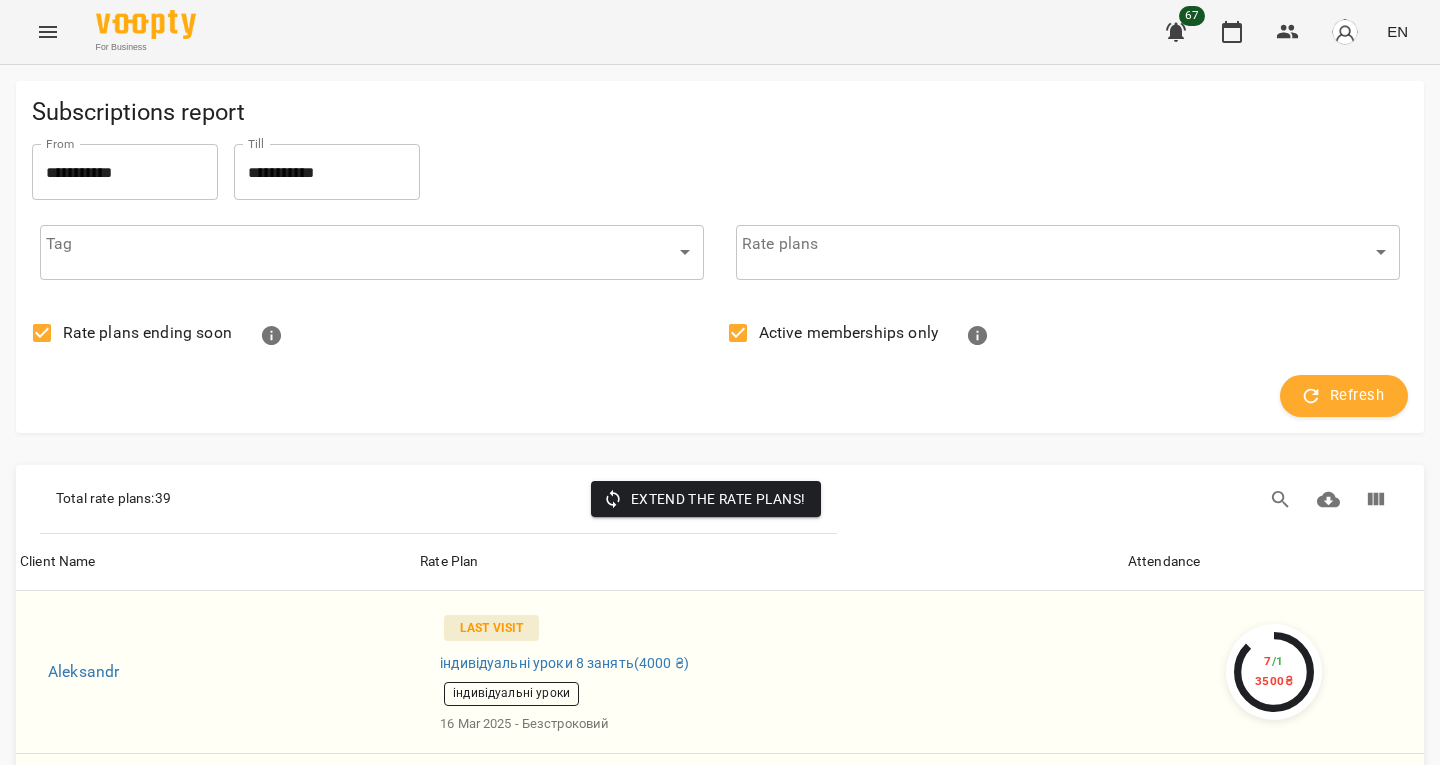 click on "**********" at bounding box center [720, 172] 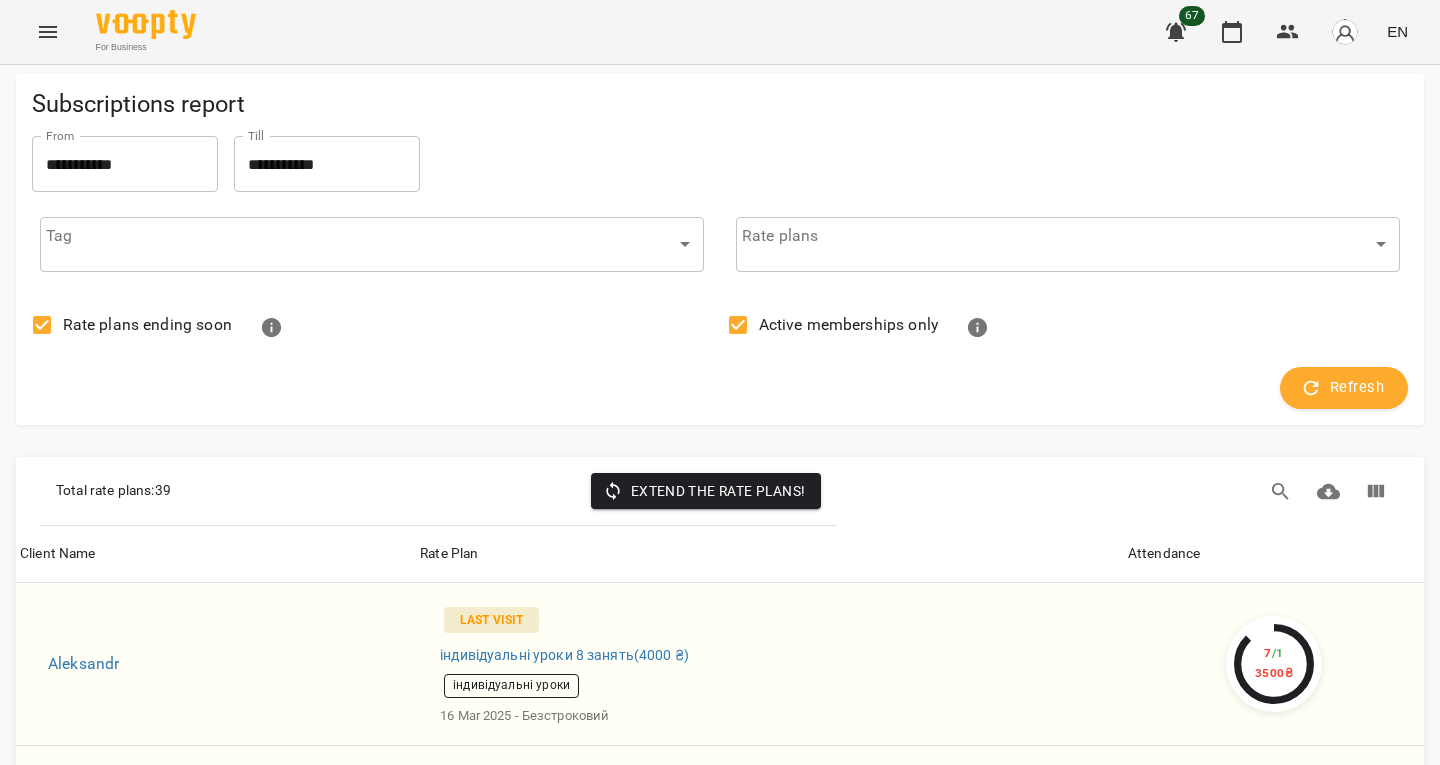 scroll, scrollTop: 260, scrollLeft: 0, axis: vertical 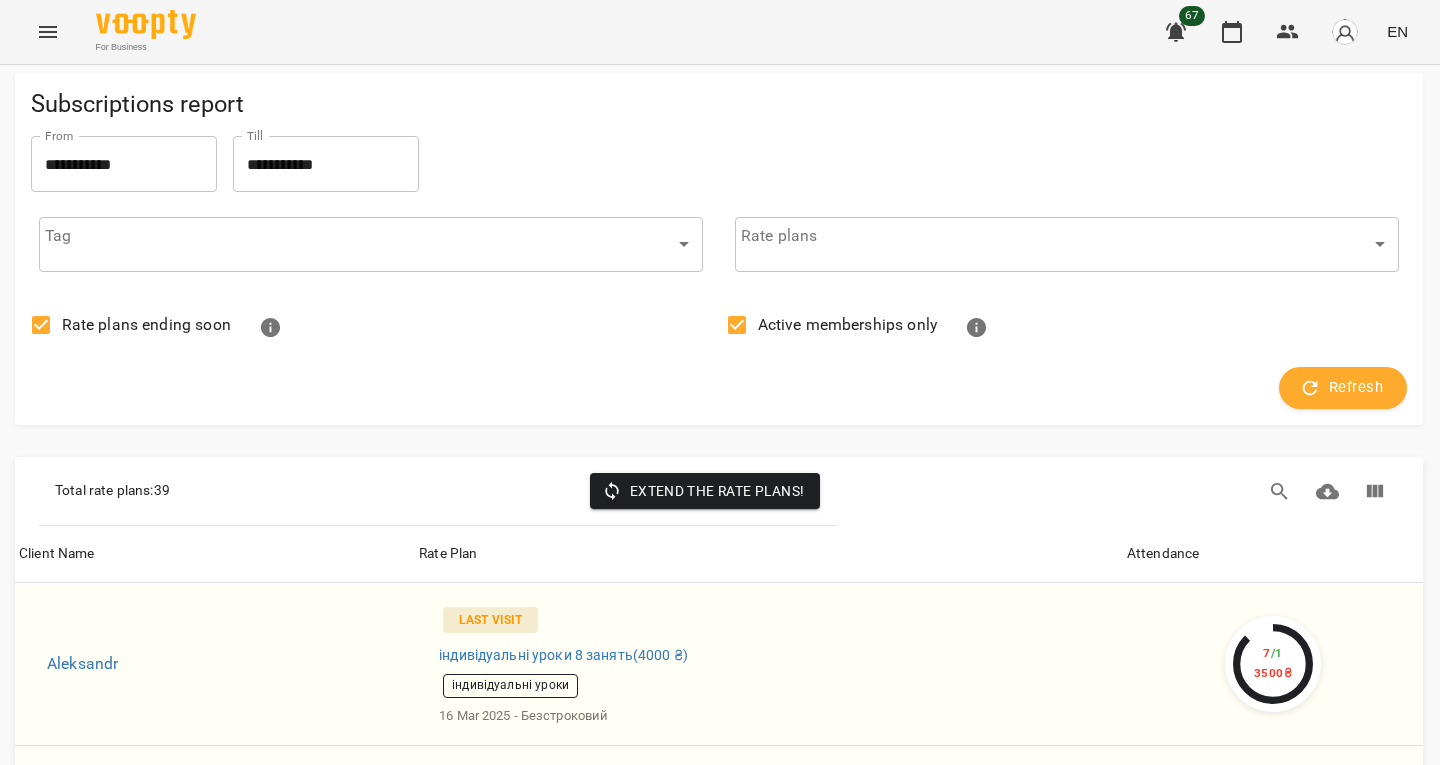 drag, startPoint x: 65, startPoint y: 415, endPoint x: 0, endPoint y: 431, distance: 66.94027 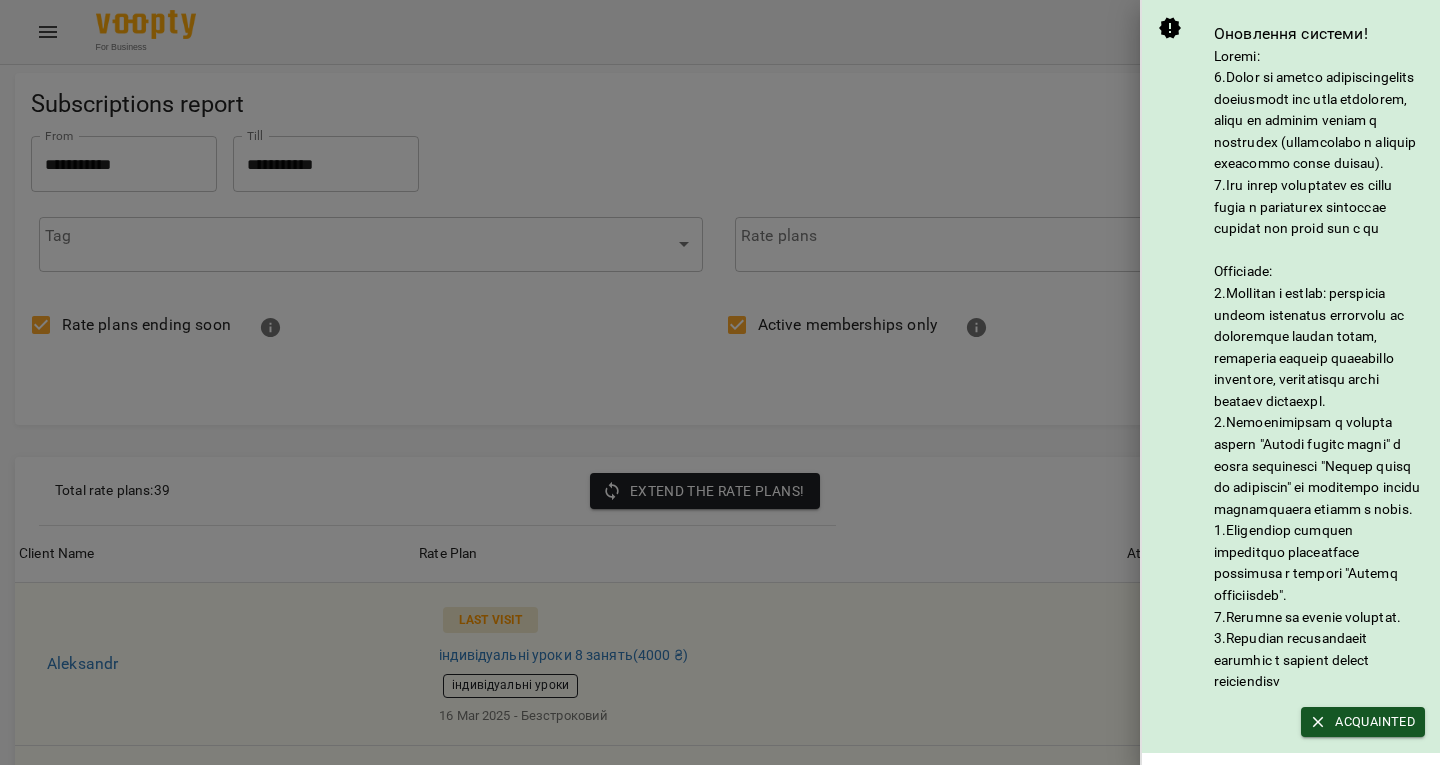 scroll, scrollTop: 306, scrollLeft: 0, axis: vertical 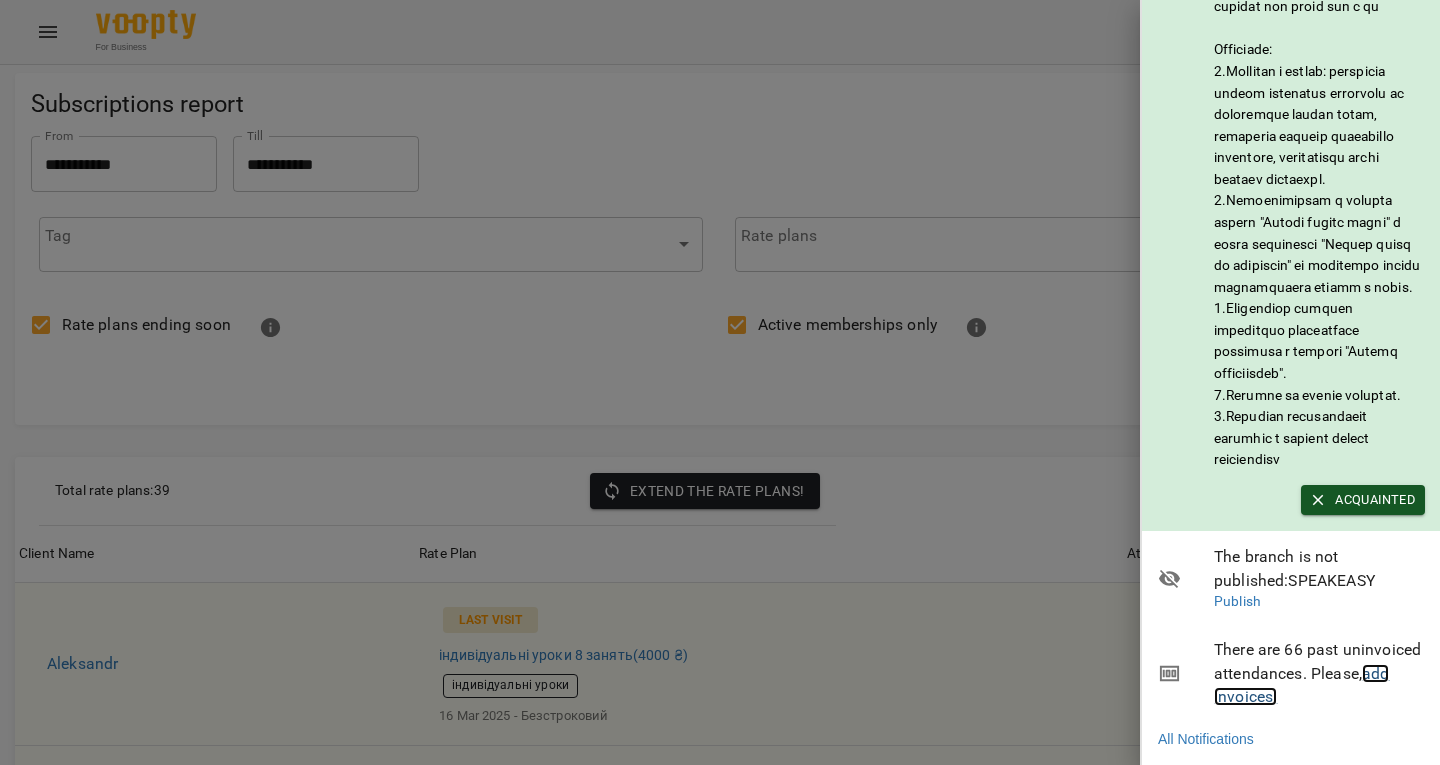 click on "add invoices!" at bounding box center [1301, 685] 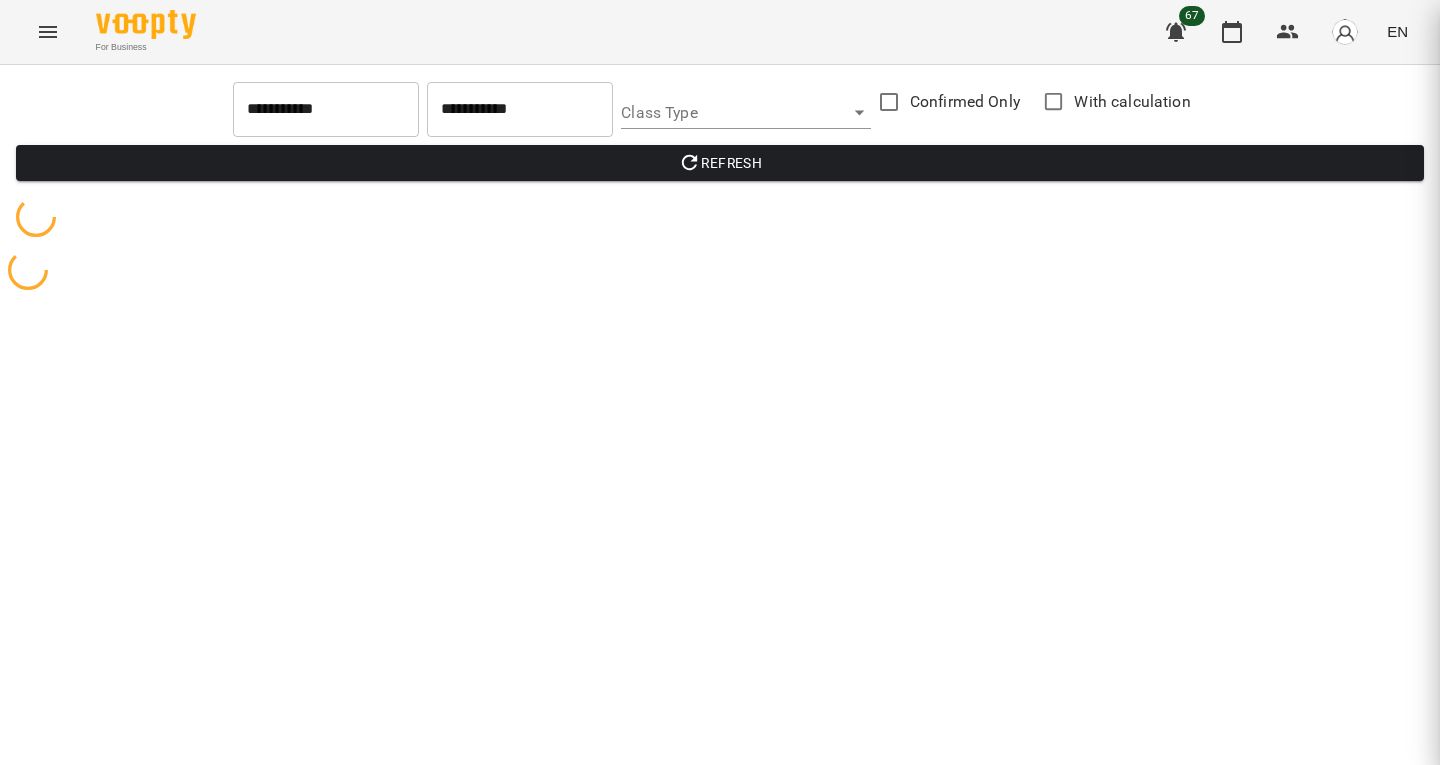 scroll, scrollTop: 0, scrollLeft: 0, axis: both 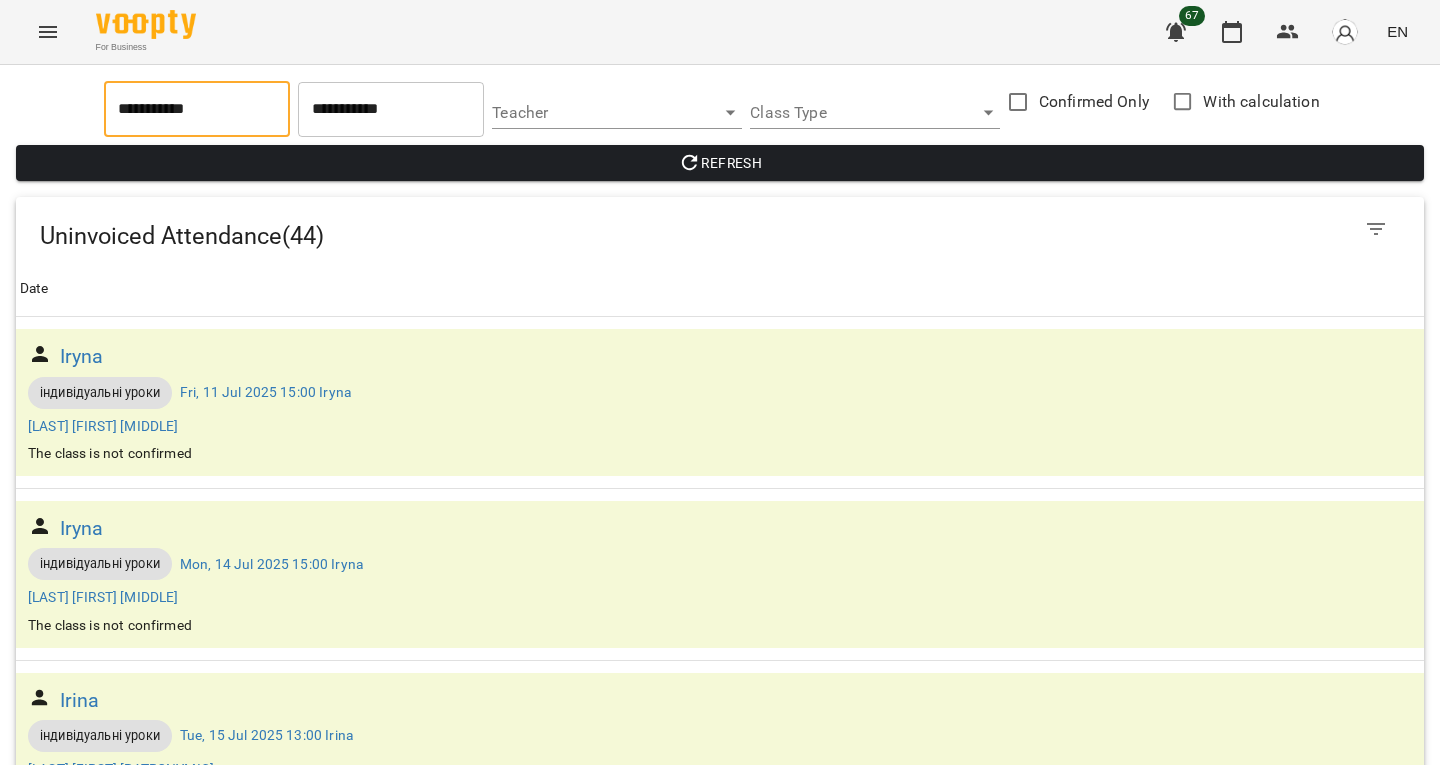 click on "**********" at bounding box center [197, 109] 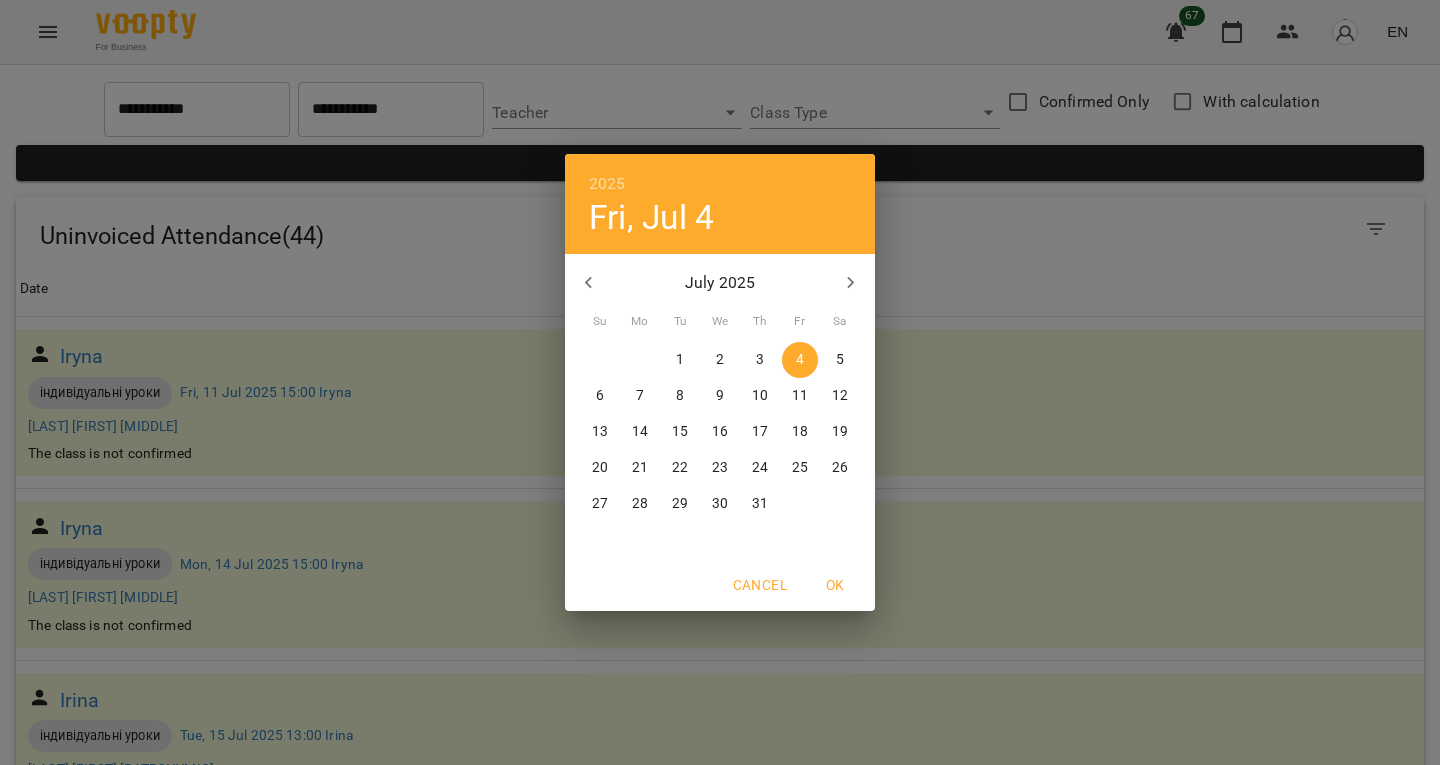 click 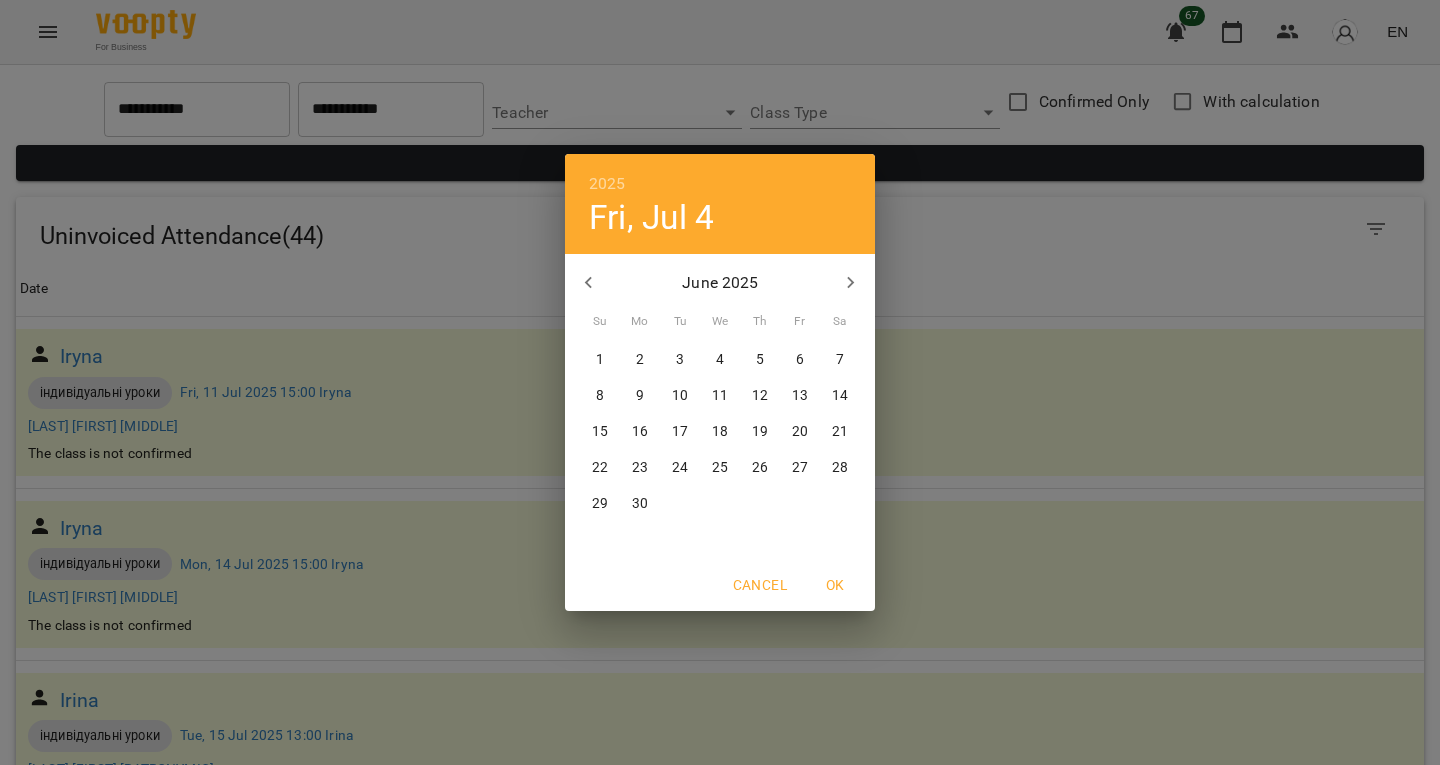 click 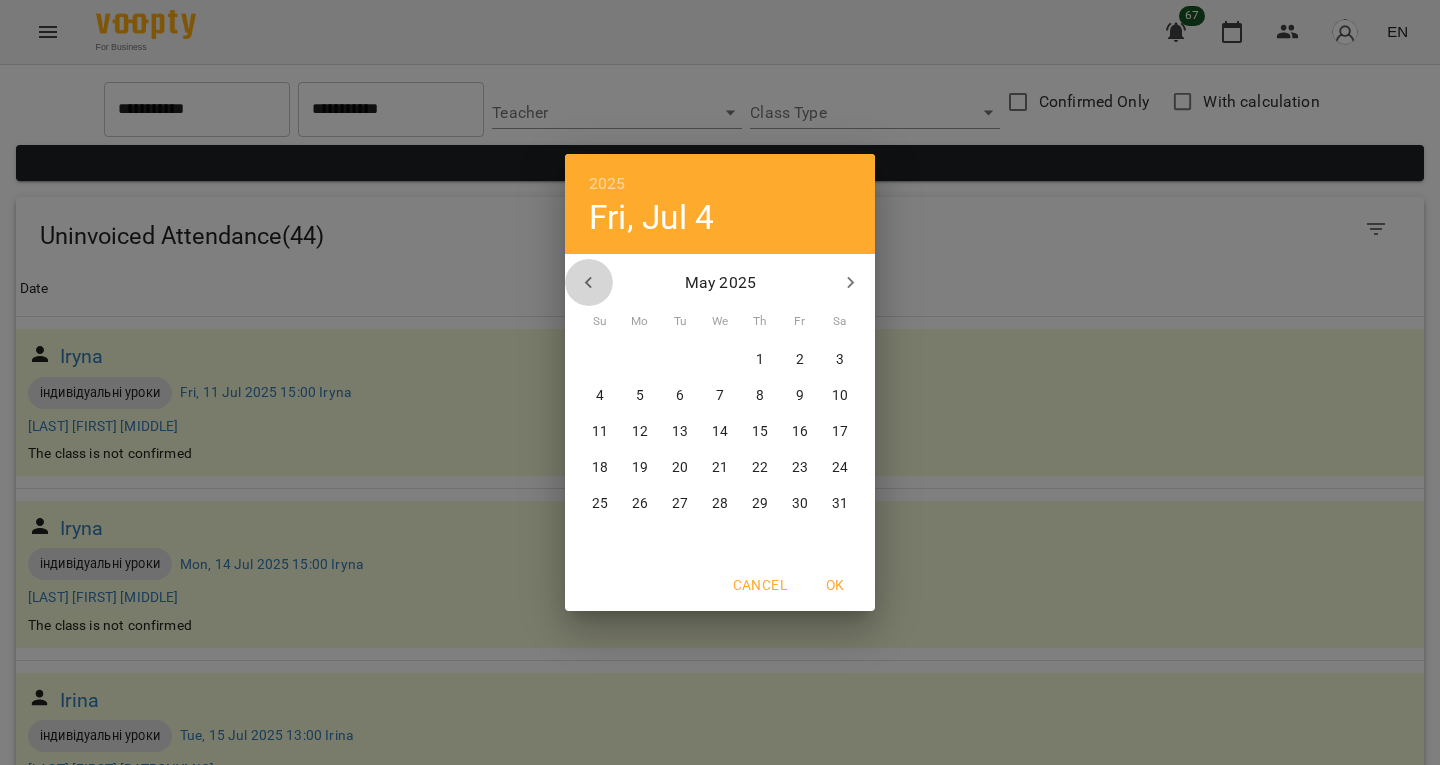 click 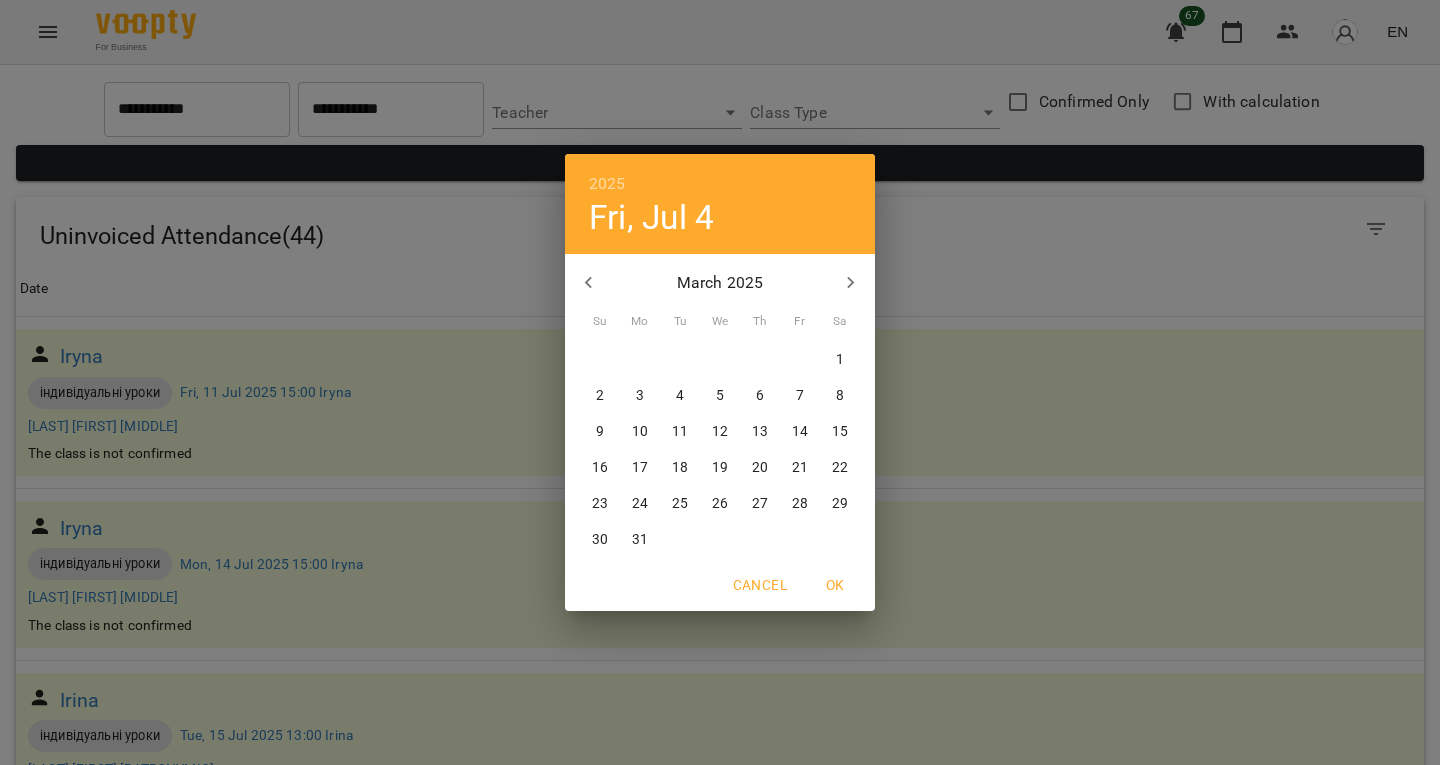 click 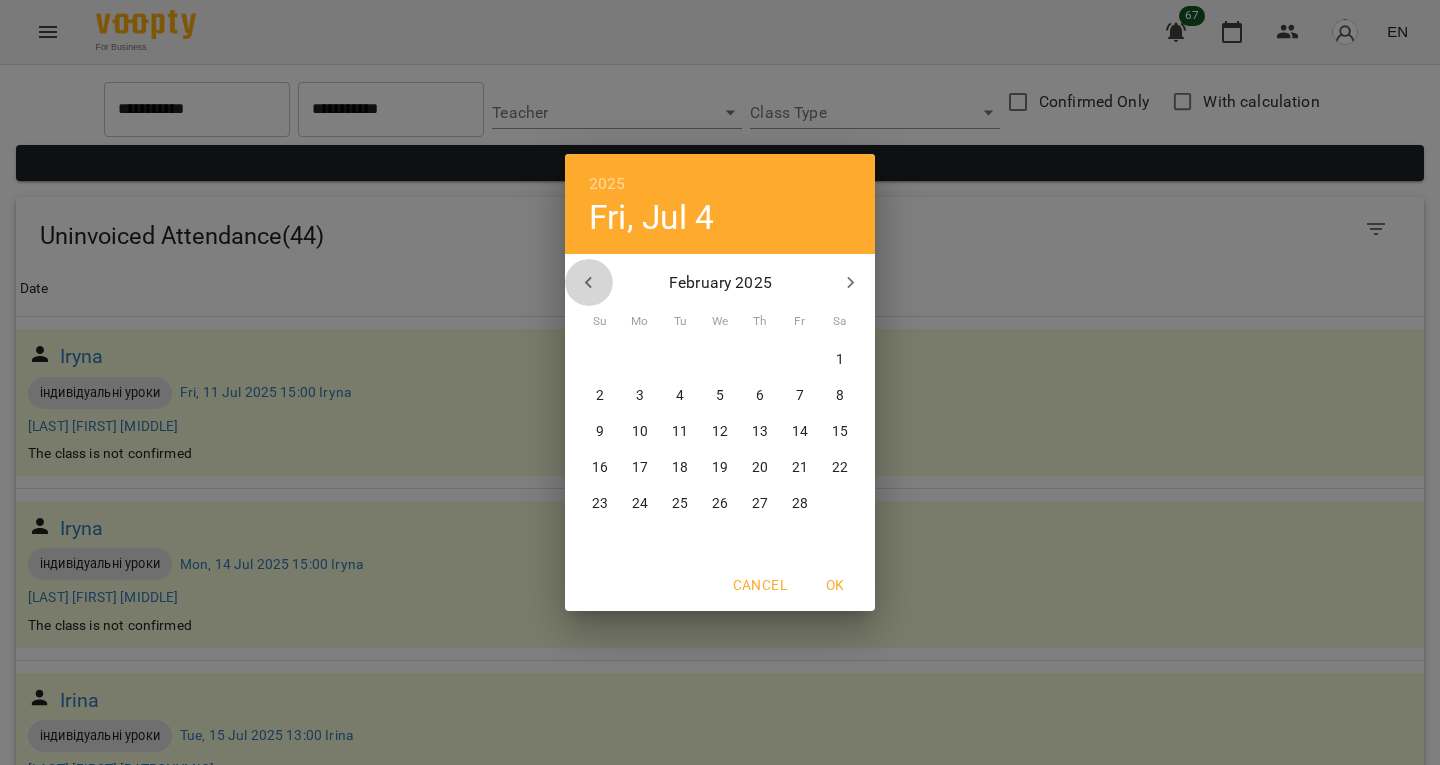 click 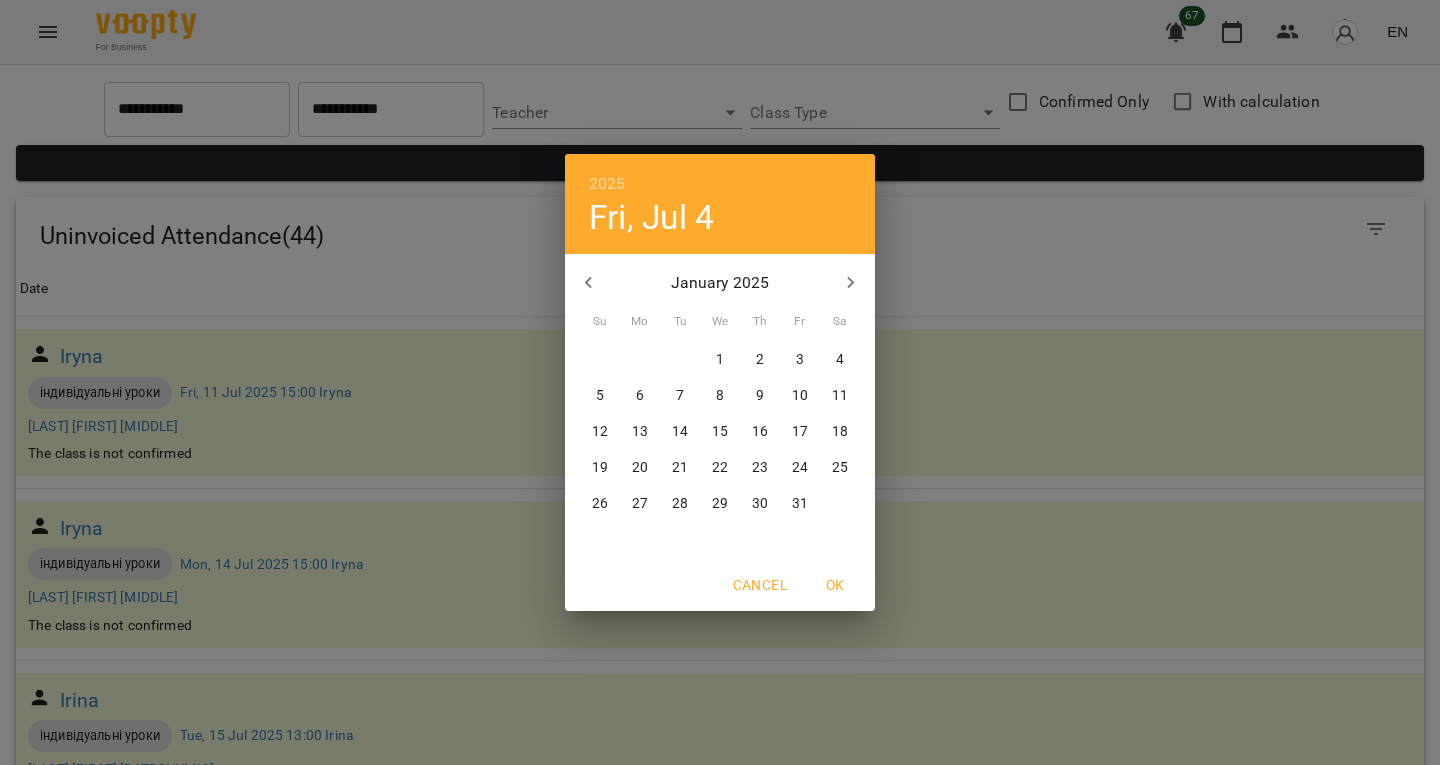 click on "1" at bounding box center (720, 360) 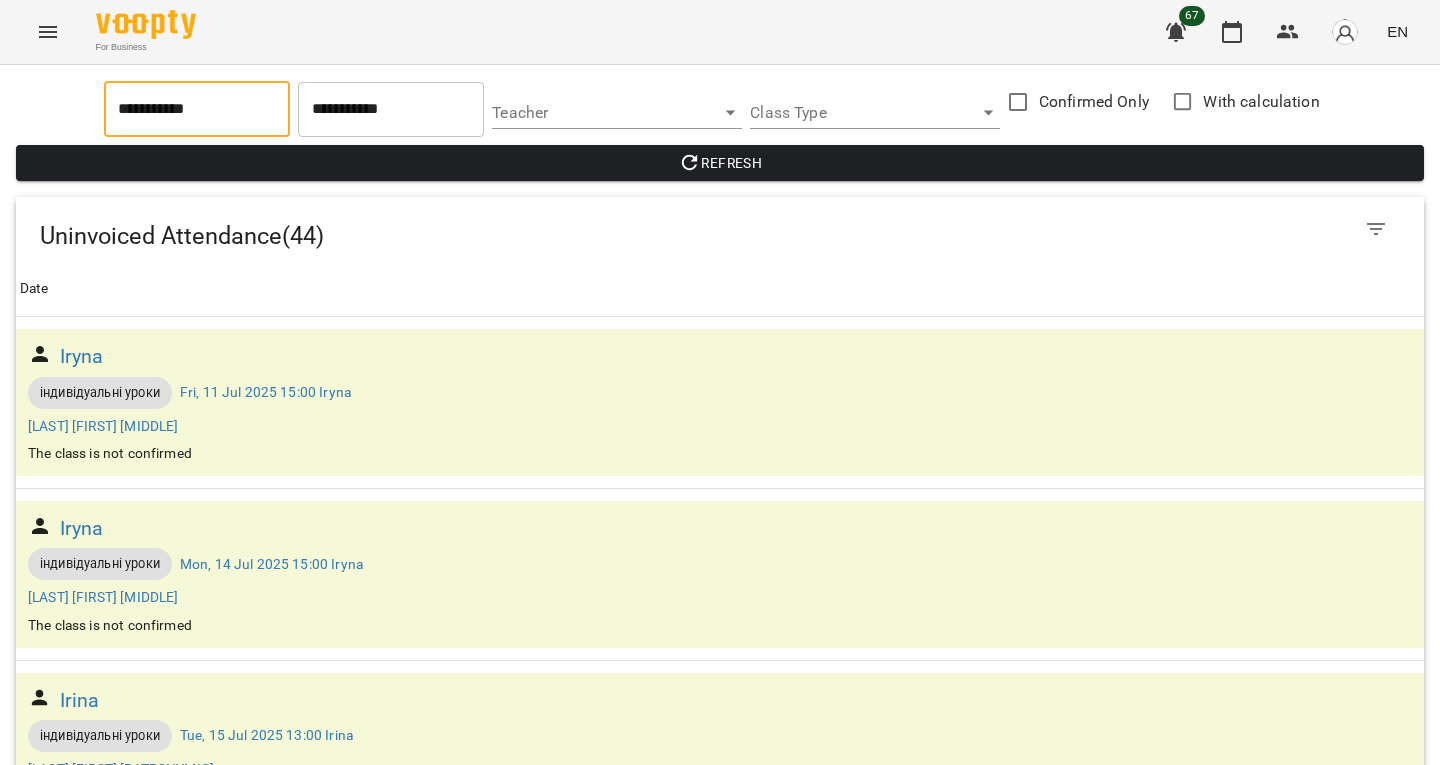 click on "Refresh" at bounding box center (720, 163) 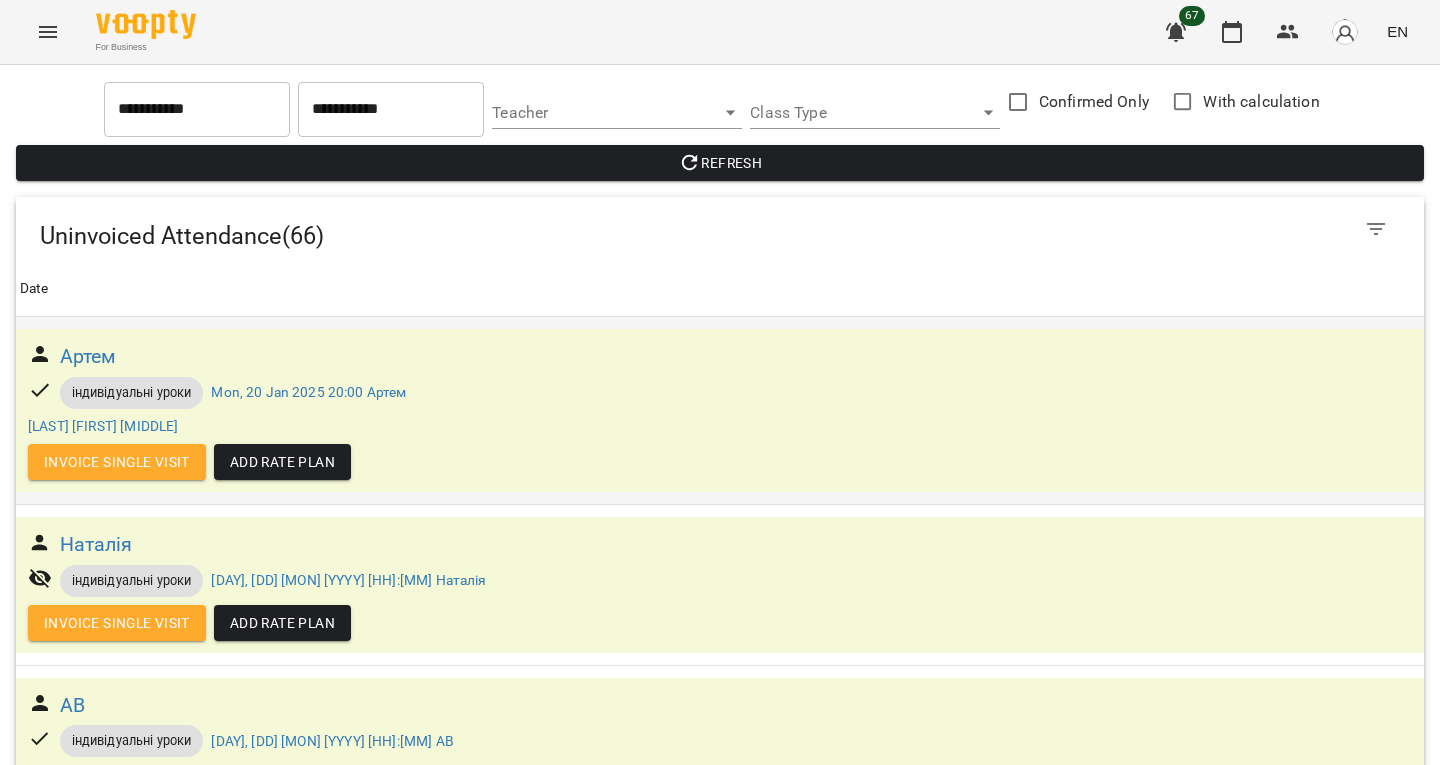 scroll, scrollTop: 3335, scrollLeft: 0, axis: vertical 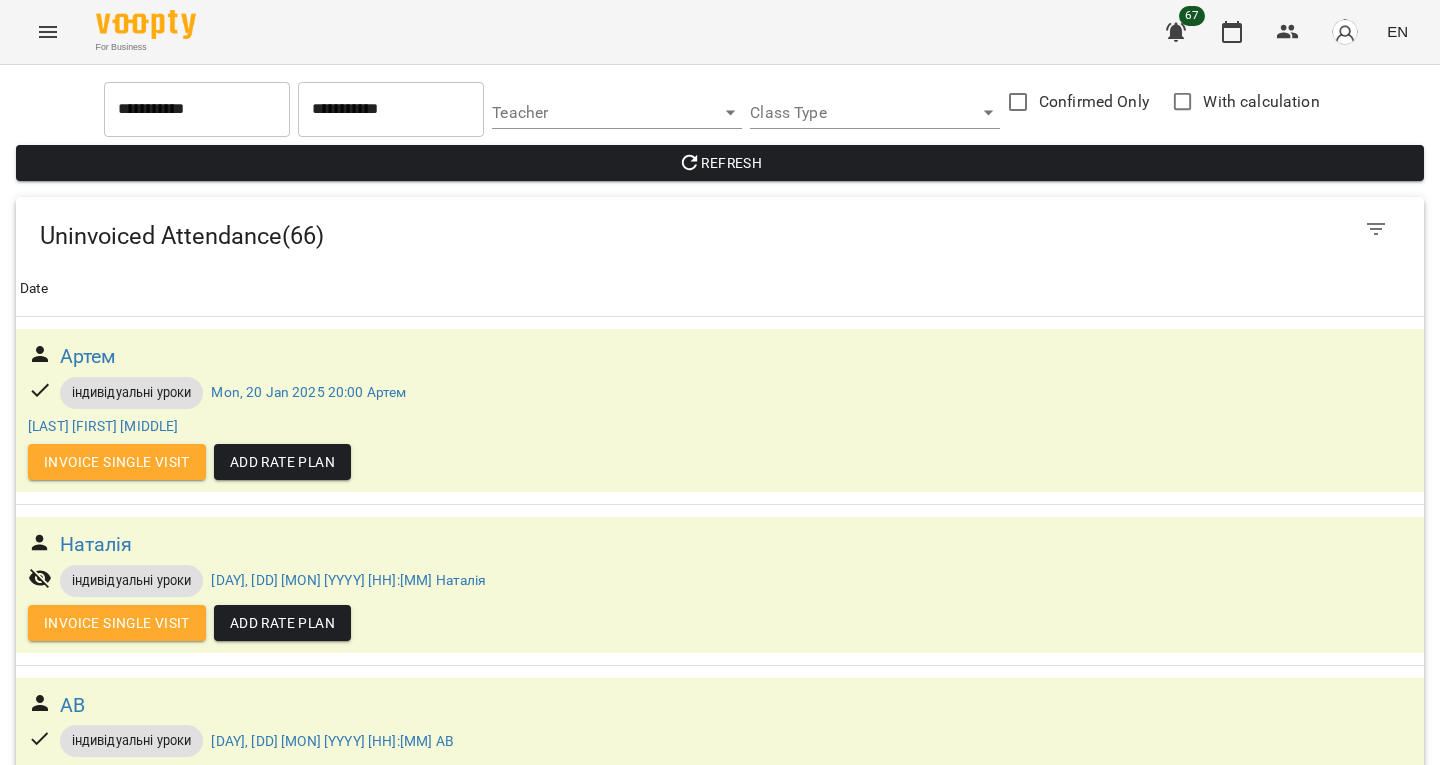 drag, startPoint x: 105, startPoint y: 332, endPoint x: 0, endPoint y: 328, distance: 105.076164 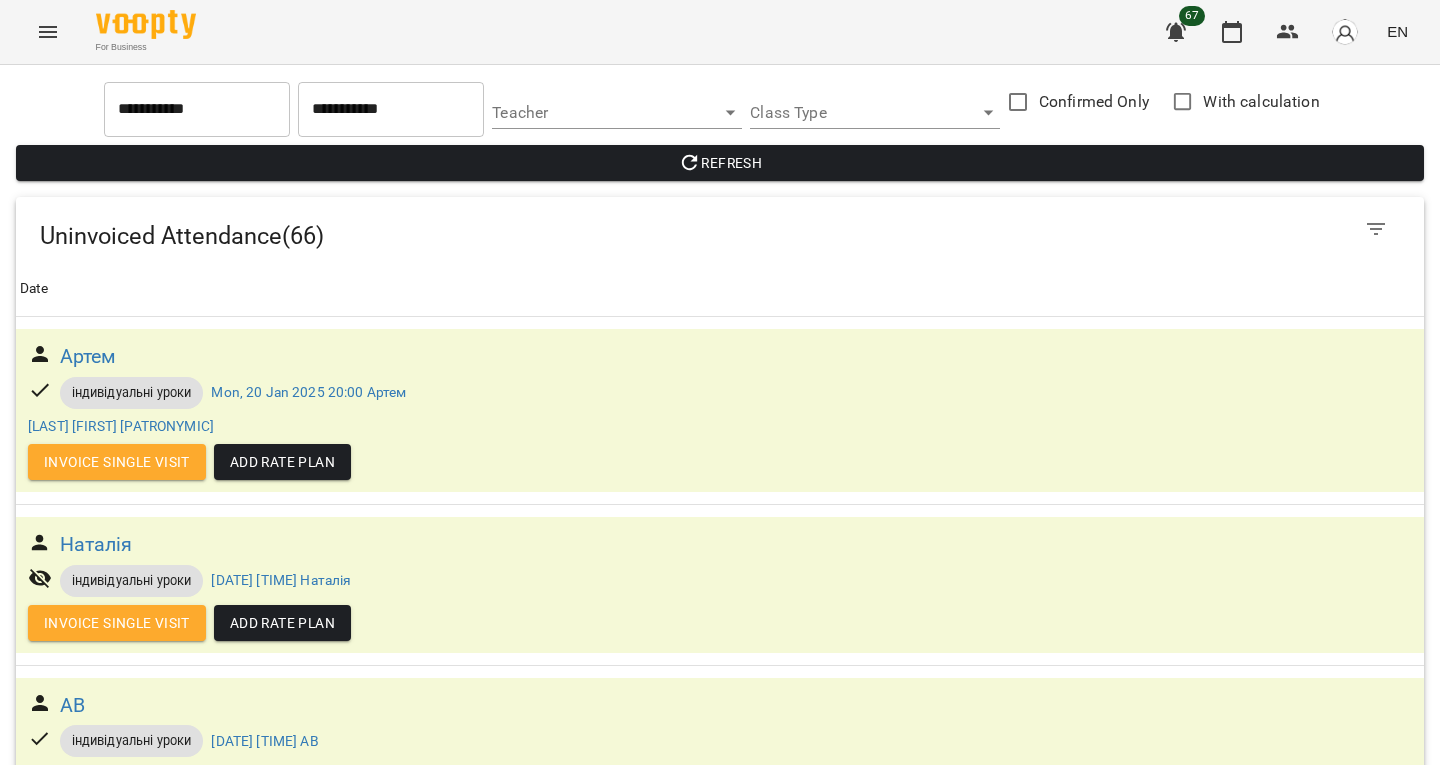 scroll, scrollTop: 1371, scrollLeft: 0, axis: vertical 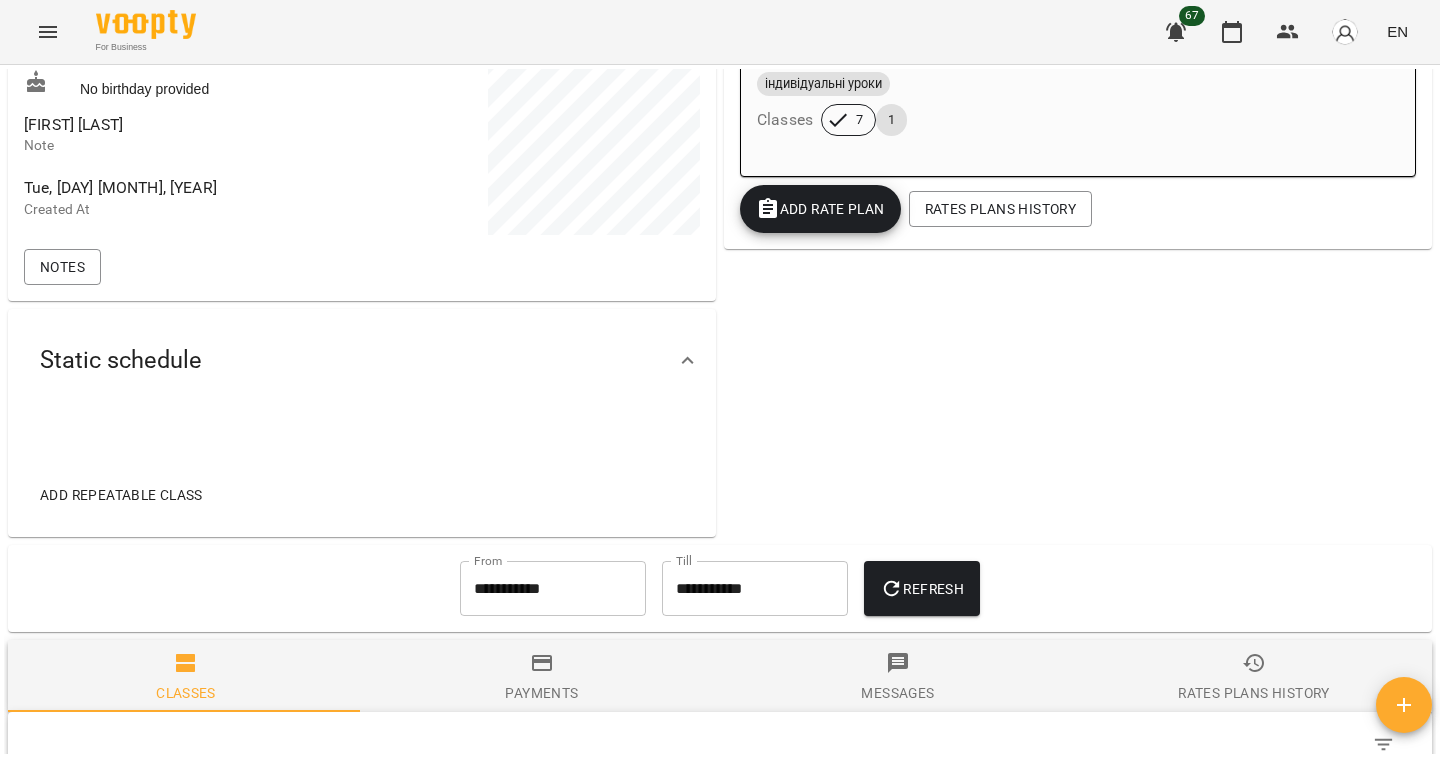 click on "**********" at bounding box center (553, 589) 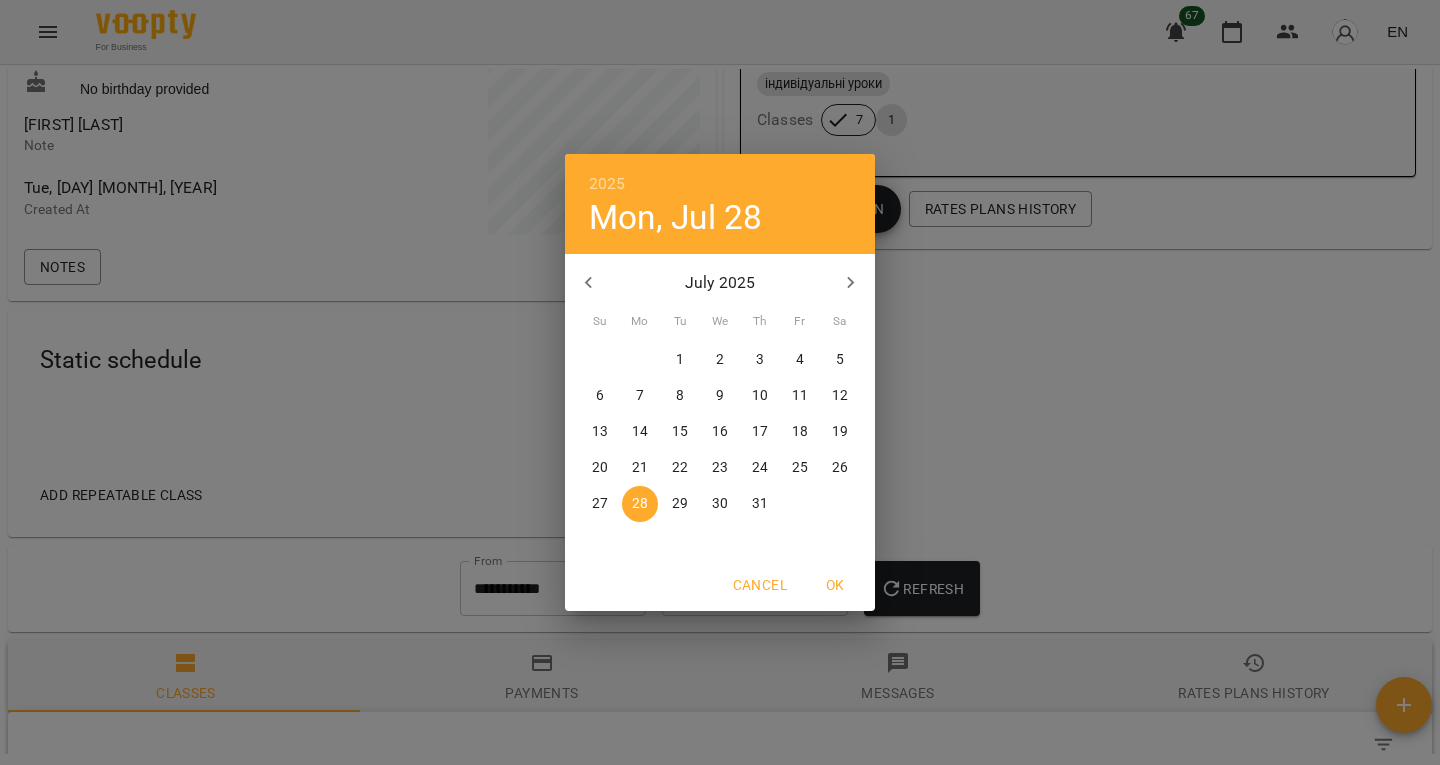 click at bounding box center (589, 283) 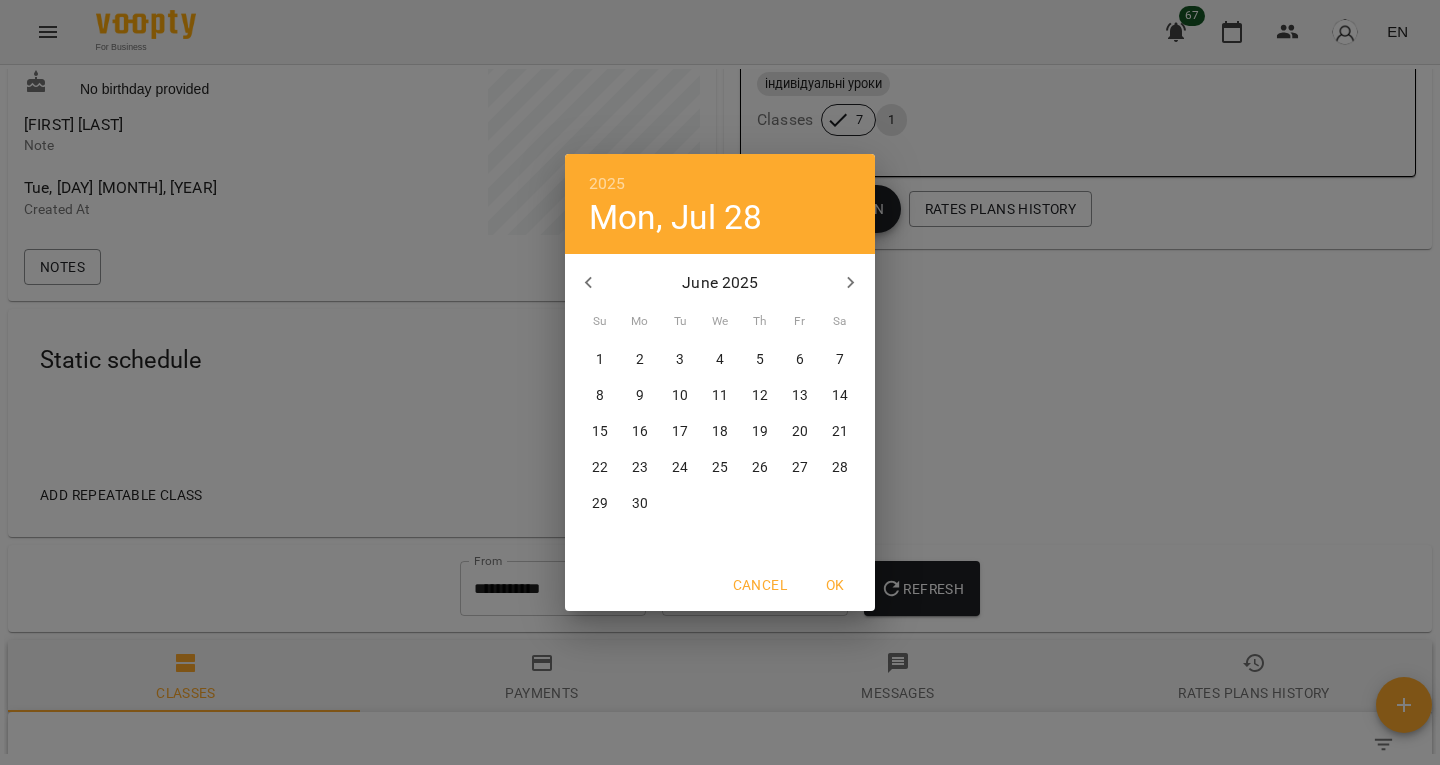 click at bounding box center (589, 283) 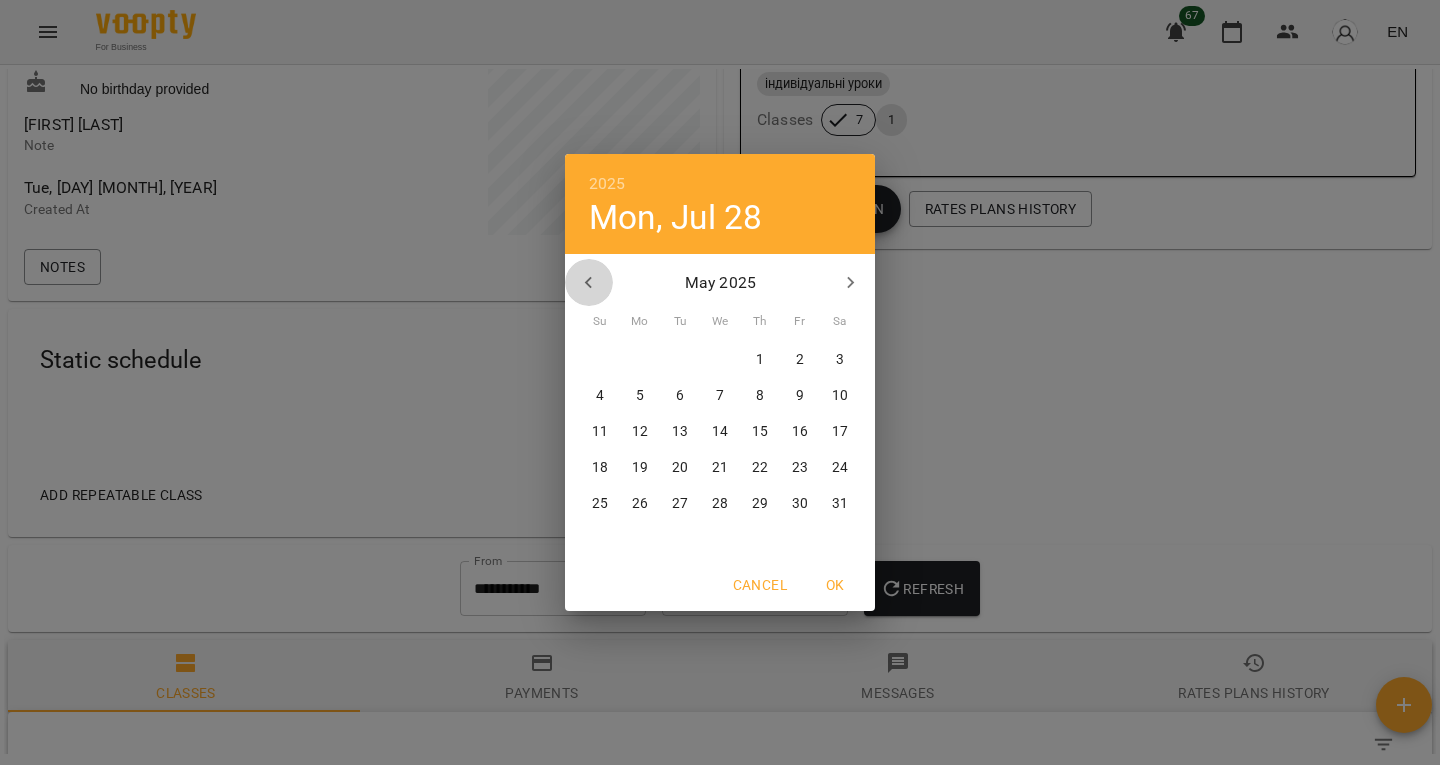 click at bounding box center (589, 283) 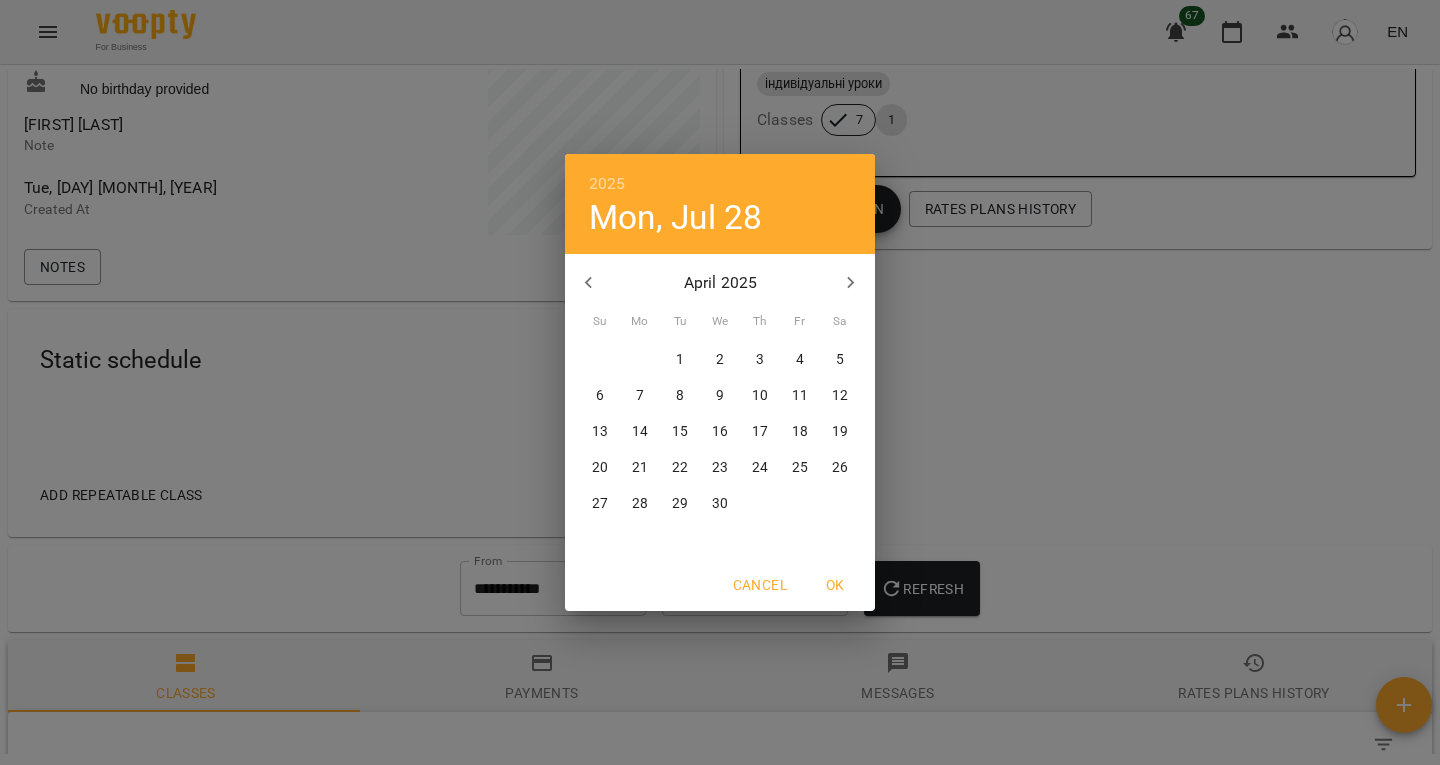 click on "13 14 15 16 17 18 19" at bounding box center [720, 432] 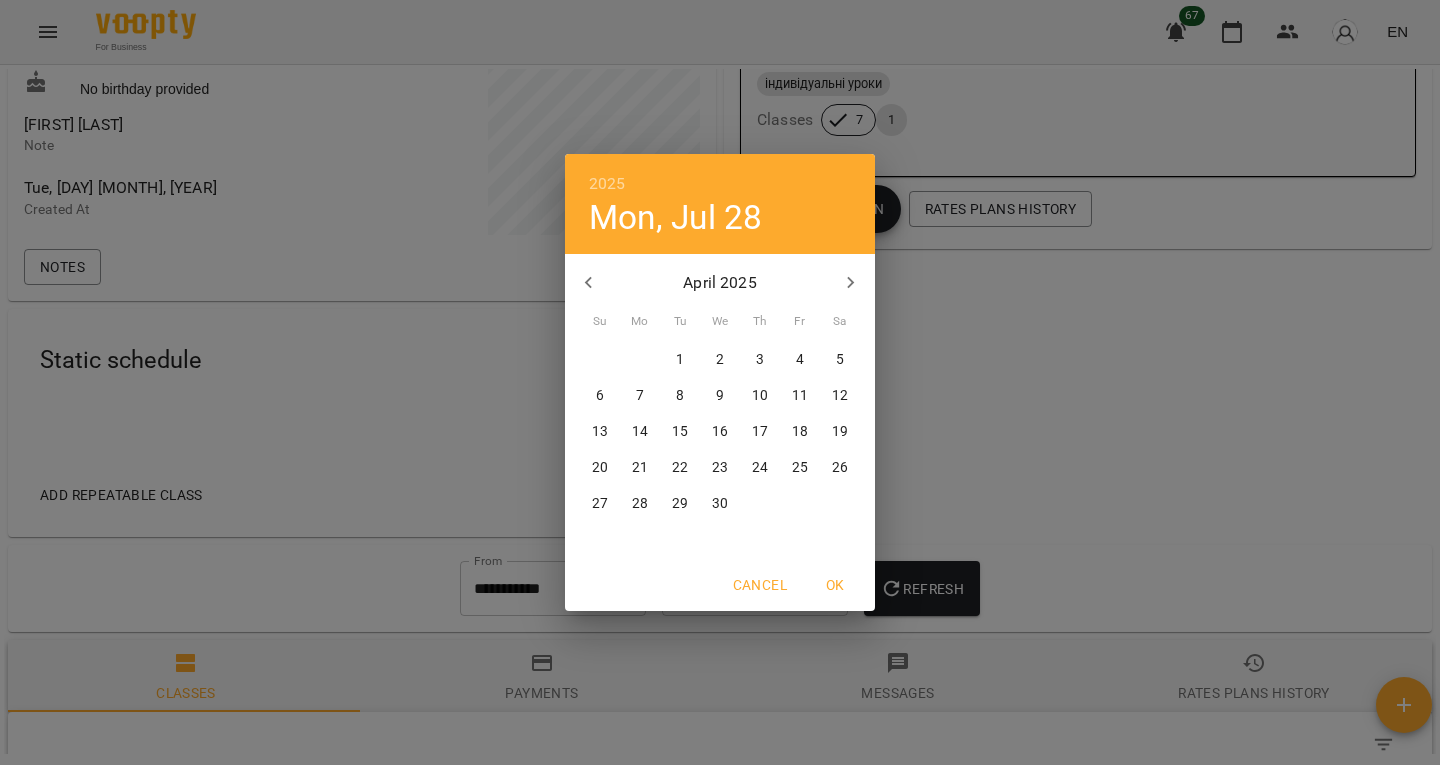click on "15" at bounding box center [680, 432] 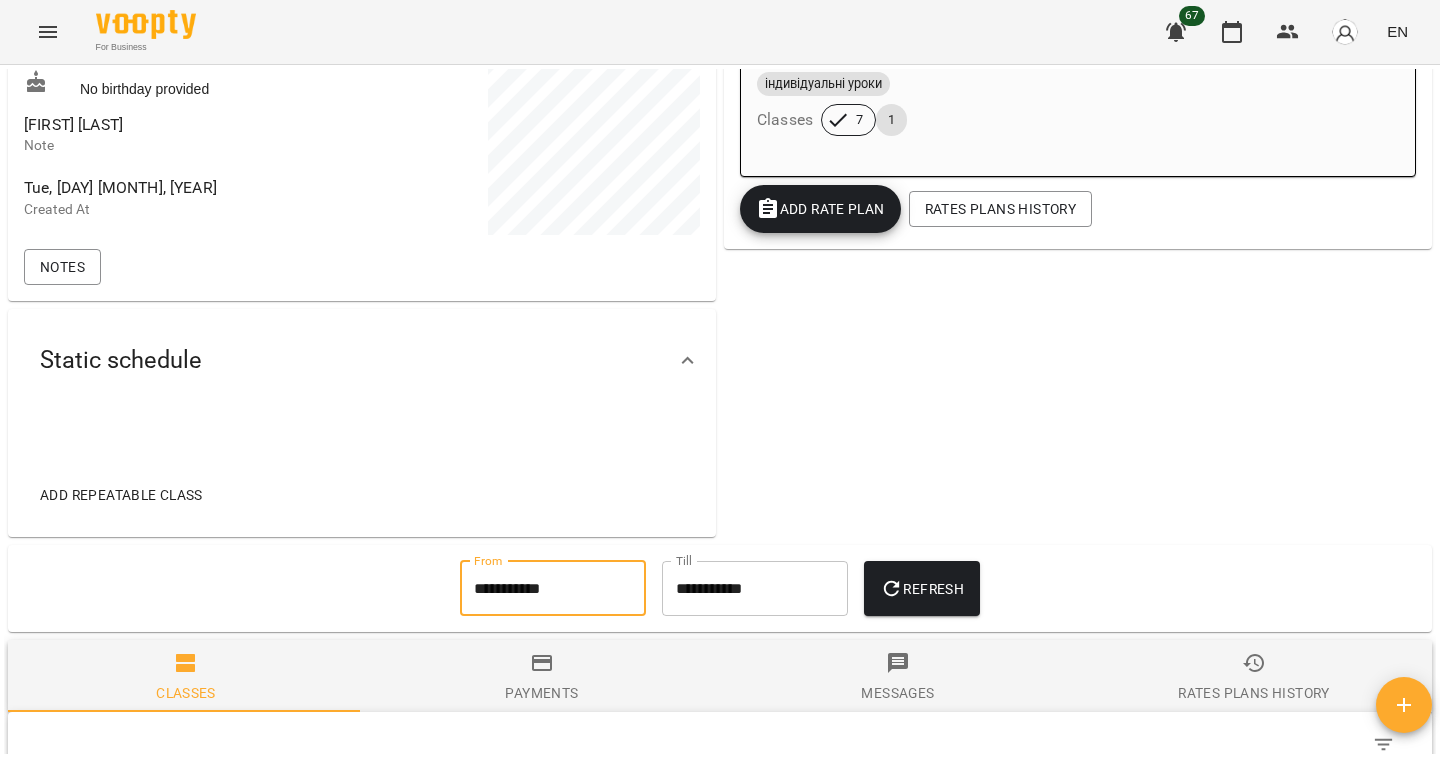 click on "Refresh" at bounding box center [922, 589] 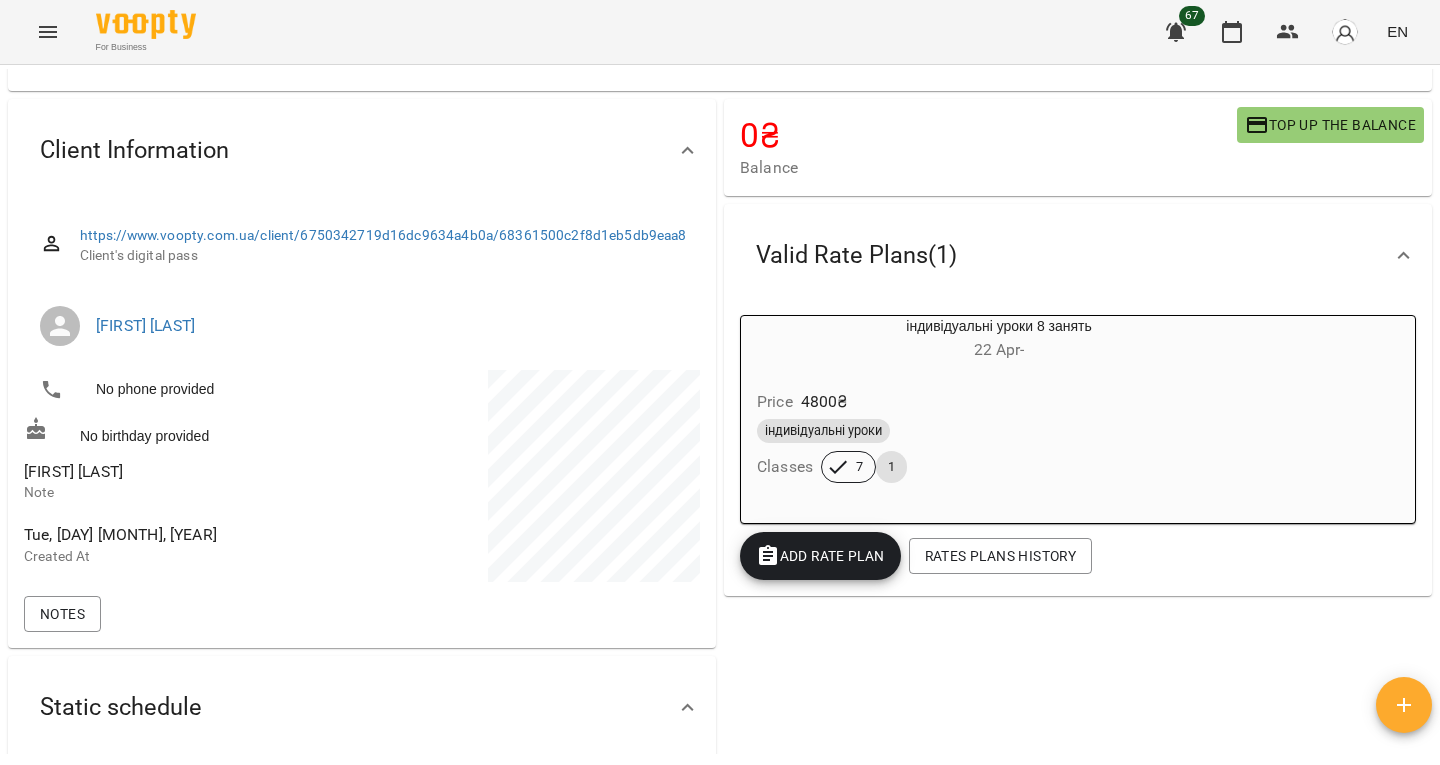 scroll, scrollTop: 98, scrollLeft: 0, axis: vertical 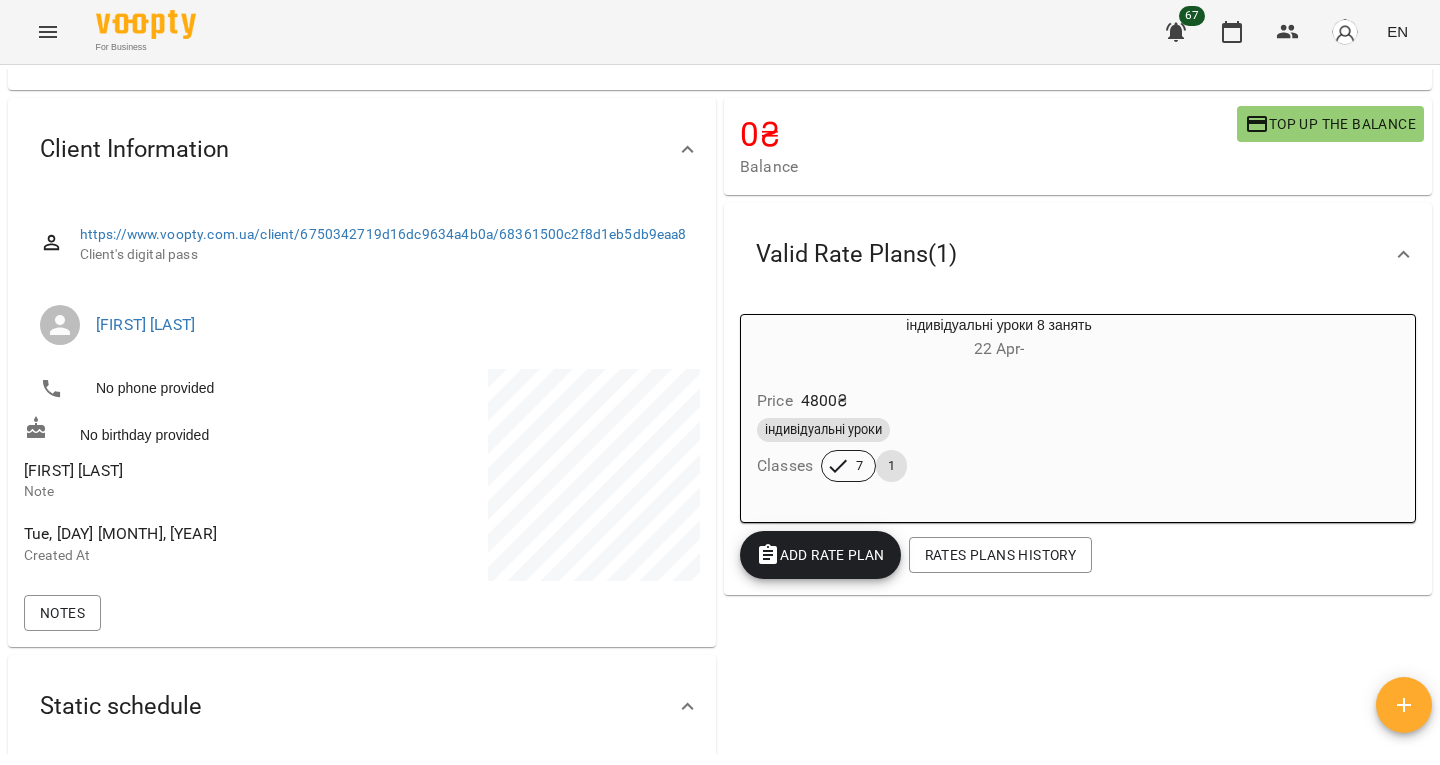 click on "OLENA SAMOKHINA" at bounding box center (73, 470) 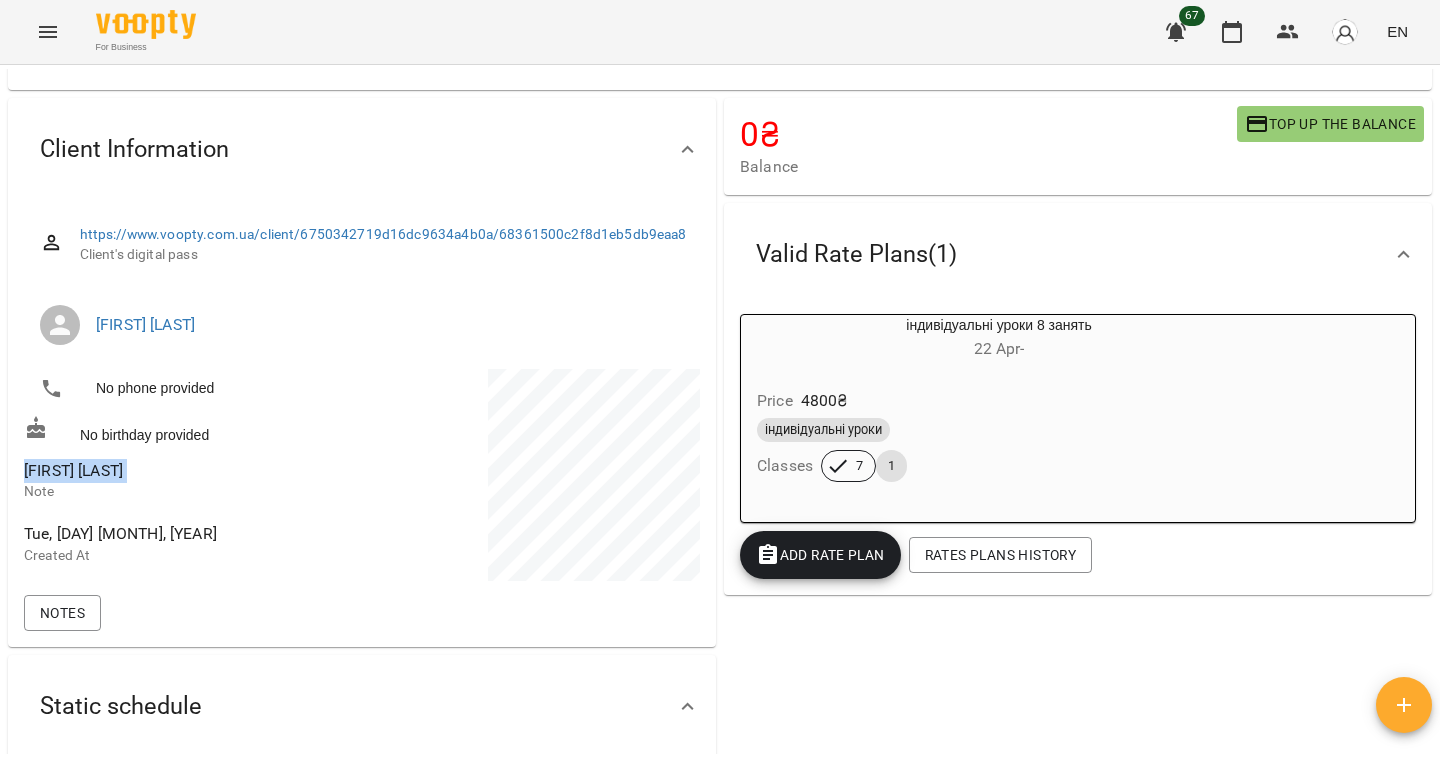 click on "OLENA SAMOKHINA" at bounding box center (73, 470) 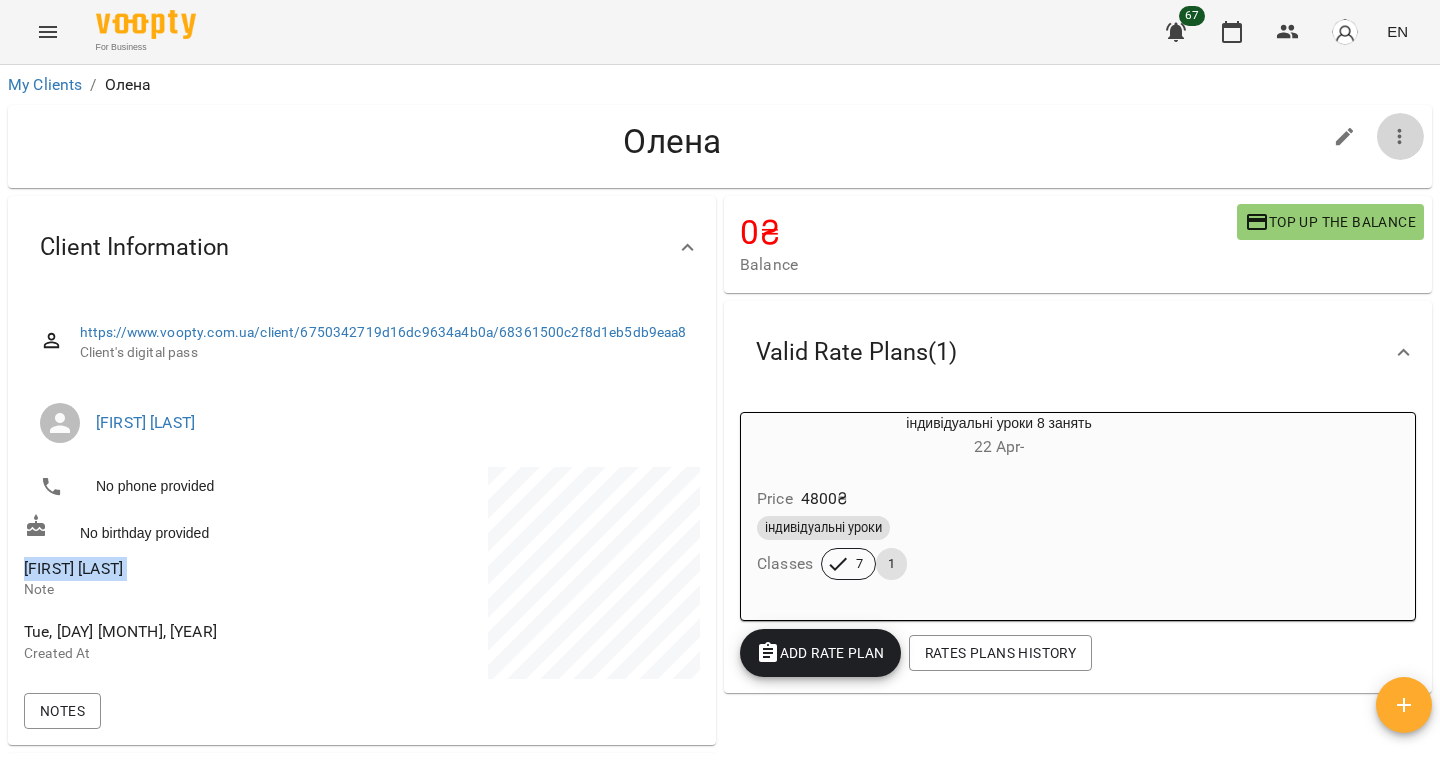 click 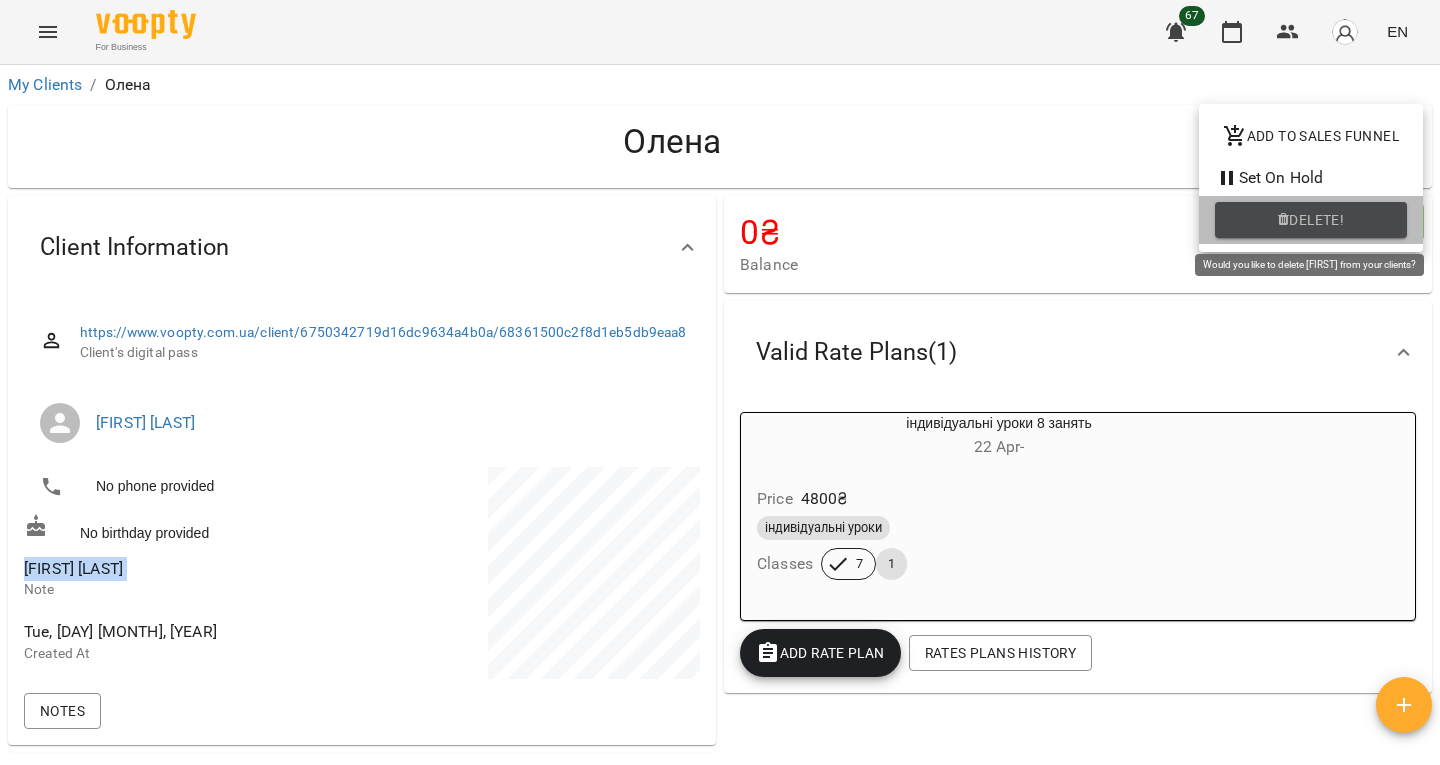click on "Delete!" at bounding box center [1311, 220] 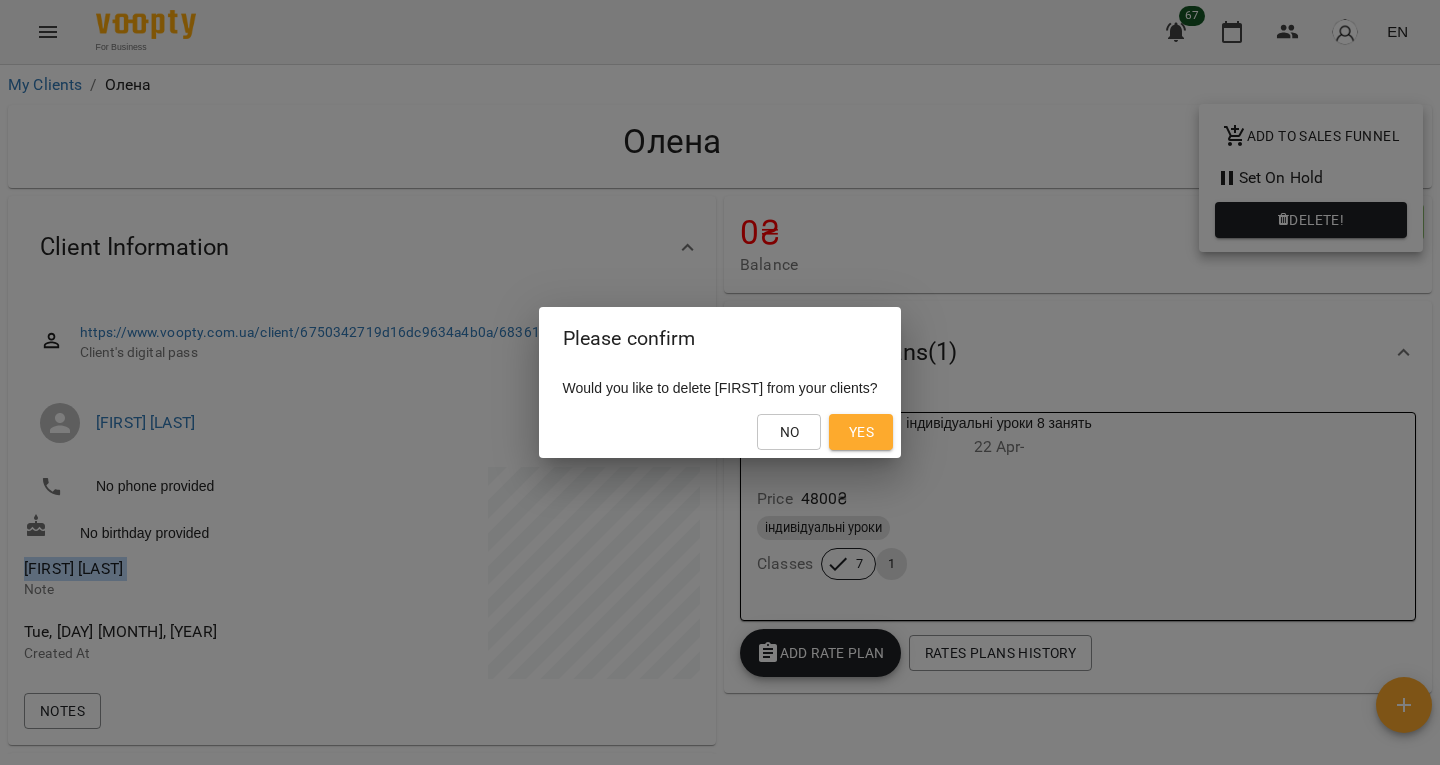 click on "Yes" at bounding box center (861, 432) 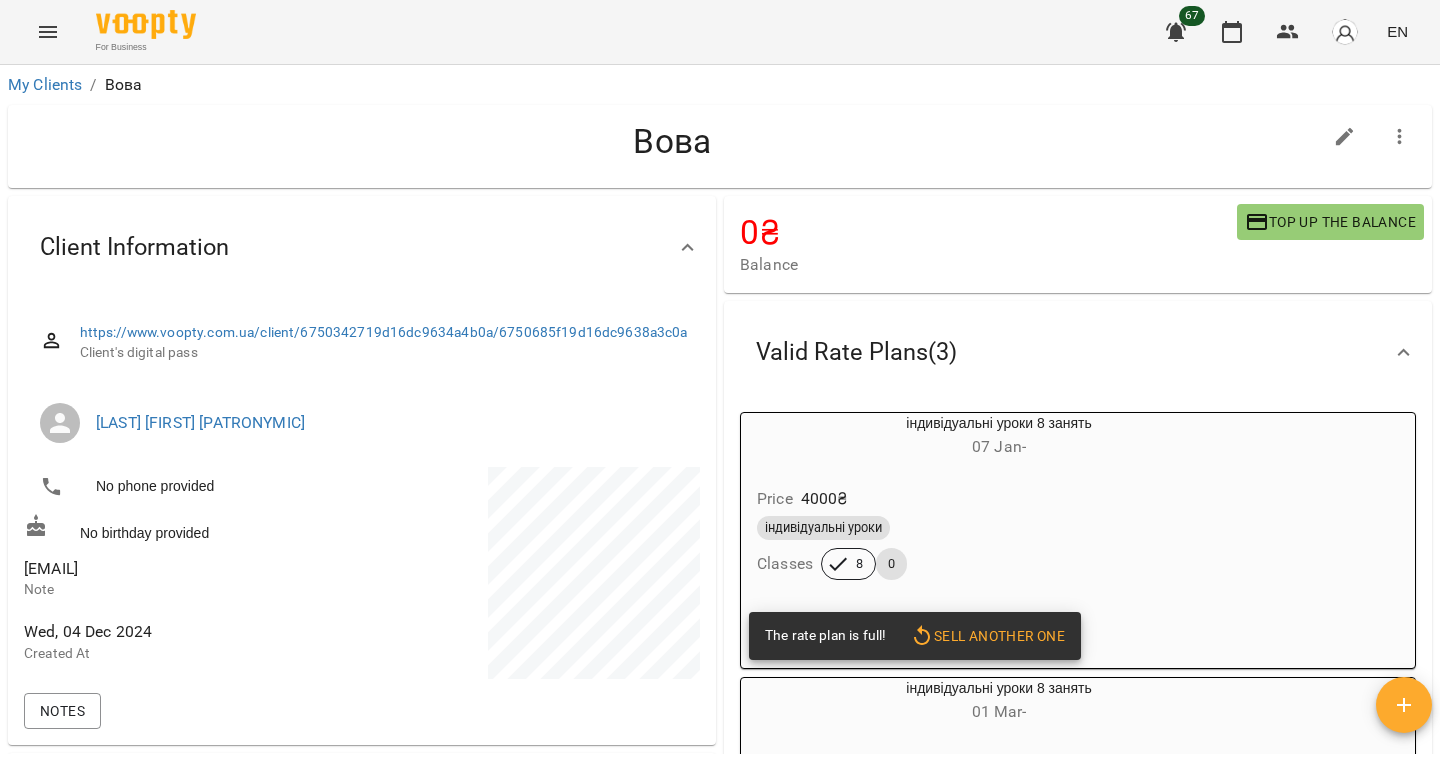 scroll, scrollTop: 0, scrollLeft: 0, axis: both 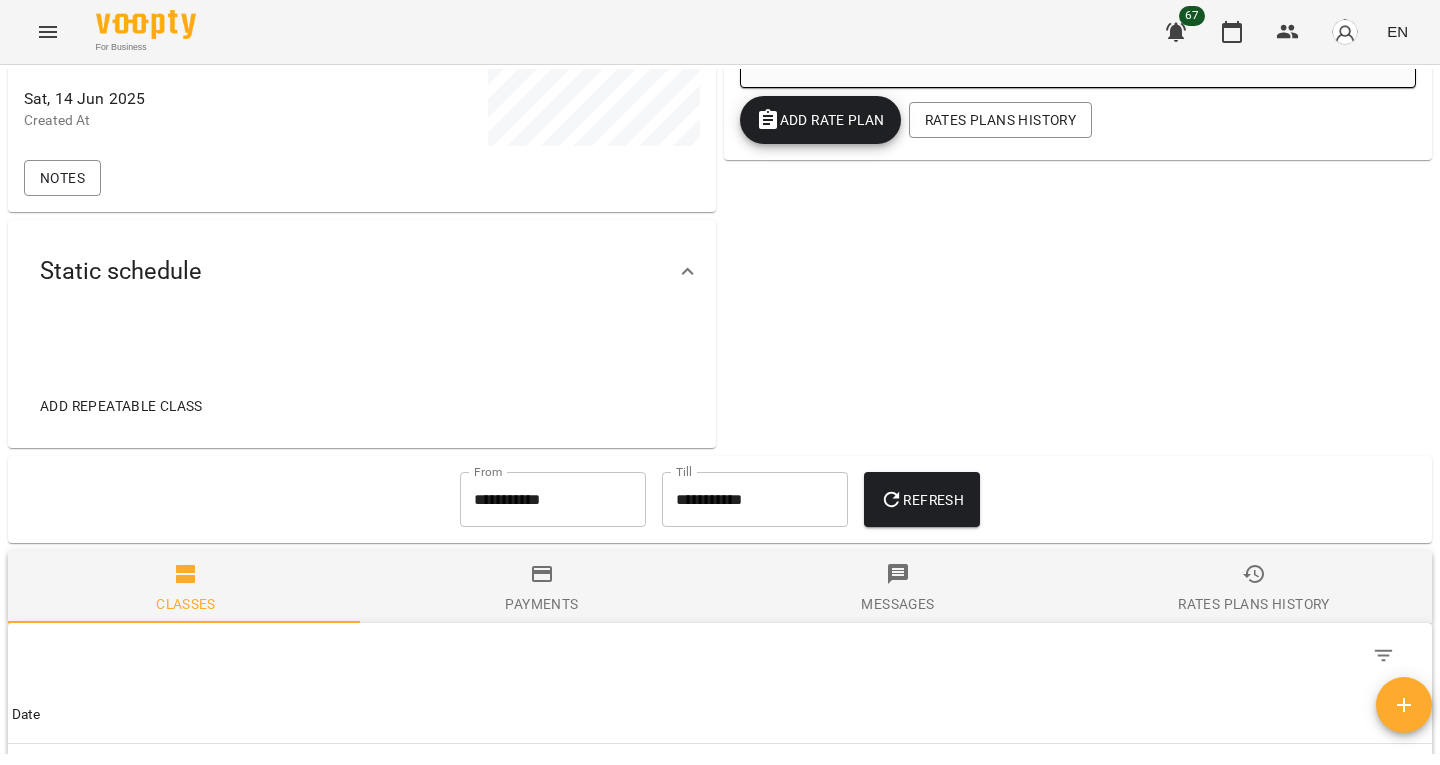 click on "**********" at bounding box center (553, 500) 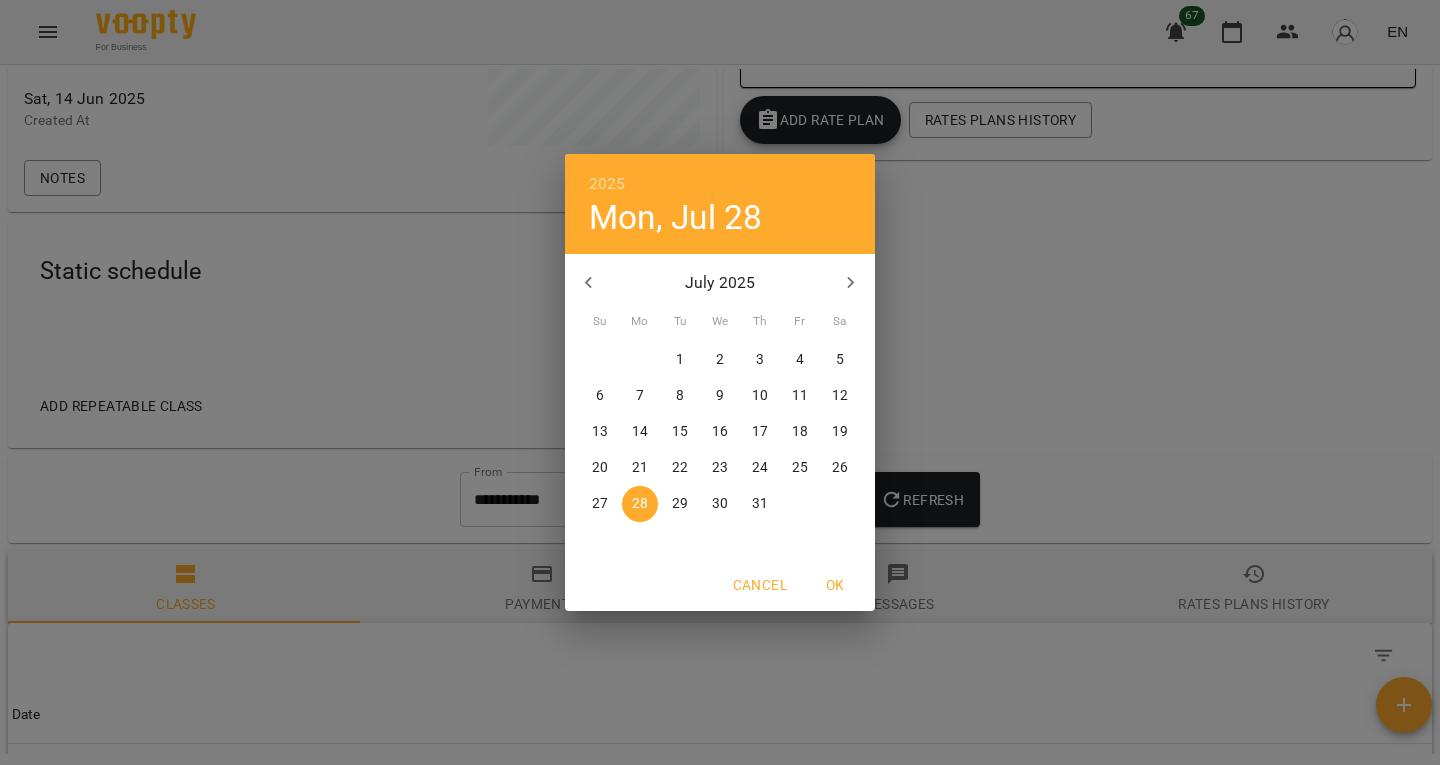 click 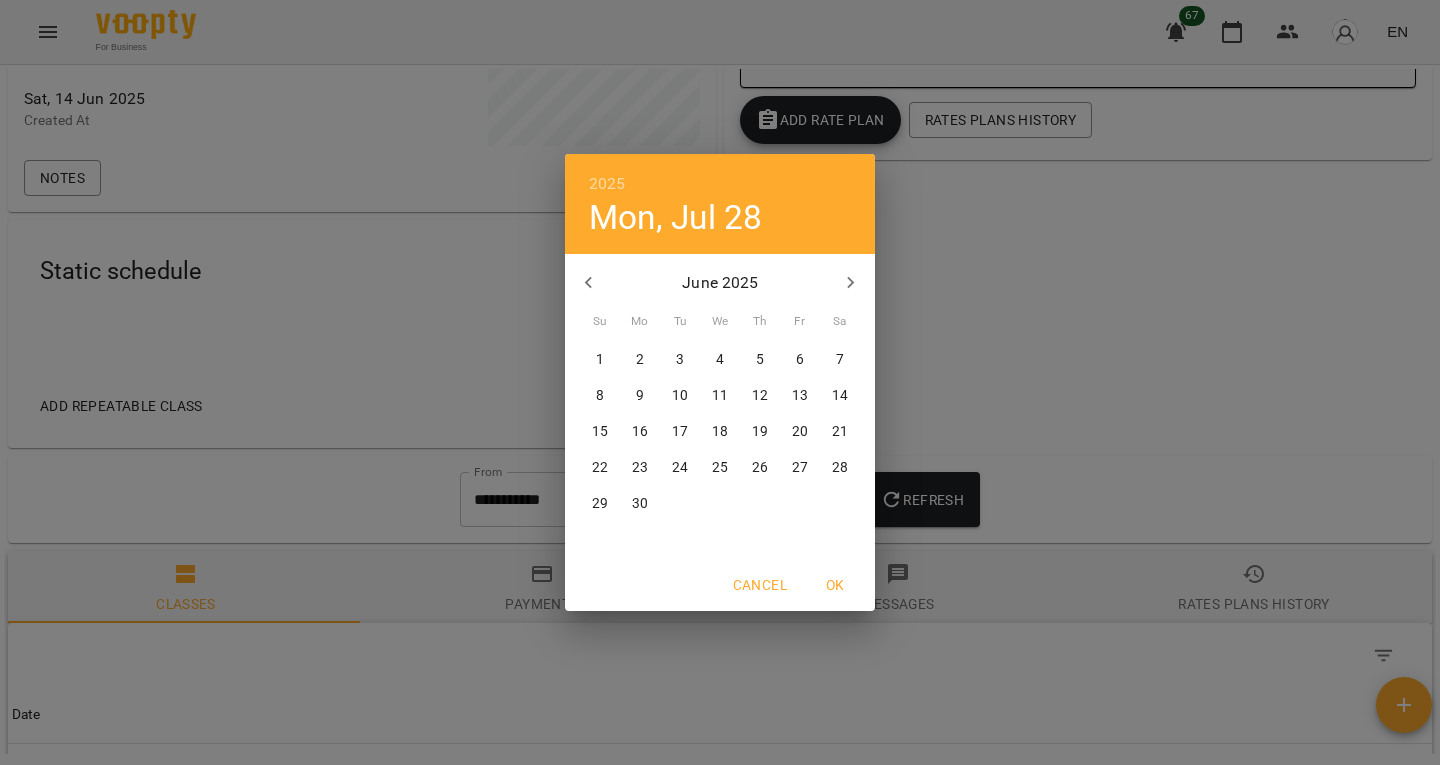 click on "18" at bounding box center [720, 432] 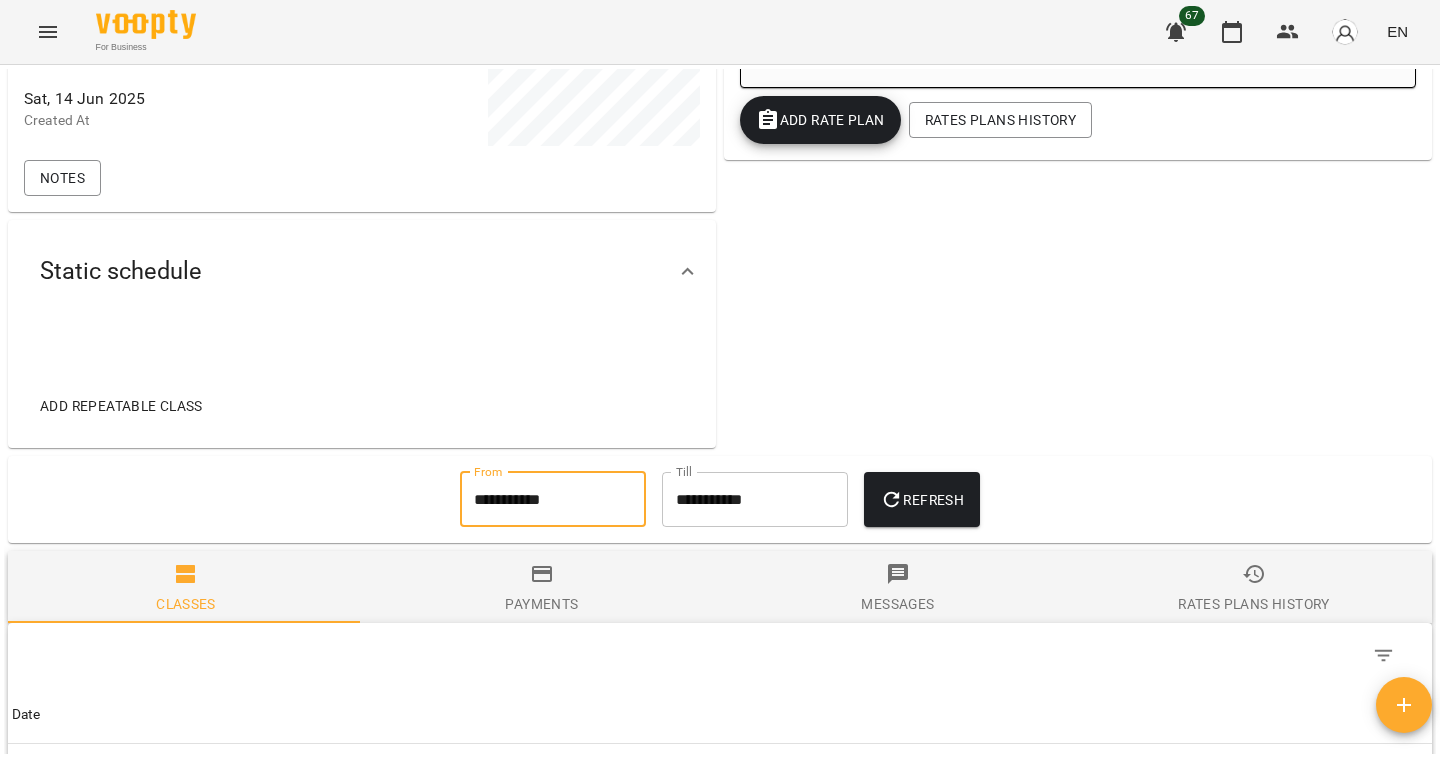 click on "Refresh" at bounding box center [922, 500] 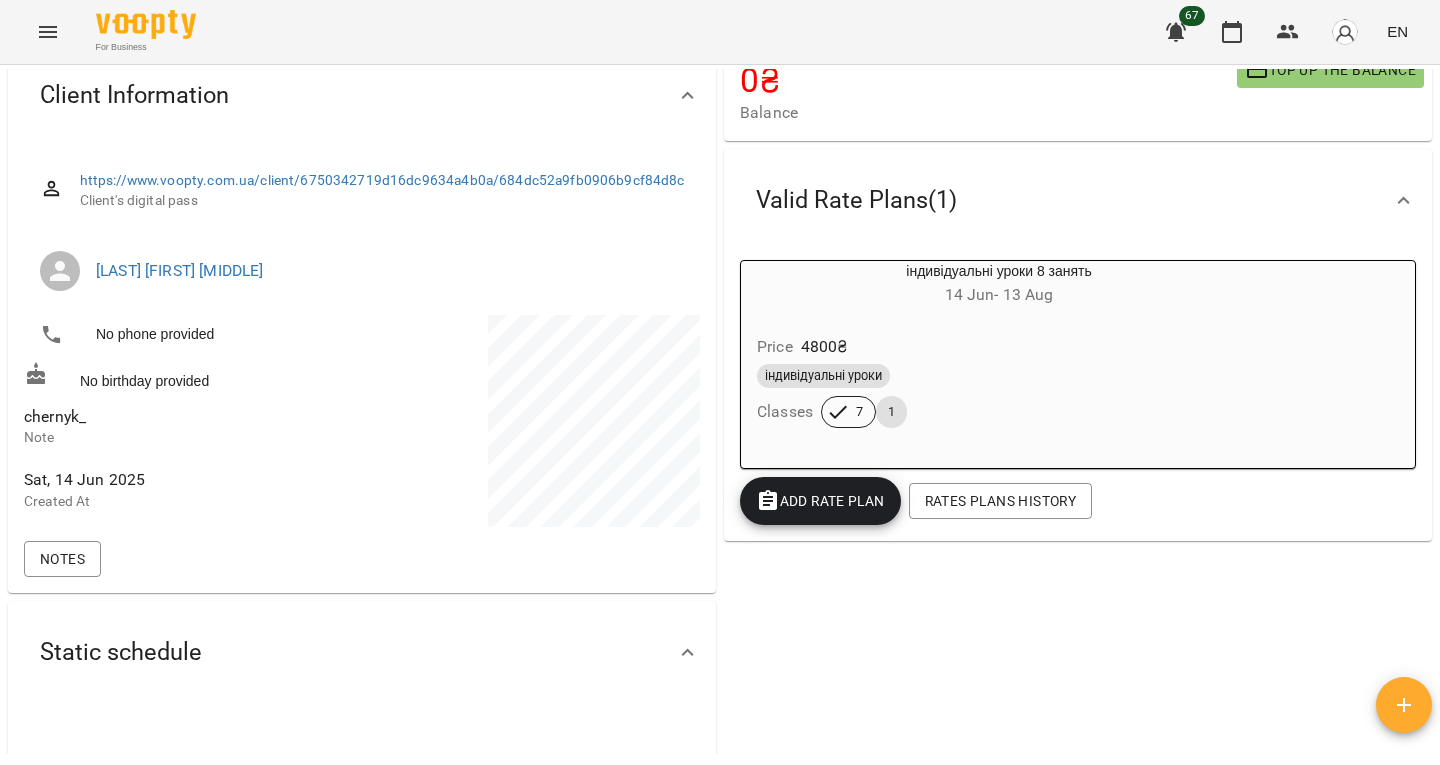scroll, scrollTop: 0, scrollLeft: 0, axis: both 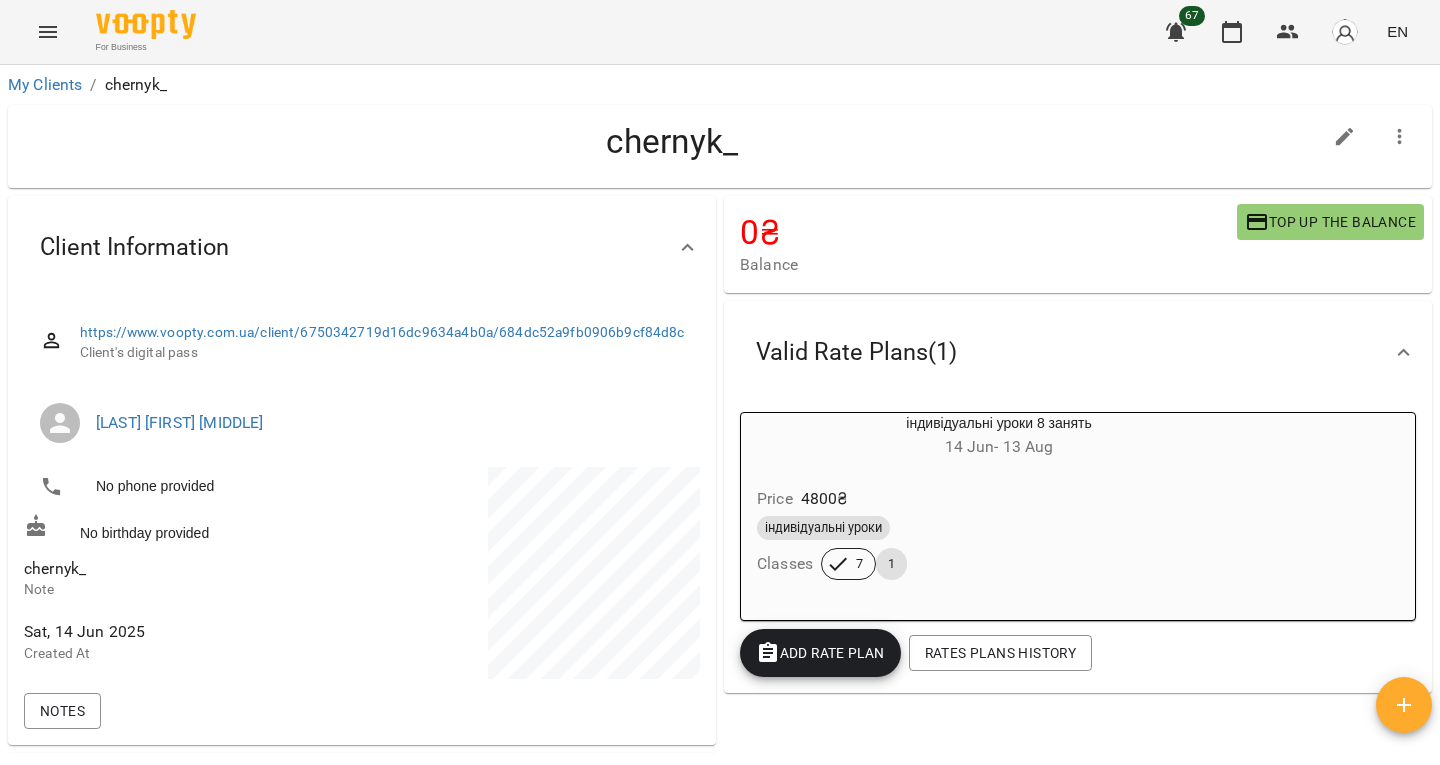 click on "chernyk_" at bounding box center (55, 568) 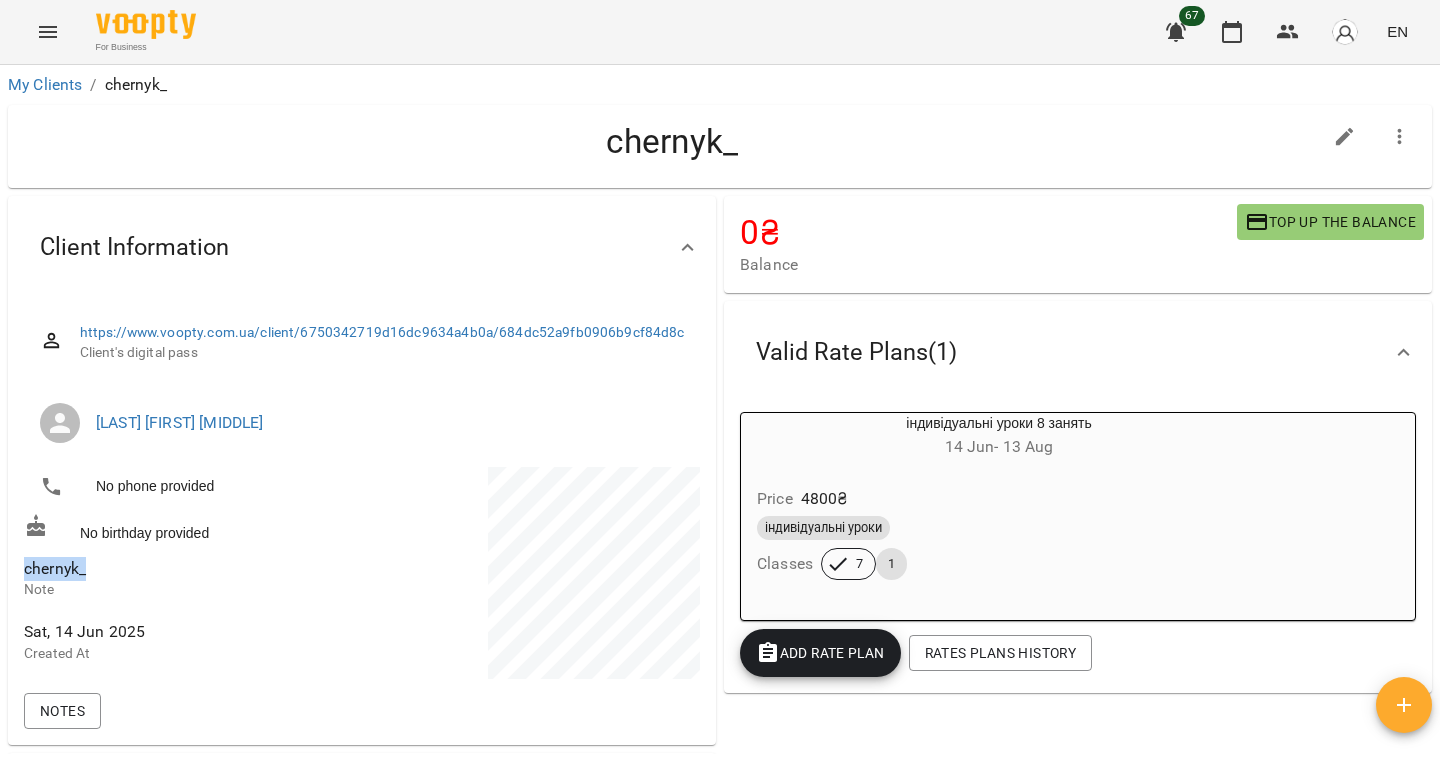 click on "chernyk_" at bounding box center (55, 568) 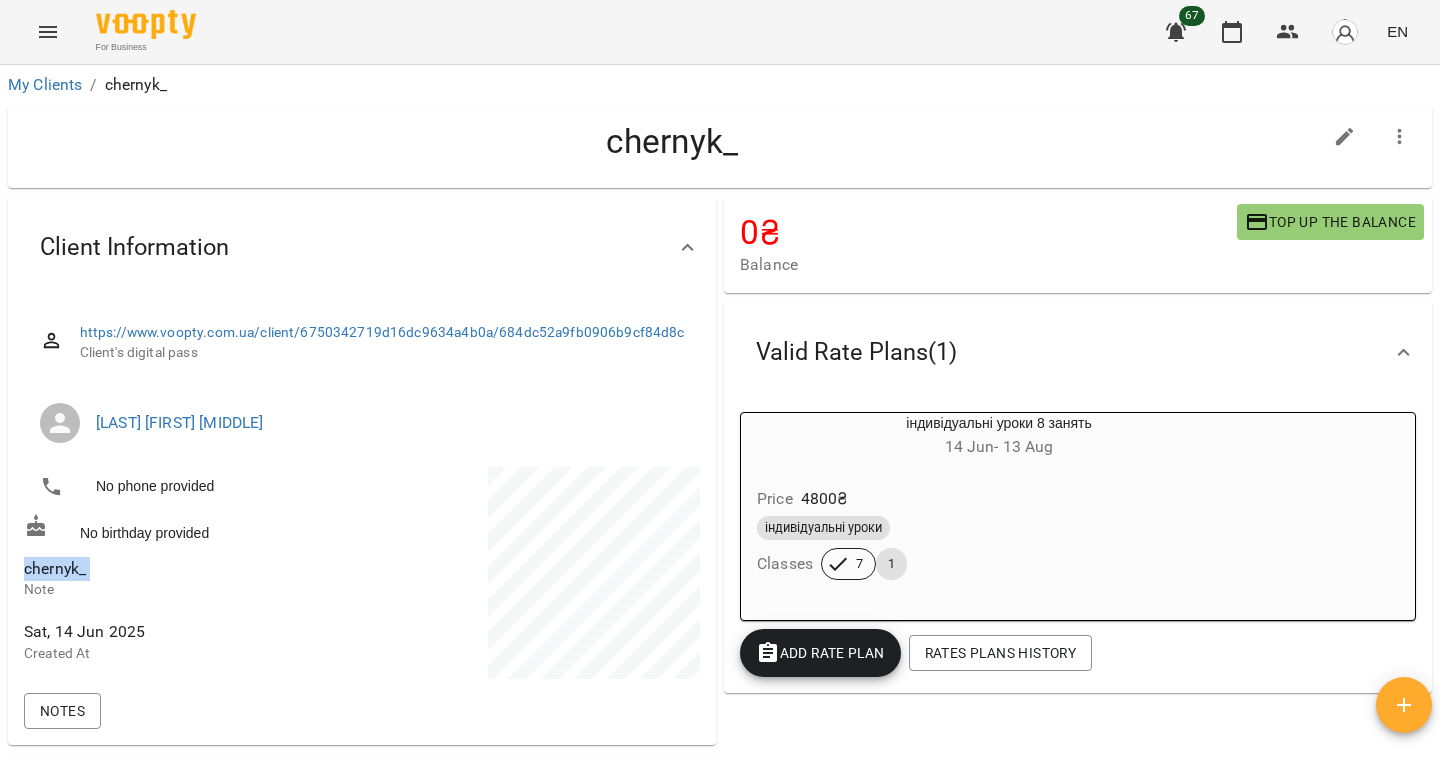 click on "chernyk_" at bounding box center [55, 568] 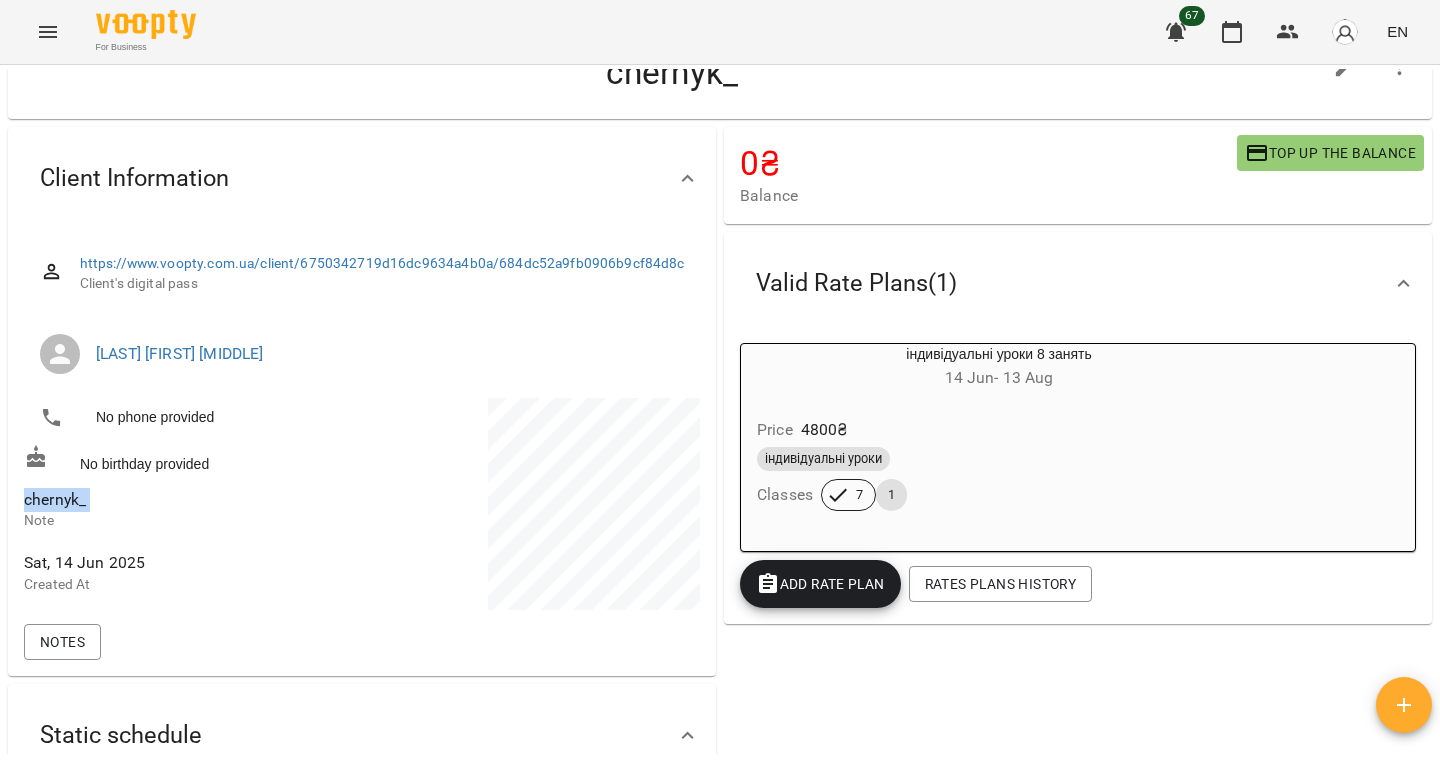 scroll, scrollTop: 68, scrollLeft: 0, axis: vertical 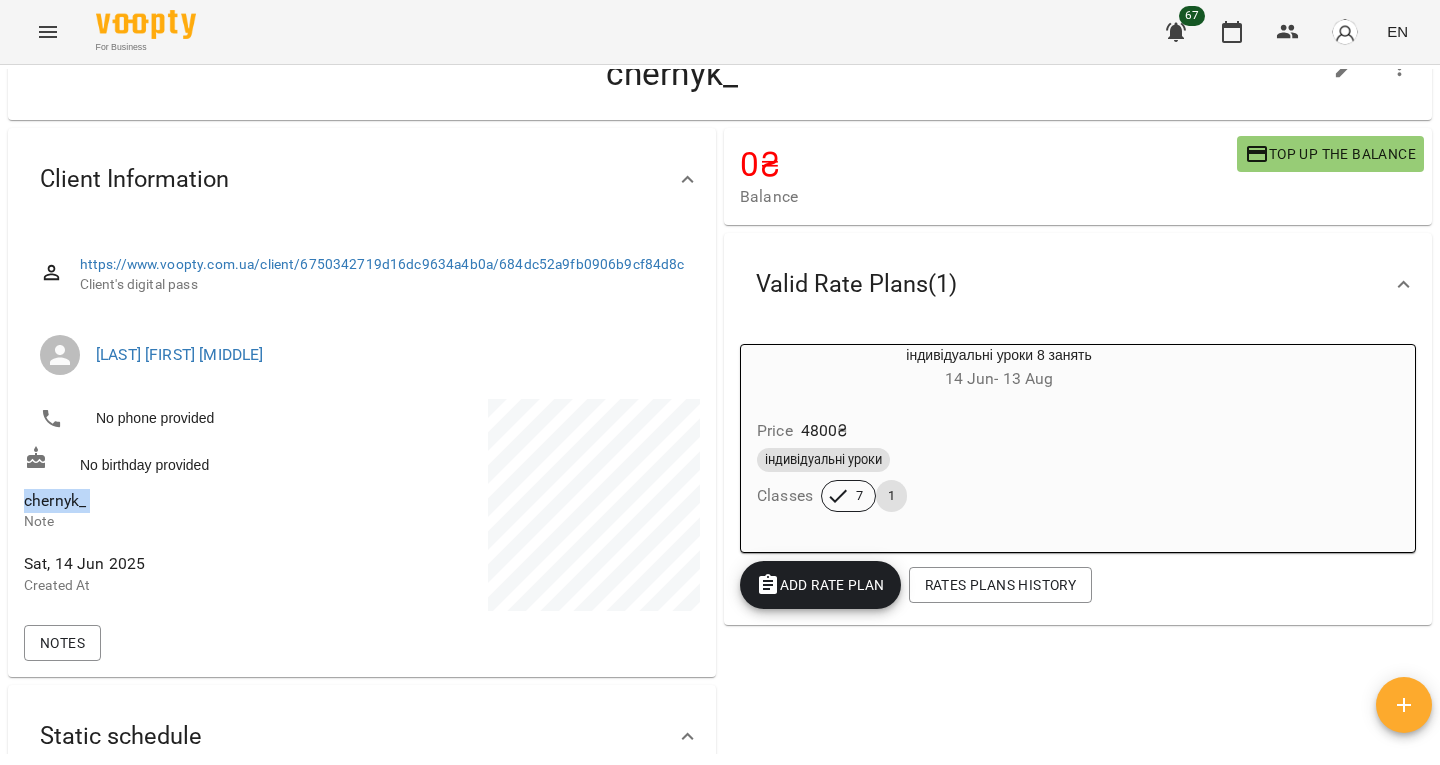 click at bounding box center [1400, 69] 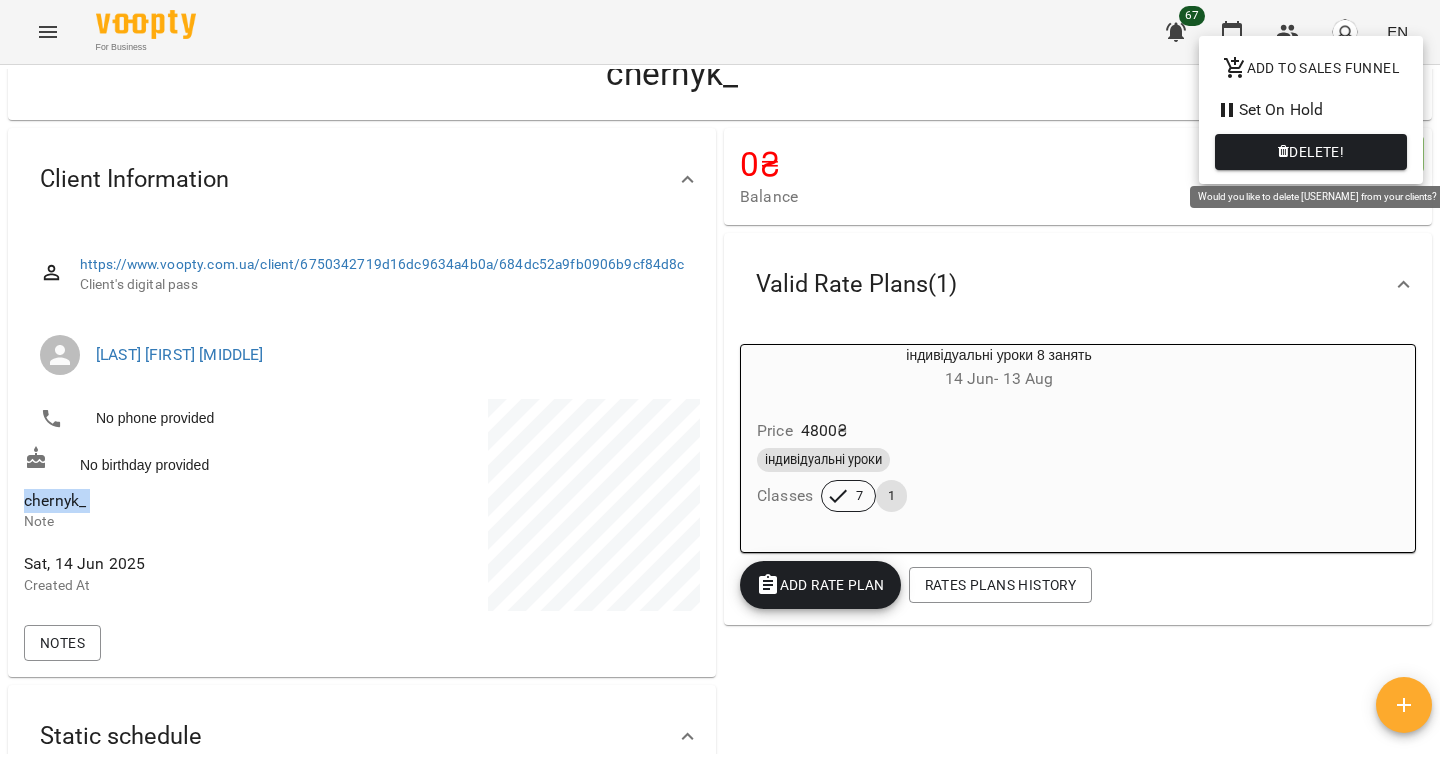 click on "Delete!" at bounding box center [1316, 152] 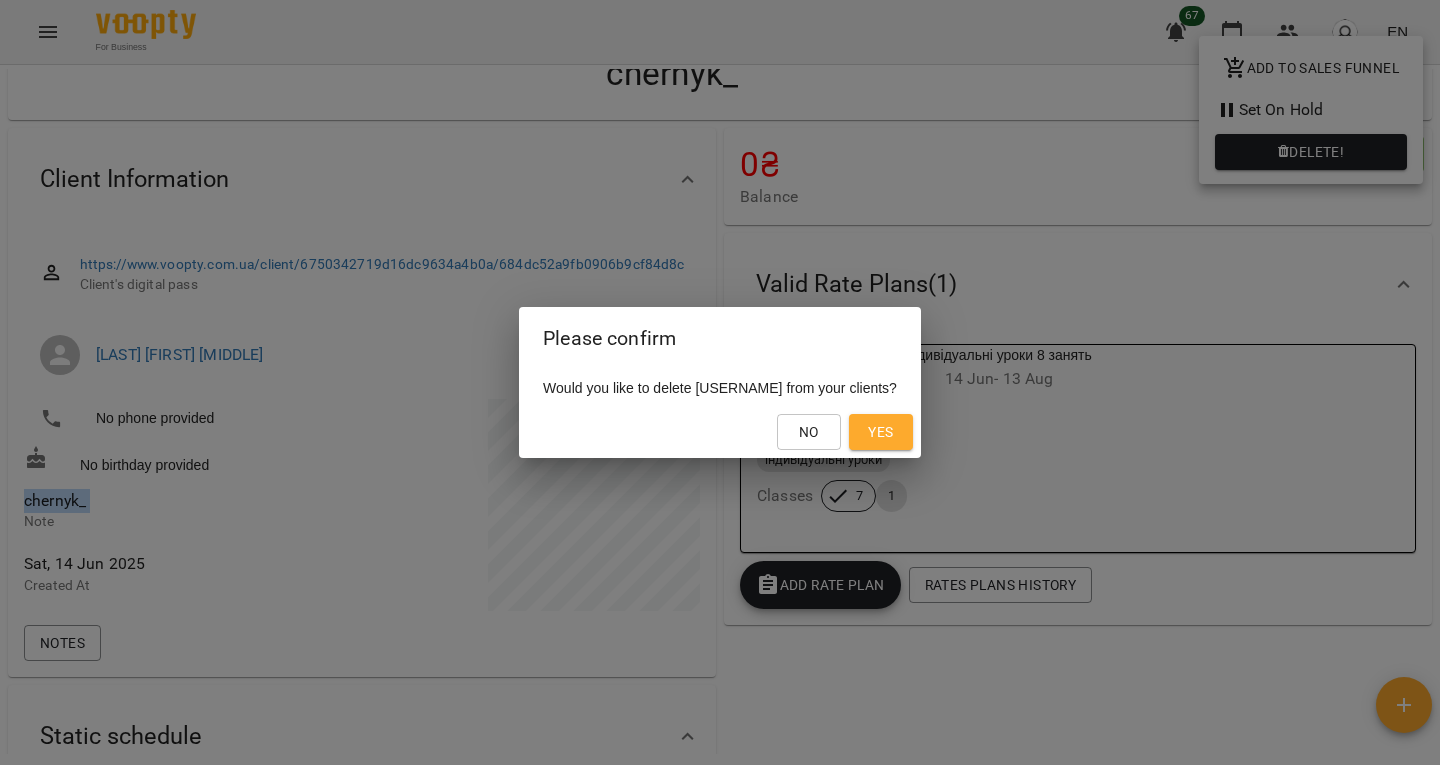 click on "Yes" at bounding box center [880, 432] 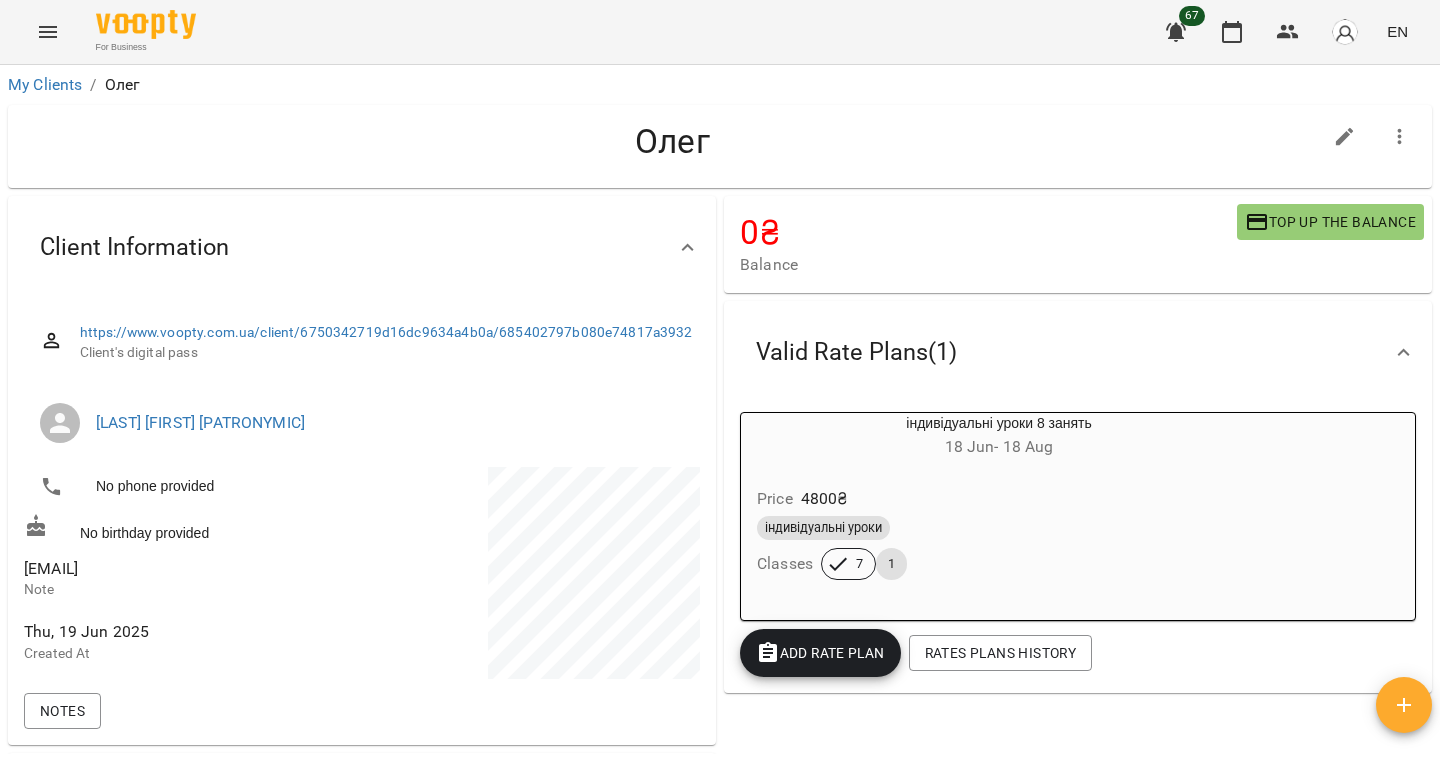 scroll, scrollTop: 0, scrollLeft: 0, axis: both 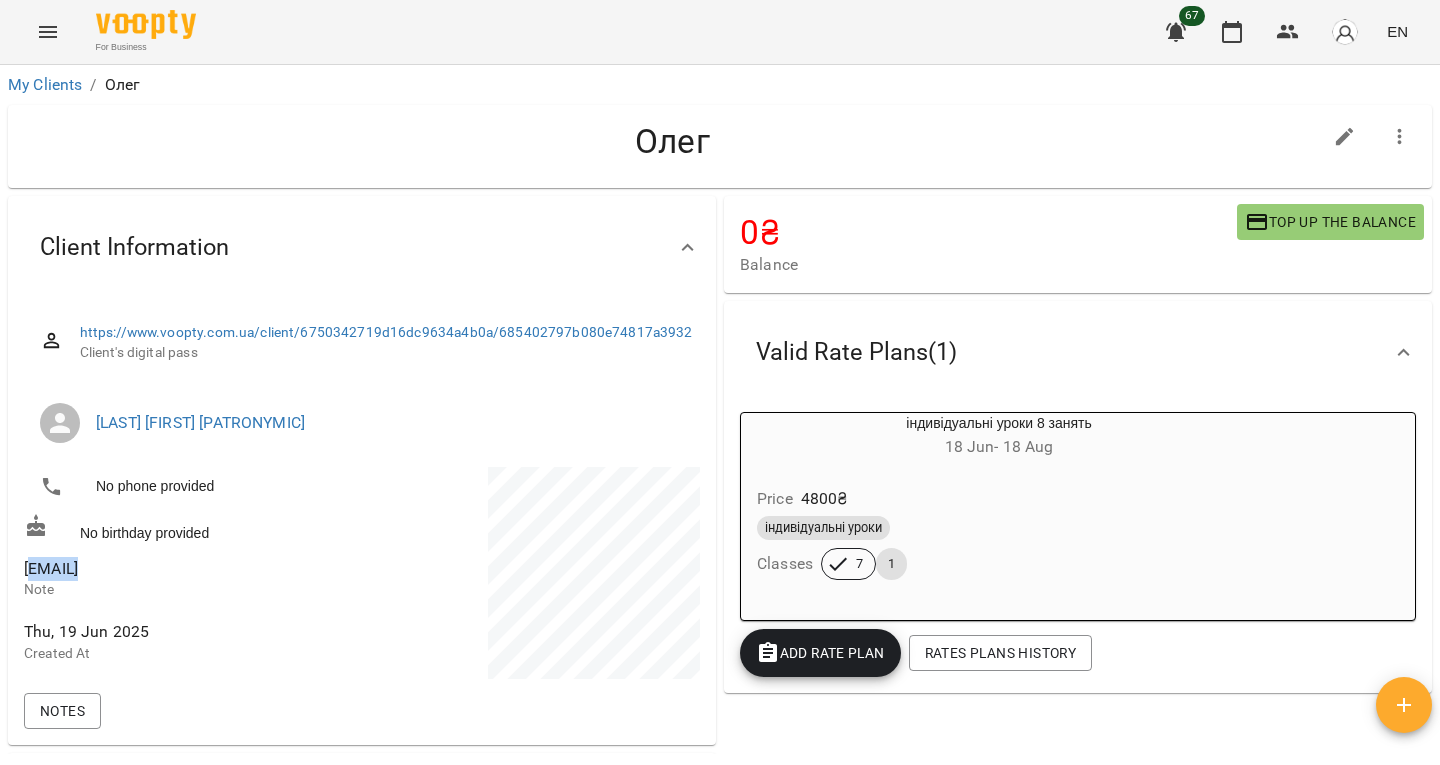 click on "@shnuel" at bounding box center [191, 569] 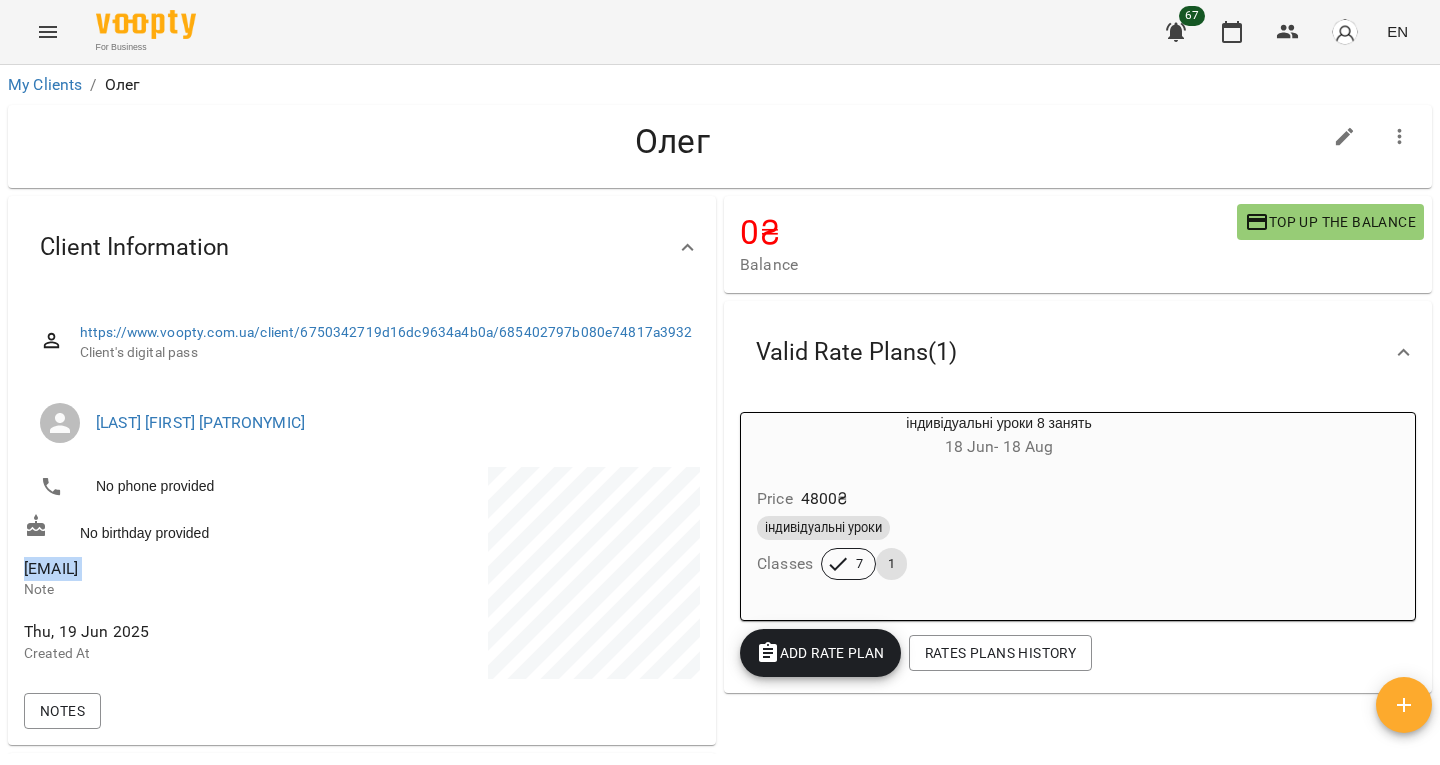 click on "@shnuel" at bounding box center [191, 569] 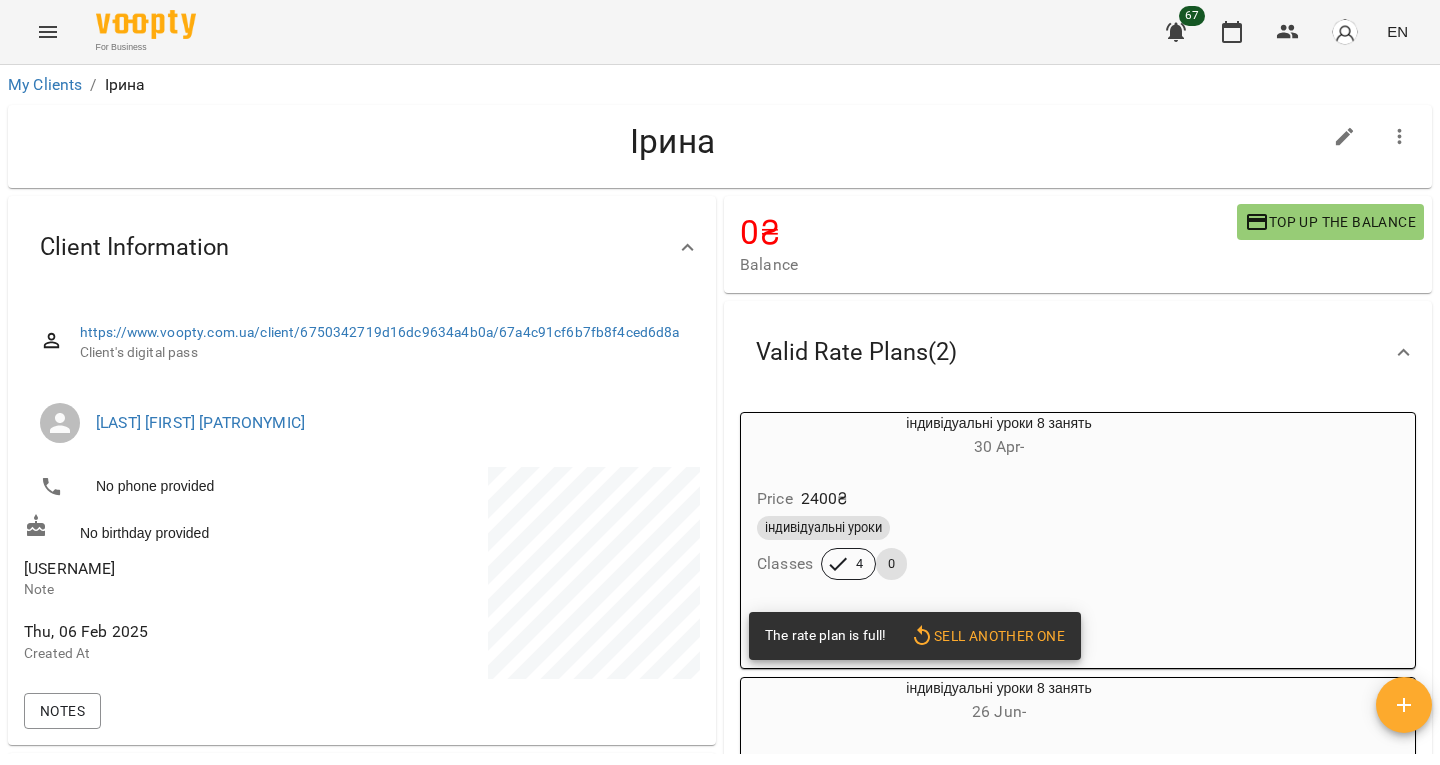 scroll, scrollTop: 0, scrollLeft: 0, axis: both 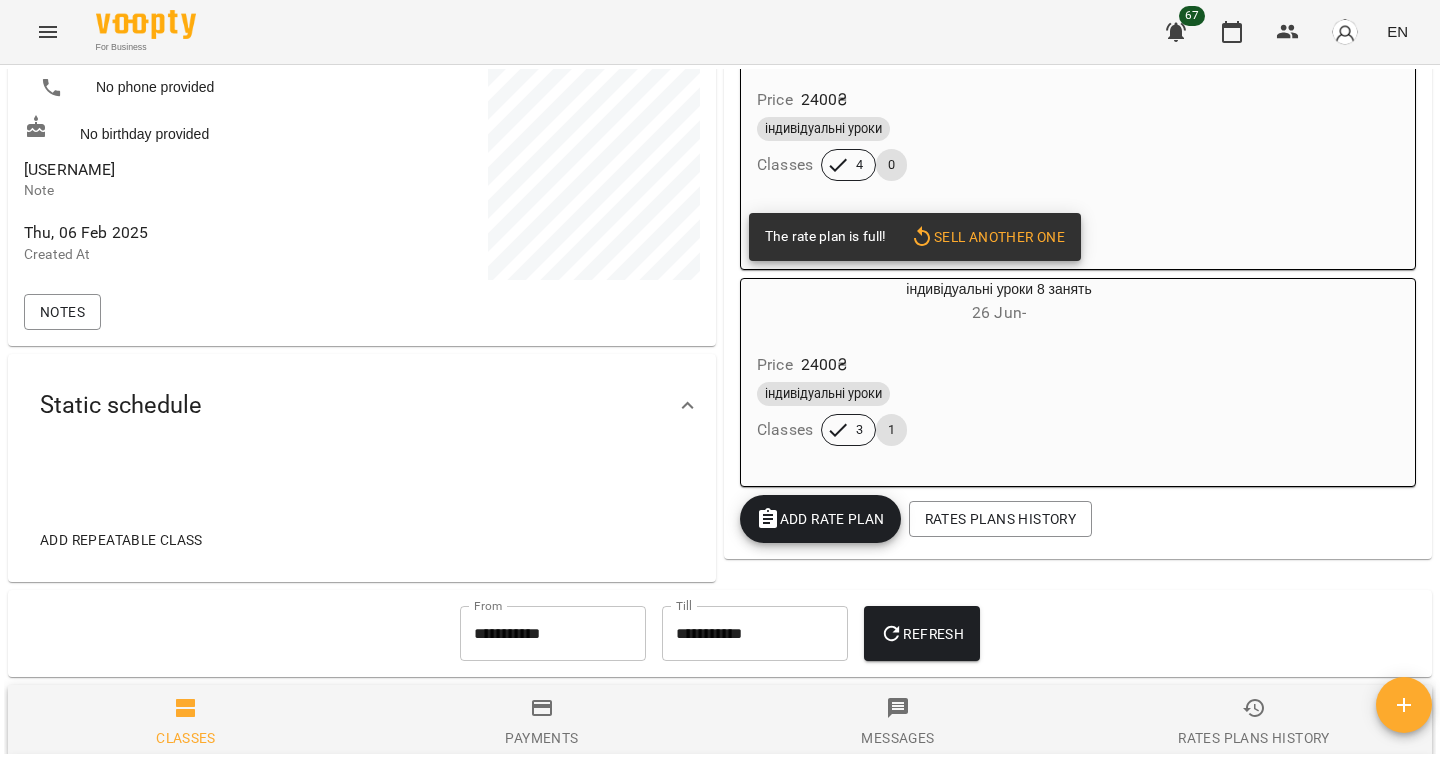 click on "irynakushnirchuk" at bounding box center [69, 169] 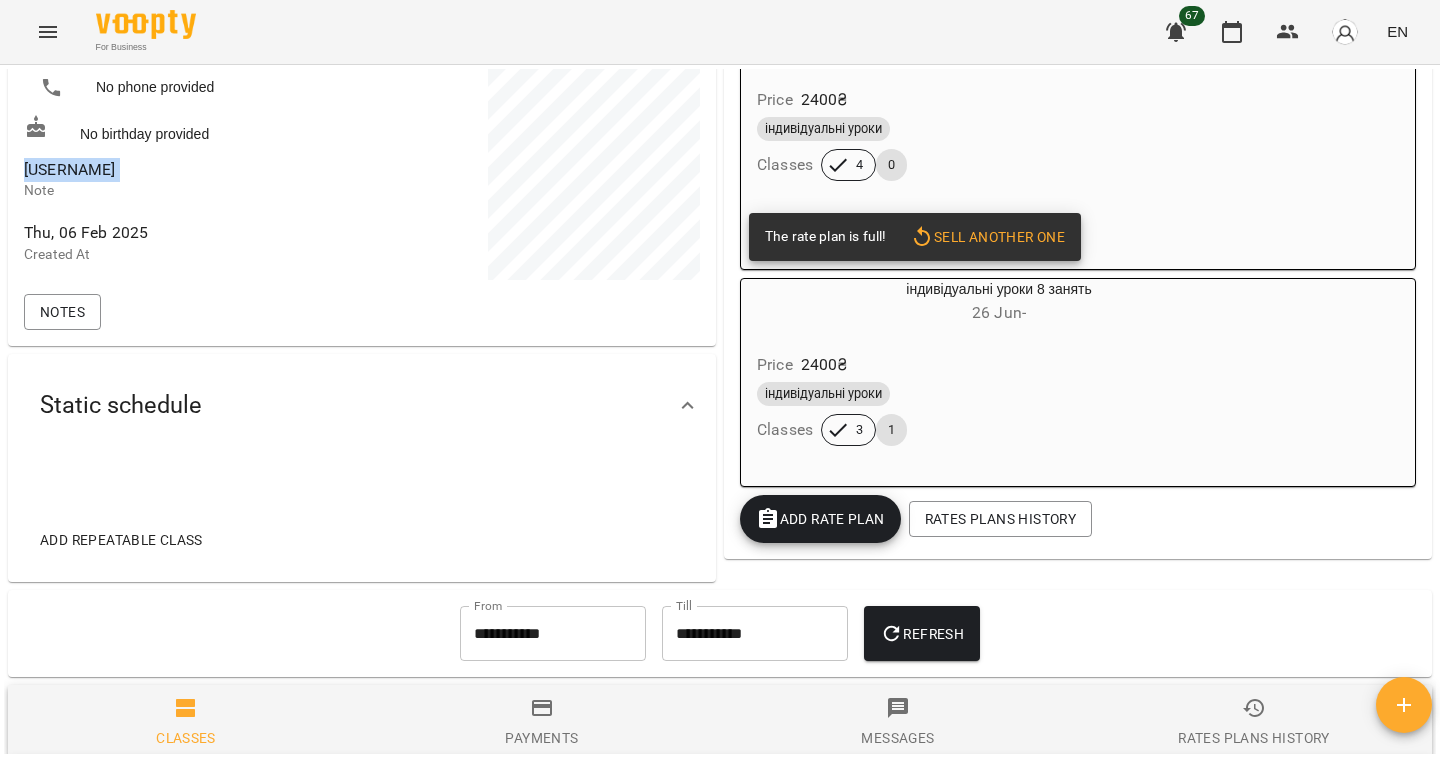 click on "irynakushnirchuk" at bounding box center (69, 169) 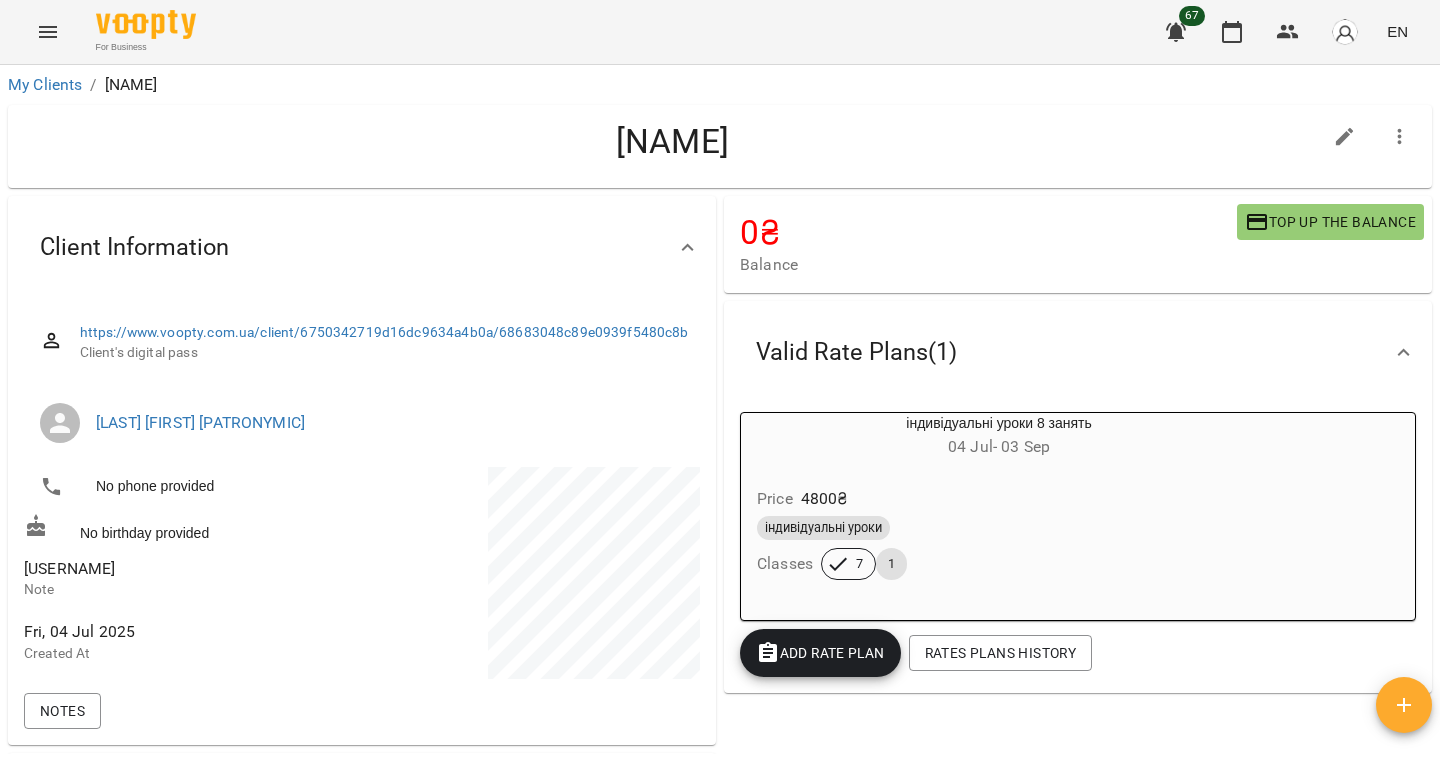 scroll, scrollTop: 0, scrollLeft: 0, axis: both 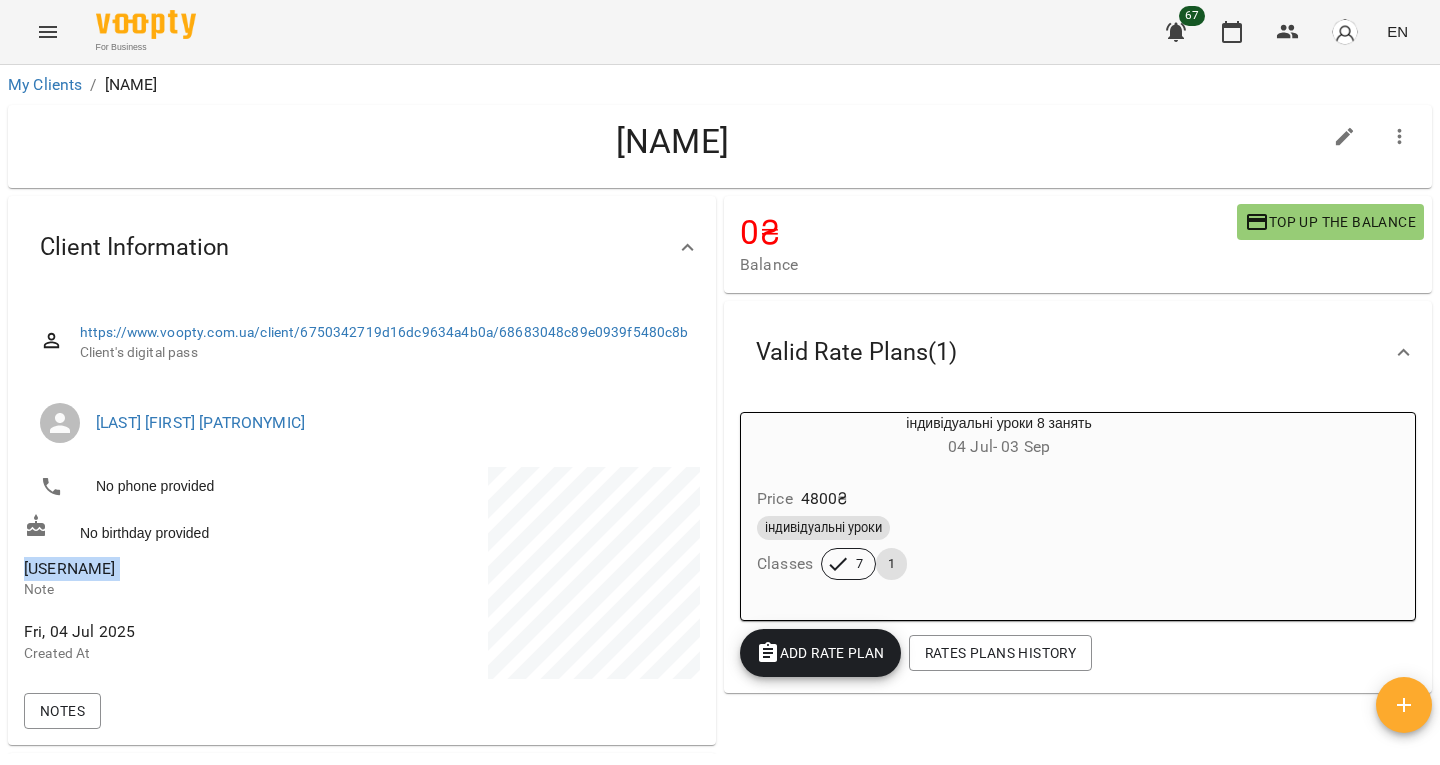 click on "[USERNAME] Note" at bounding box center (191, 578) 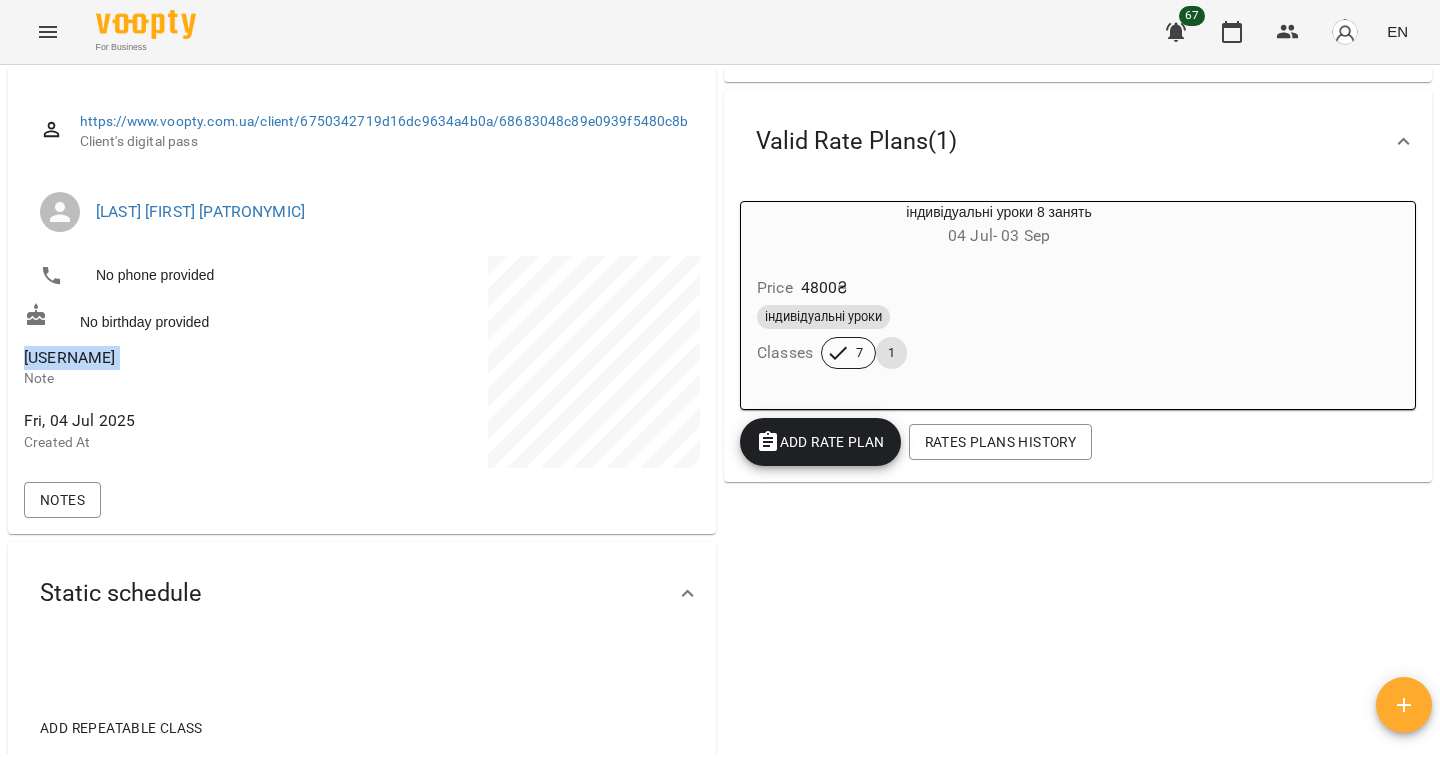 scroll, scrollTop: 0, scrollLeft: 0, axis: both 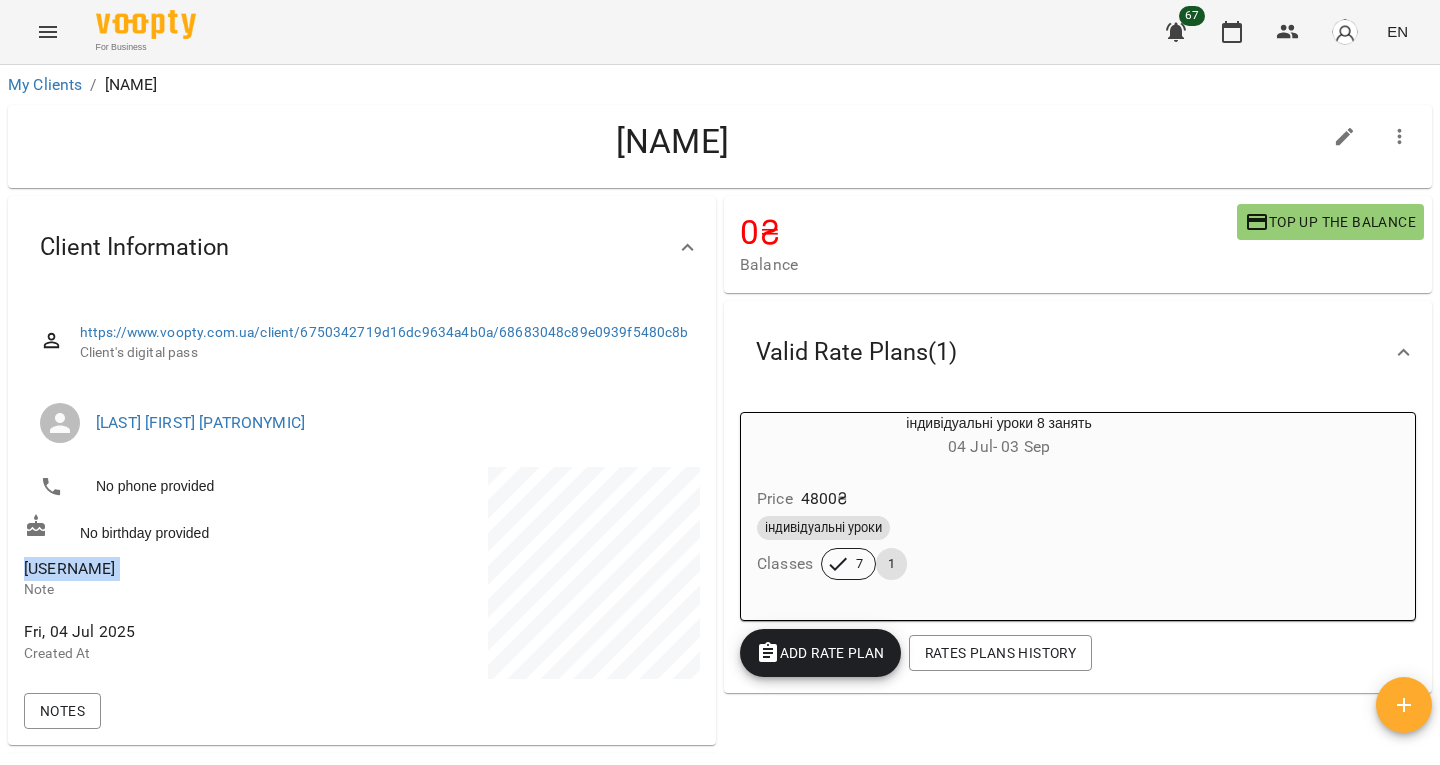click on "[USERNAME]" at bounding box center (69, 568) 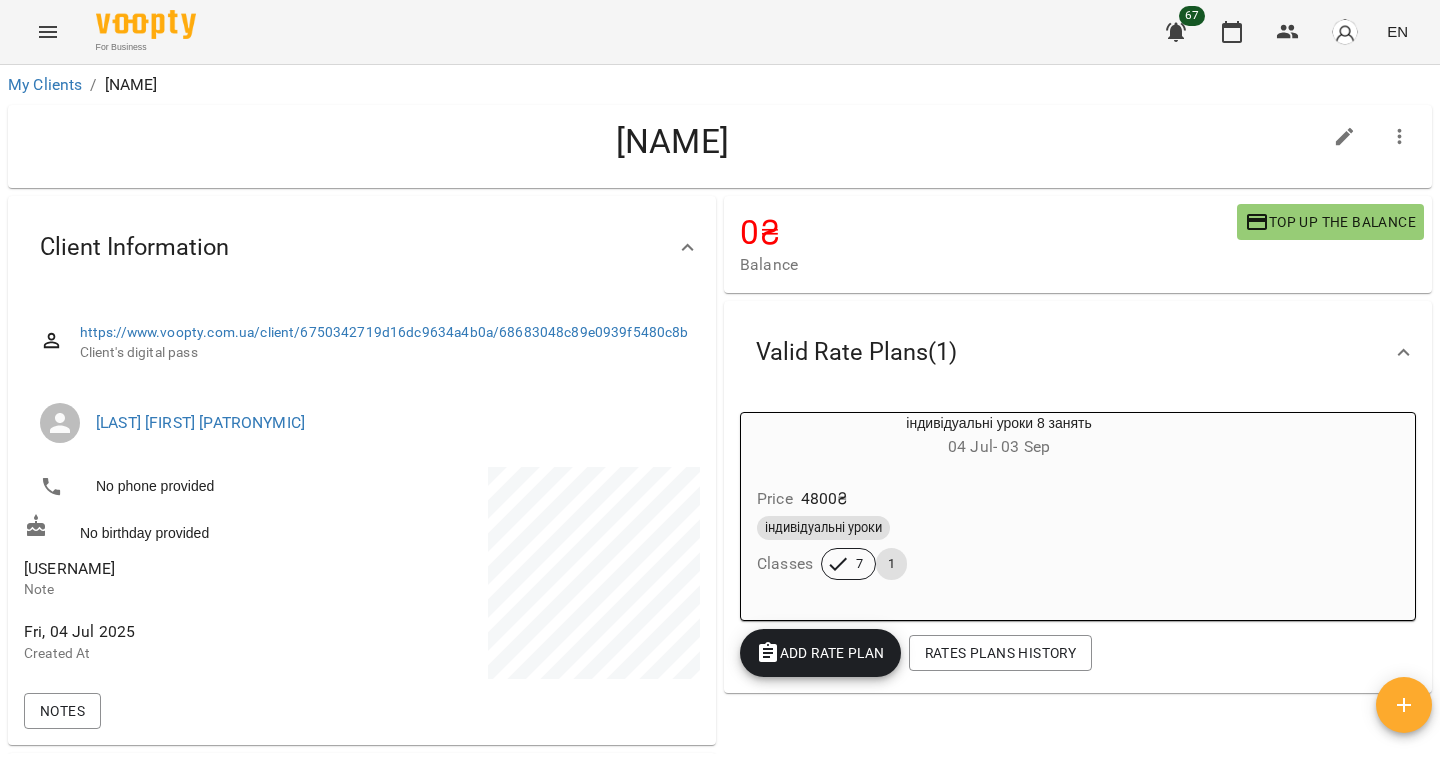 click on "[USERNAME]" at bounding box center [69, 568] 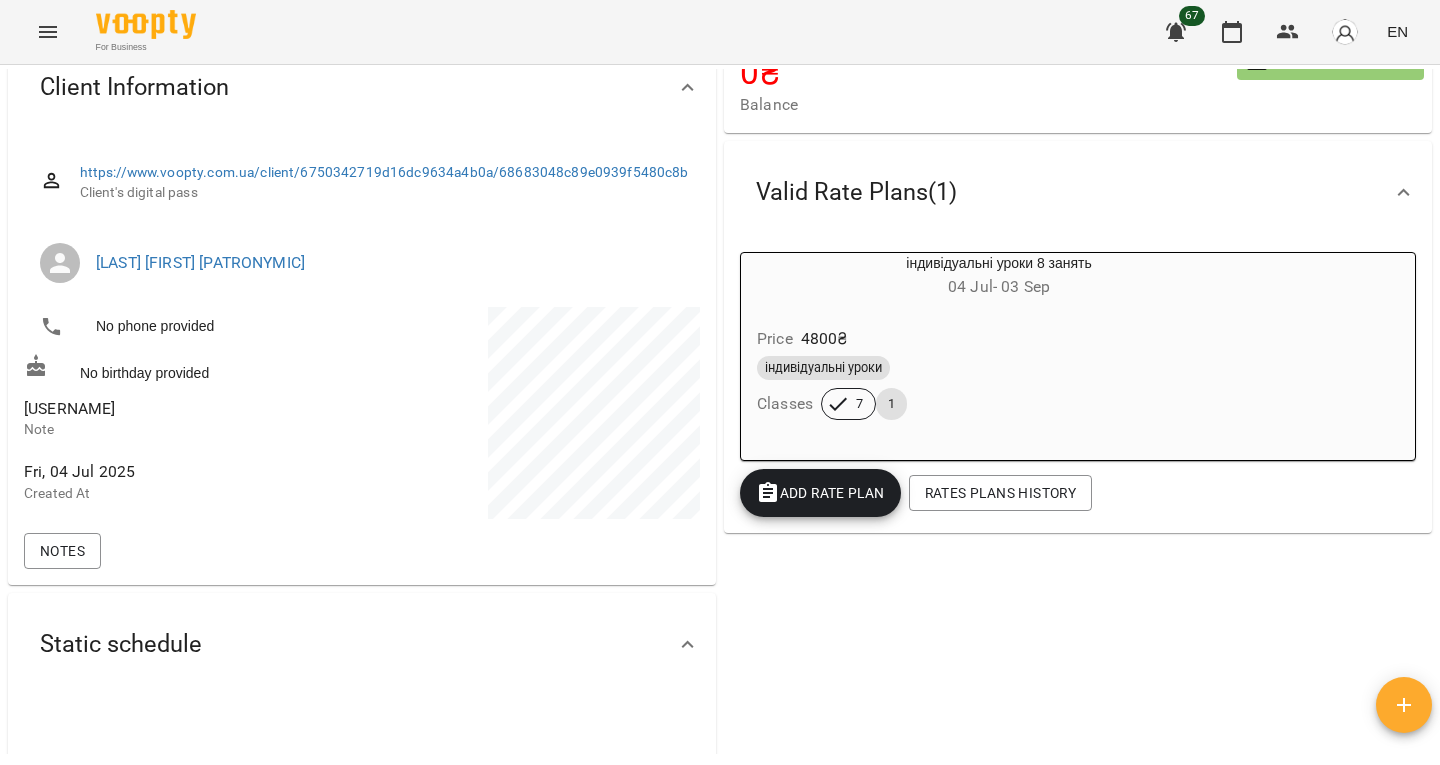 scroll, scrollTop: 162, scrollLeft: 0, axis: vertical 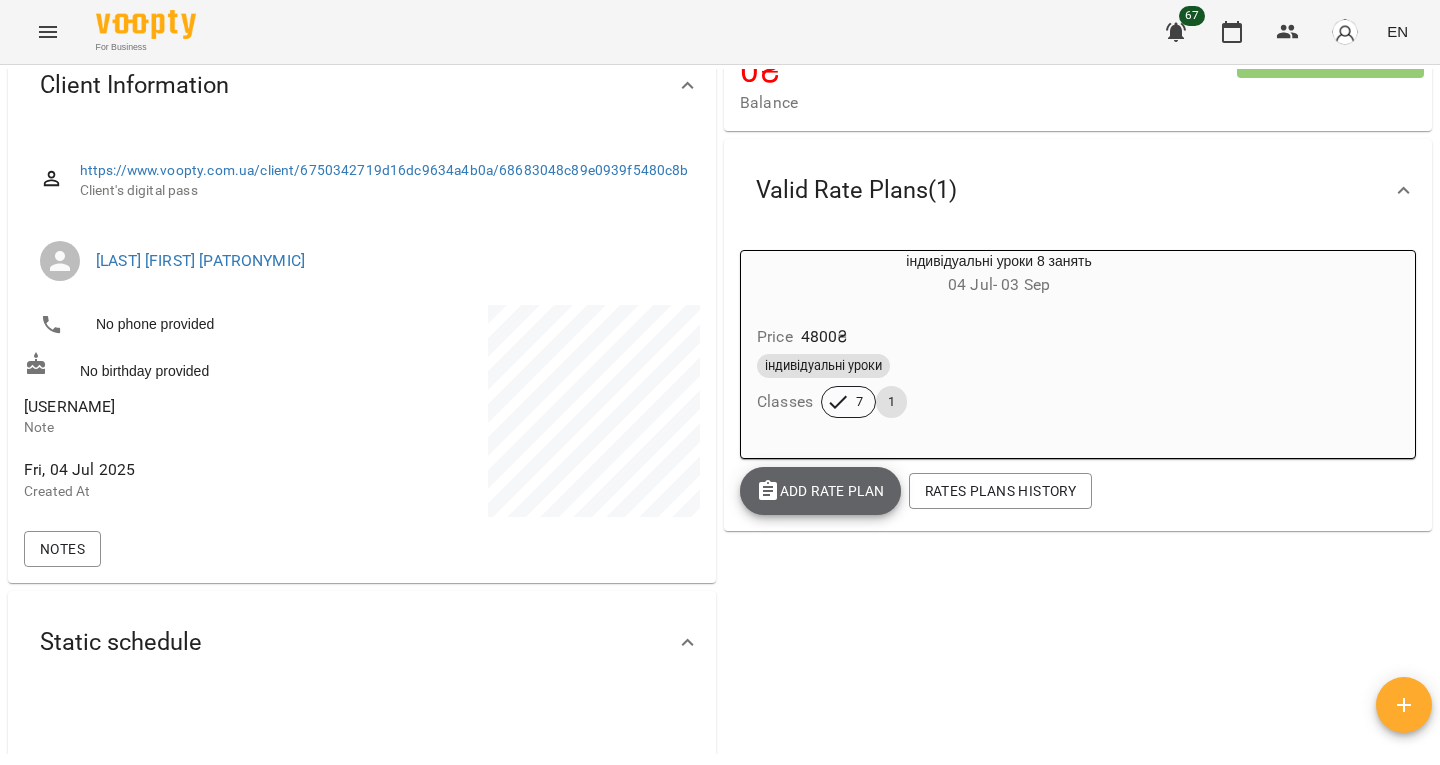 click on "Add Rate plan" at bounding box center [820, 491] 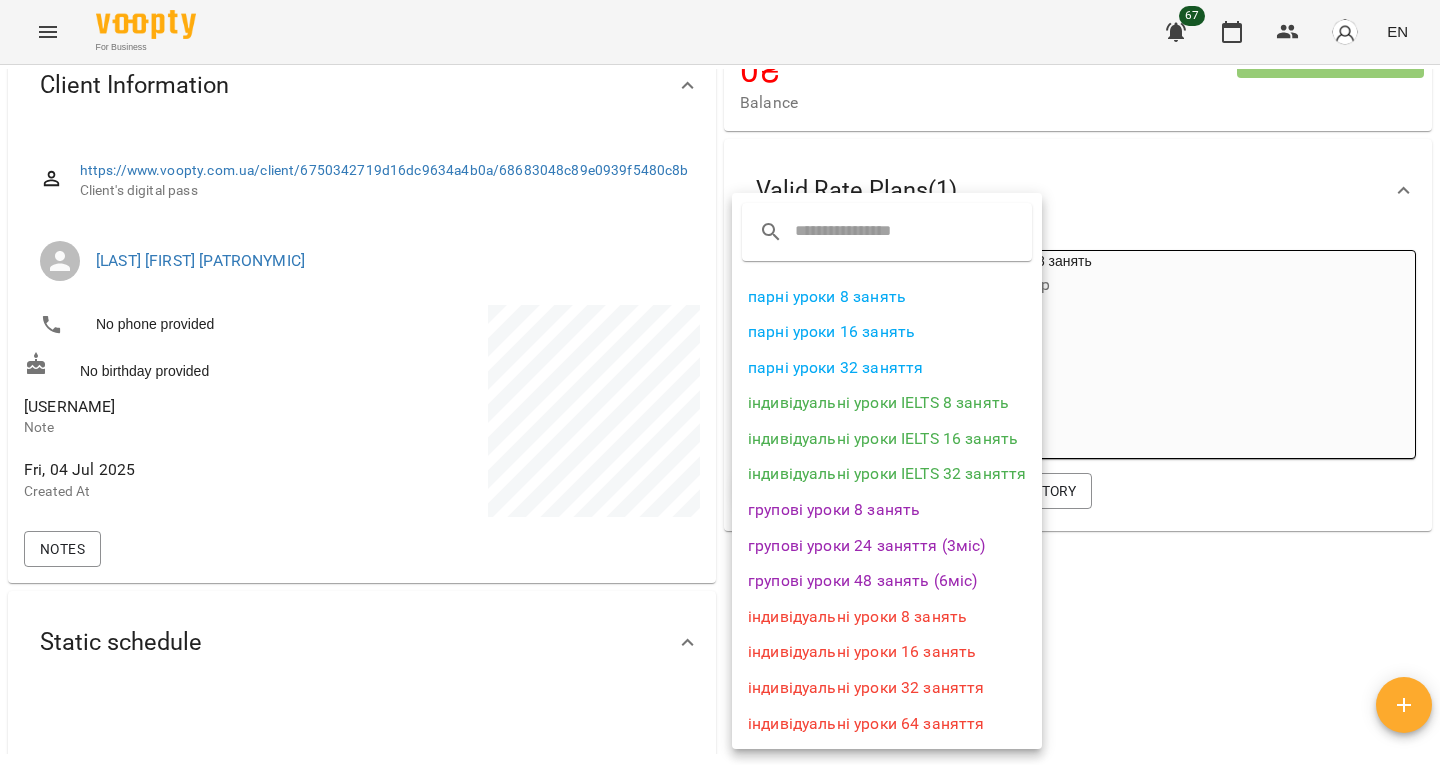 click on "індивідуальні уроки 8 занять" at bounding box center [887, 617] 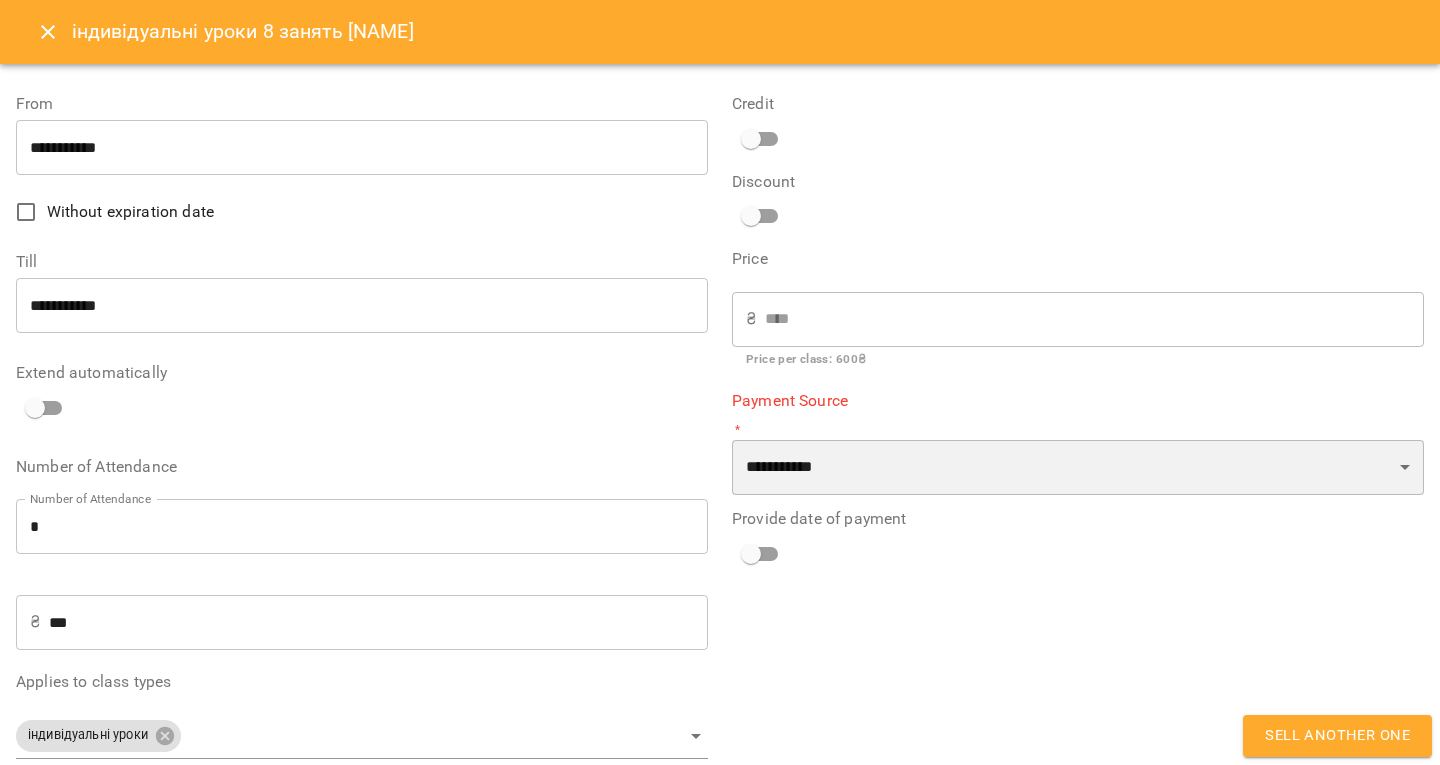 click on "**********" at bounding box center [1078, 468] 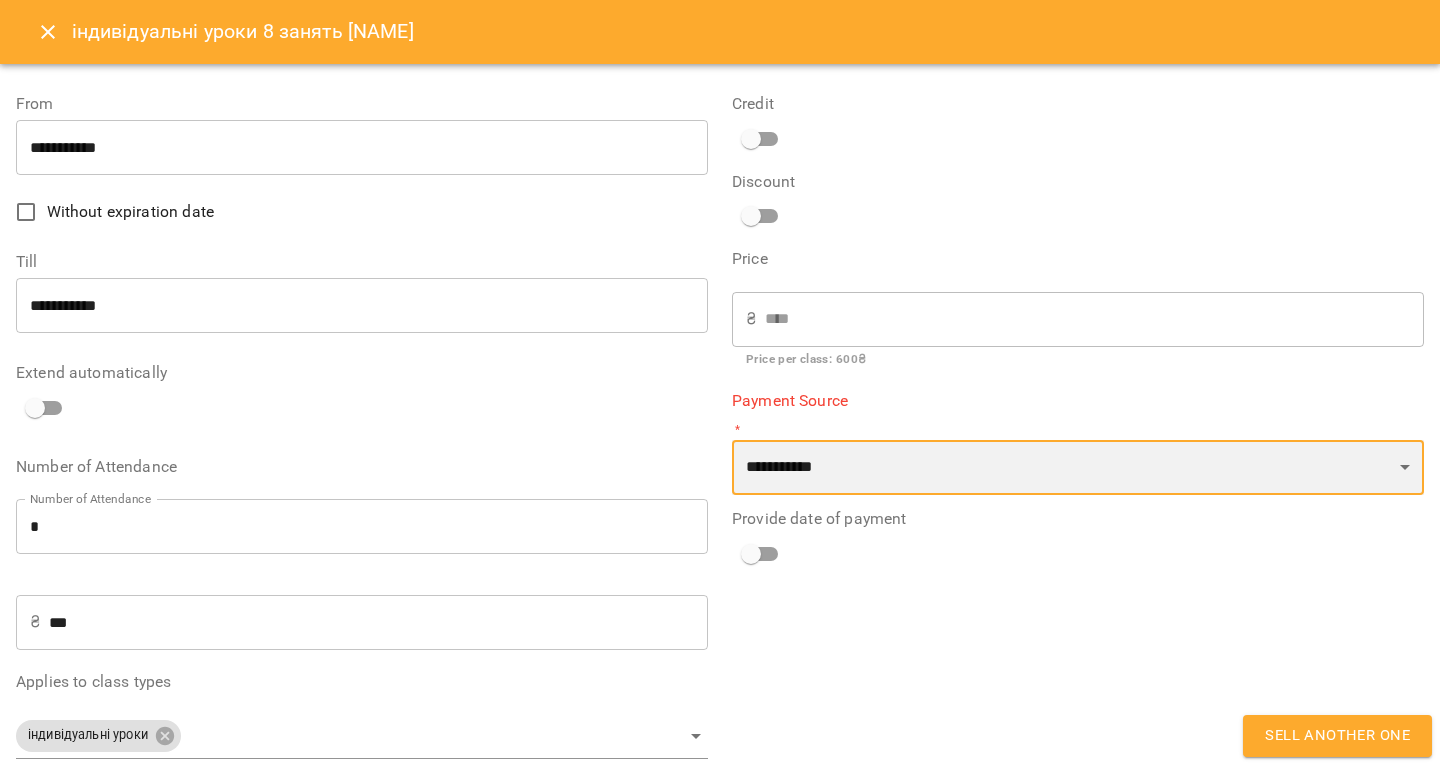 select on "****" 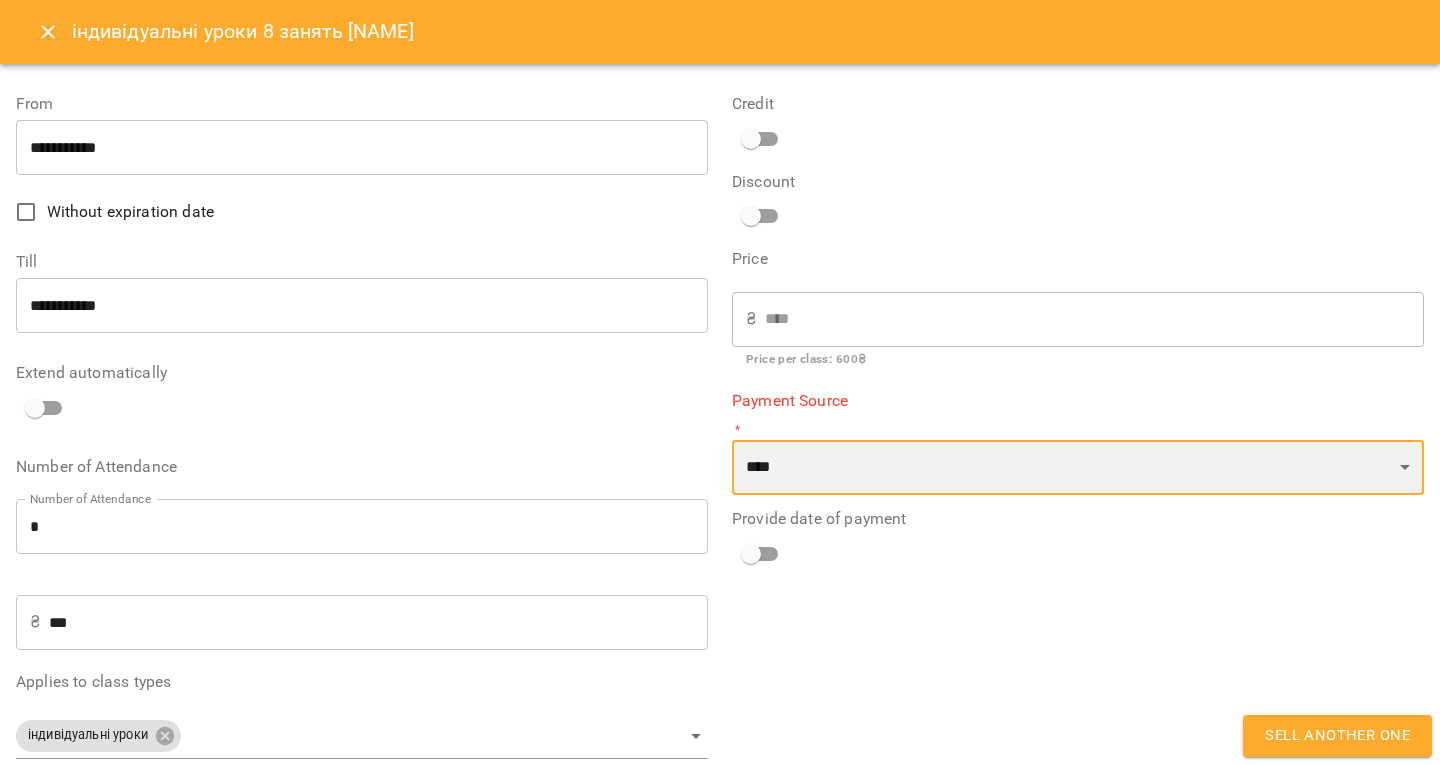 click on "**********" at bounding box center [1078, 468] 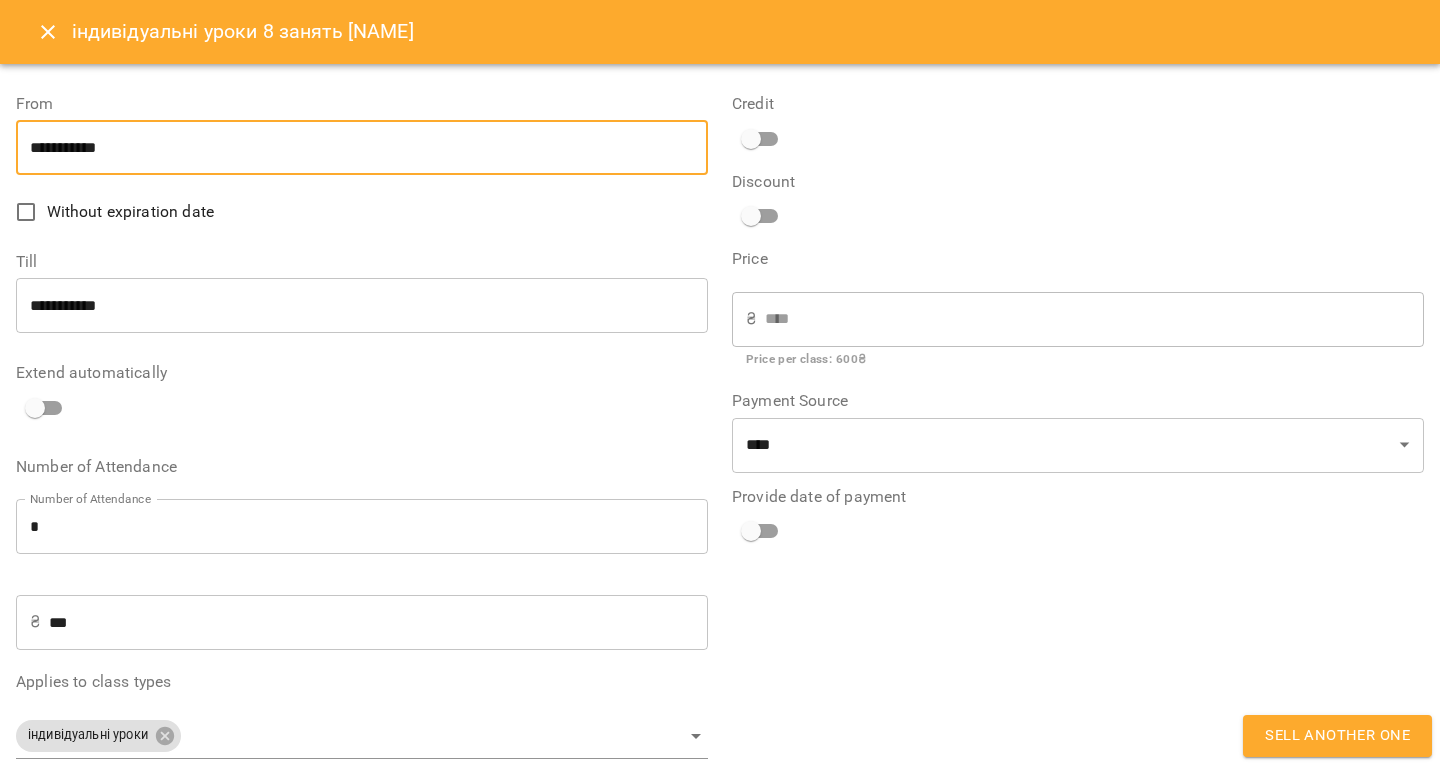 click on "**********" at bounding box center [362, 148] 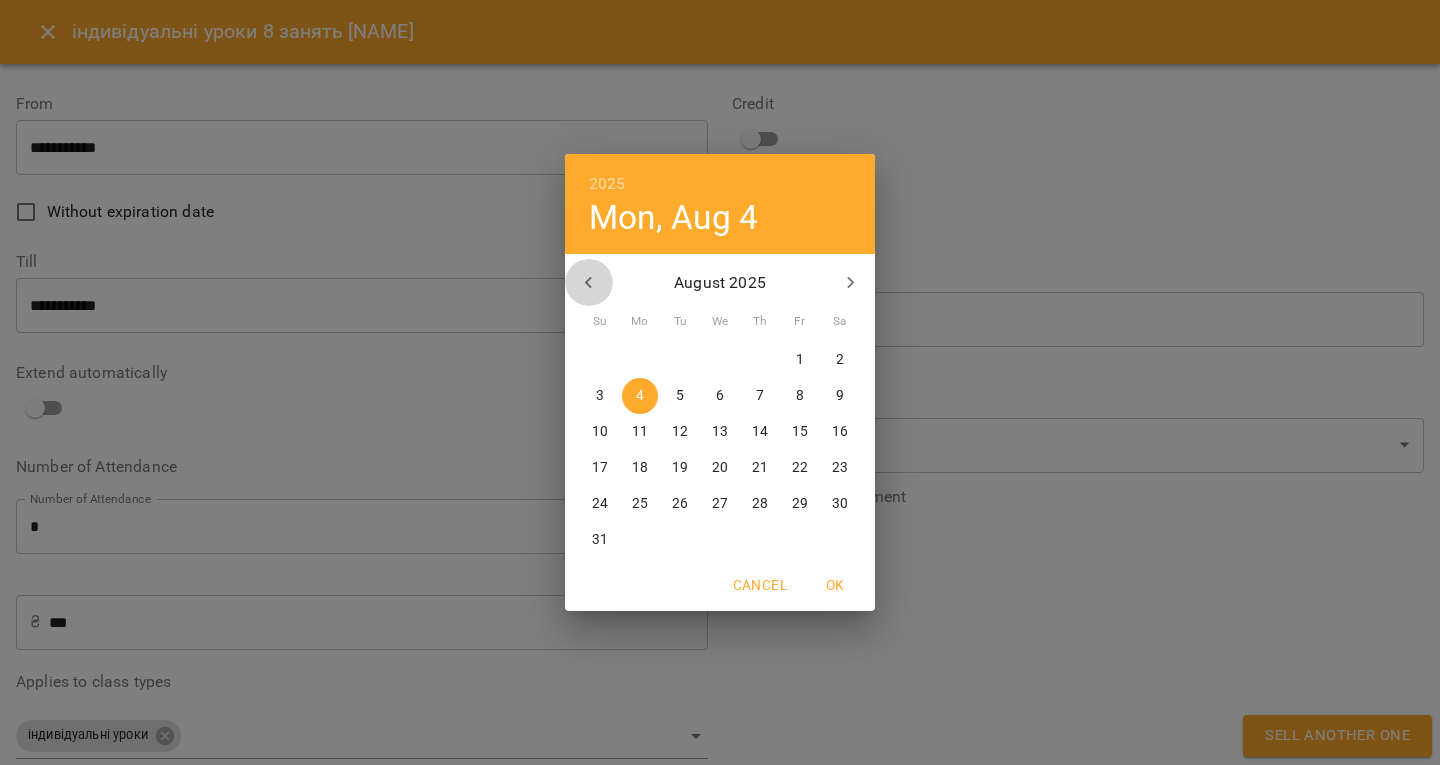 click 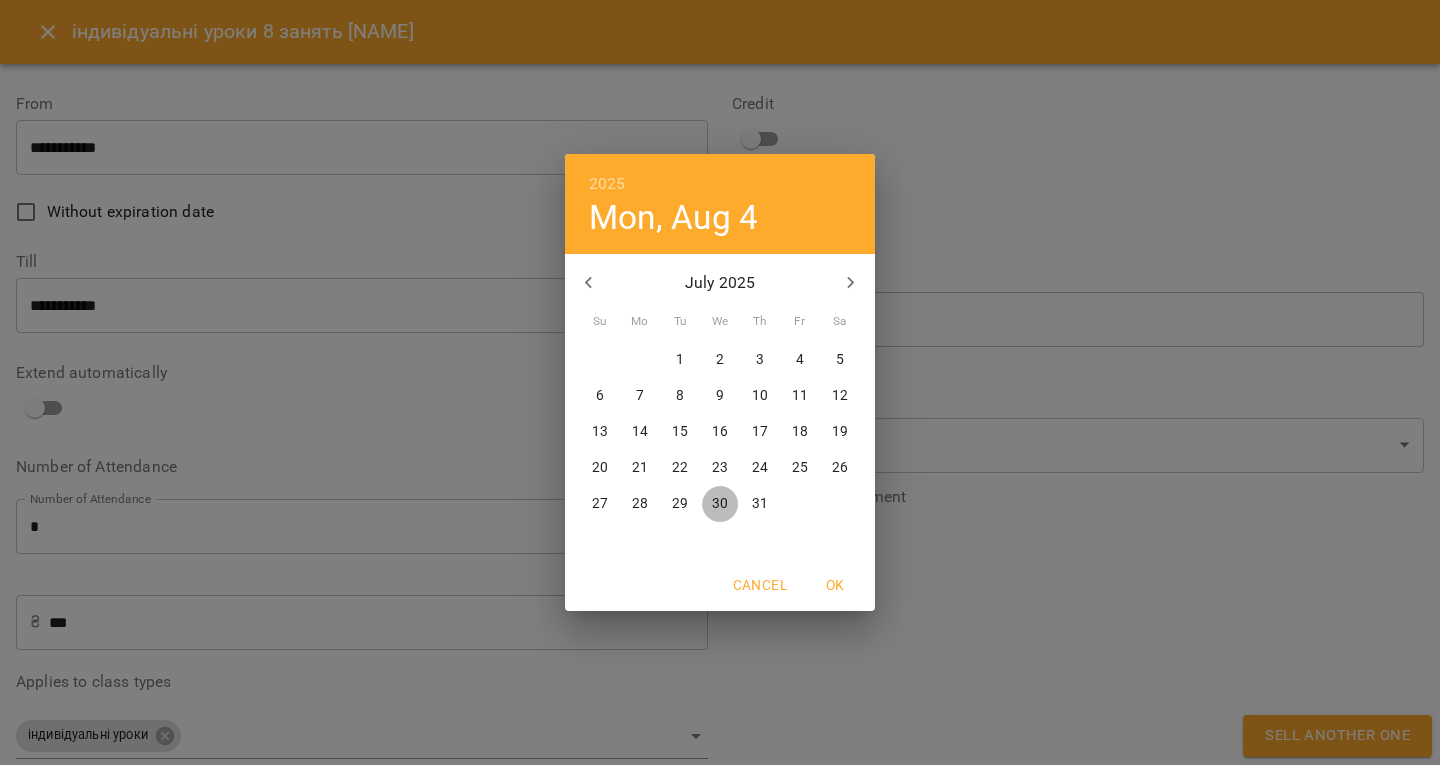 click on "30" at bounding box center [720, 504] 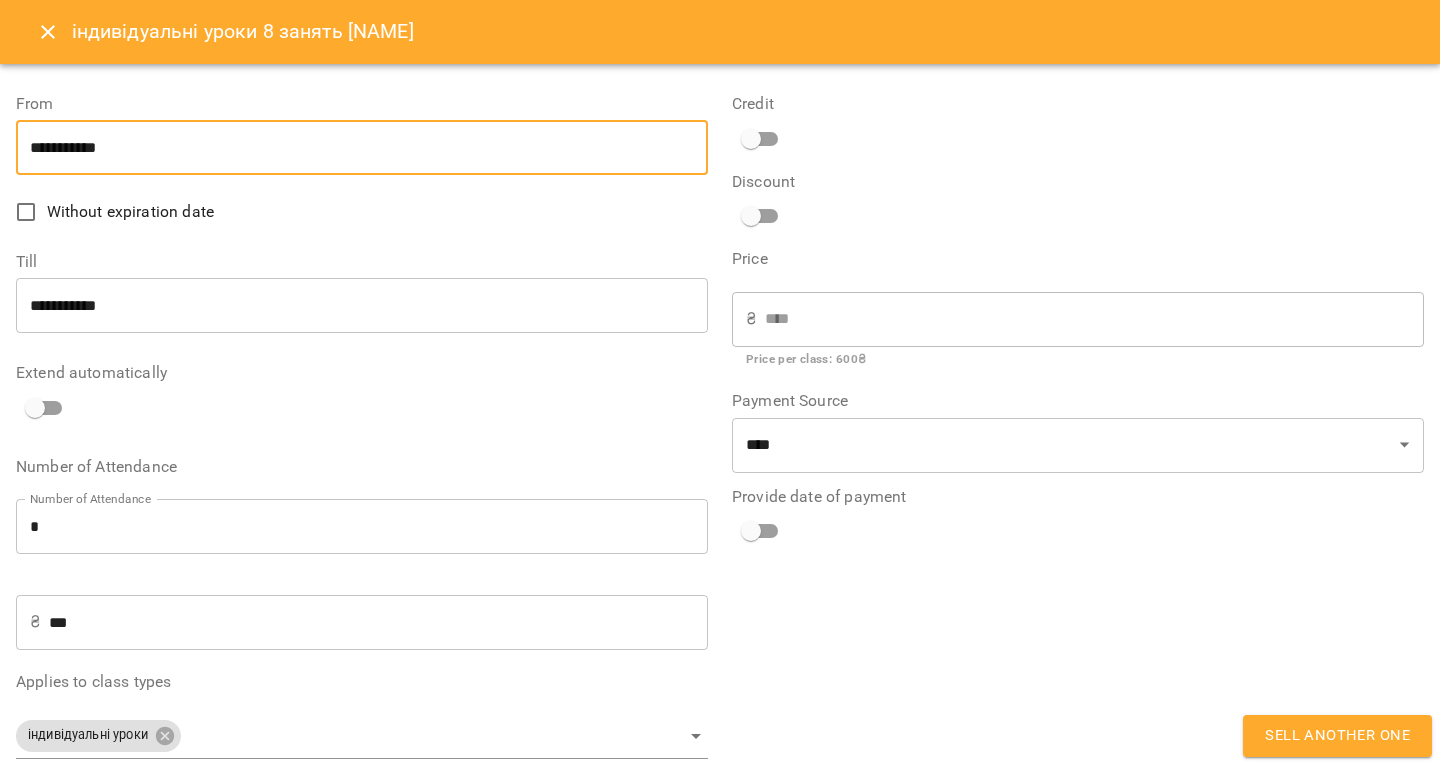 click on "**********" at bounding box center (1078, 427) 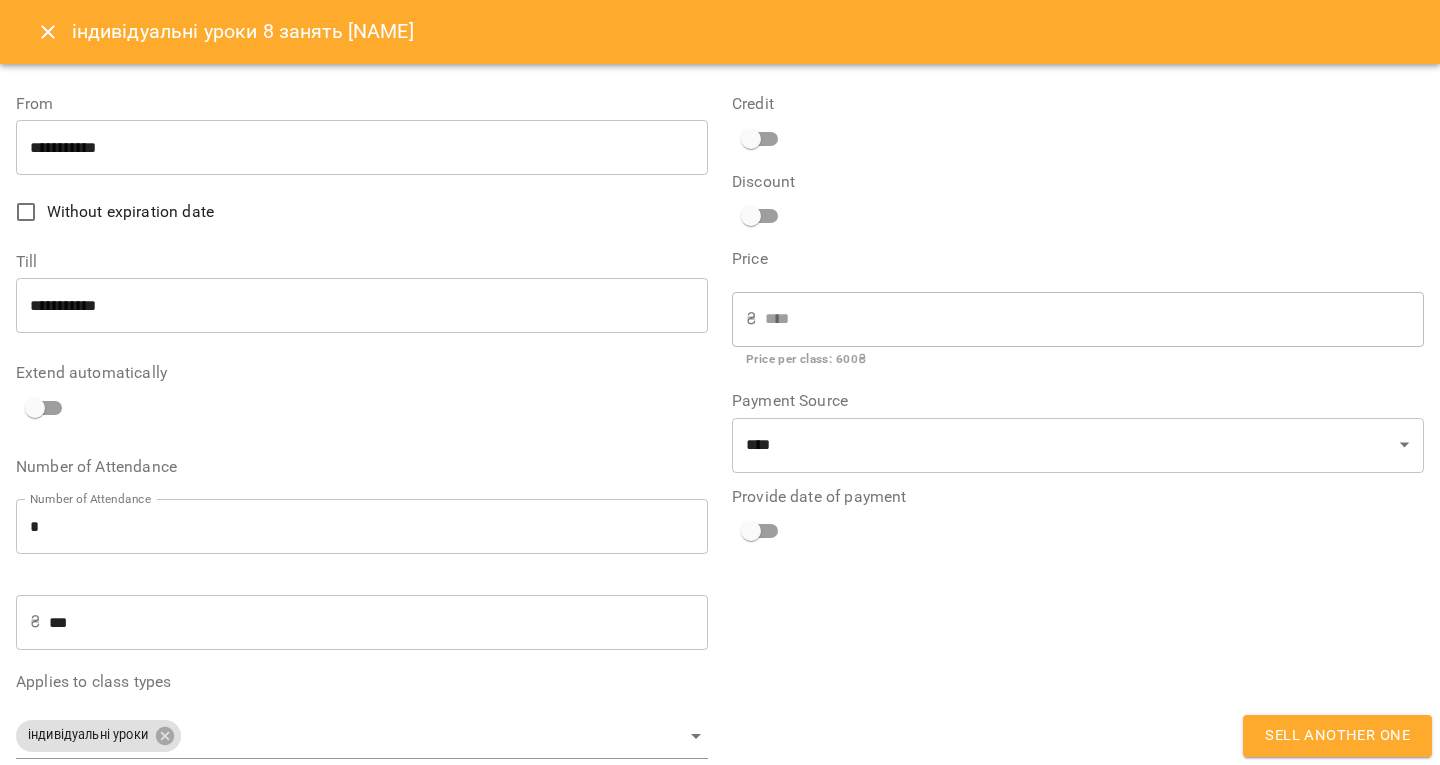 click on "Sell another one" at bounding box center (1337, 736) 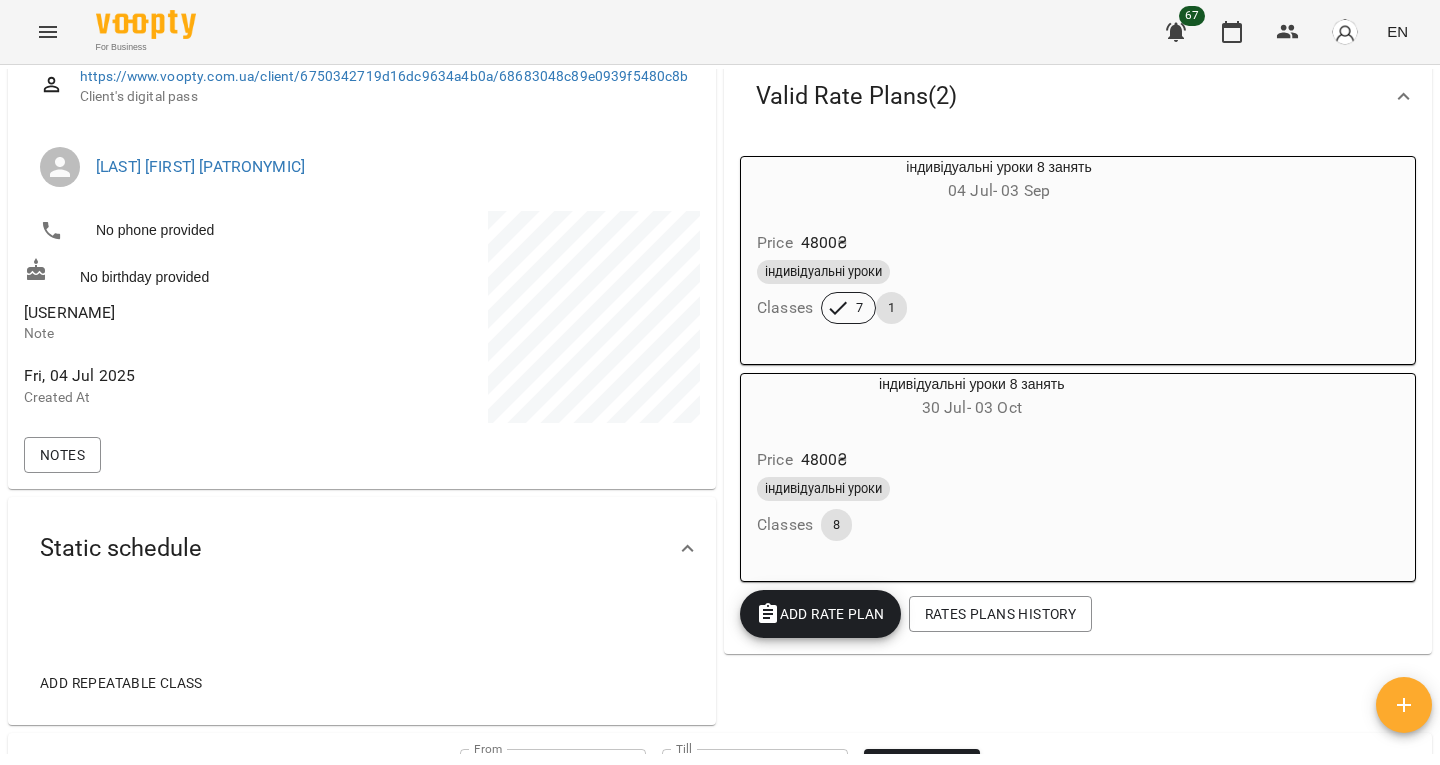 scroll, scrollTop: 258, scrollLeft: 0, axis: vertical 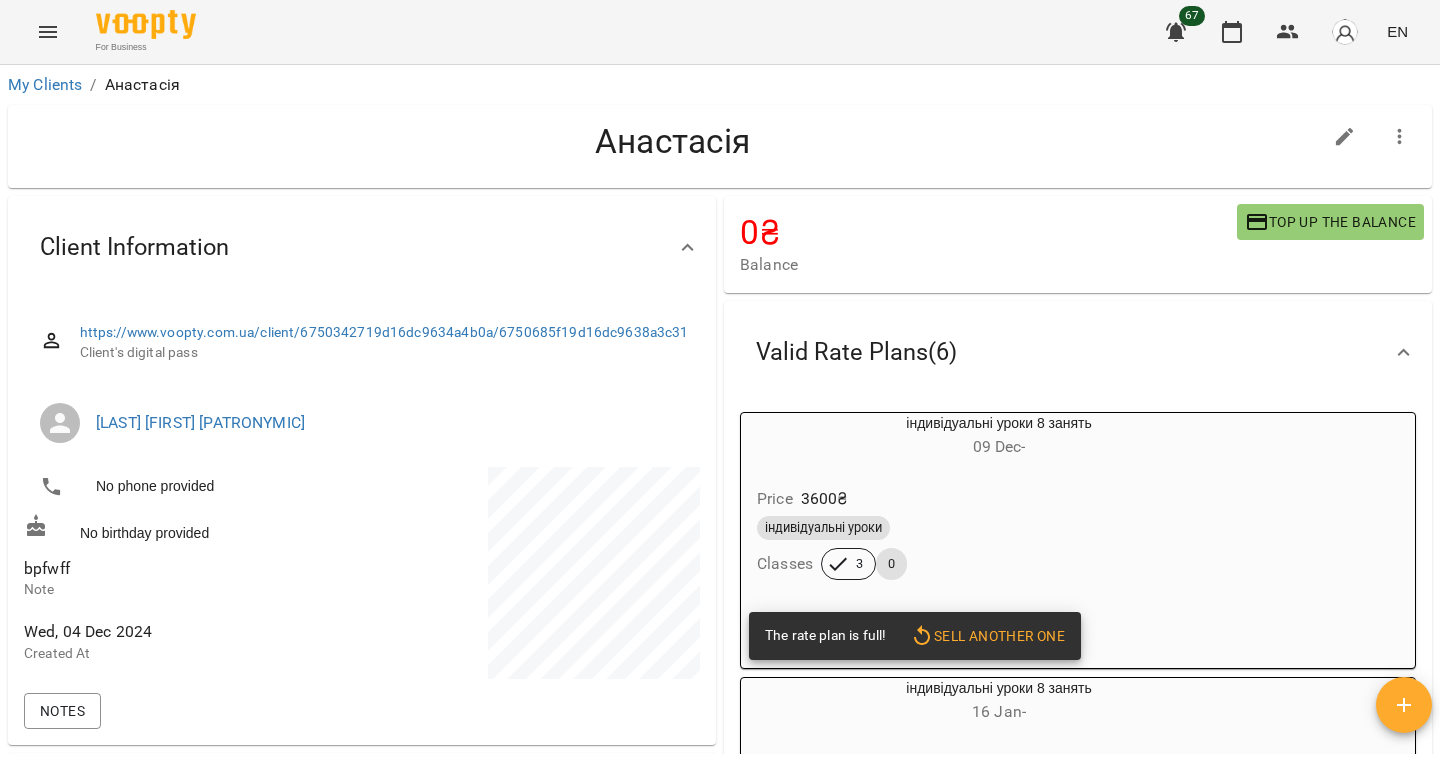 click on "bpfwff" at bounding box center (47, 568) 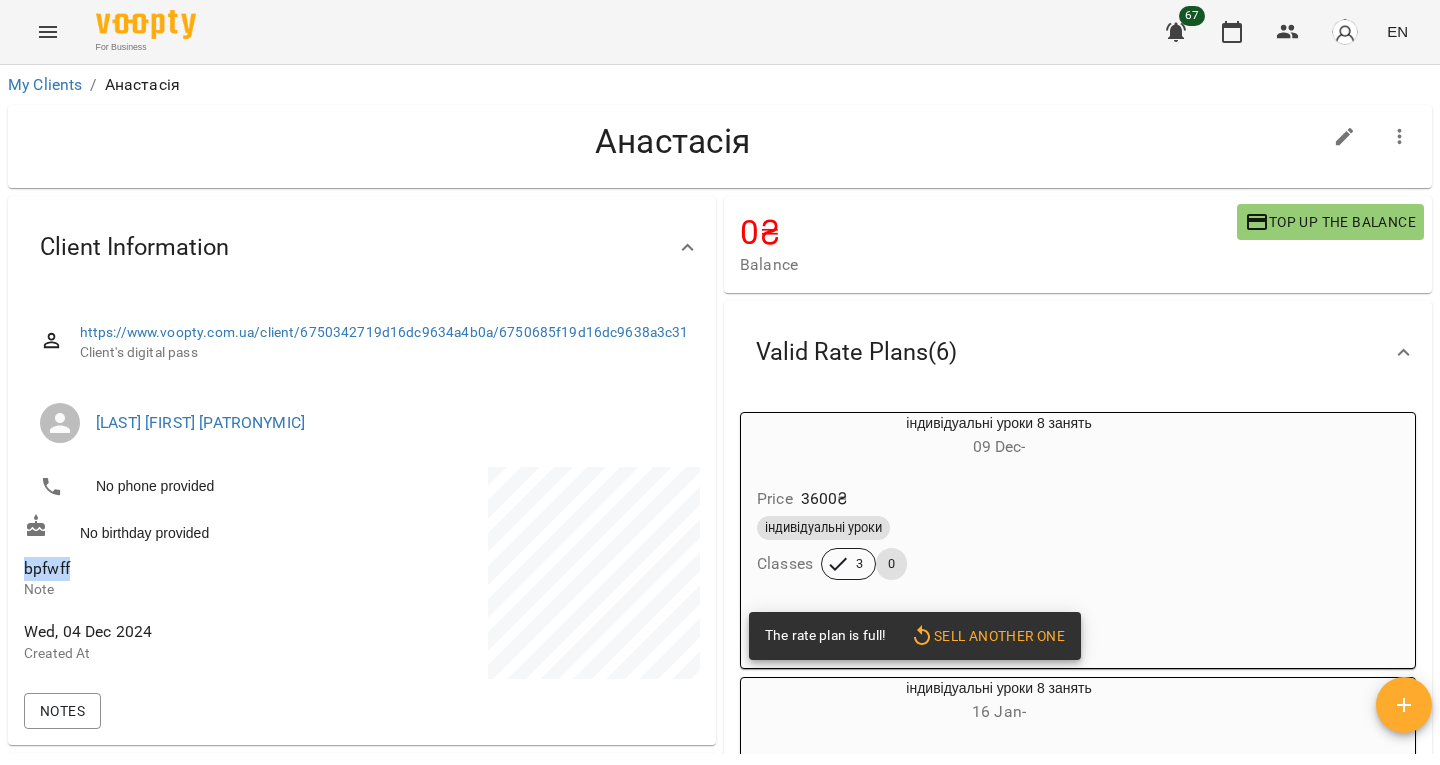 click on "bpfwff" at bounding box center [47, 568] 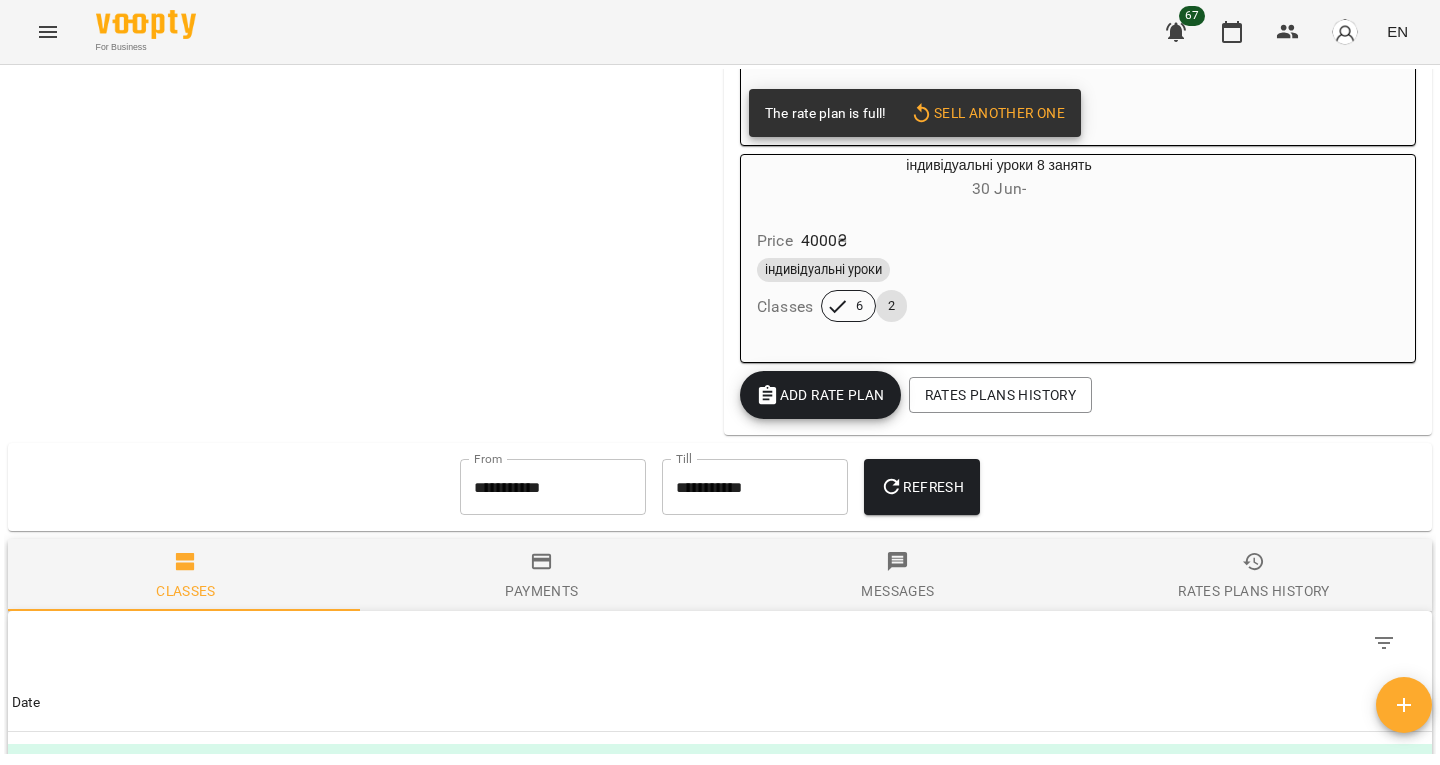 scroll, scrollTop: 1586, scrollLeft: 0, axis: vertical 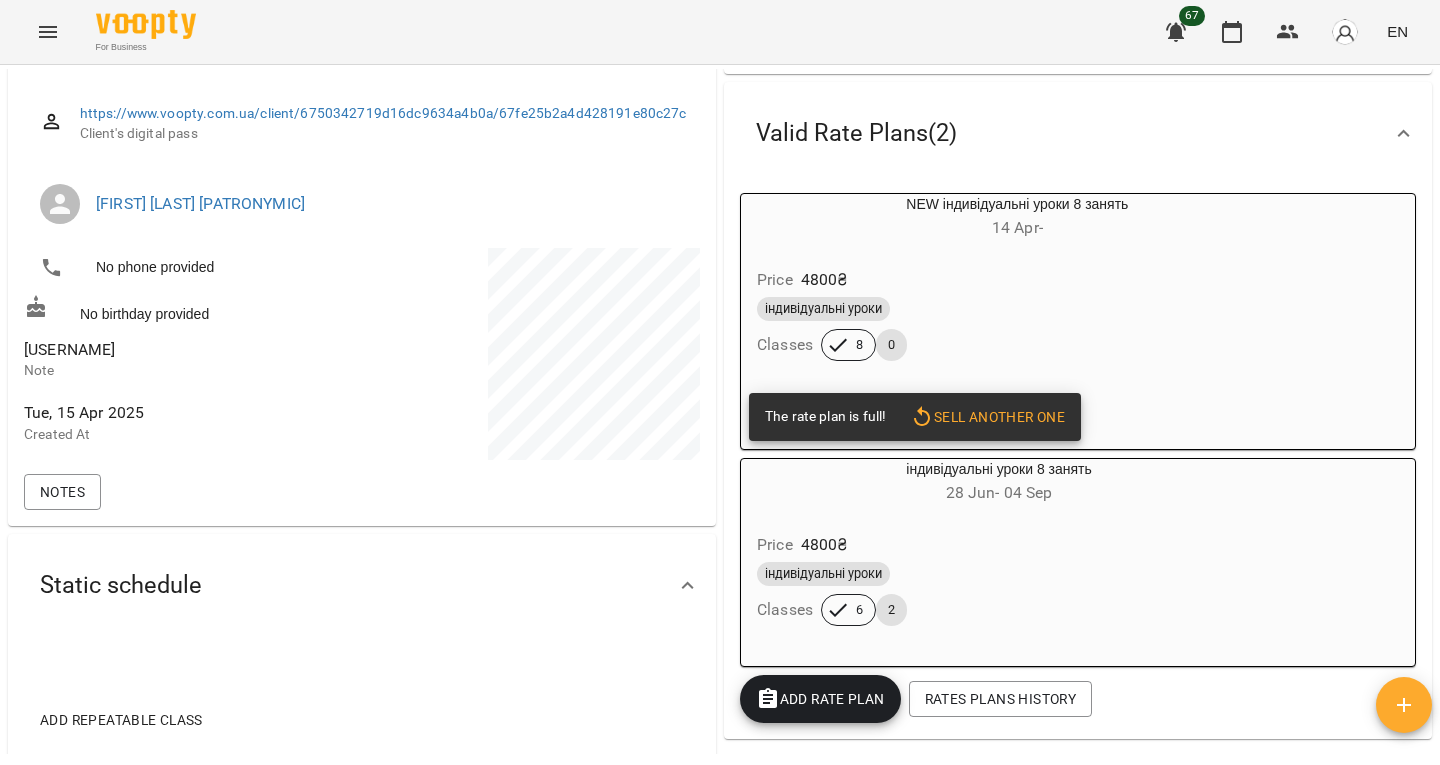 click on "[USERNAME]" at bounding box center [69, 349] 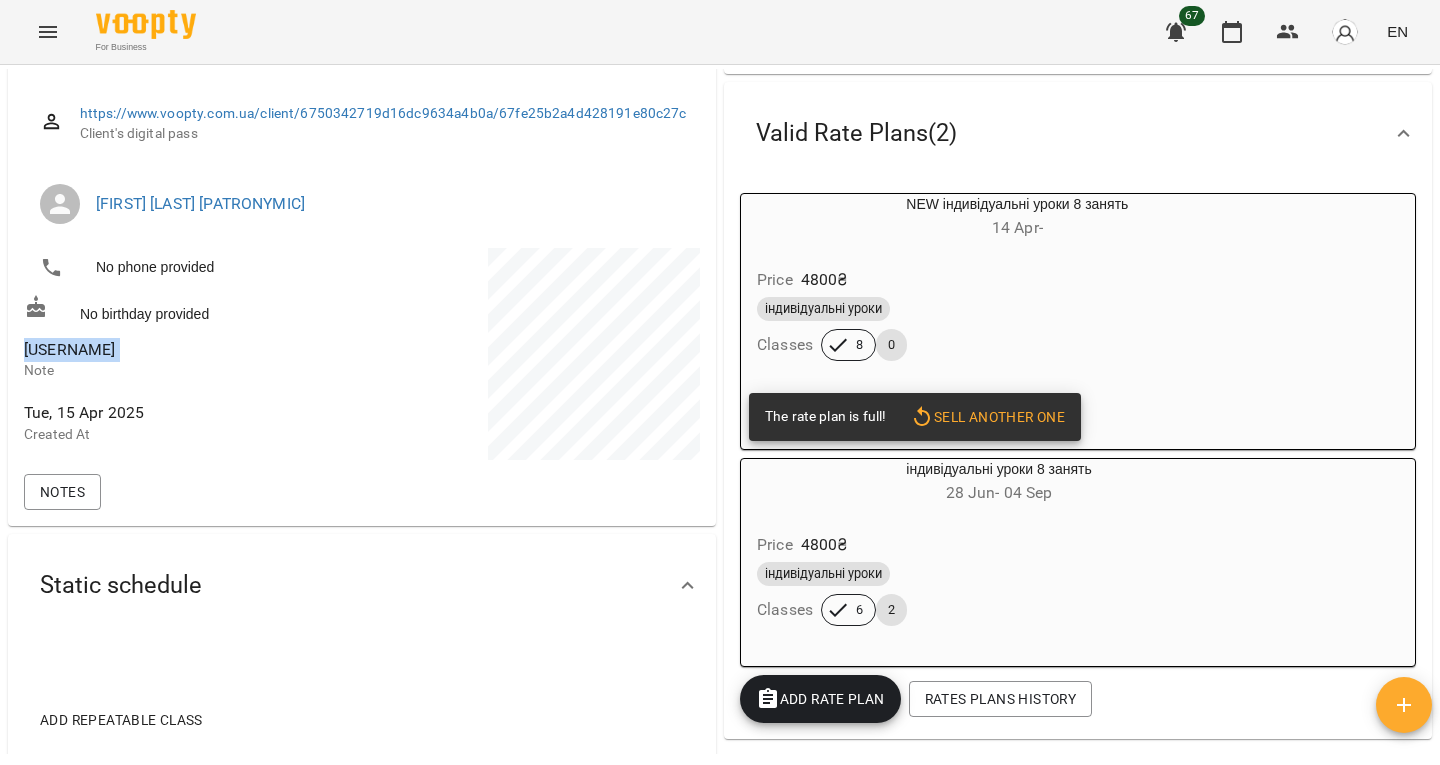 click on "[USERNAME]" at bounding box center [69, 349] 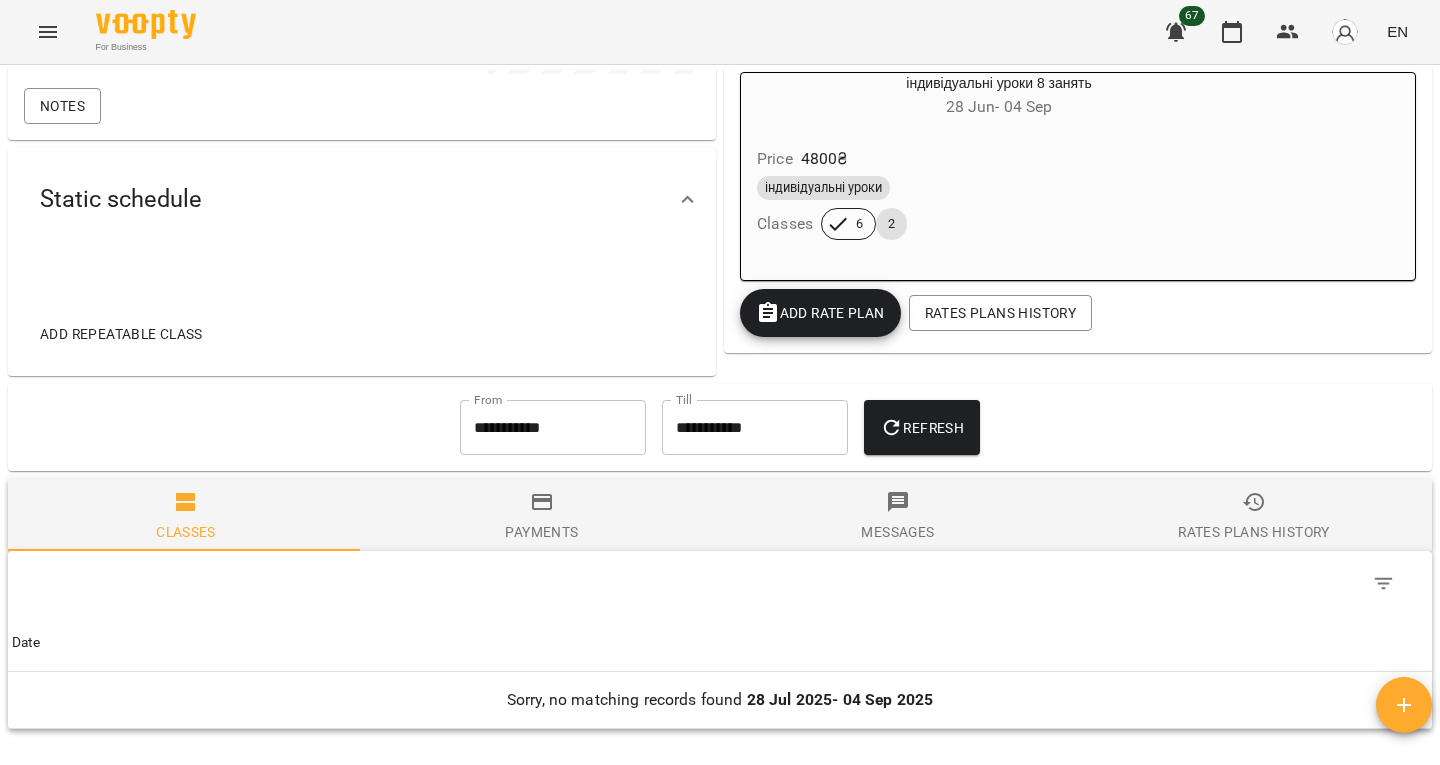 scroll, scrollTop: 599, scrollLeft: 0, axis: vertical 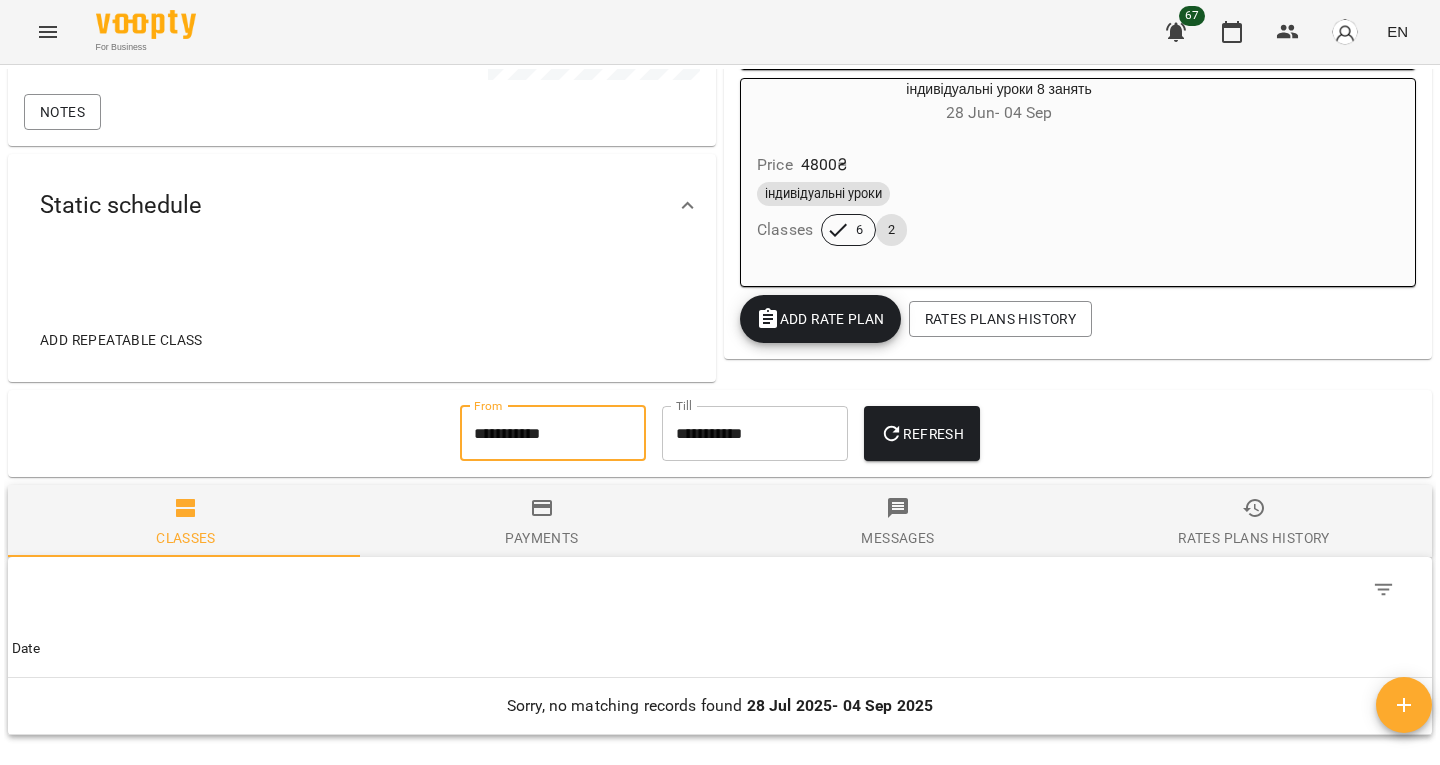 click on "**********" at bounding box center (553, 434) 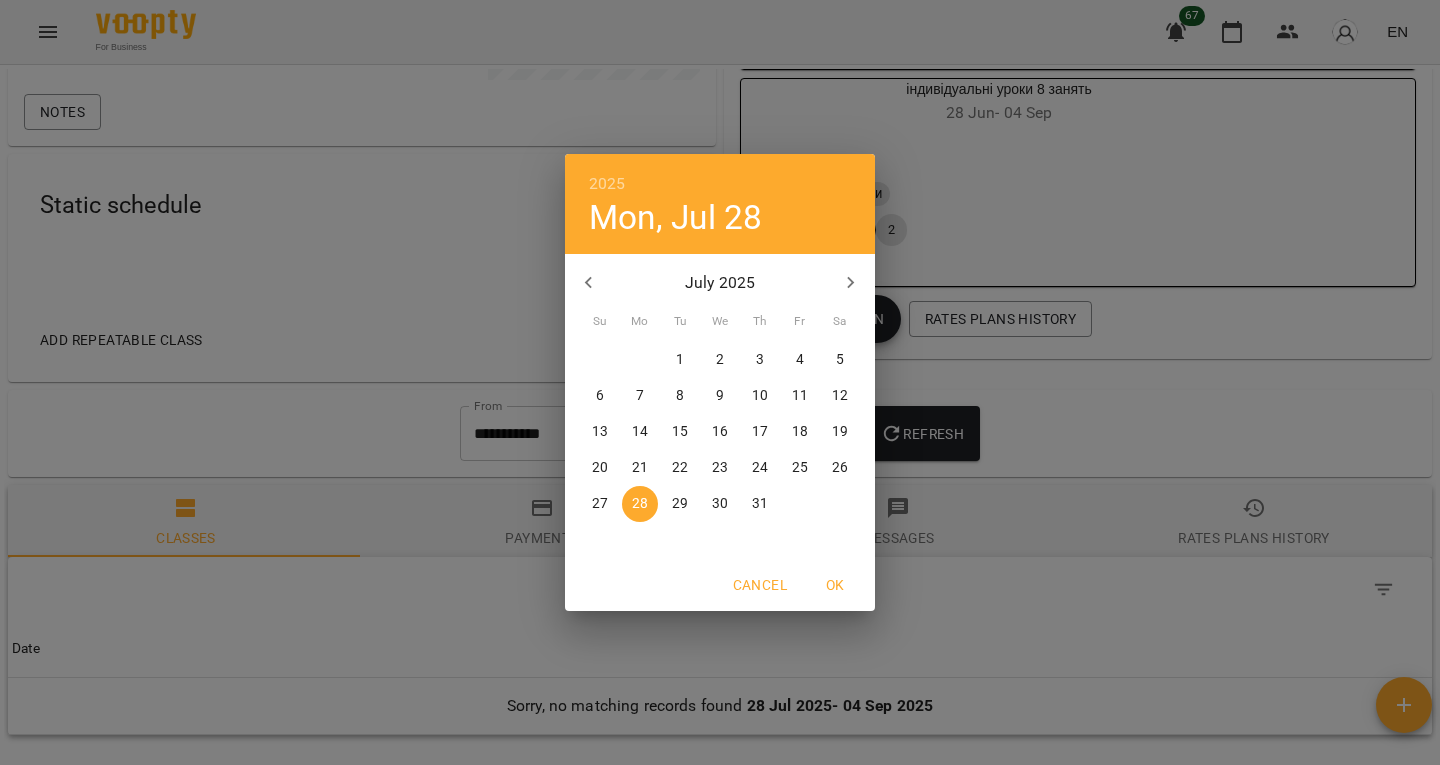 click 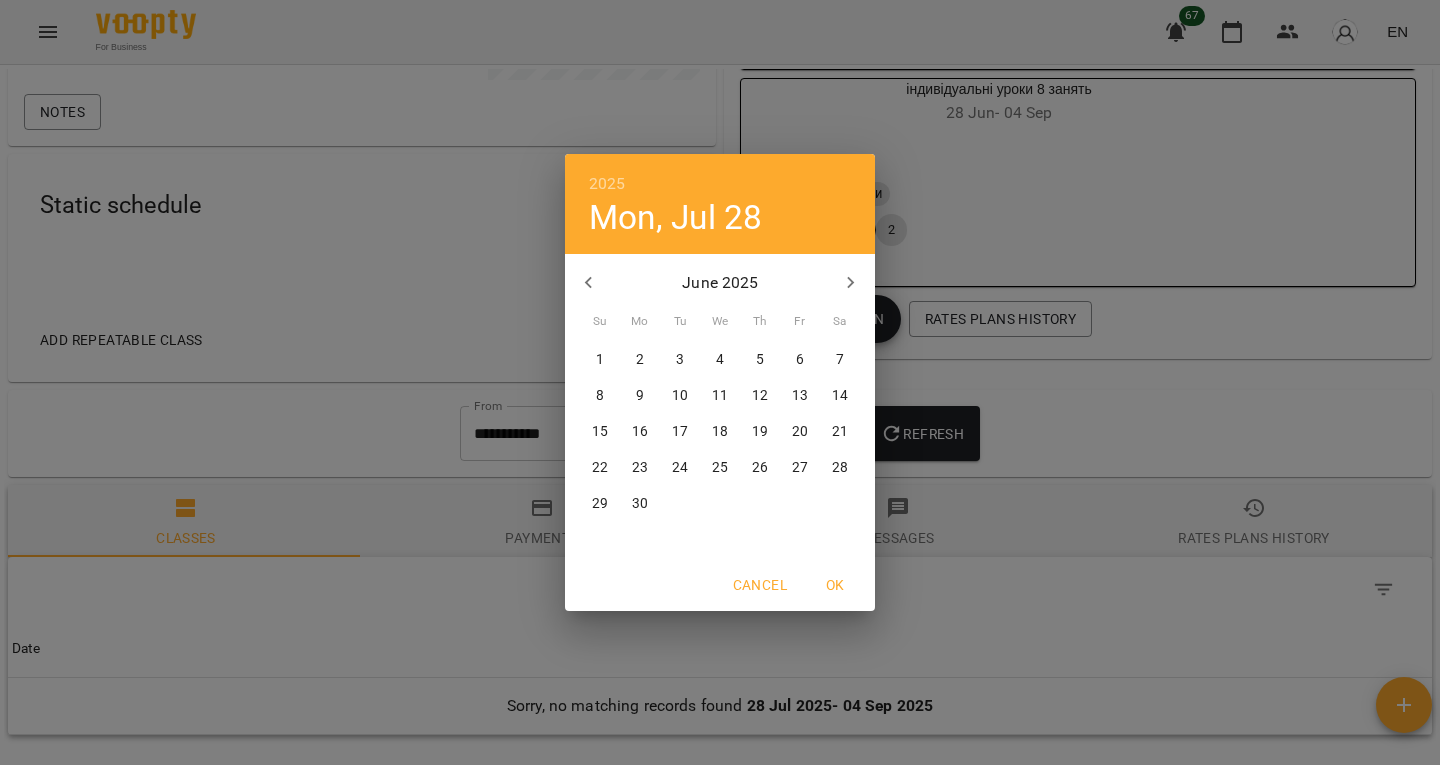click on "22 23 24 25 26 27 28" at bounding box center (720, 468) 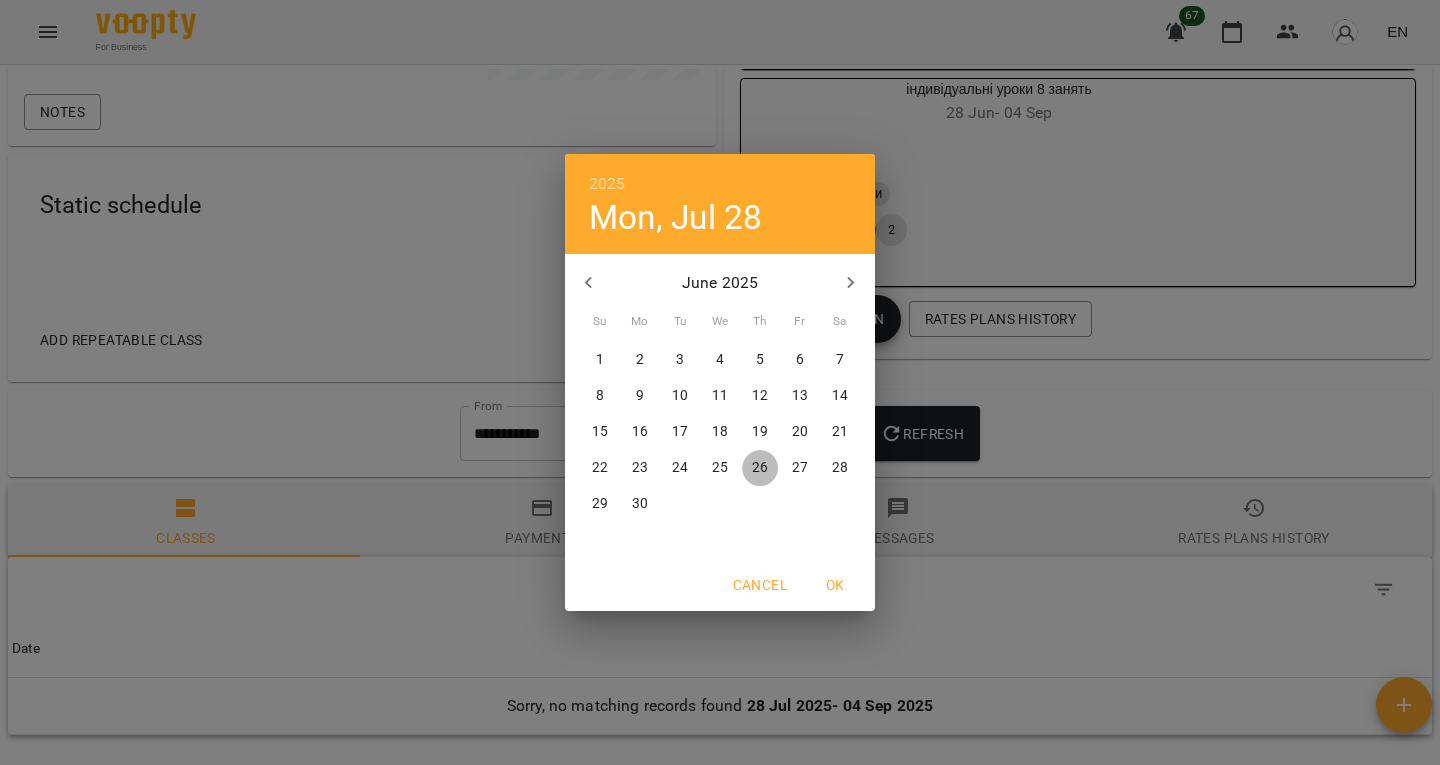click on "26" at bounding box center (760, 468) 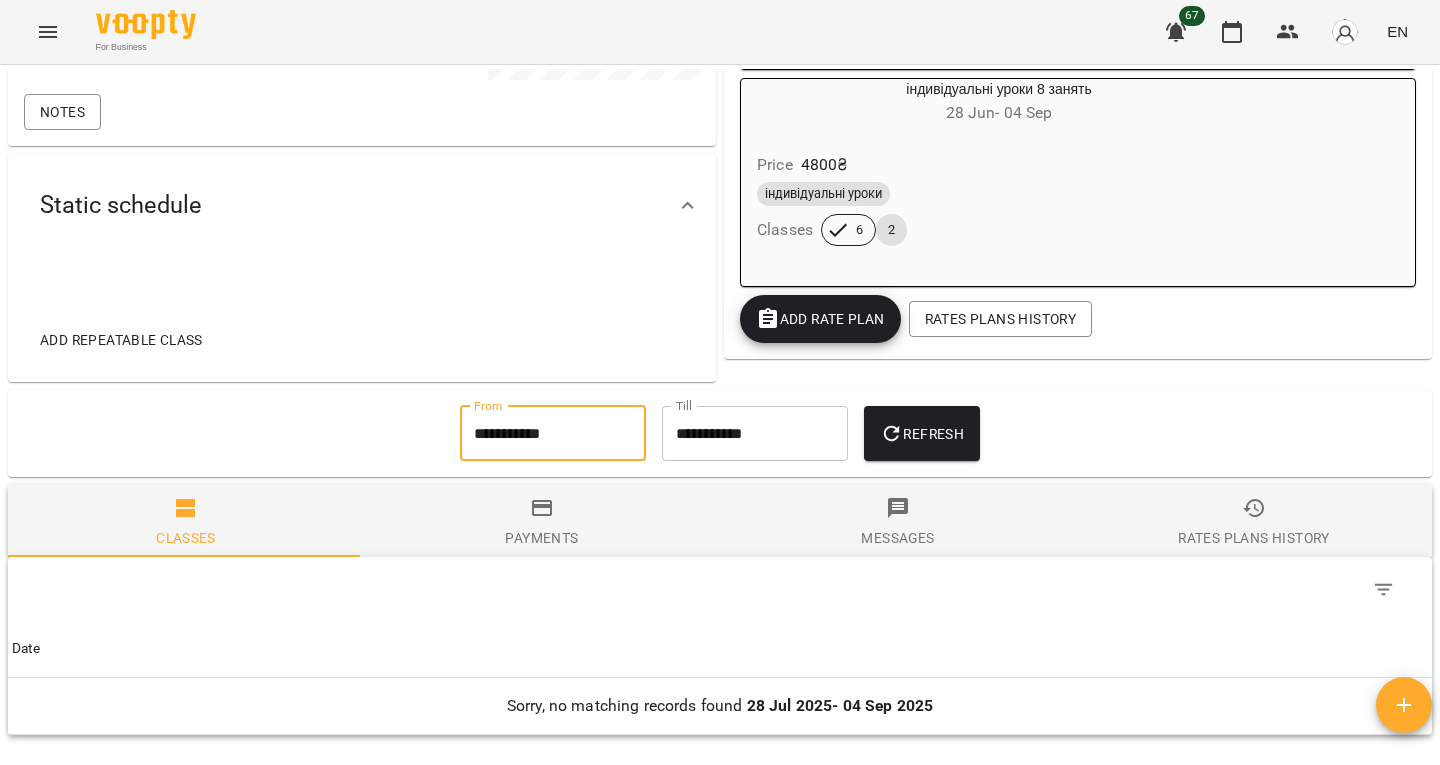 click 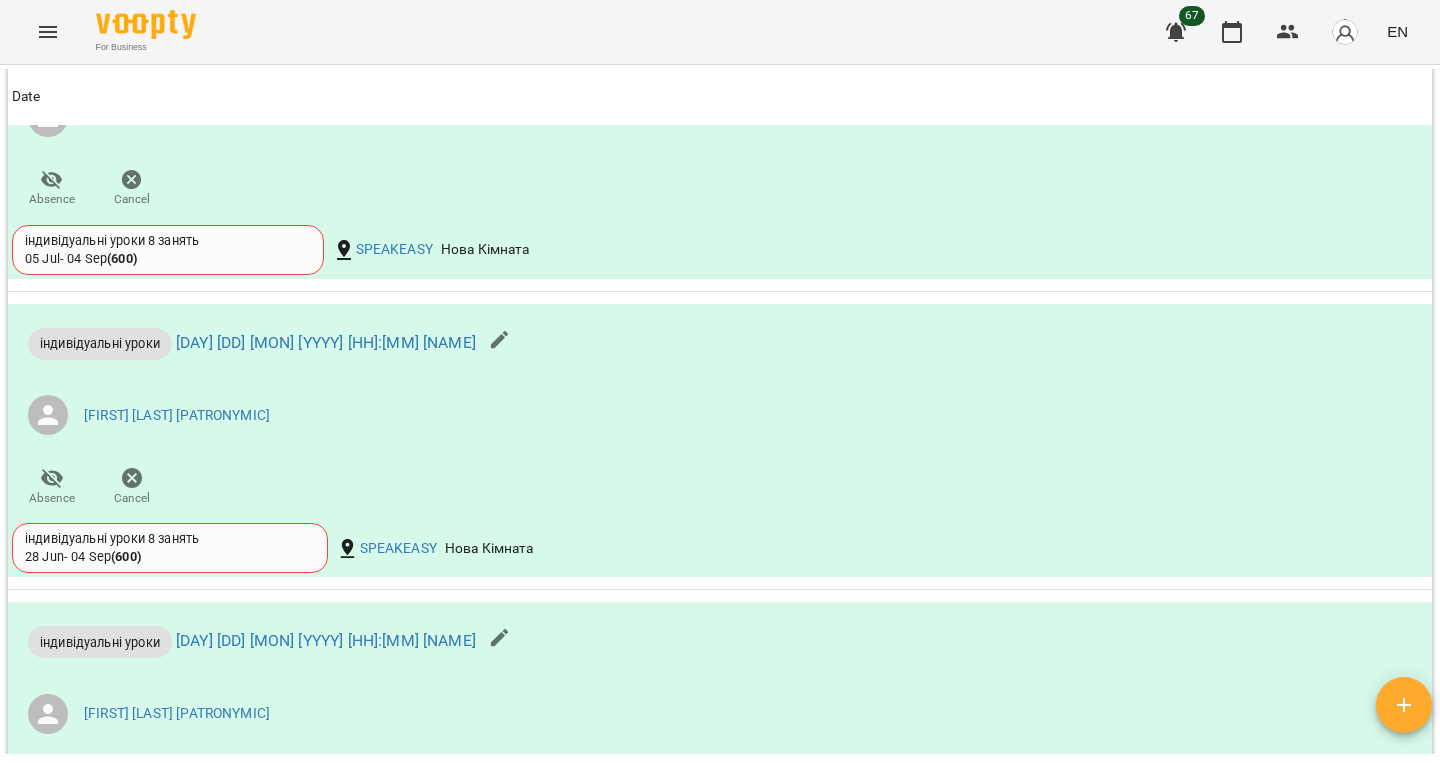 scroll, scrollTop: 2857, scrollLeft: 0, axis: vertical 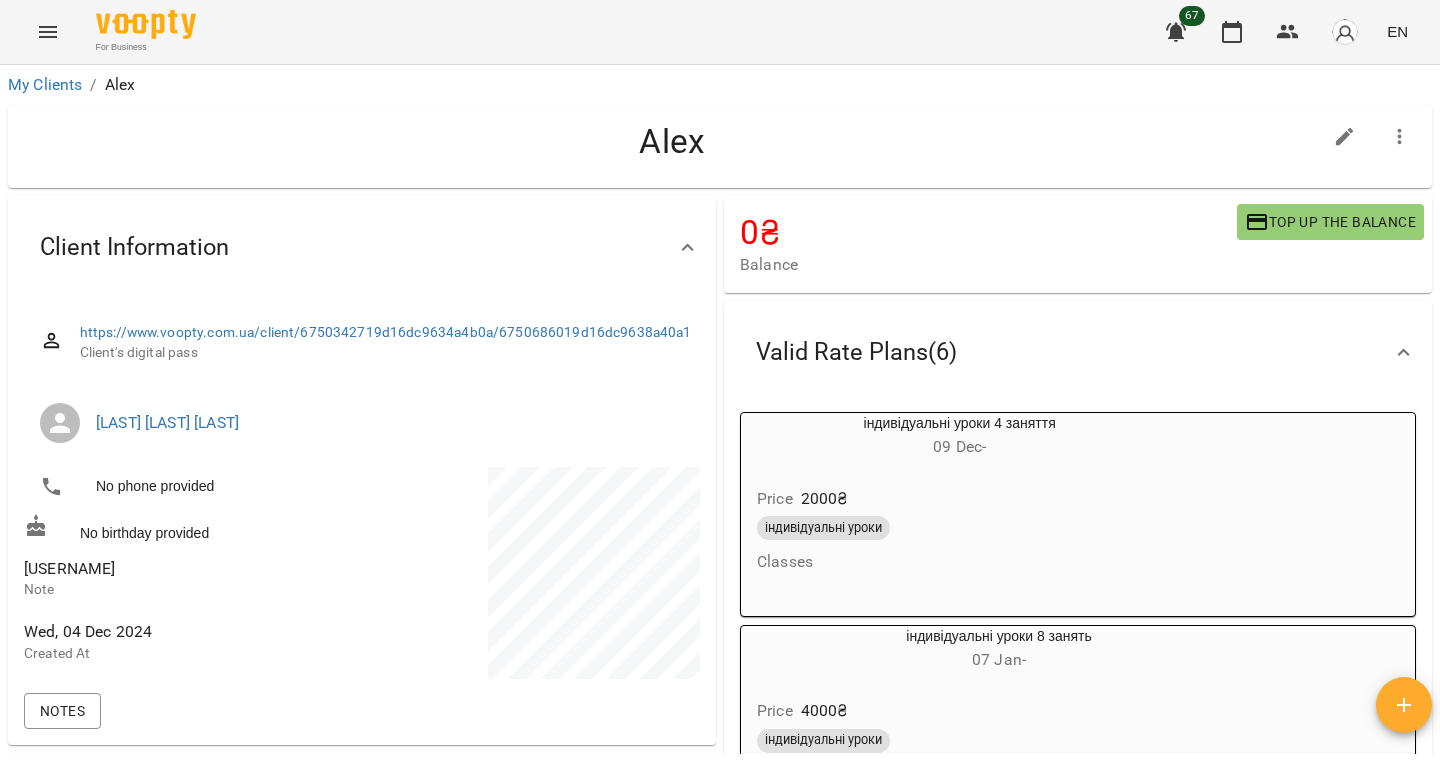 click on "[USERNAME]" at bounding box center (69, 568) 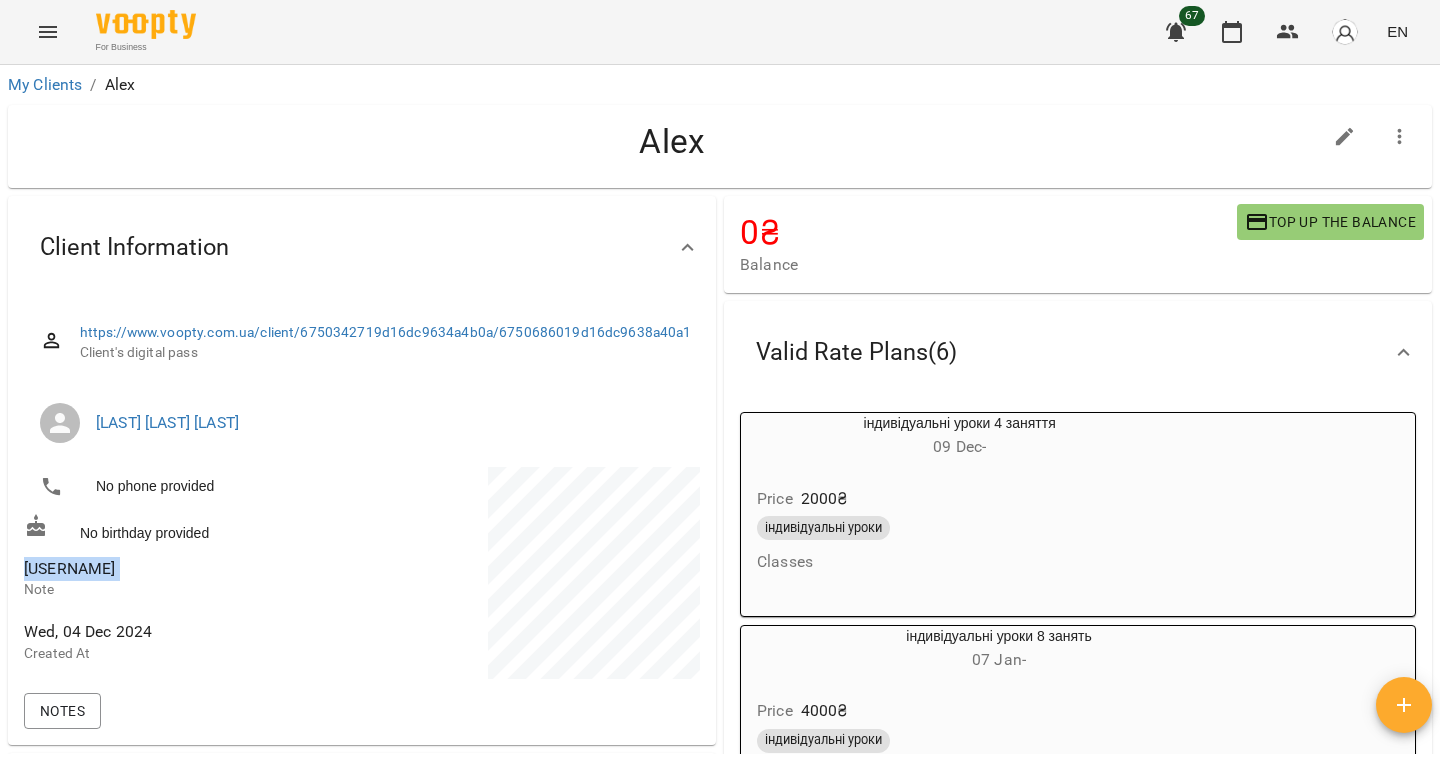 click on "[USERNAME]" at bounding box center [69, 568] 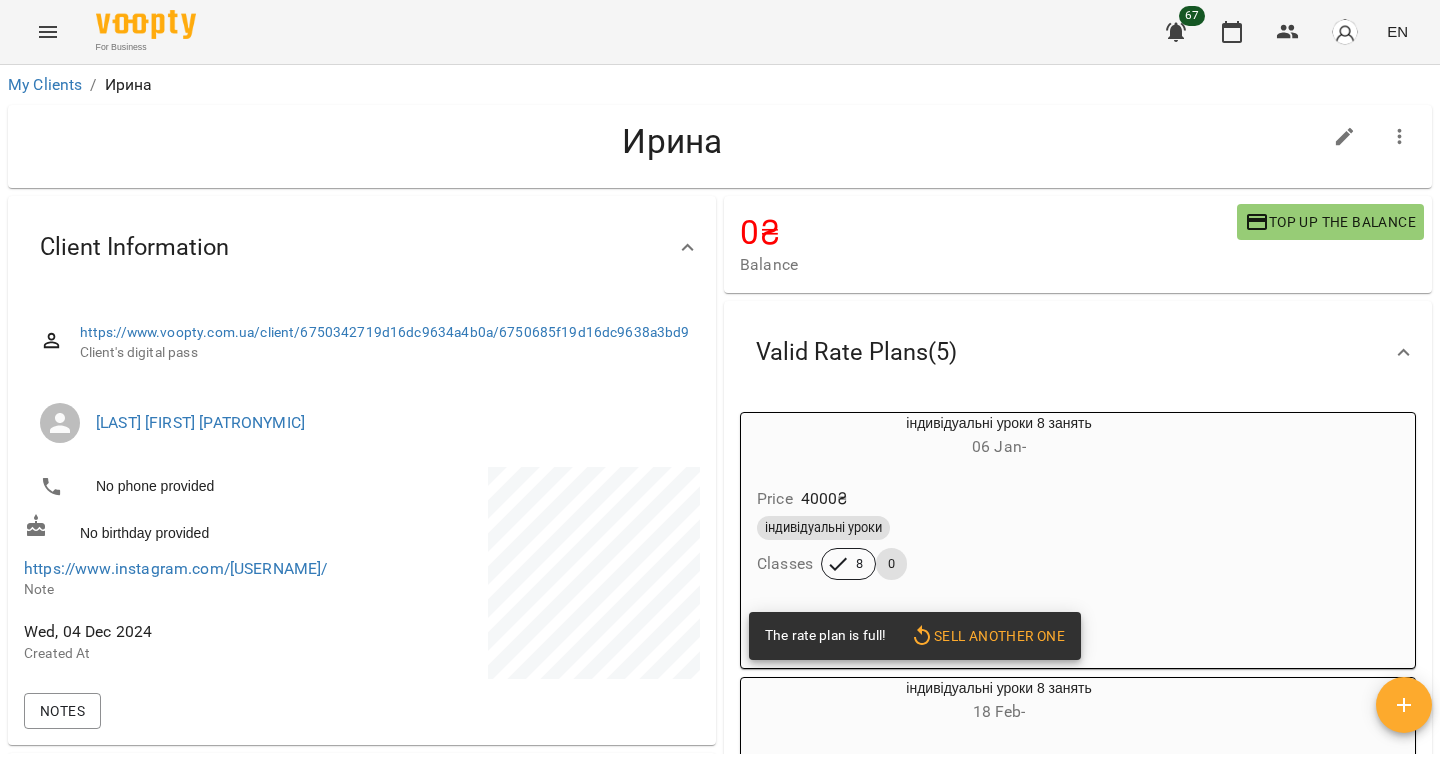 scroll, scrollTop: 0, scrollLeft: 0, axis: both 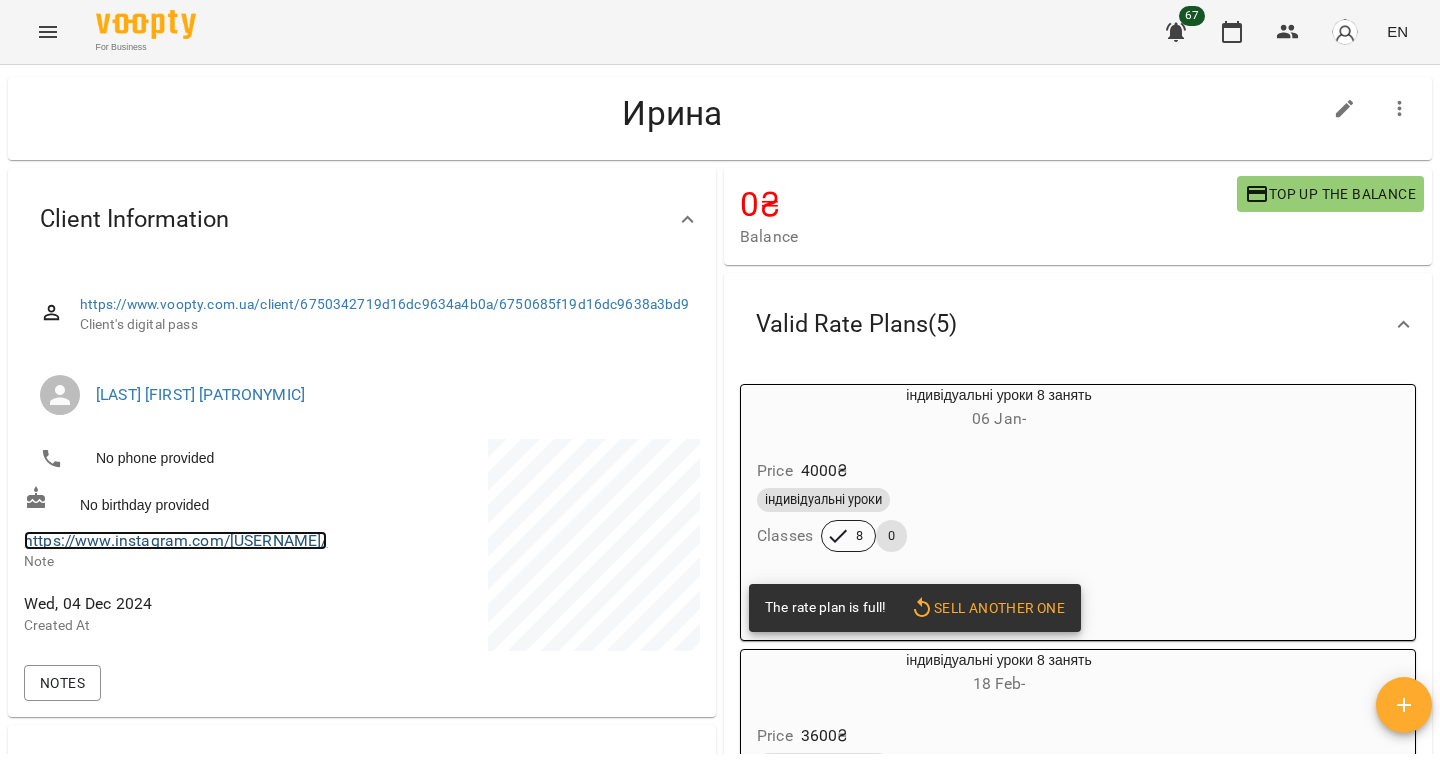 click on "https://www.instagram.com/iryna_kostyniuk/" at bounding box center [175, 540] 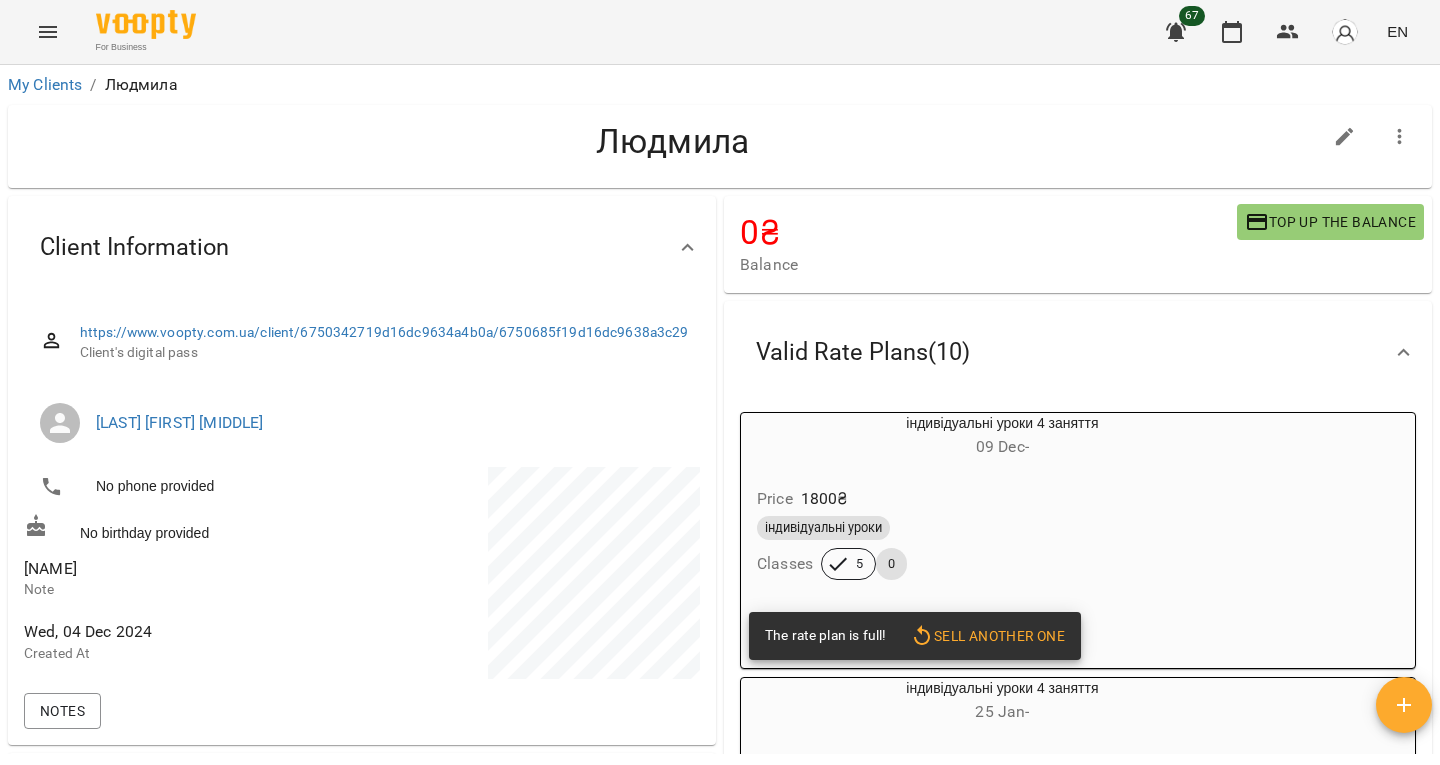 scroll, scrollTop: 0, scrollLeft: 0, axis: both 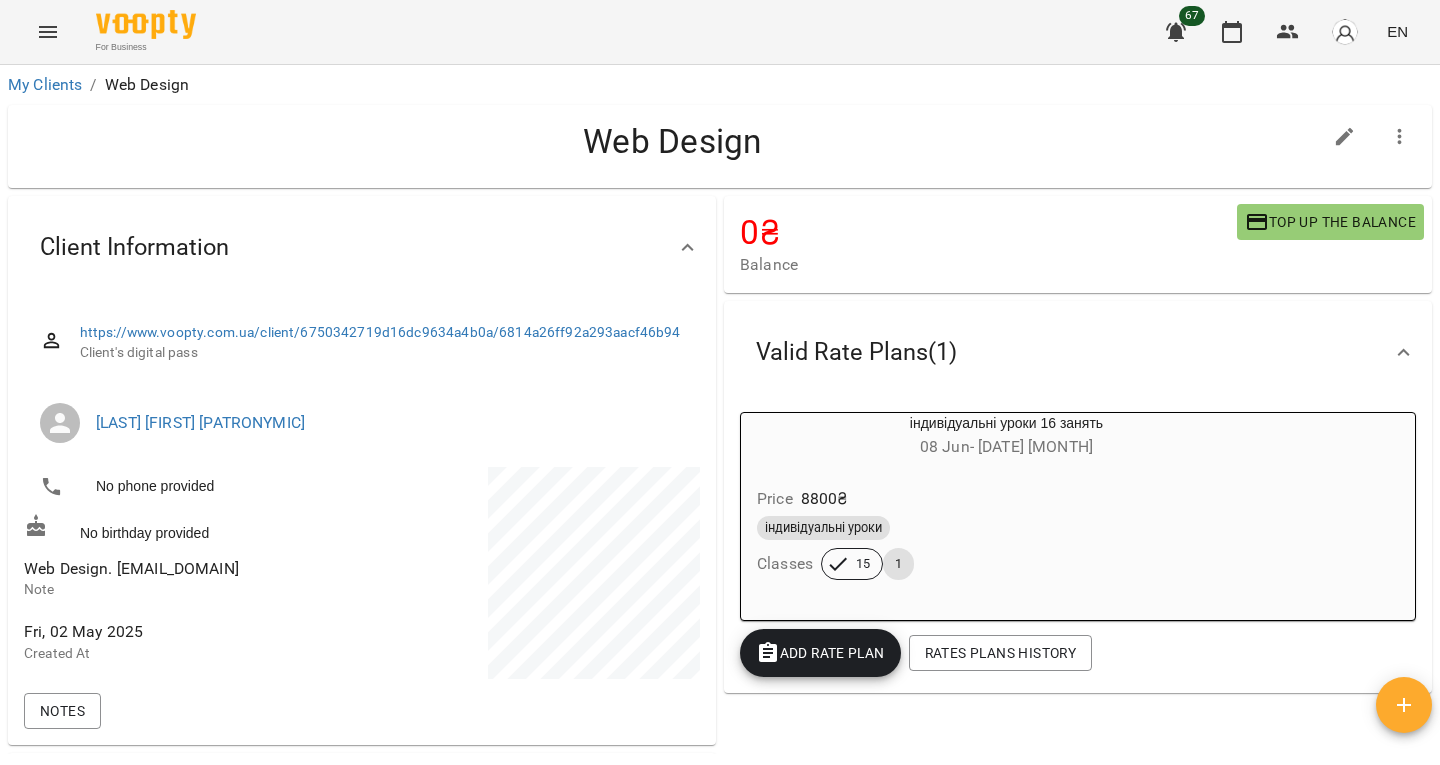 click on "Web Design.    [EMAIL_DOMAIN]" at bounding box center [131, 568] 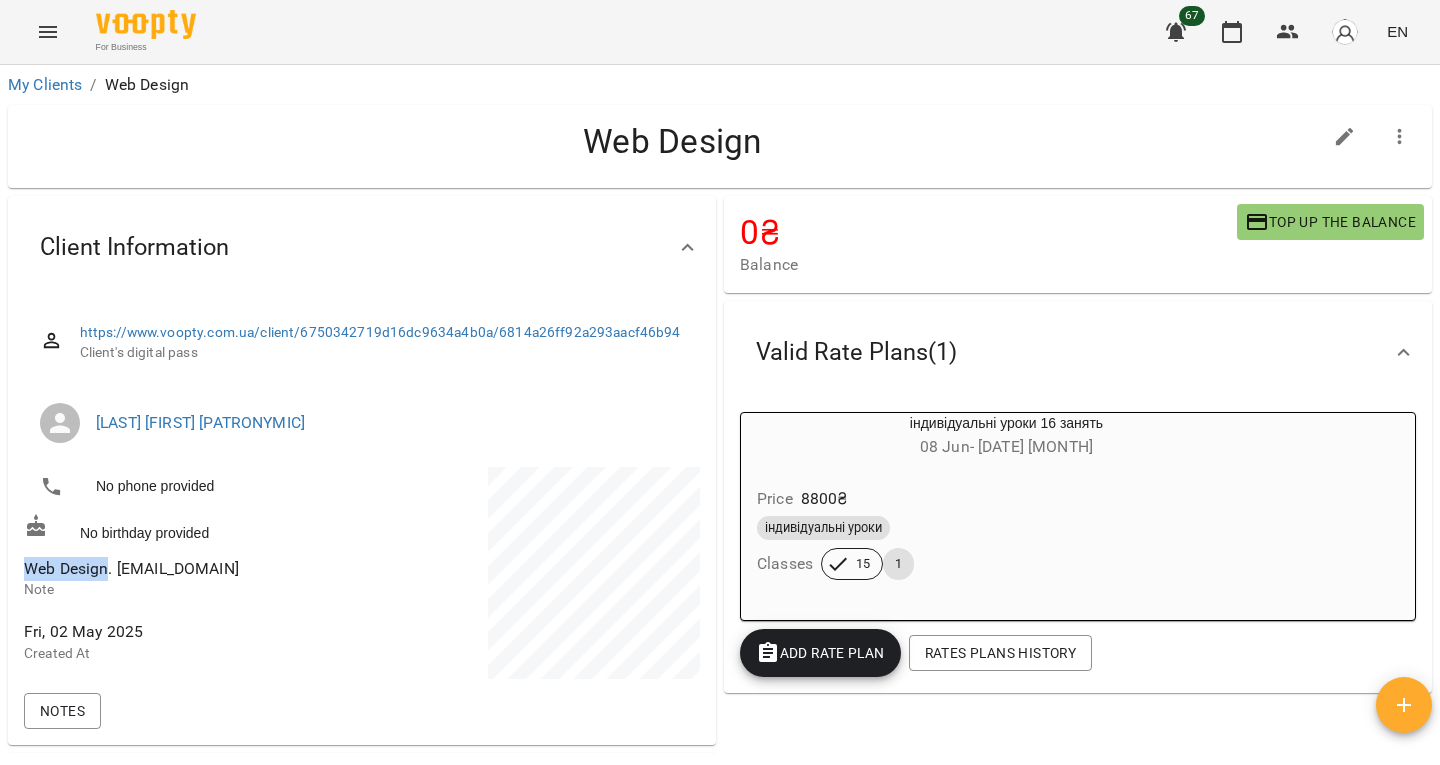 drag, startPoint x: 86, startPoint y: 568, endPoint x: 39, endPoint y: 567, distance: 47.010635 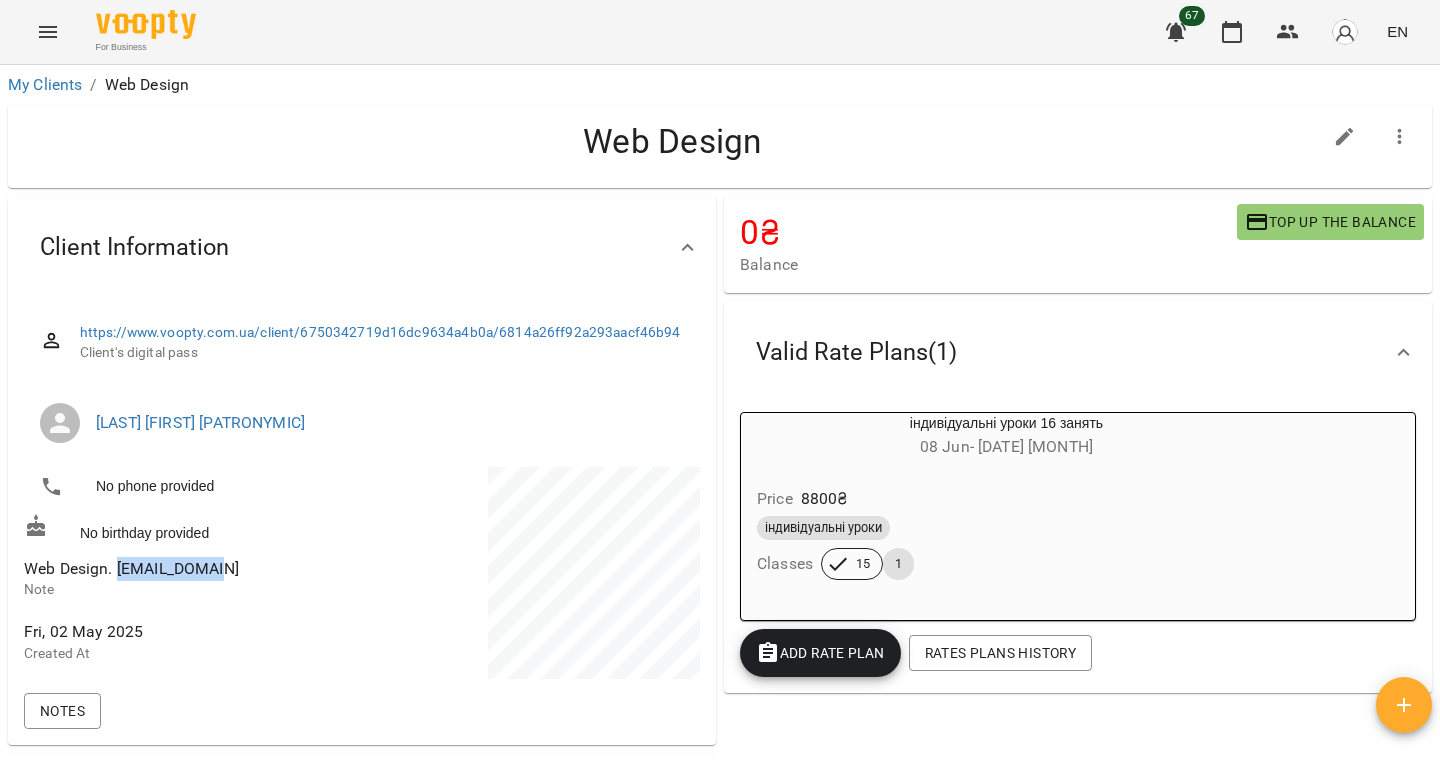 drag, startPoint x: 119, startPoint y: 572, endPoint x: 213, endPoint y: 560, distance: 94.76286 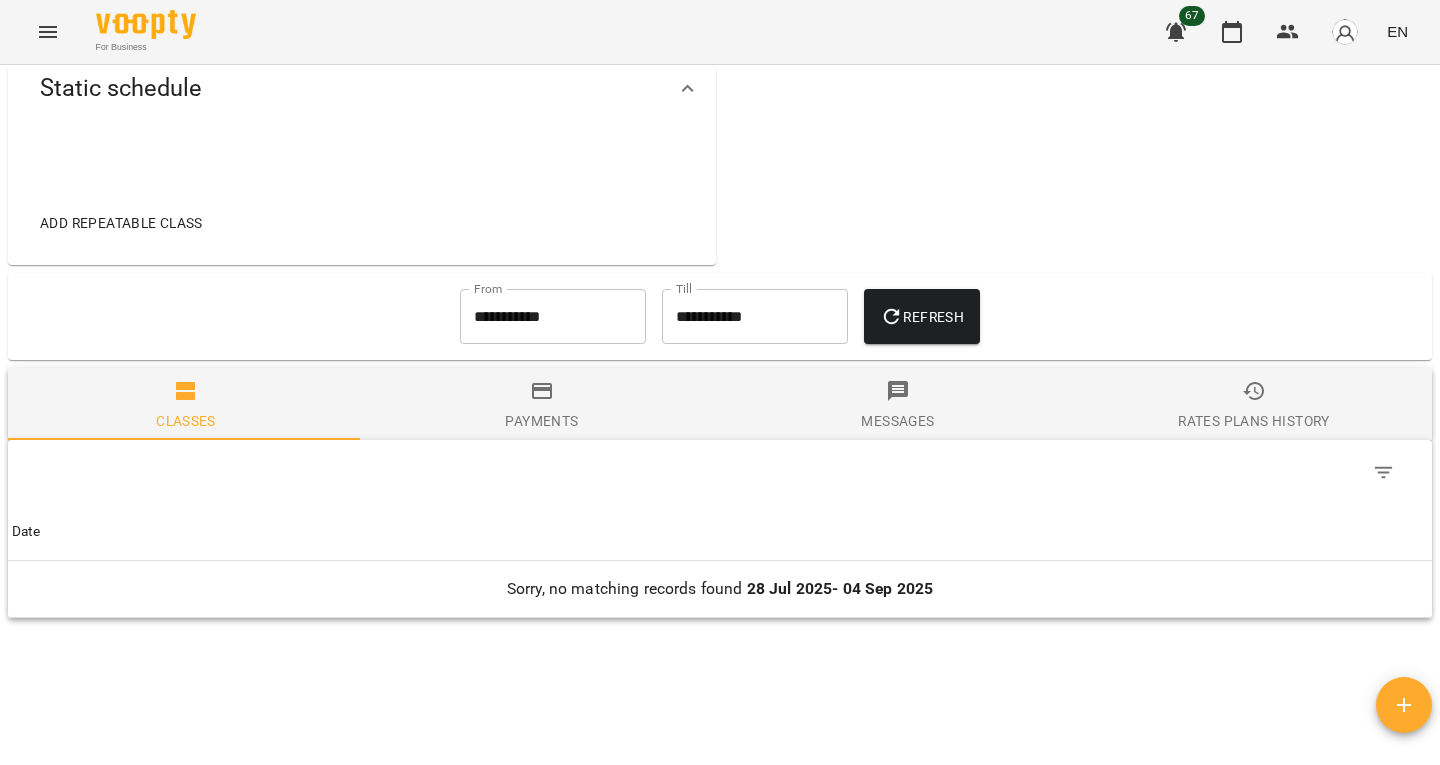 scroll, scrollTop: 823, scrollLeft: 0, axis: vertical 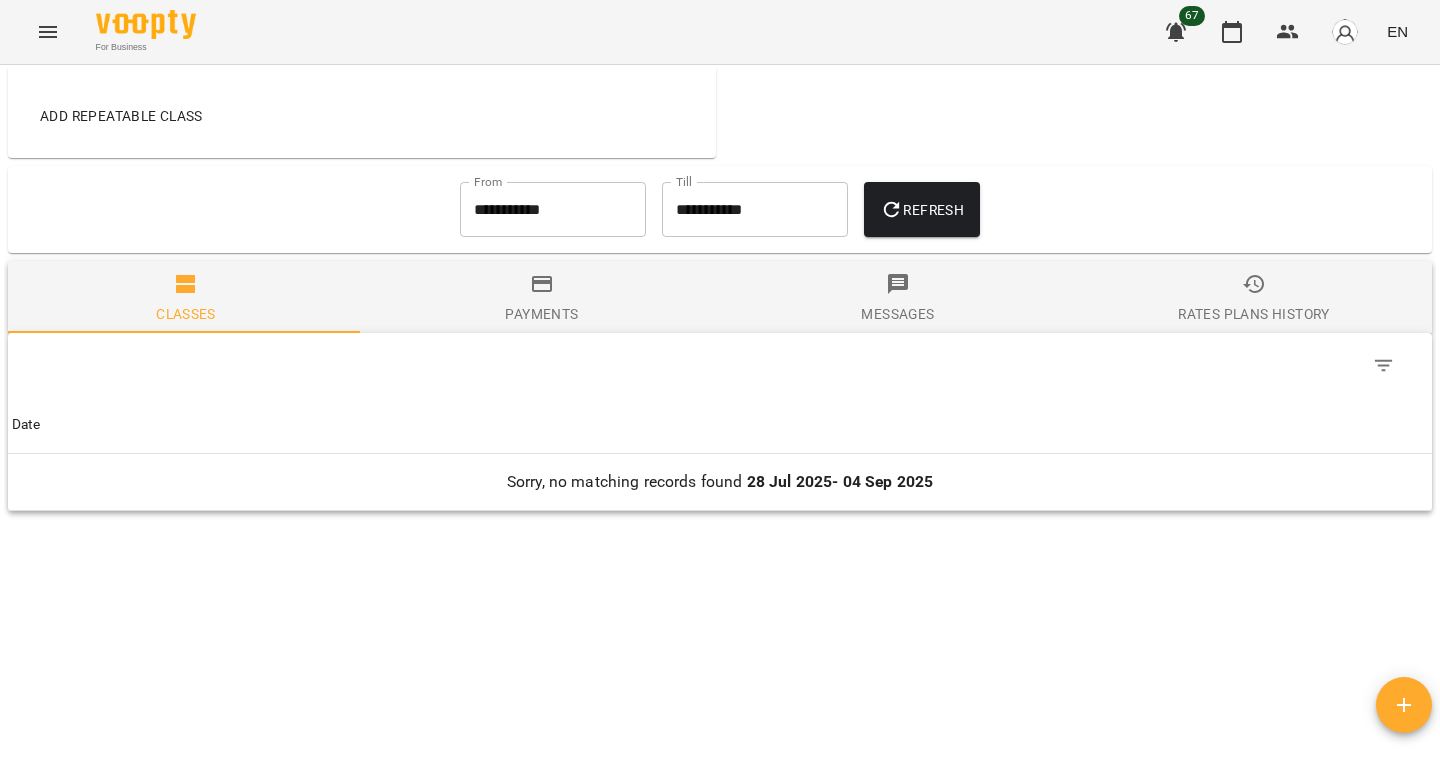 click on "**********" at bounding box center (553, 210) 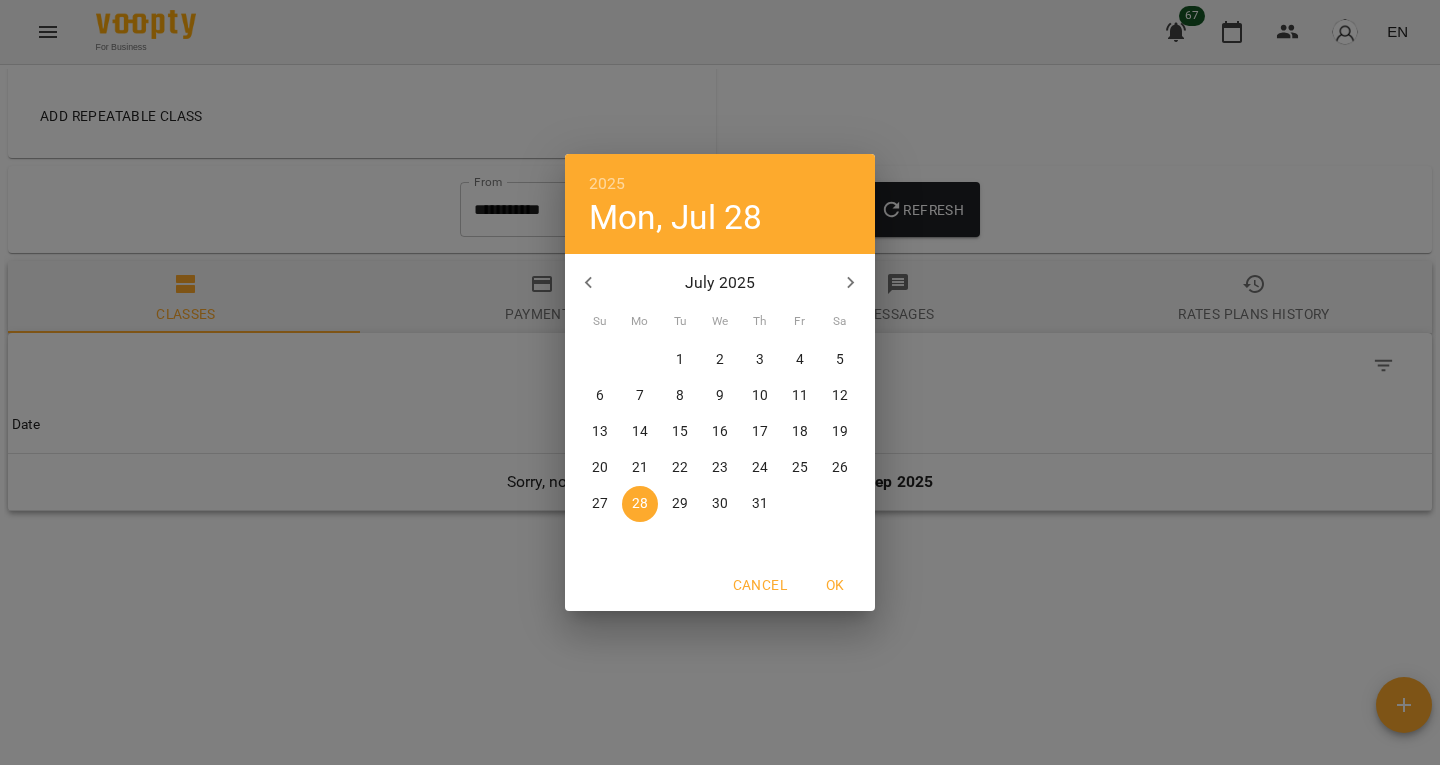 click at bounding box center [589, 283] 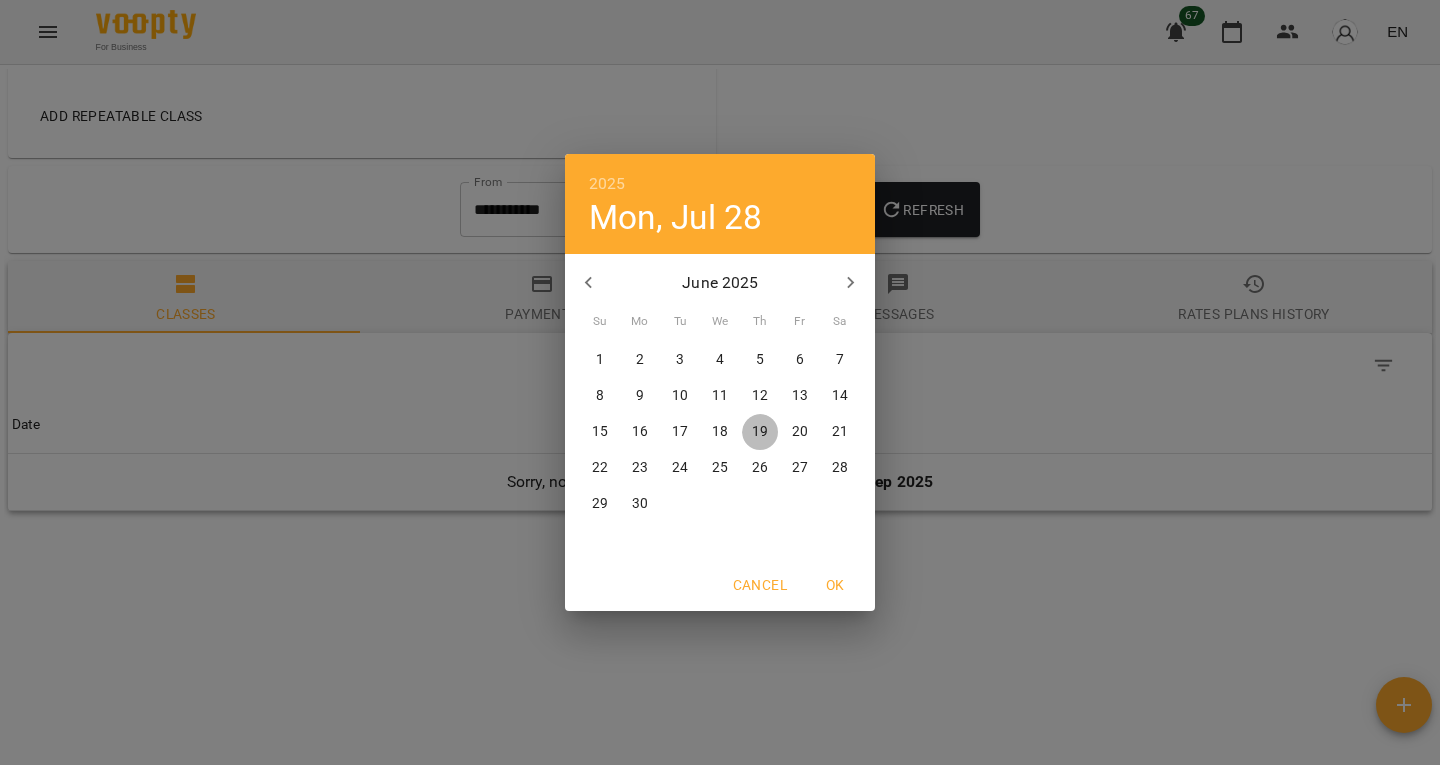 click on "15 16 17 18 19 20 21" at bounding box center [720, 432] 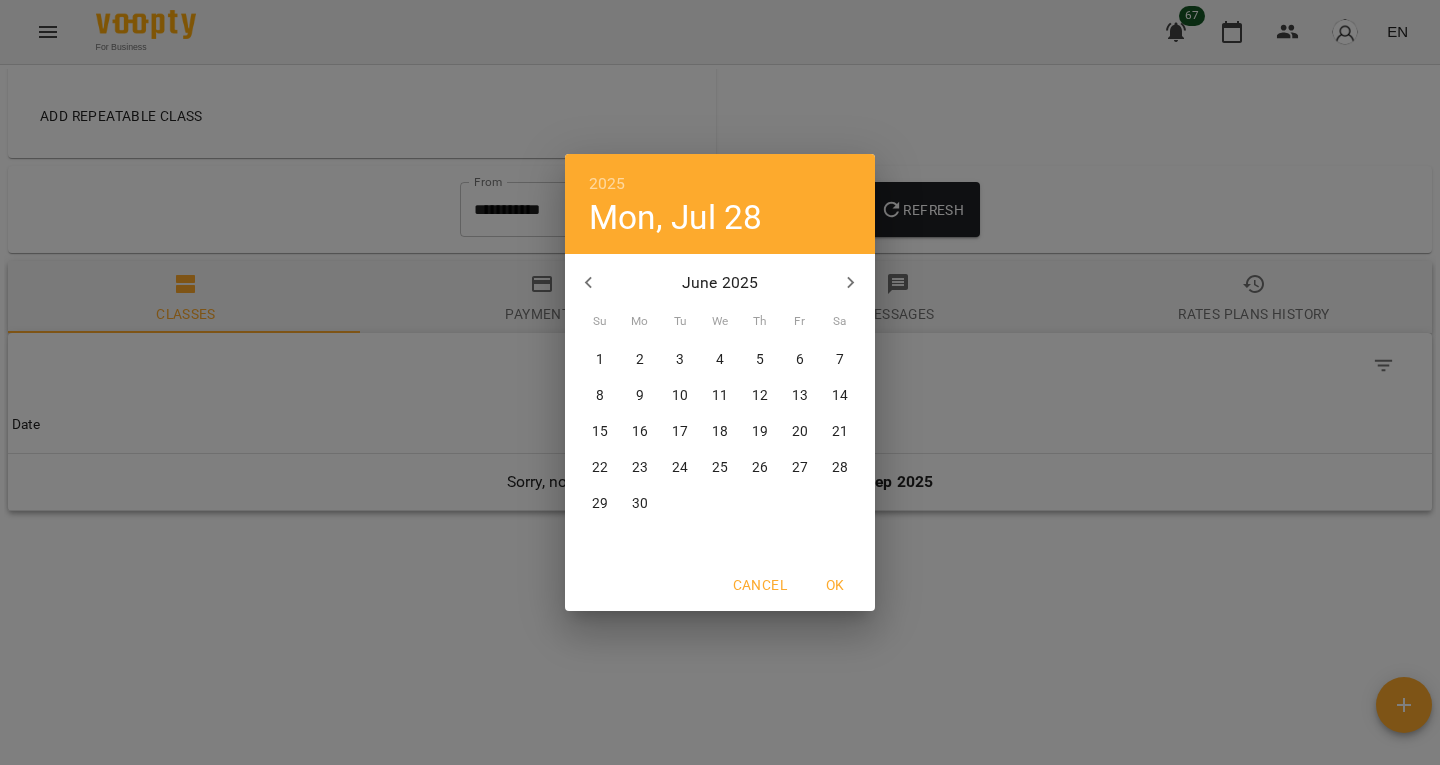 click on "19" at bounding box center (760, 432) 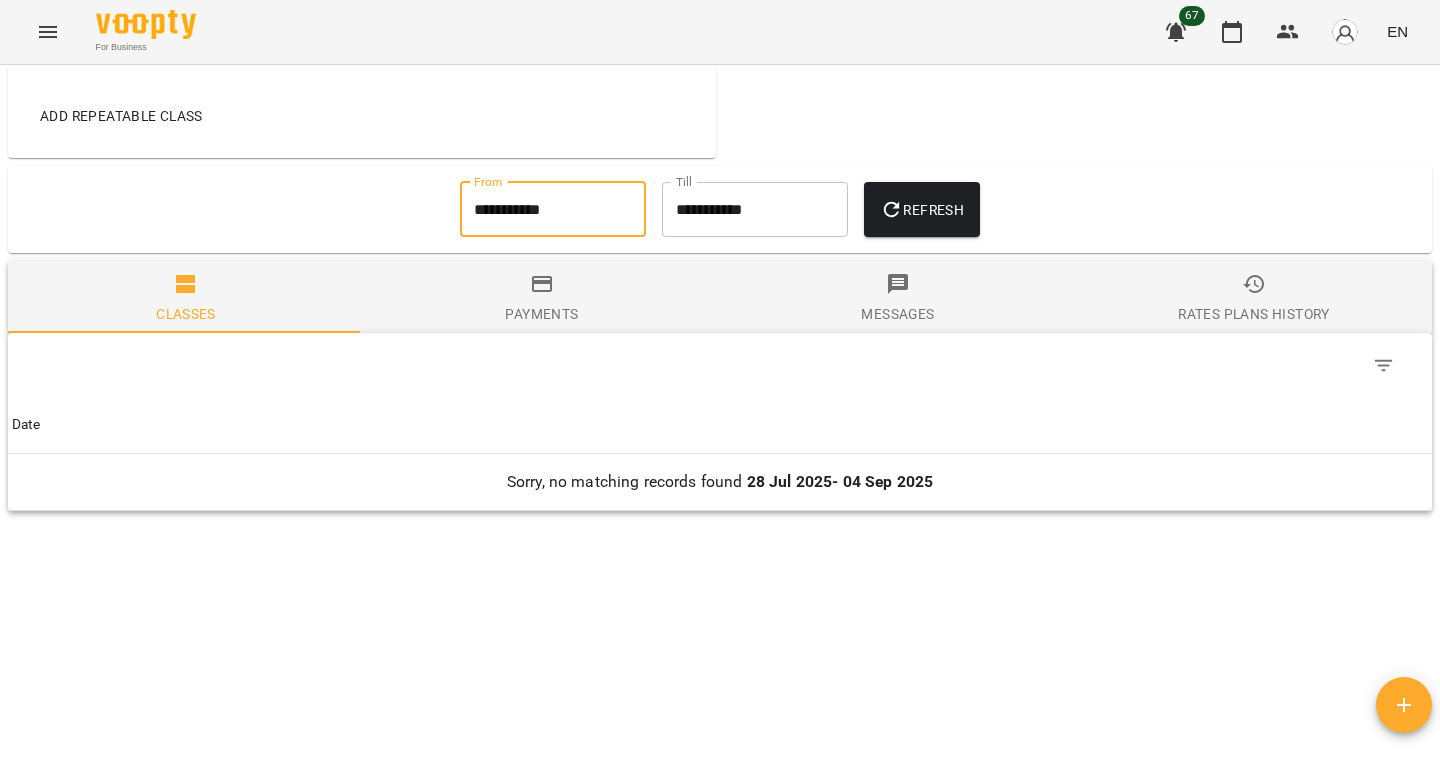 click on "Refresh" at bounding box center (922, 210) 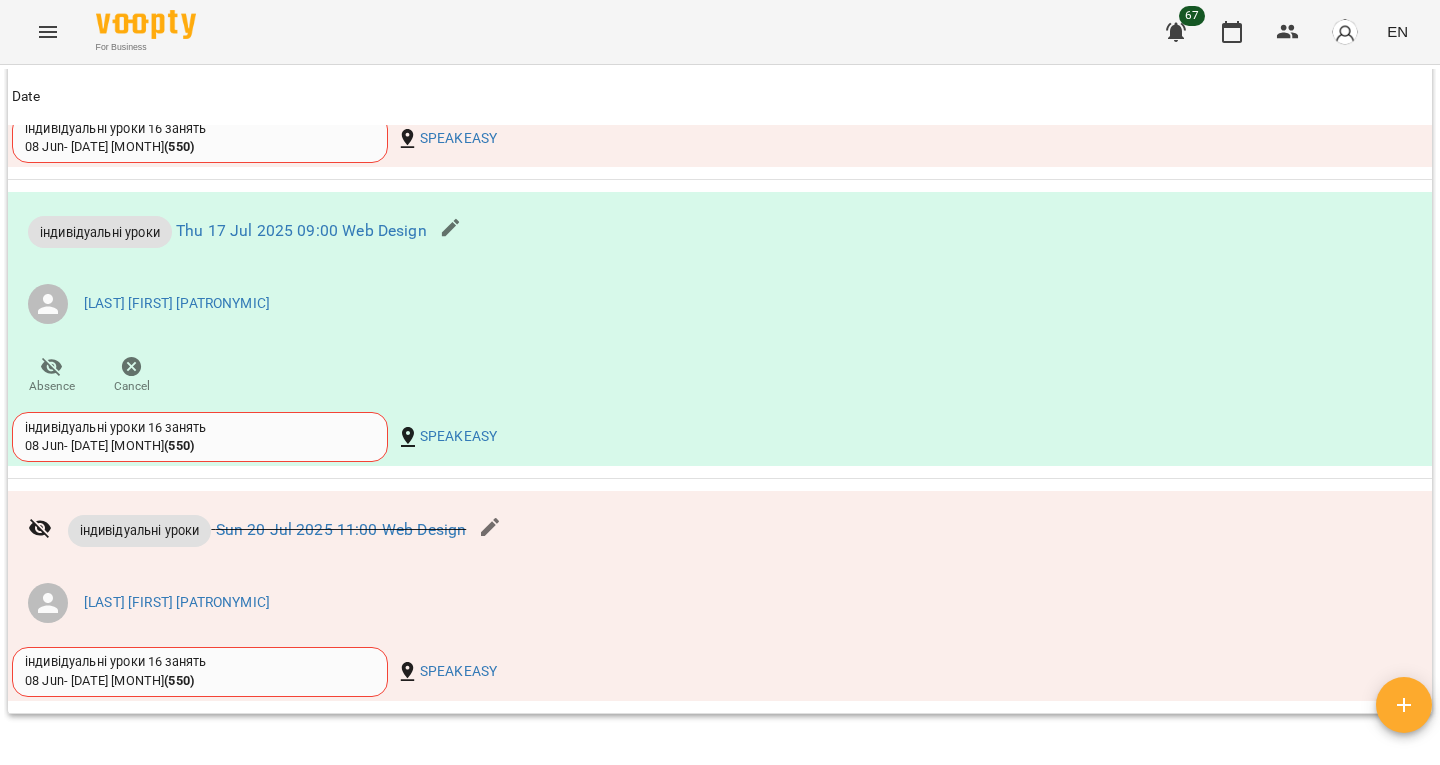 scroll, scrollTop: 3291, scrollLeft: 0, axis: vertical 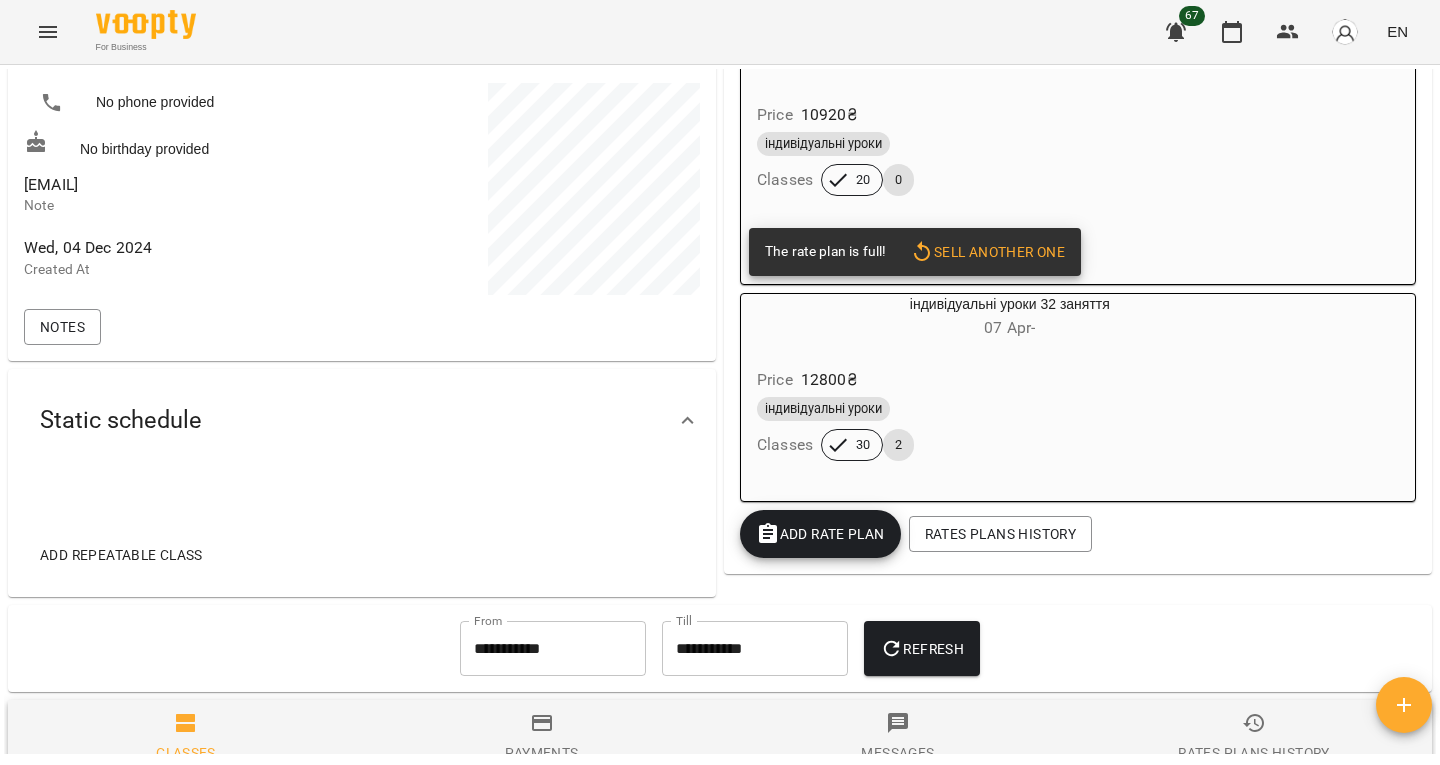 click on "@VladPetrunyak" at bounding box center [51, 184] 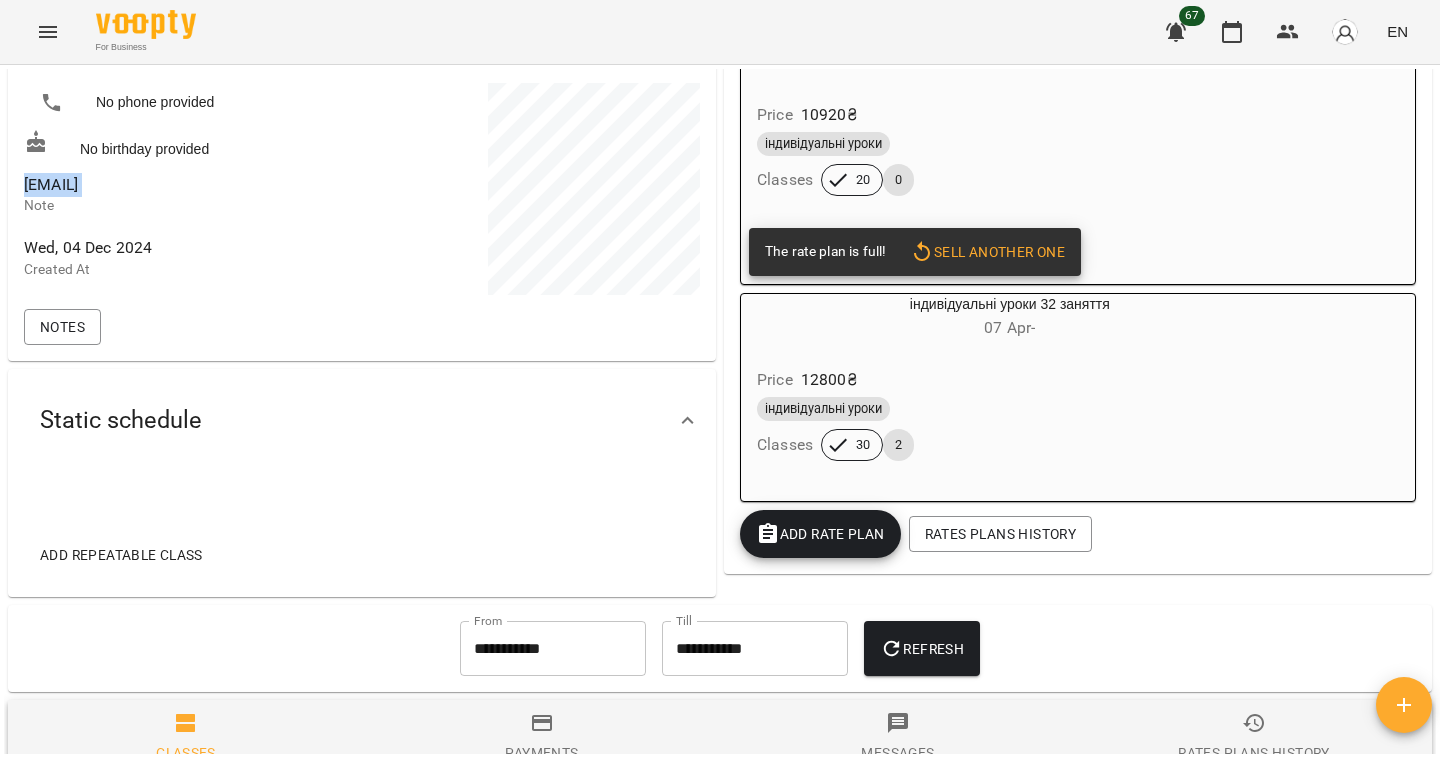 click on "@VladPetrunyak" at bounding box center [51, 184] 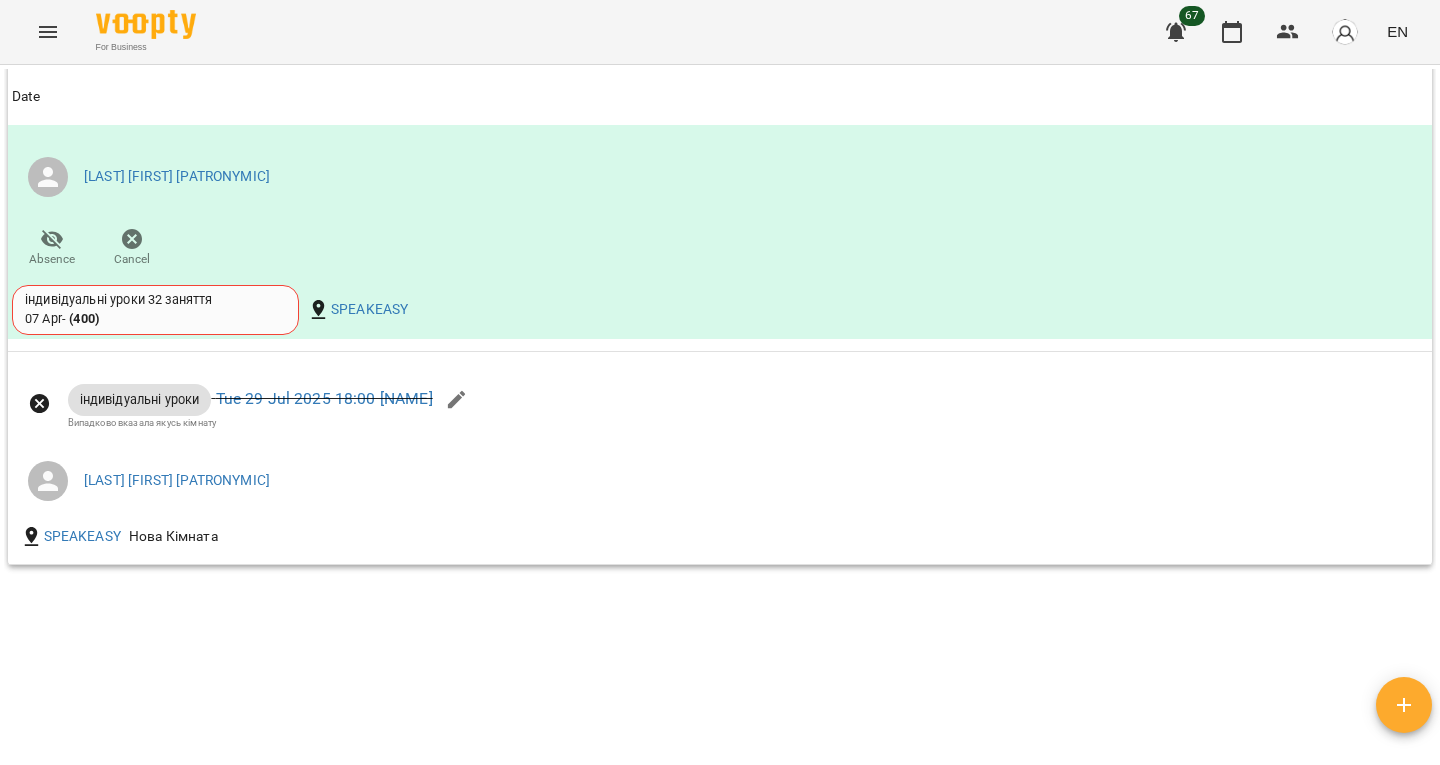 scroll, scrollTop: 1149, scrollLeft: 0, axis: vertical 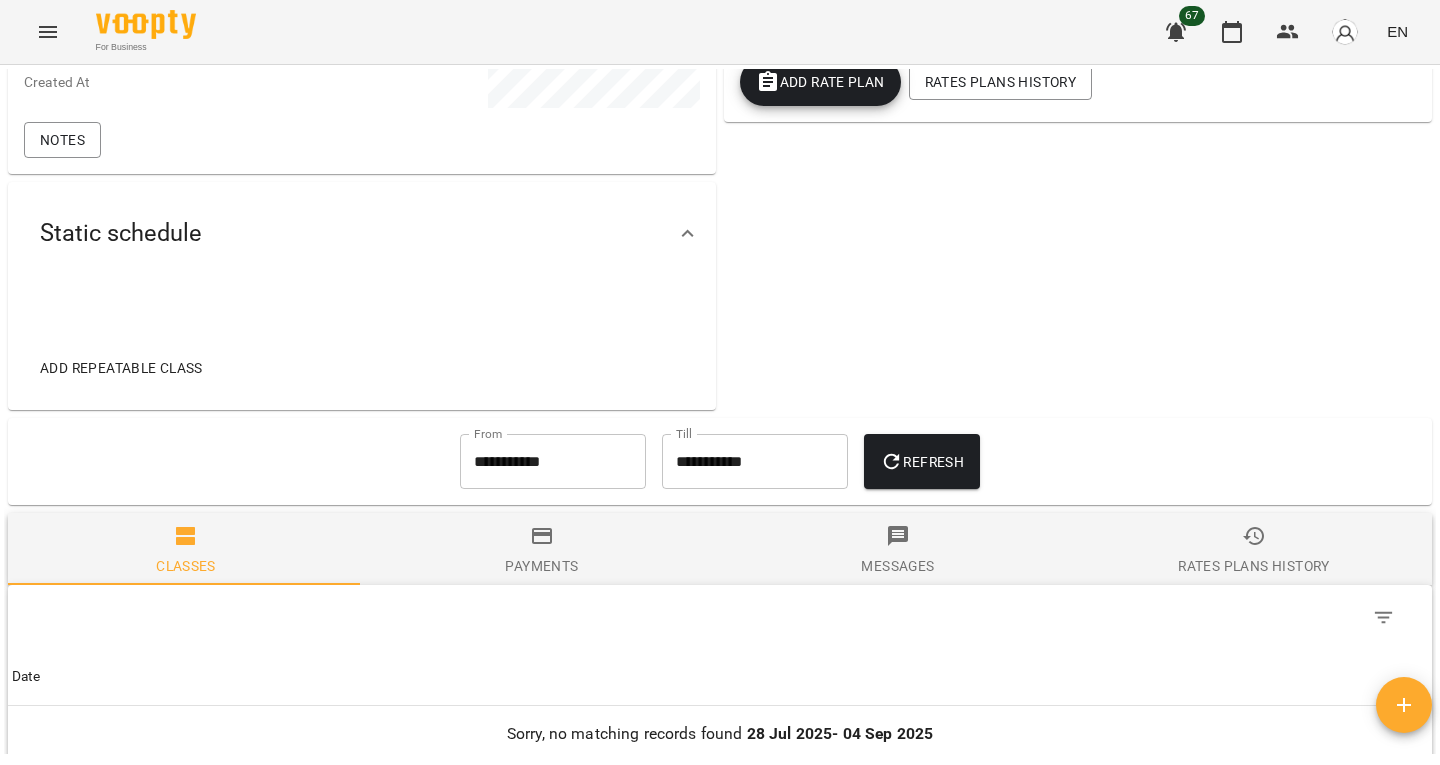 click on "**********" at bounding box center [553, 462] 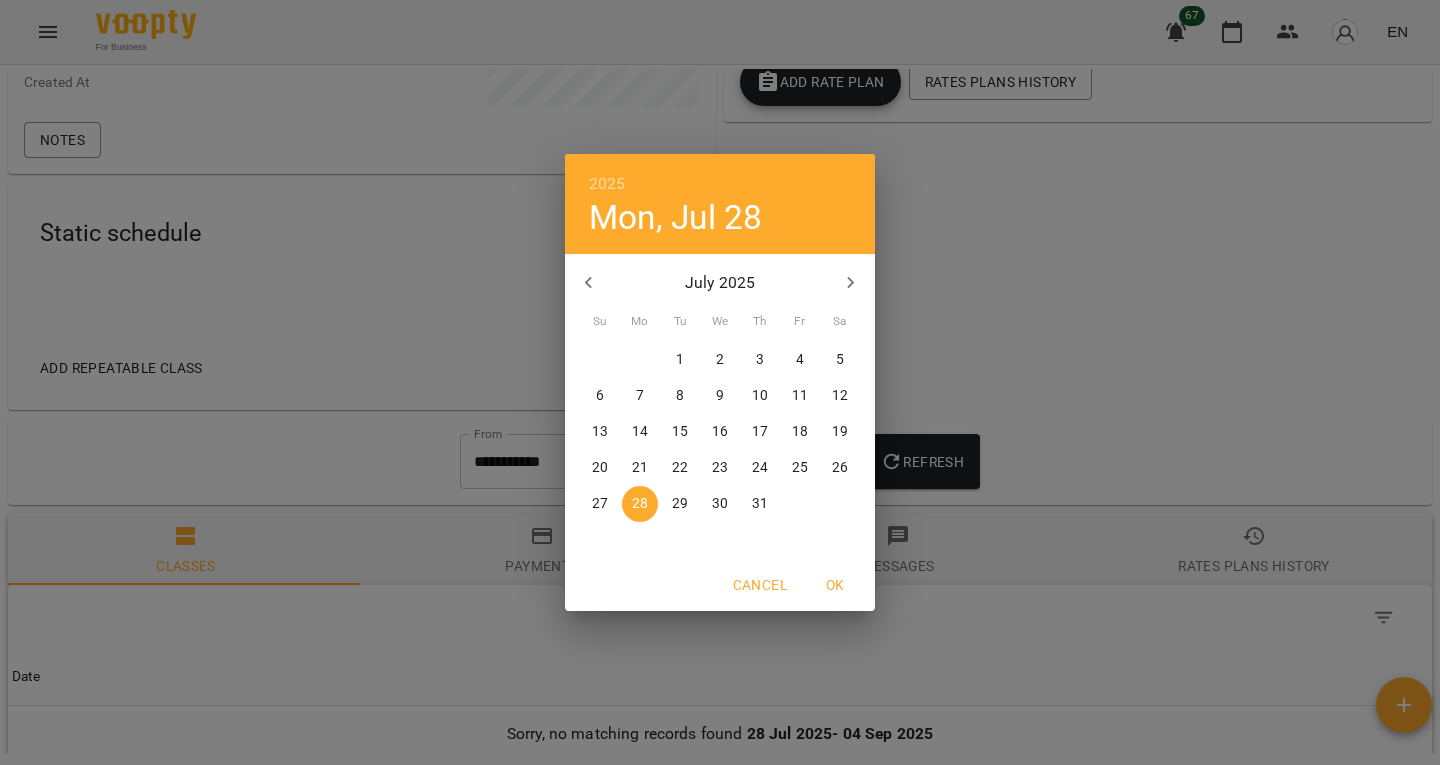scroll, scrollTop: 567, scrollLeft: 0, axis: vertical 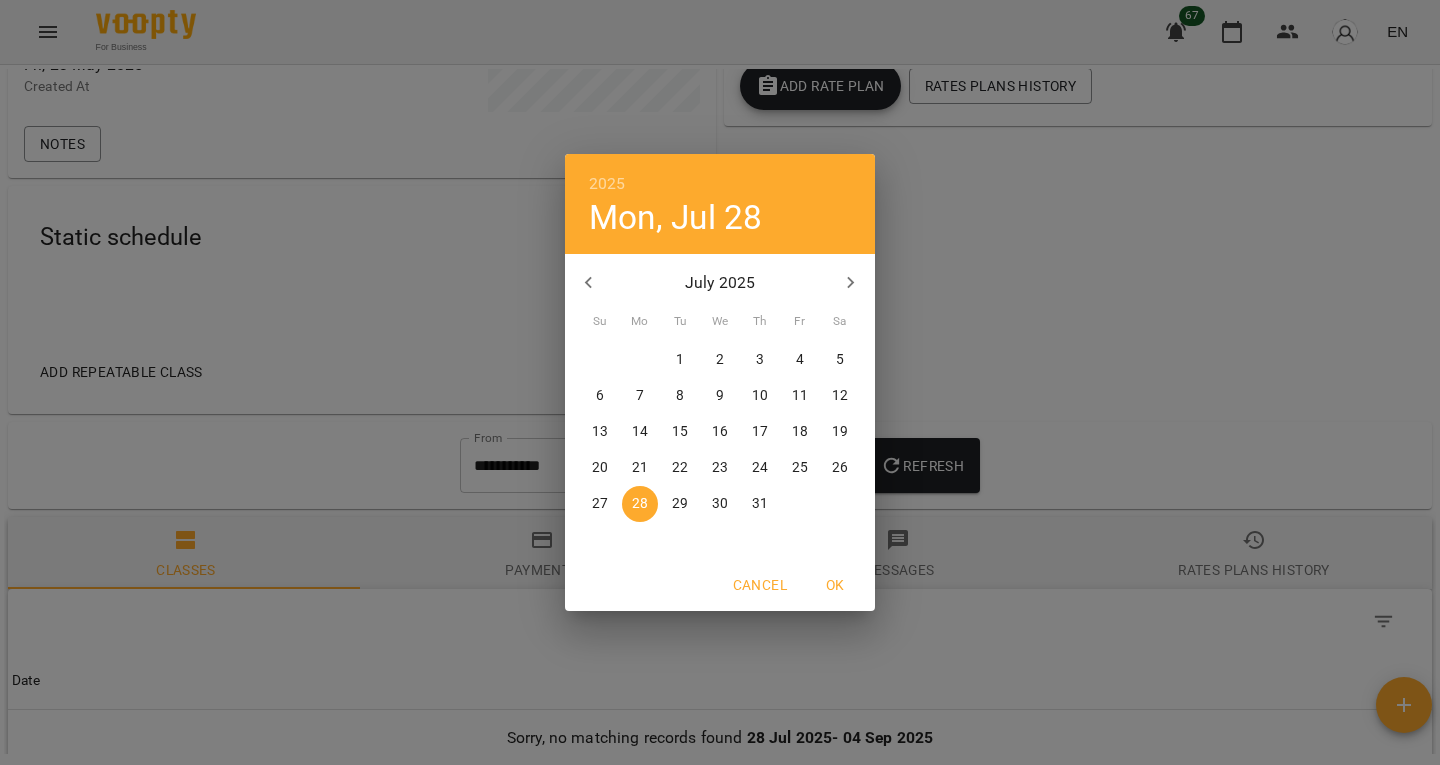 click on "2025 Mon, Jul 28 July 2025 Su Mo Tu We Th Fr Sa 29 30 1 2 3 4 5 6 7 8 9 10 11 12 13 14 15 16 17 18 19 20 21 22 23 24 25 26 27 28 29 30 31 1 2 Cancel OK" at bounding box center [720, 382] 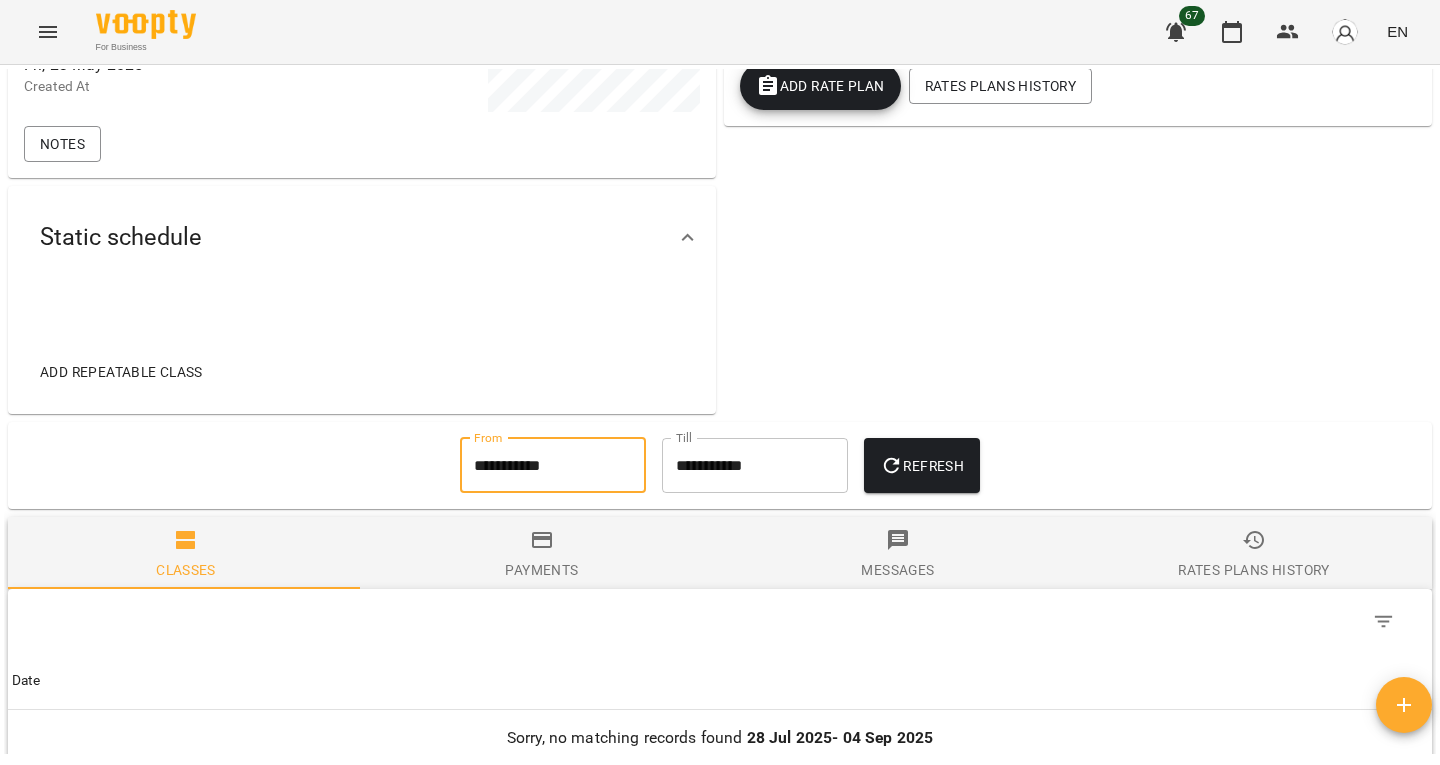 click on "**********" at bounding box center (553, 466) 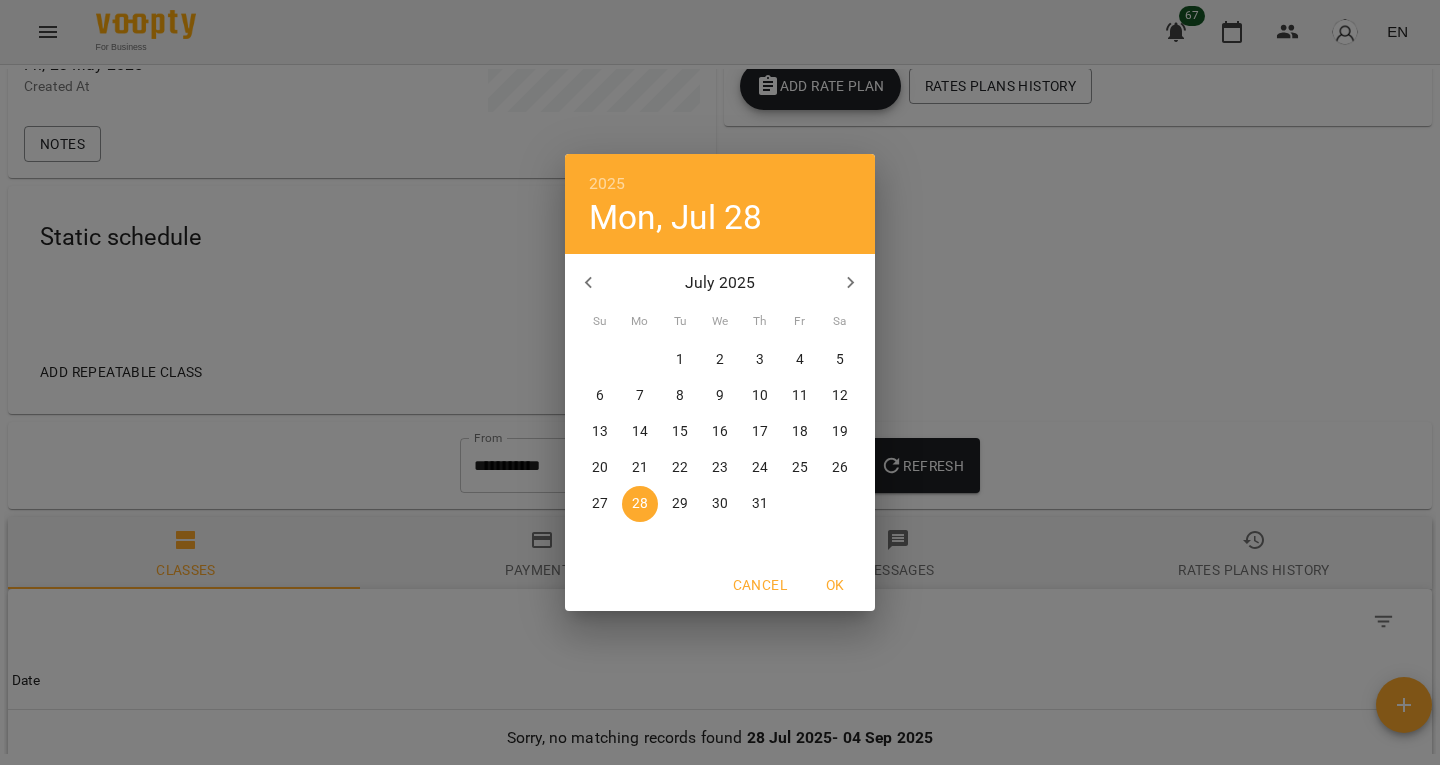 click at bounding box center (589, 283) 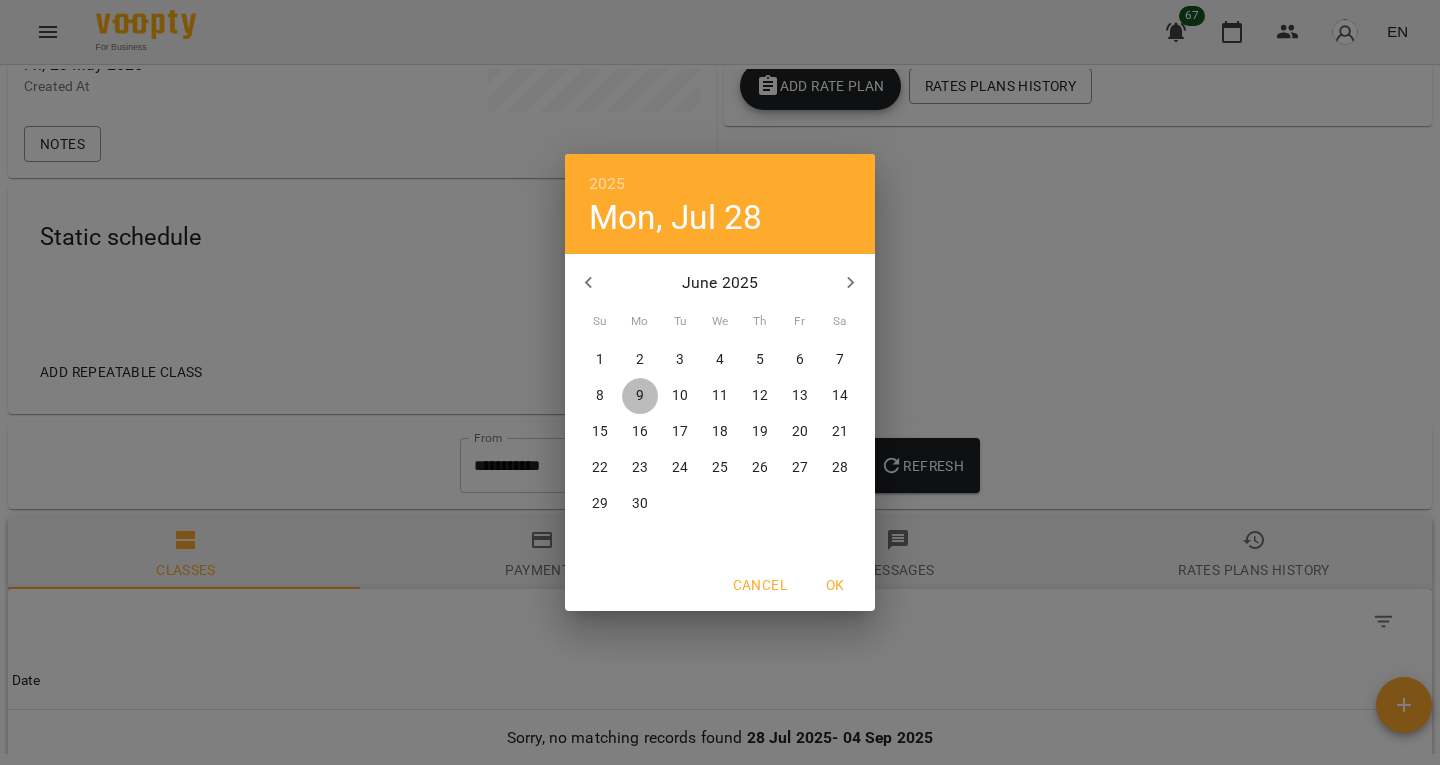 click on "9" at bounding box center [640, 396] 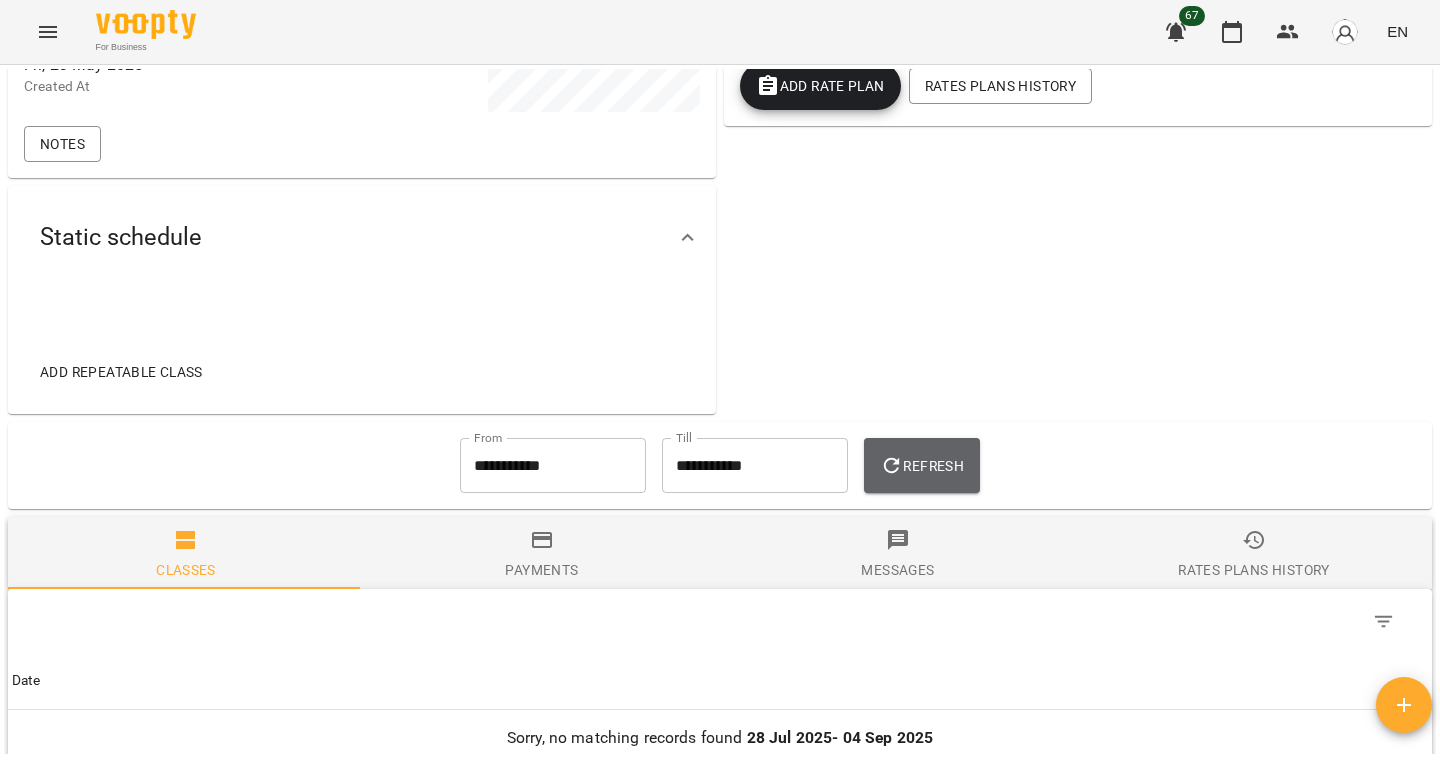 click on "Refresh" at bounding box center (922, 466) 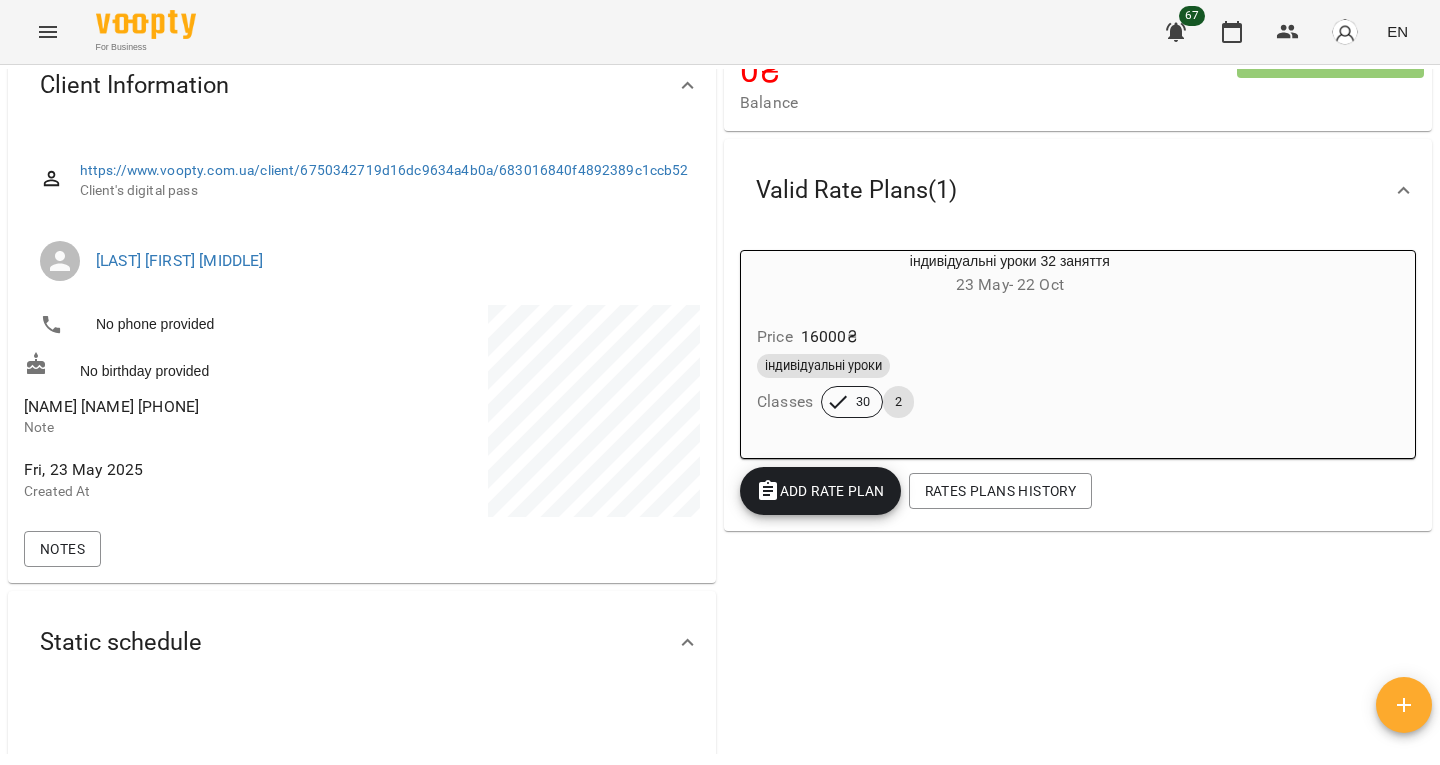 scroll, scrollTop: 161, scrollLeft: 0, axis: vertical 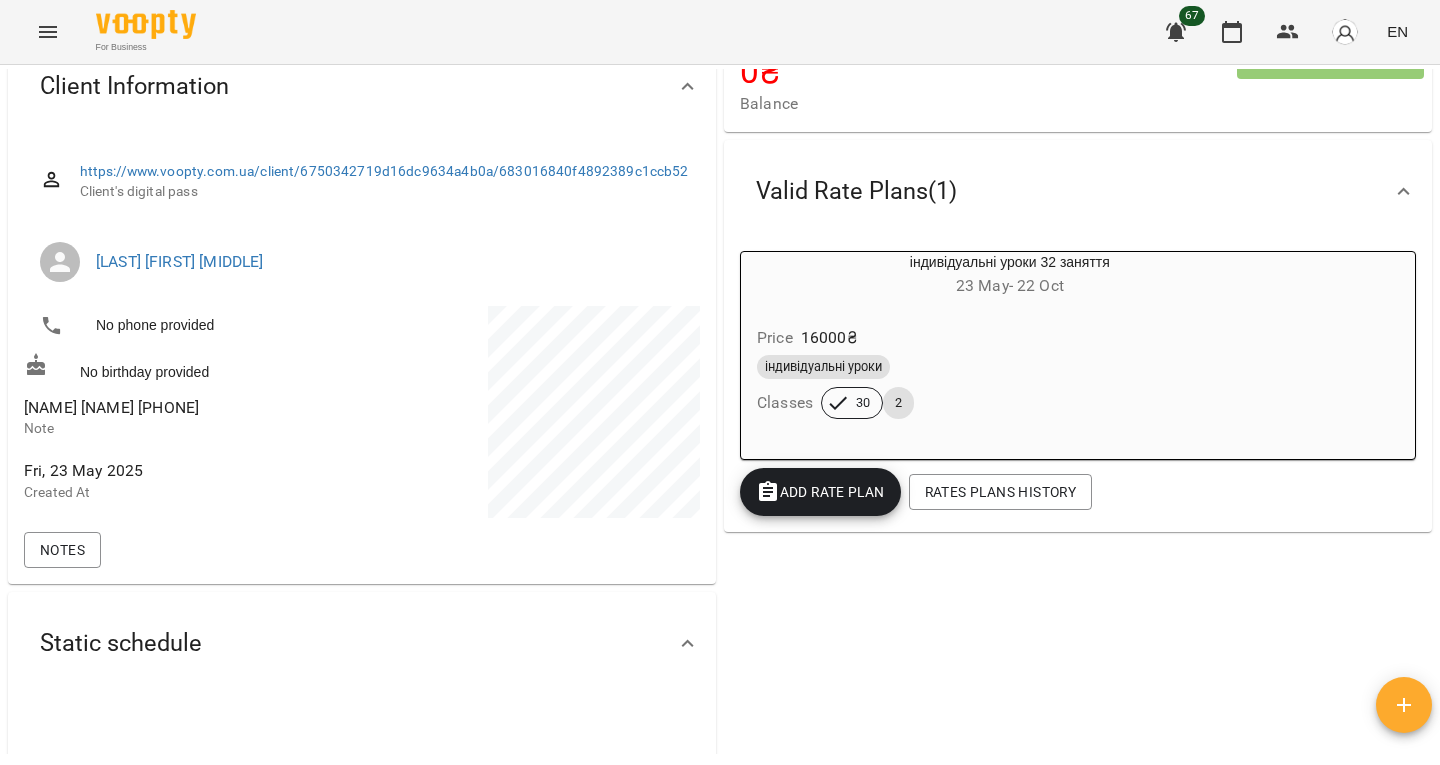click on "[NAME] [NAME]
[PHONE]" at bounding box center (111, 407) 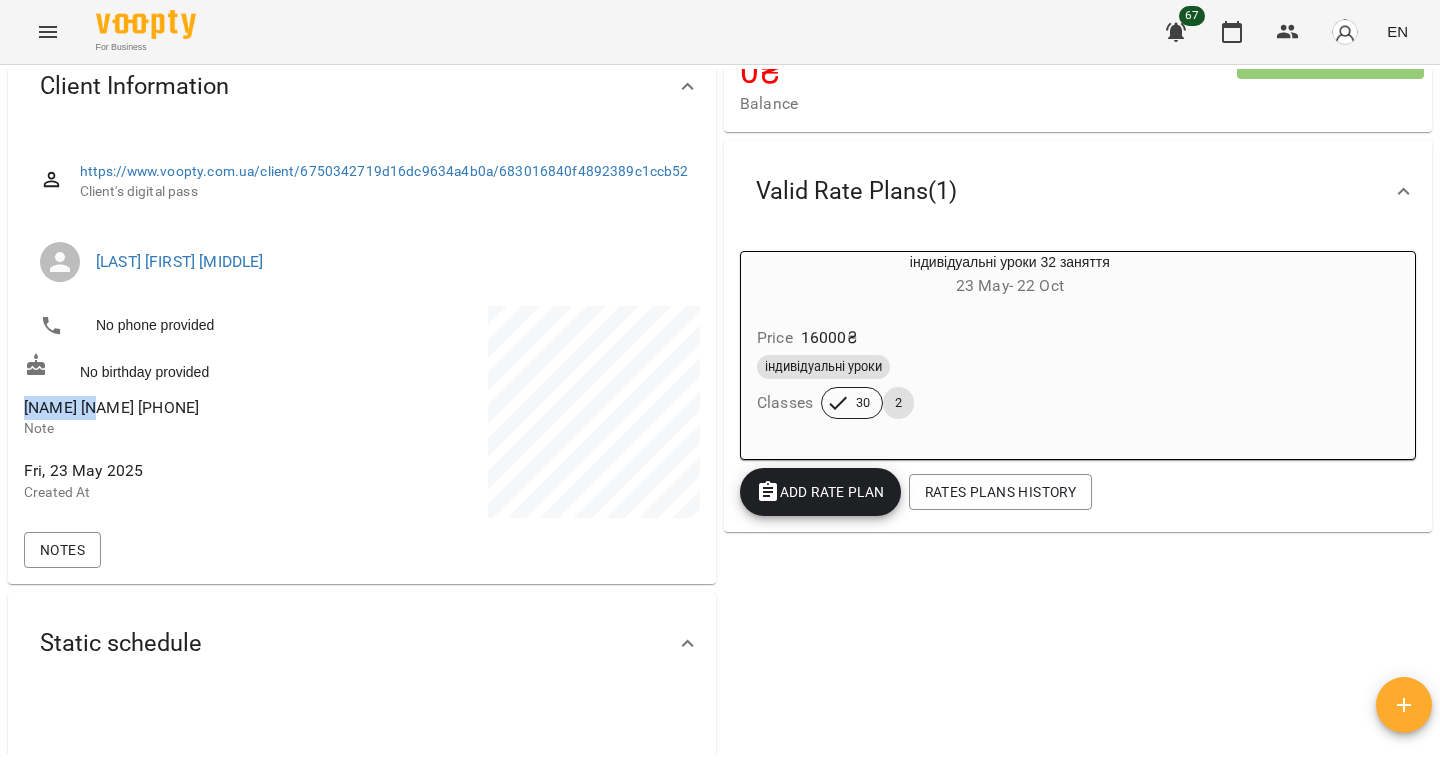 drag, startPoint x: 42, startPoint y: 416, endPoint x: 71, endPoint y: 412, distance: 29.274563 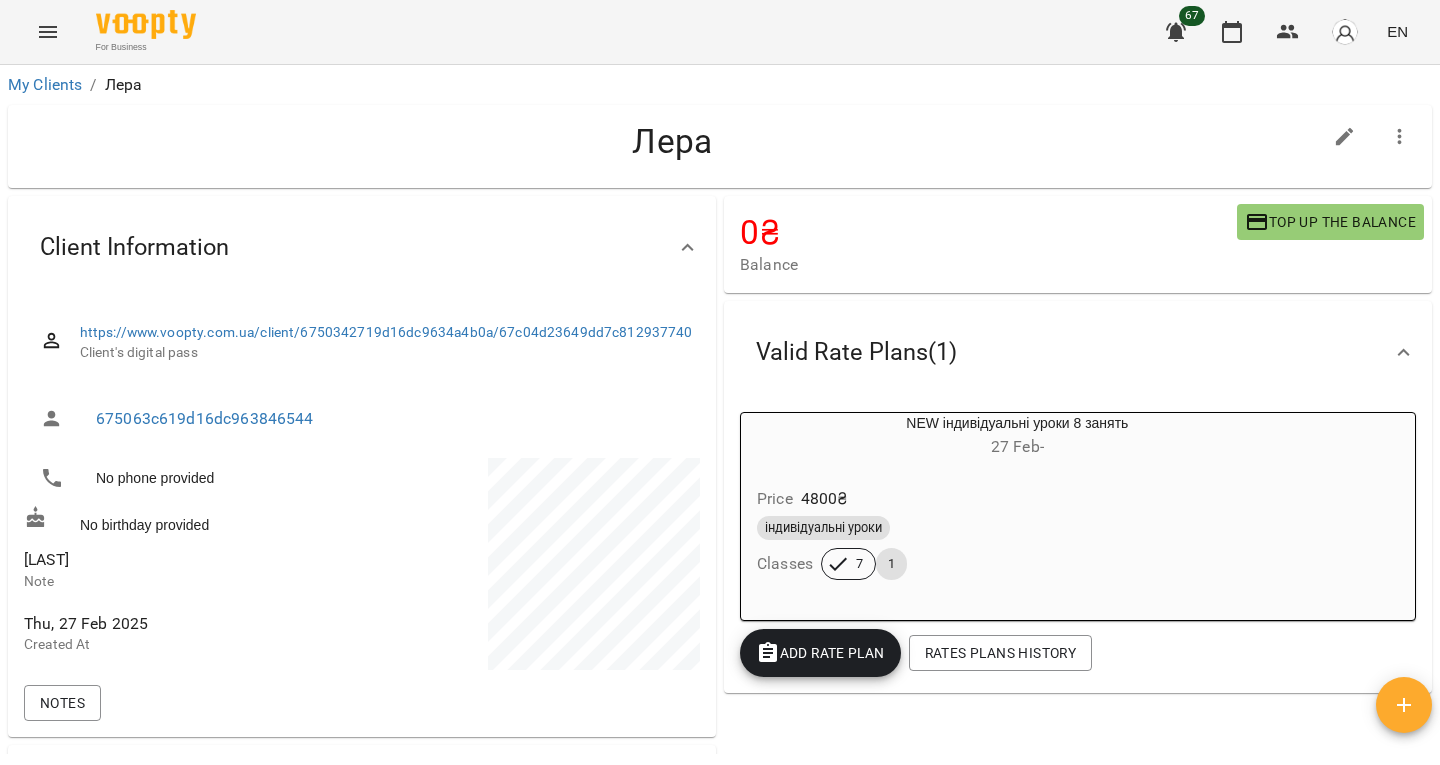 scroll, scrollTop: 0, scrollLeft: 0, axis: both 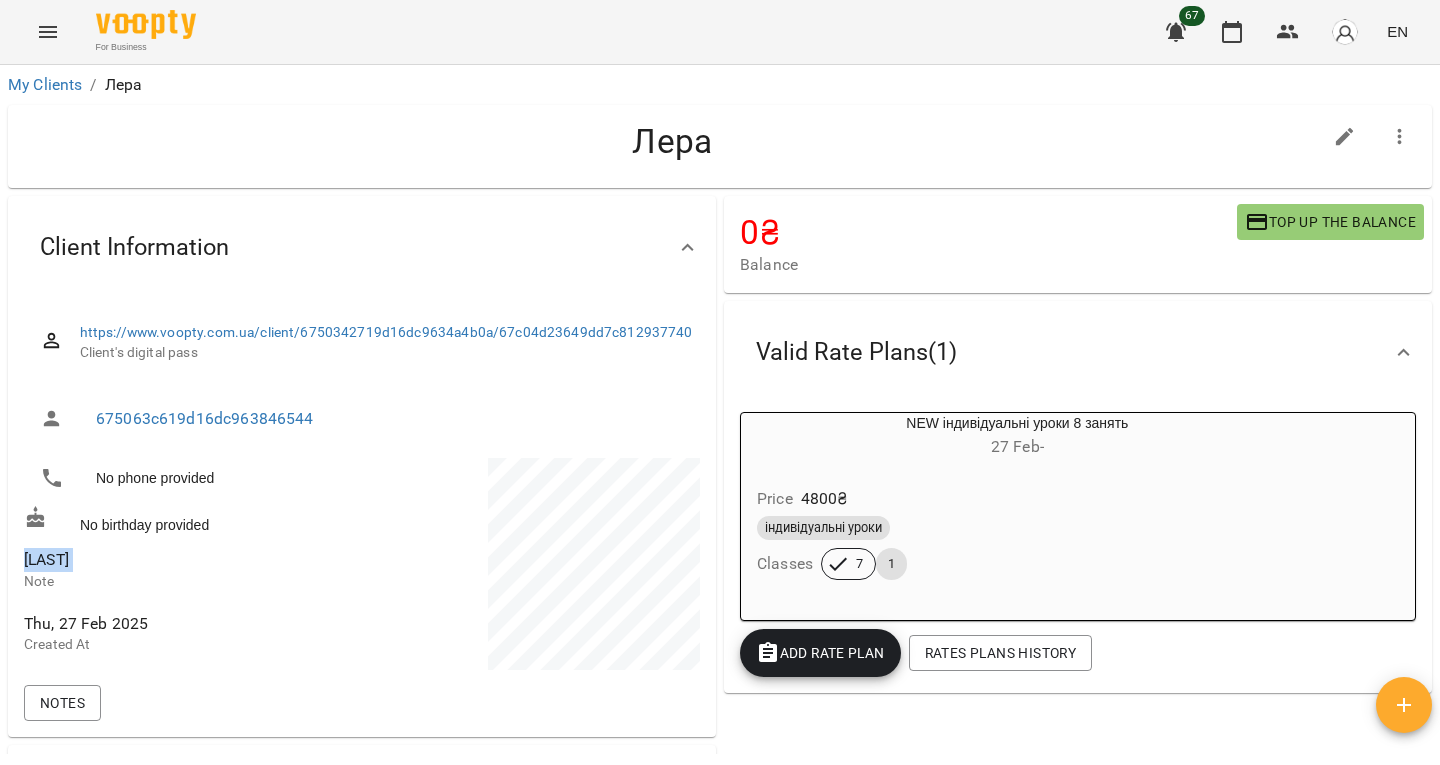 click on "leraukhina" at bounding box center [46, 559] 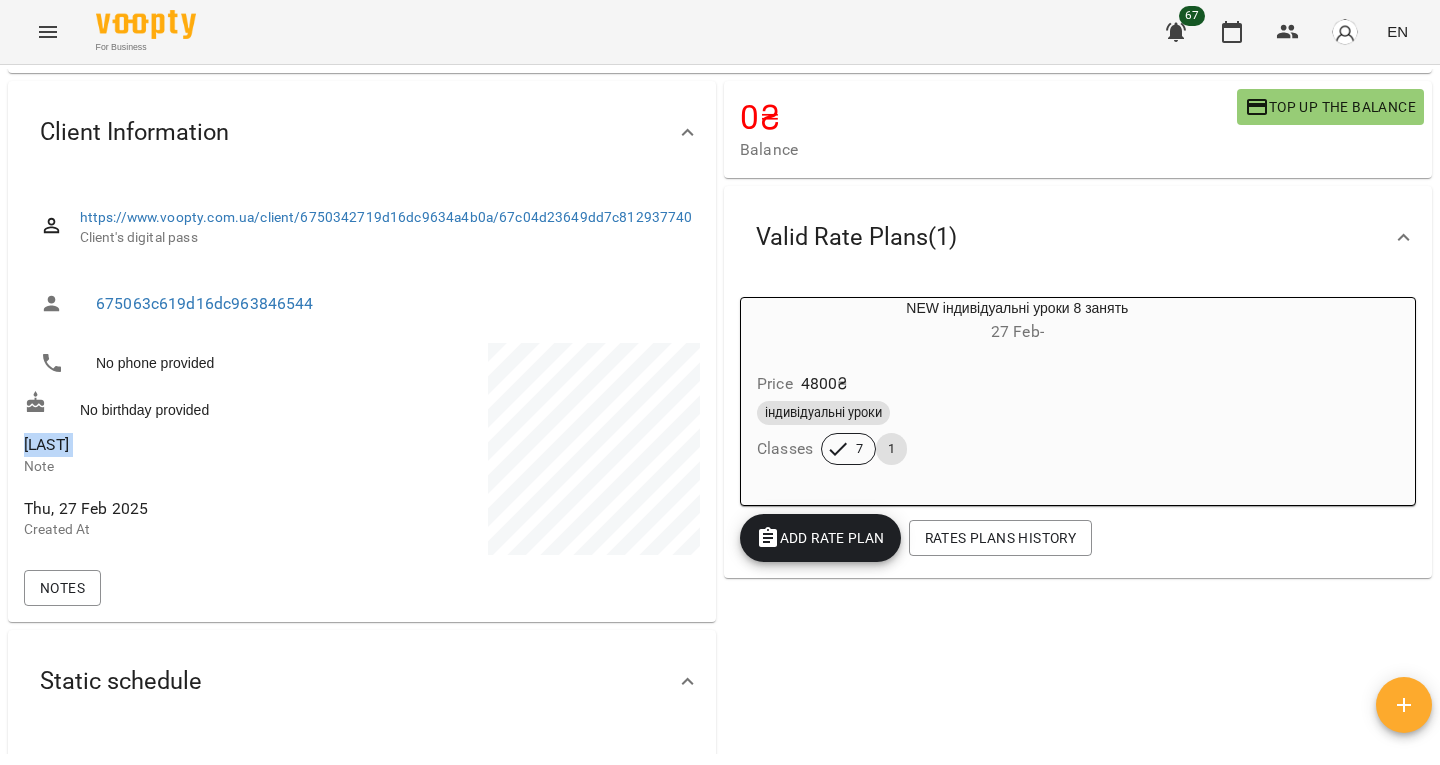 scroll, scrollTop: 0, scrollLeft: 0, axis: both 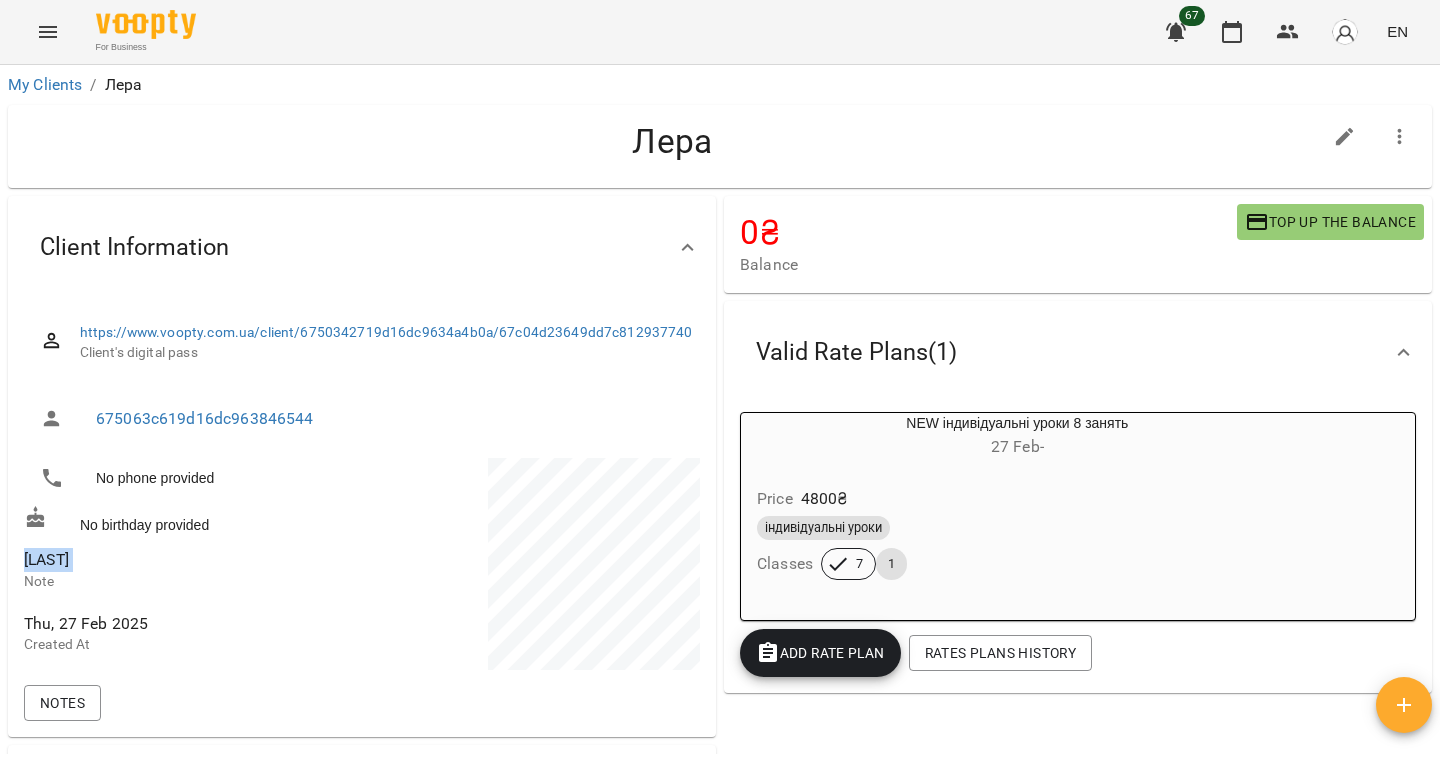click 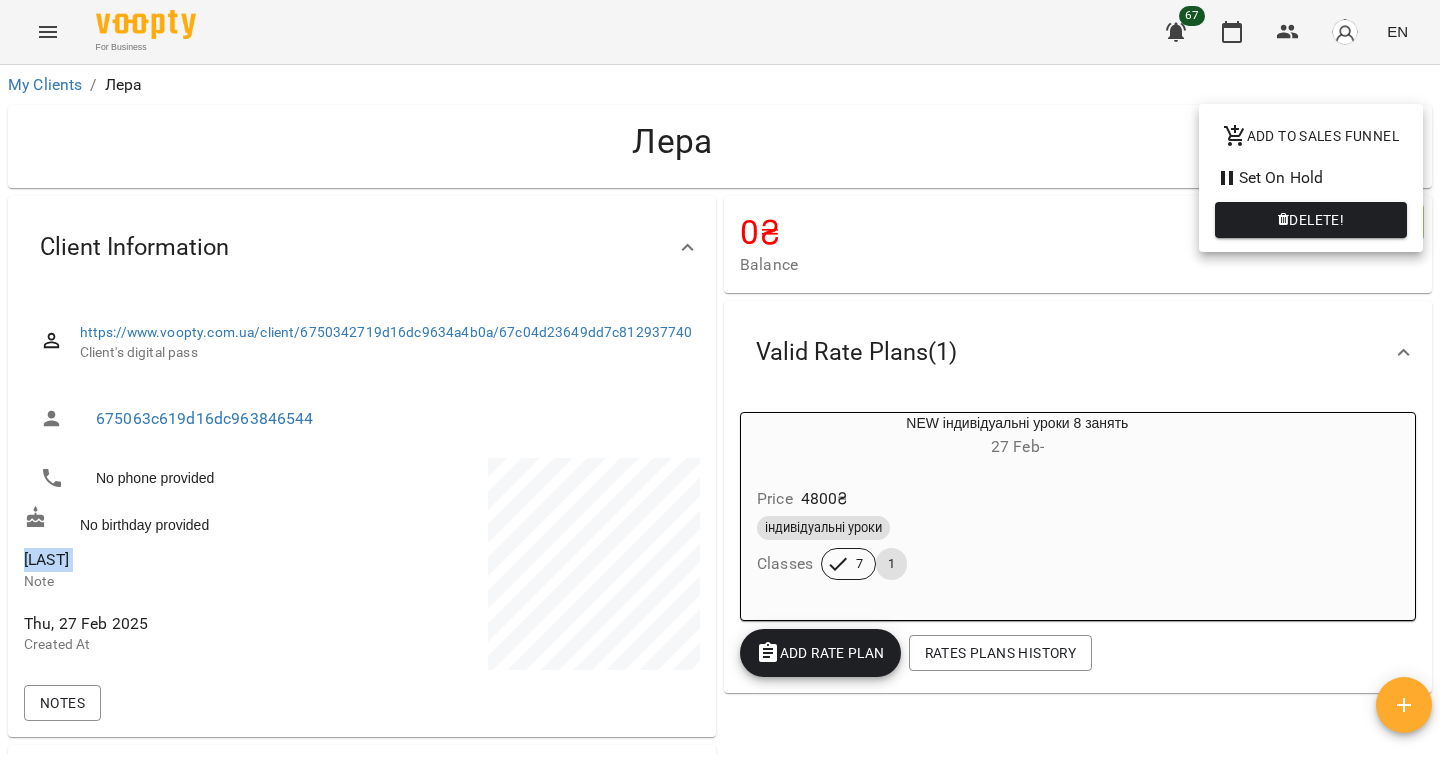 click on "Delete!" at bounding box center (1316, 220) 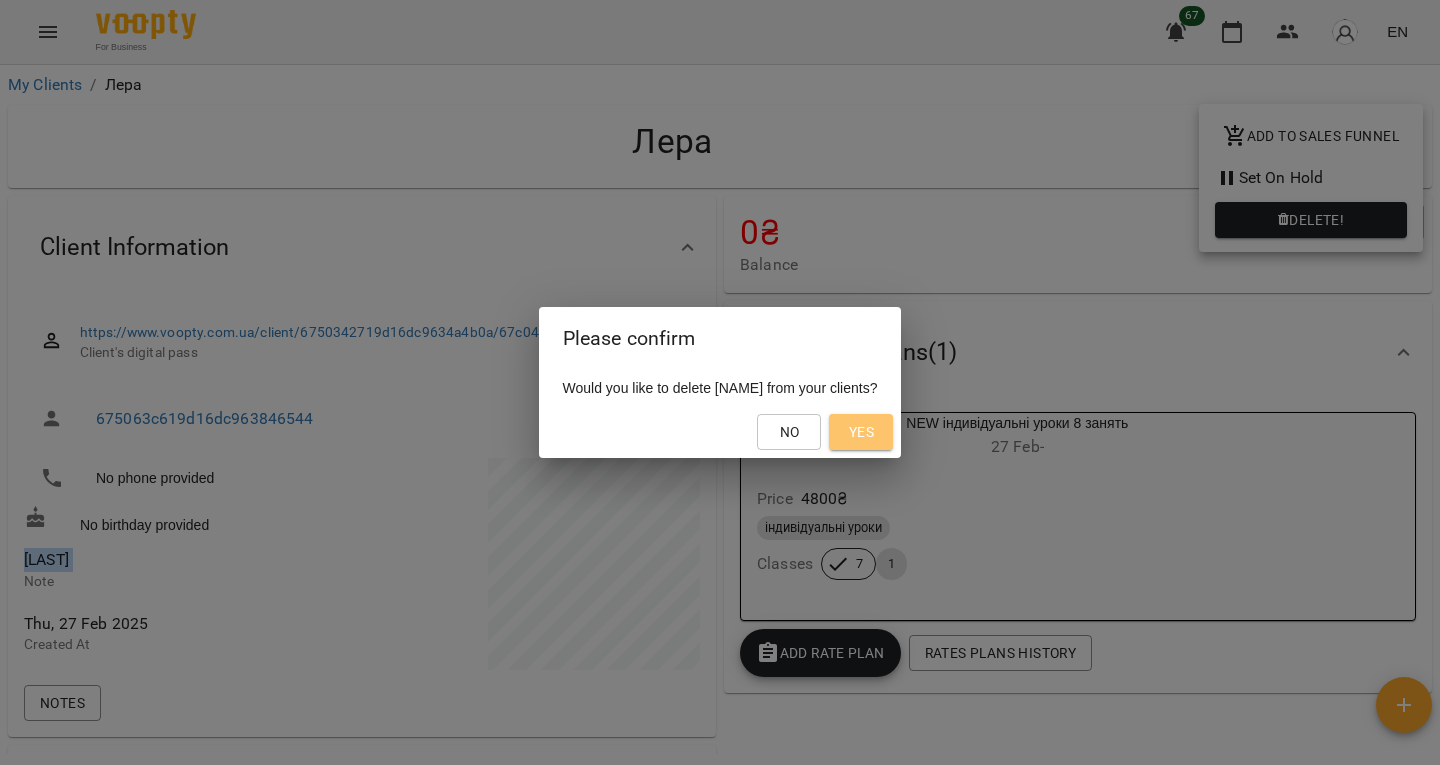 click on "Yes" at bounding box center [861, 432] 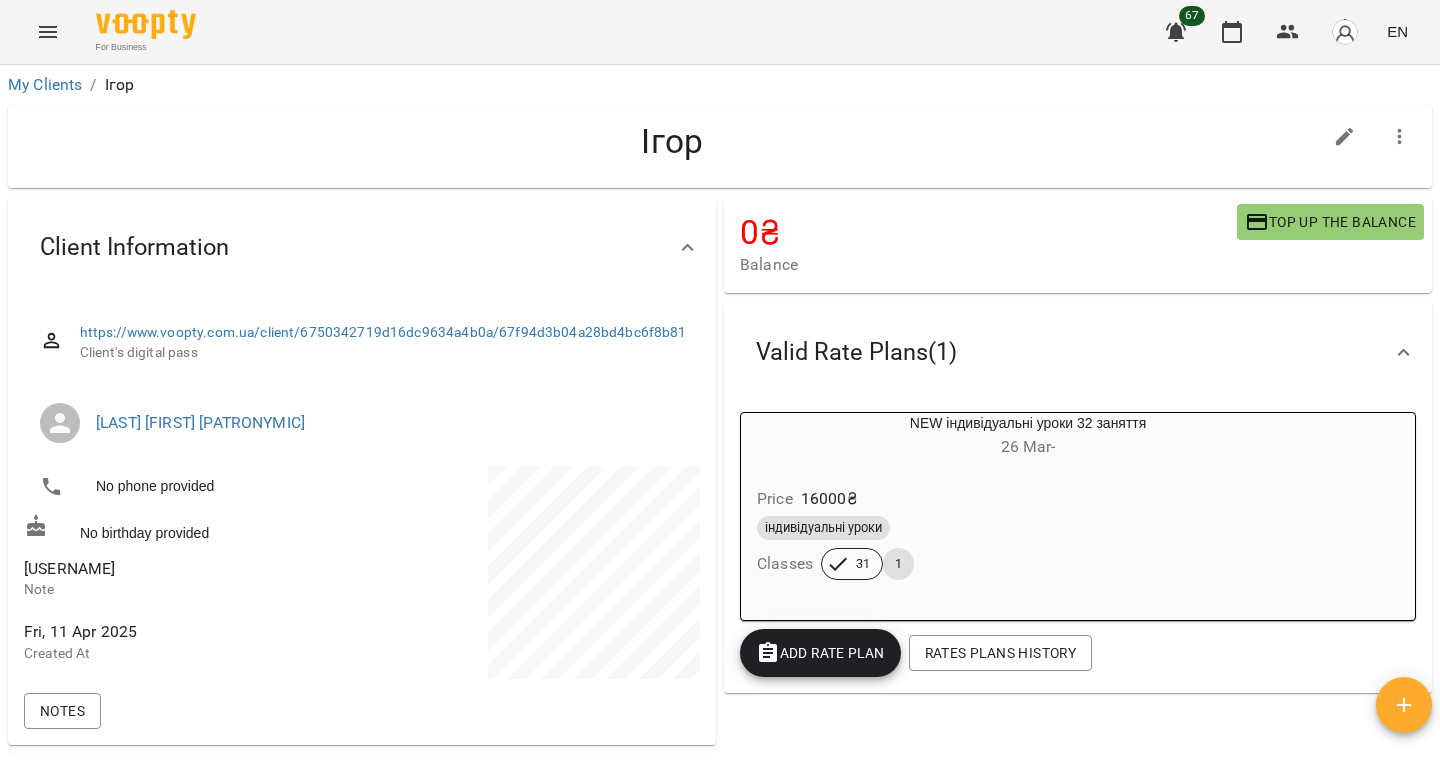 scroll, scrollTop: 0, scrollLeft: 0, axis: both 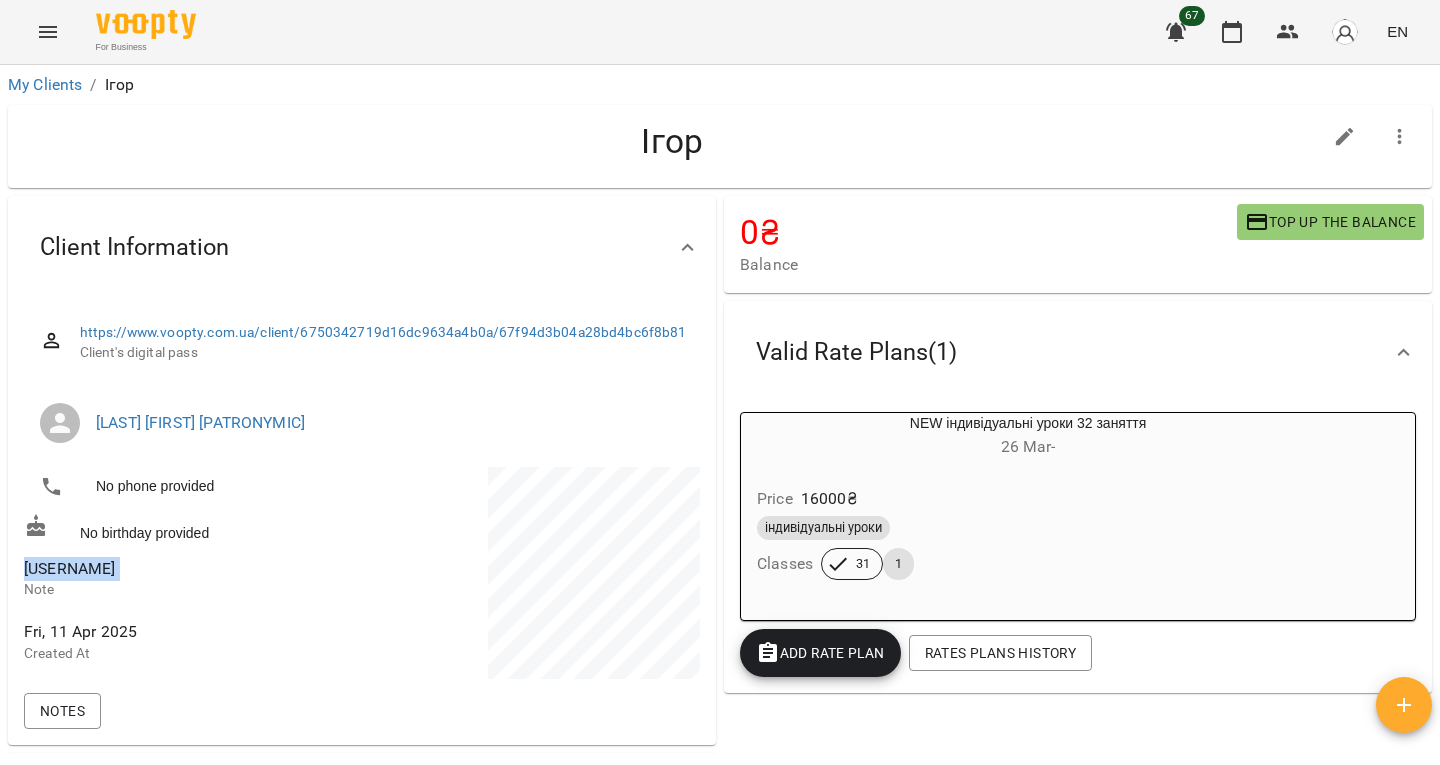 click on "@goncharik93" at bounding box center [69, 568] 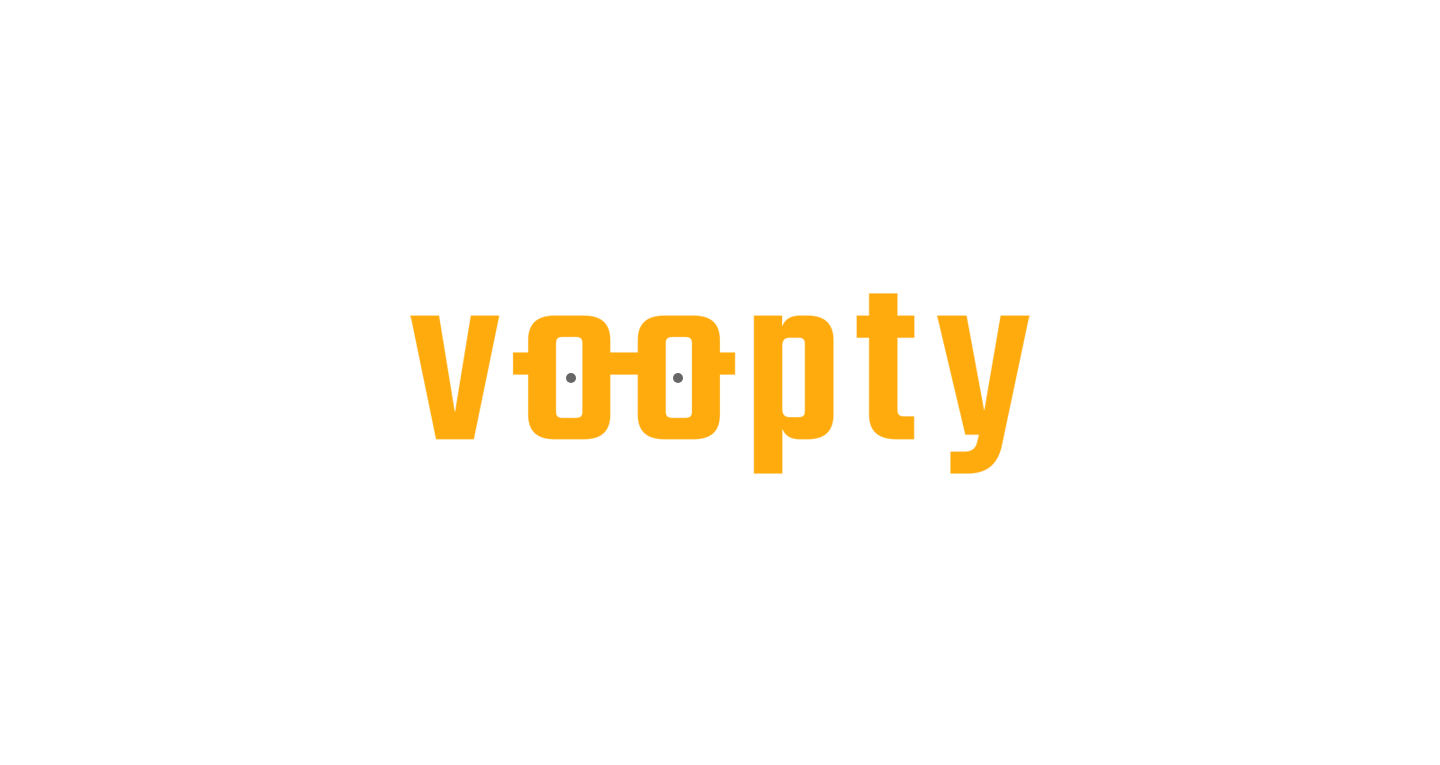 scroll, scrollTop: 0, scrollLeft: 0, axis: both 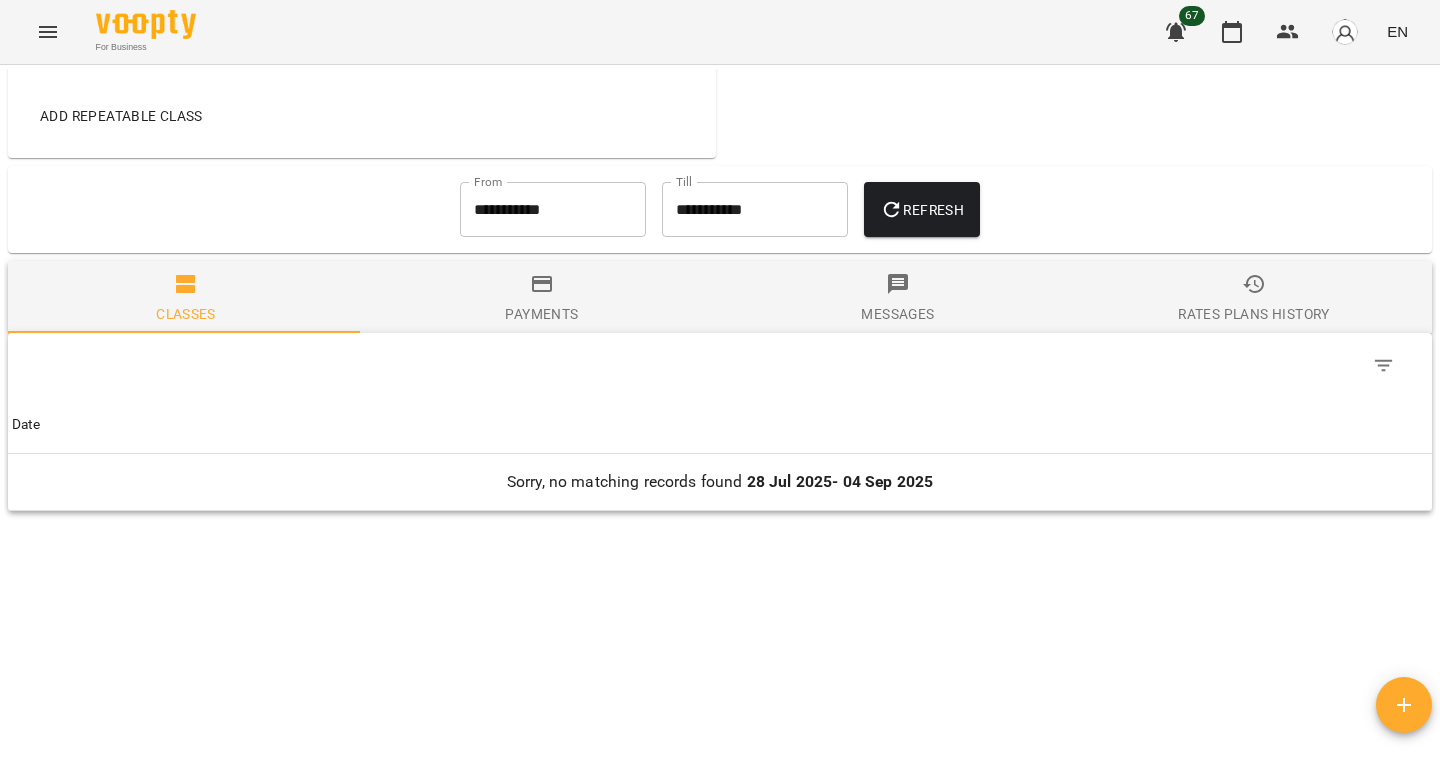 click on "**********" at bounding box center (553, 210) 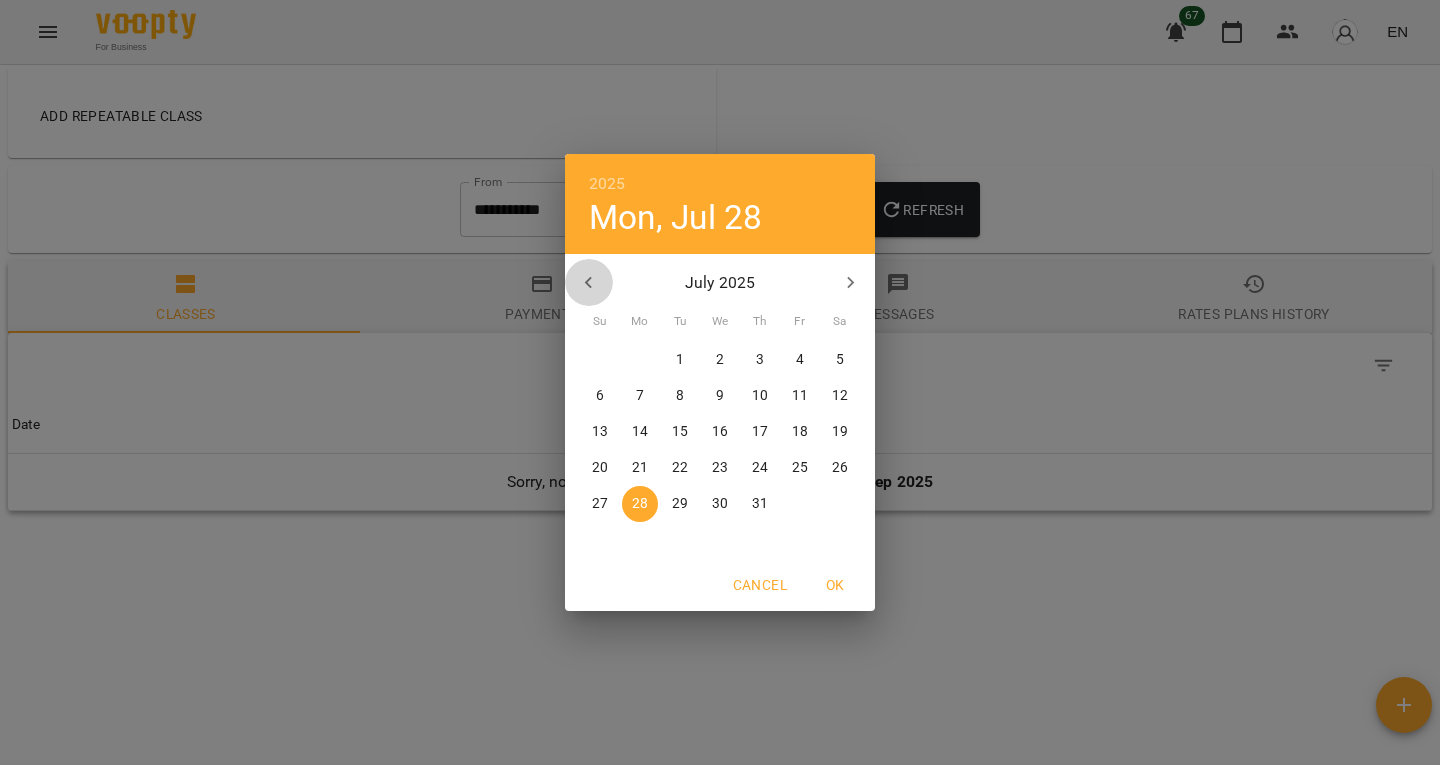 click 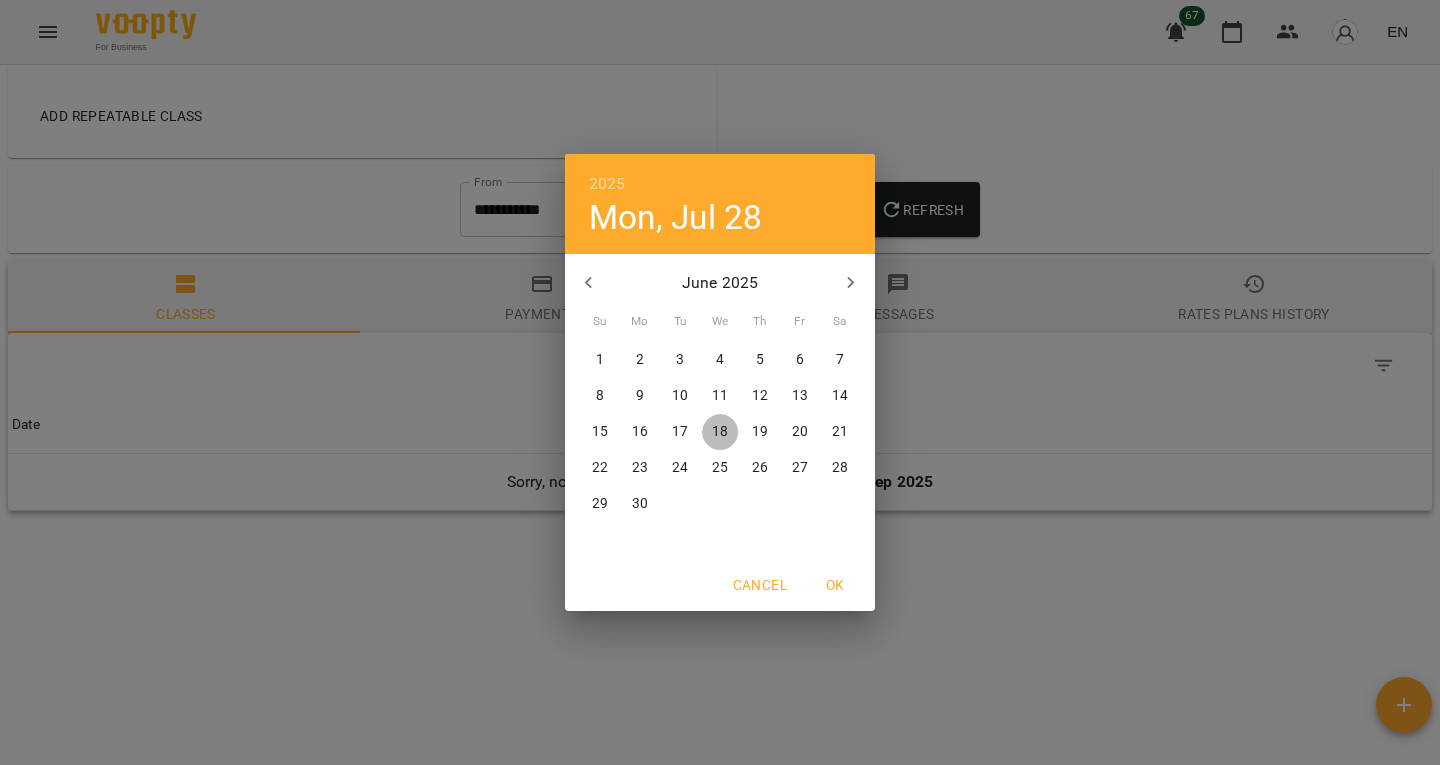 click on "18" at bounding box center [720, 432] 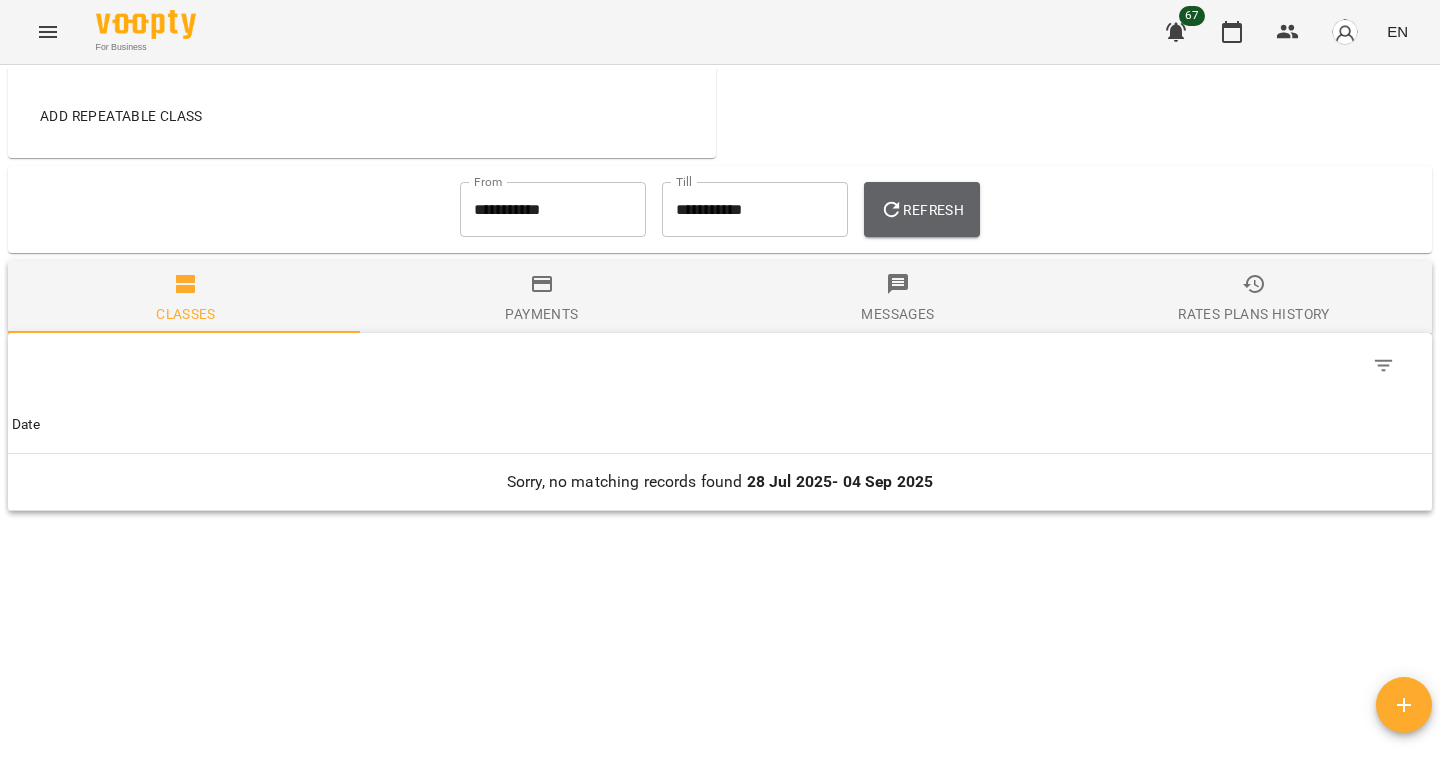 click 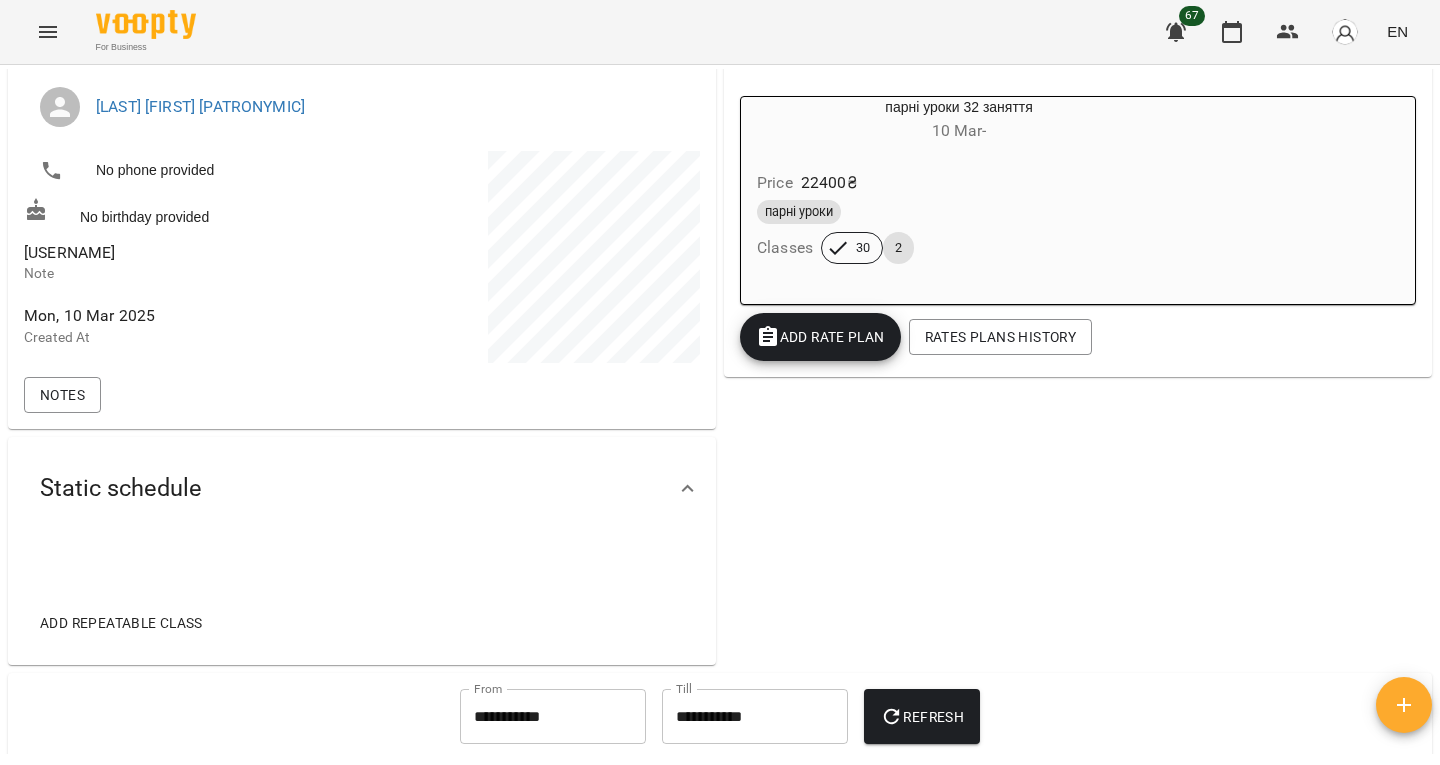 scroll, scrollTop: 0, scrollLeft: 0, axis: both 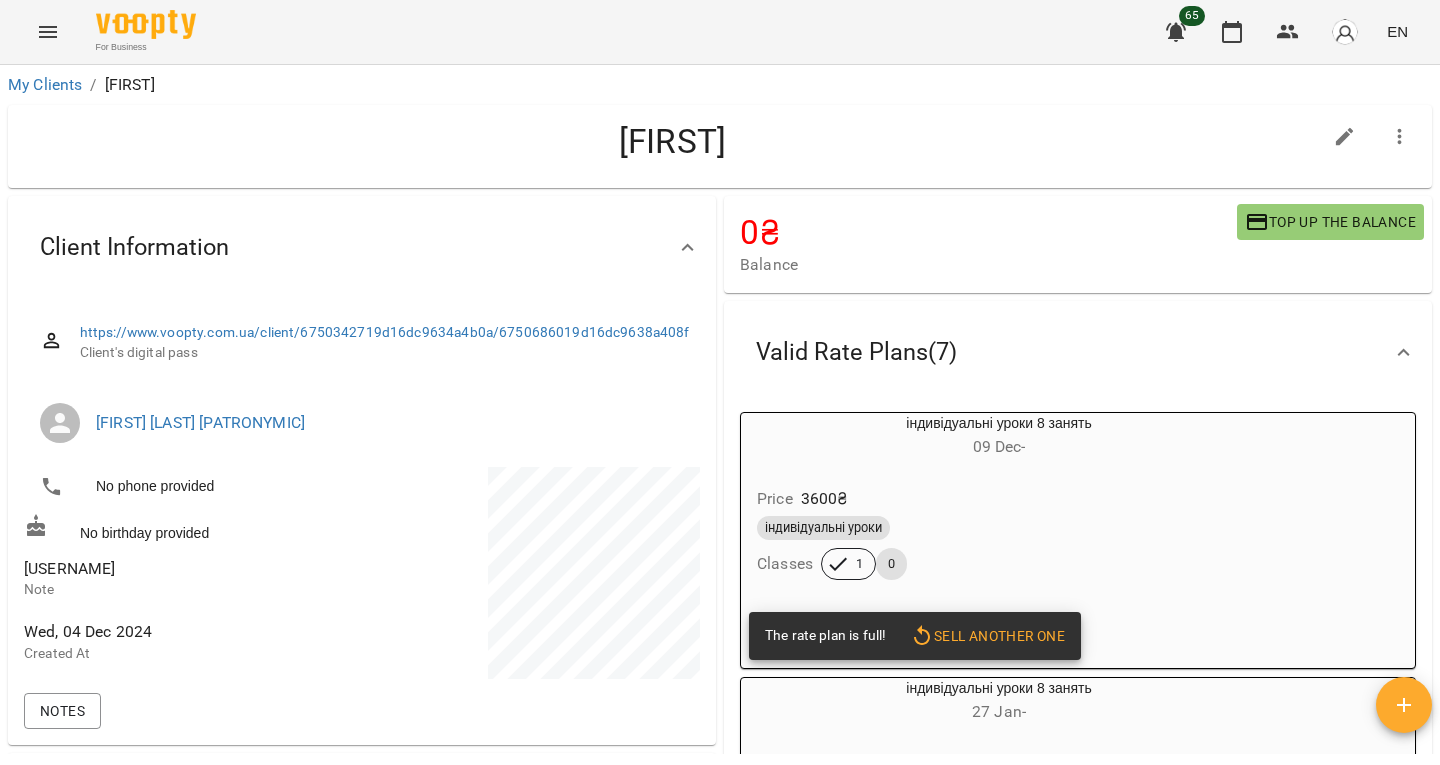 click on "[USERNAME] Note" at bounding box center (191, 578) 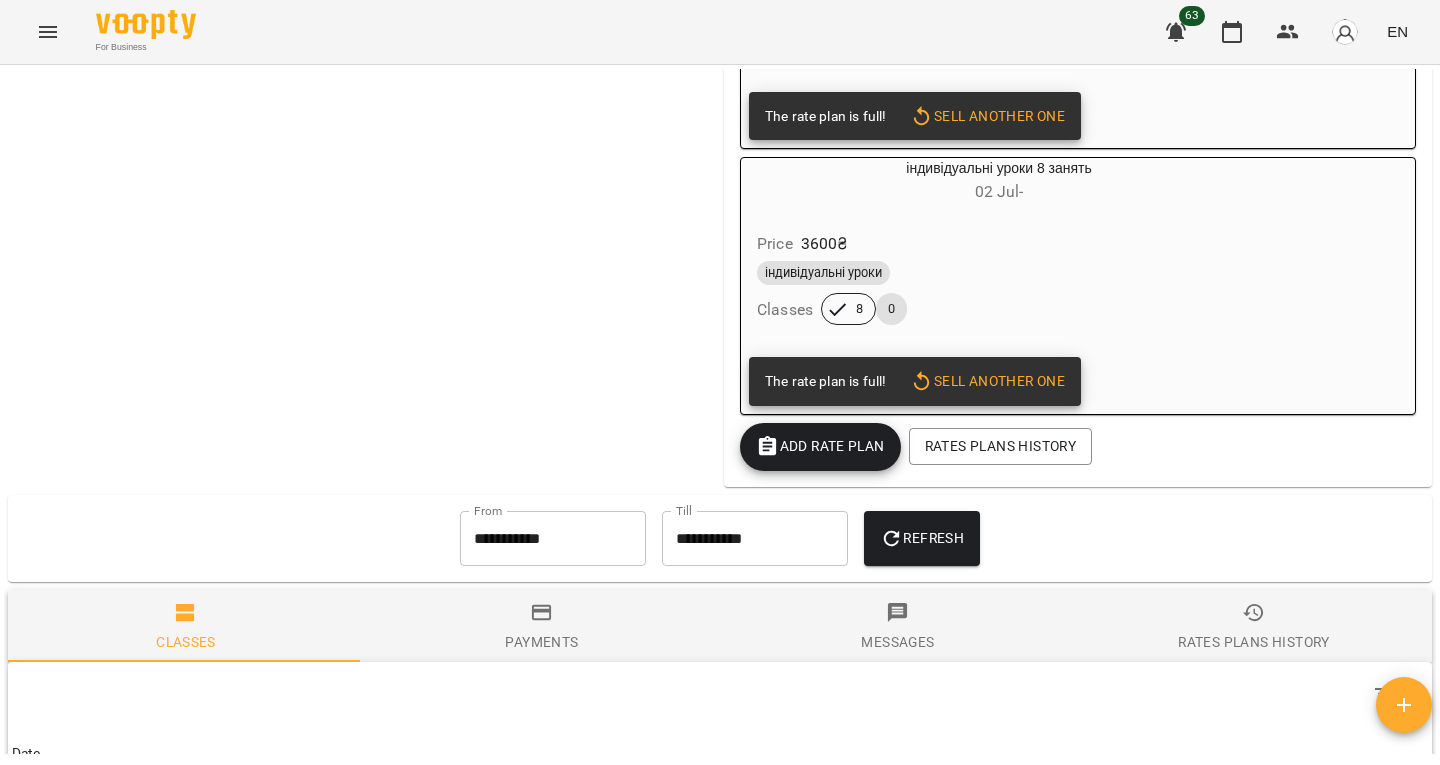 scroll, scrollTop: 1777, scrollLeft: 0, axis: vertical 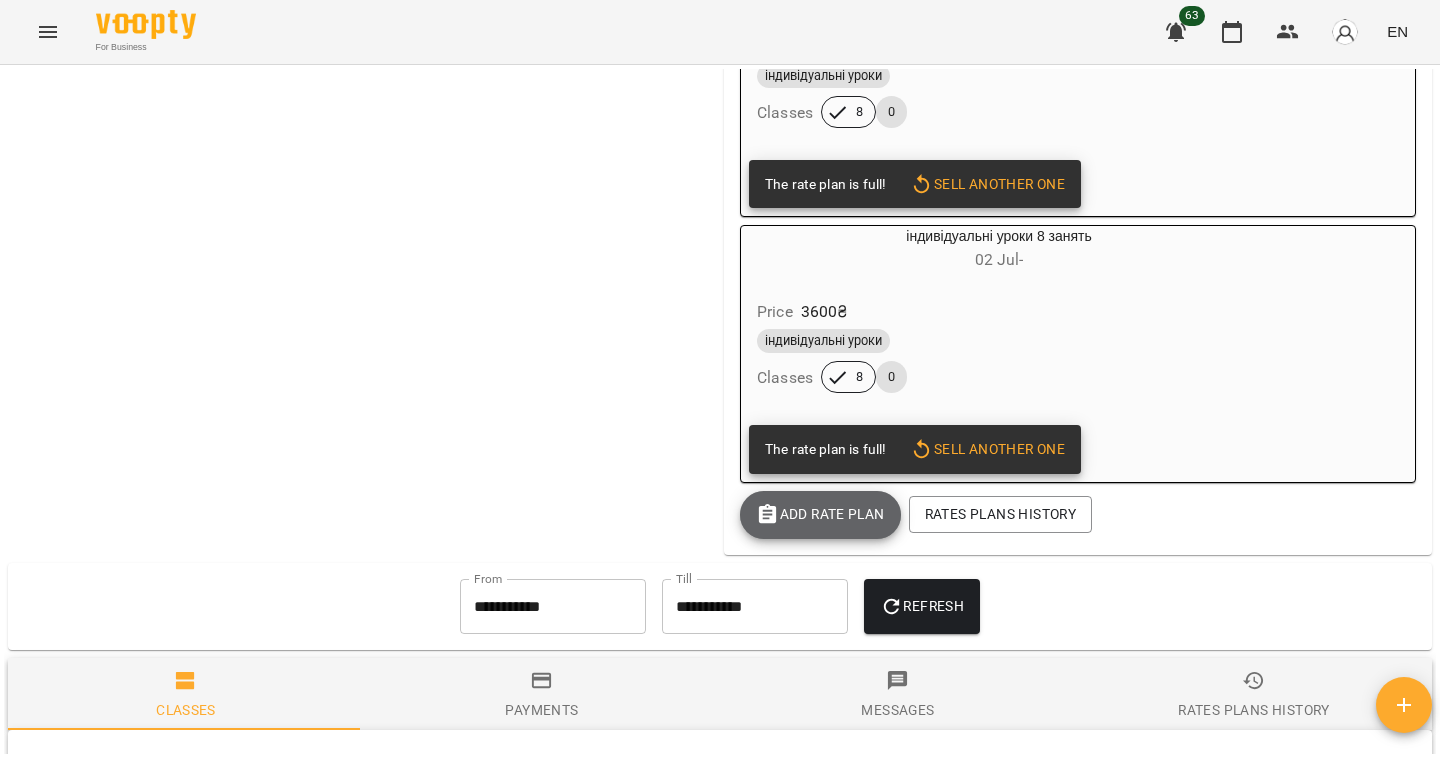 click on "Add Rate plan" at bounding box center (820, 515) 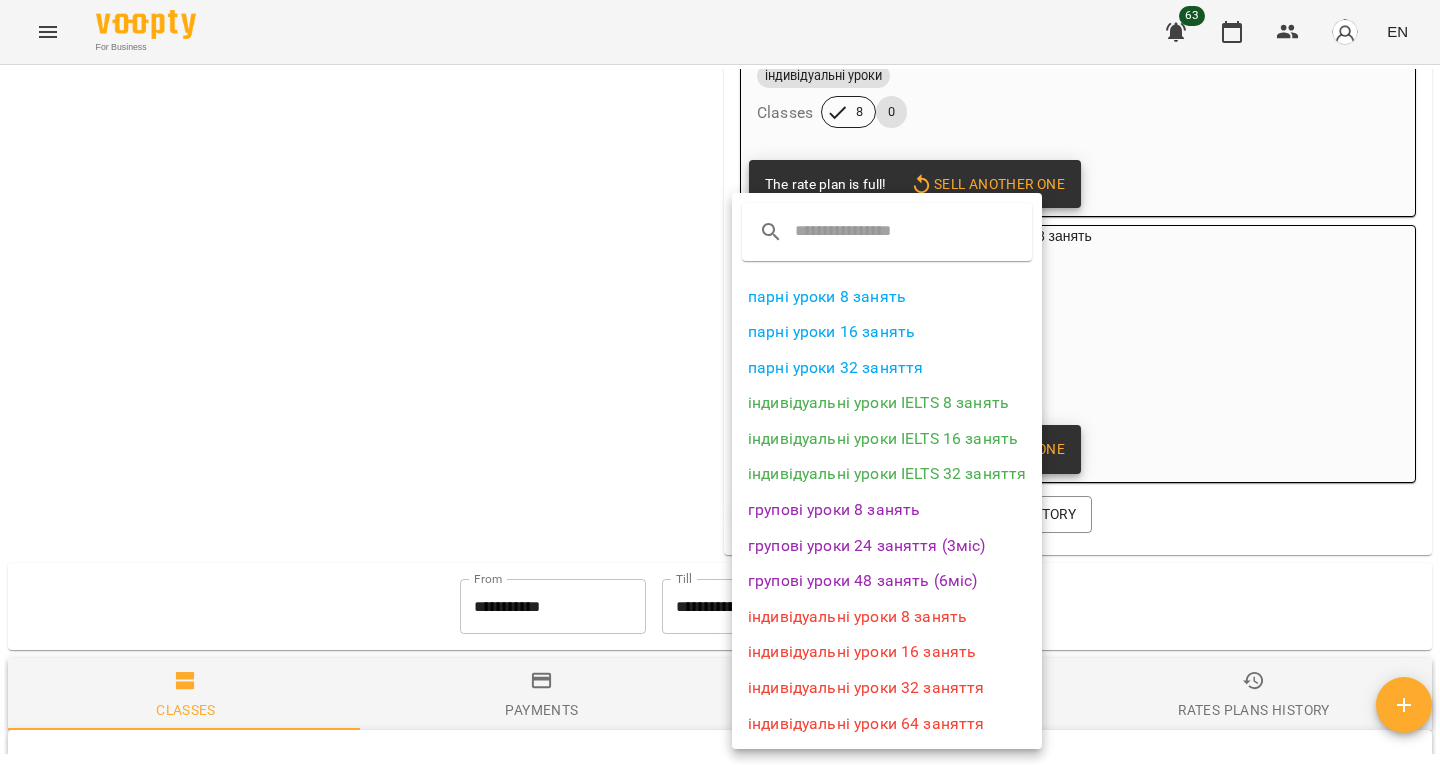 click on "індивідуальні уроки 8 занять" at bounding box center [887, 617] 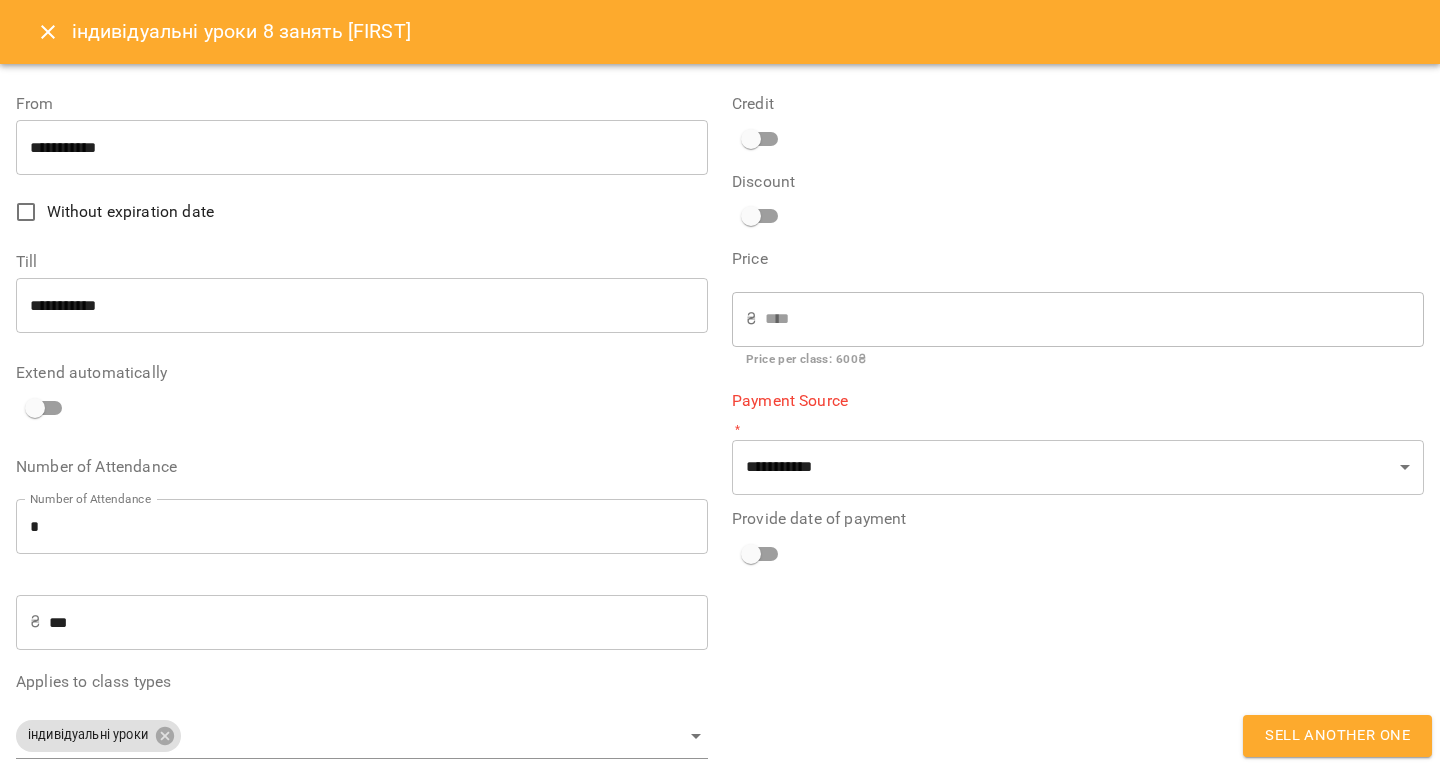 type on "**********" 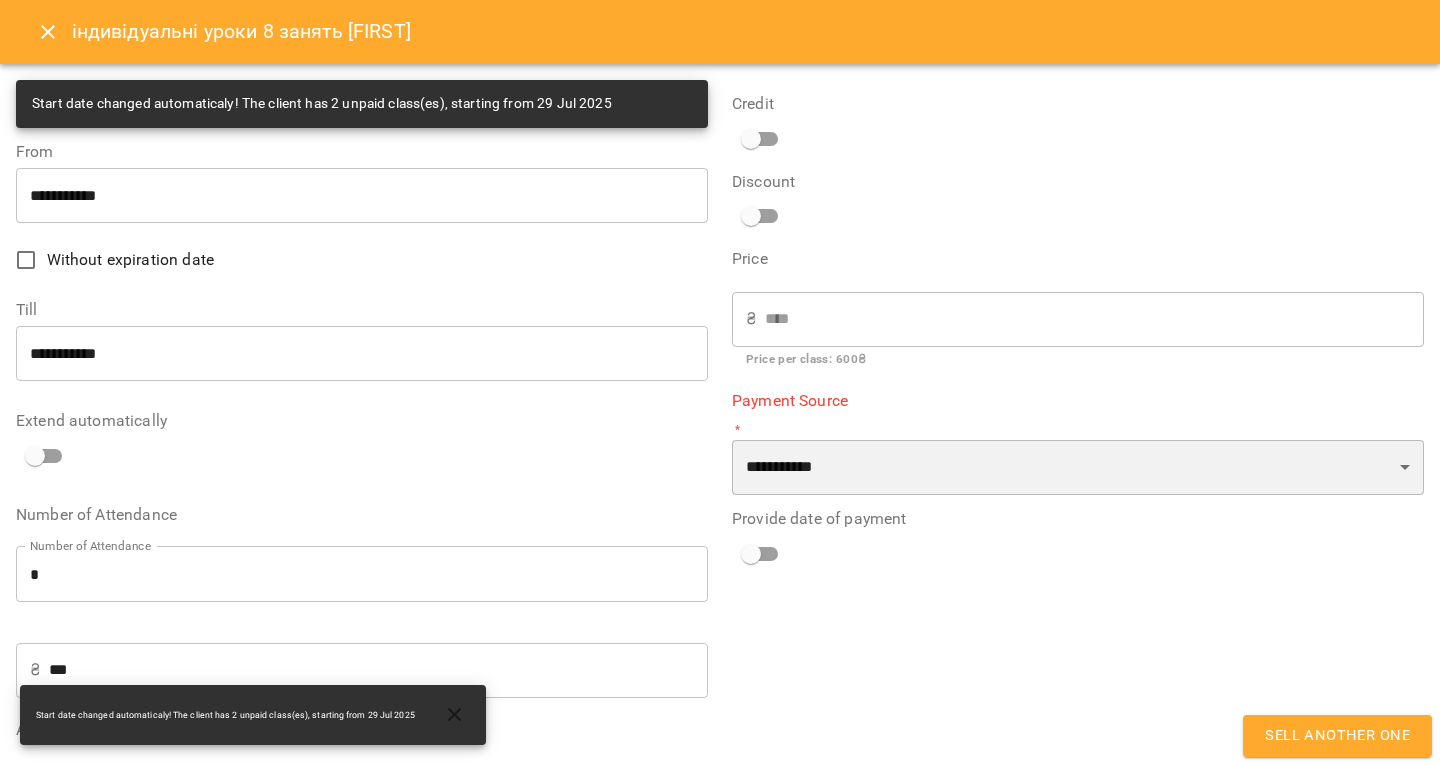 drag, startPoint x: 866, startPoint y: 474, endPoint x: 859, endPoint y: 487, distance: 14.764823 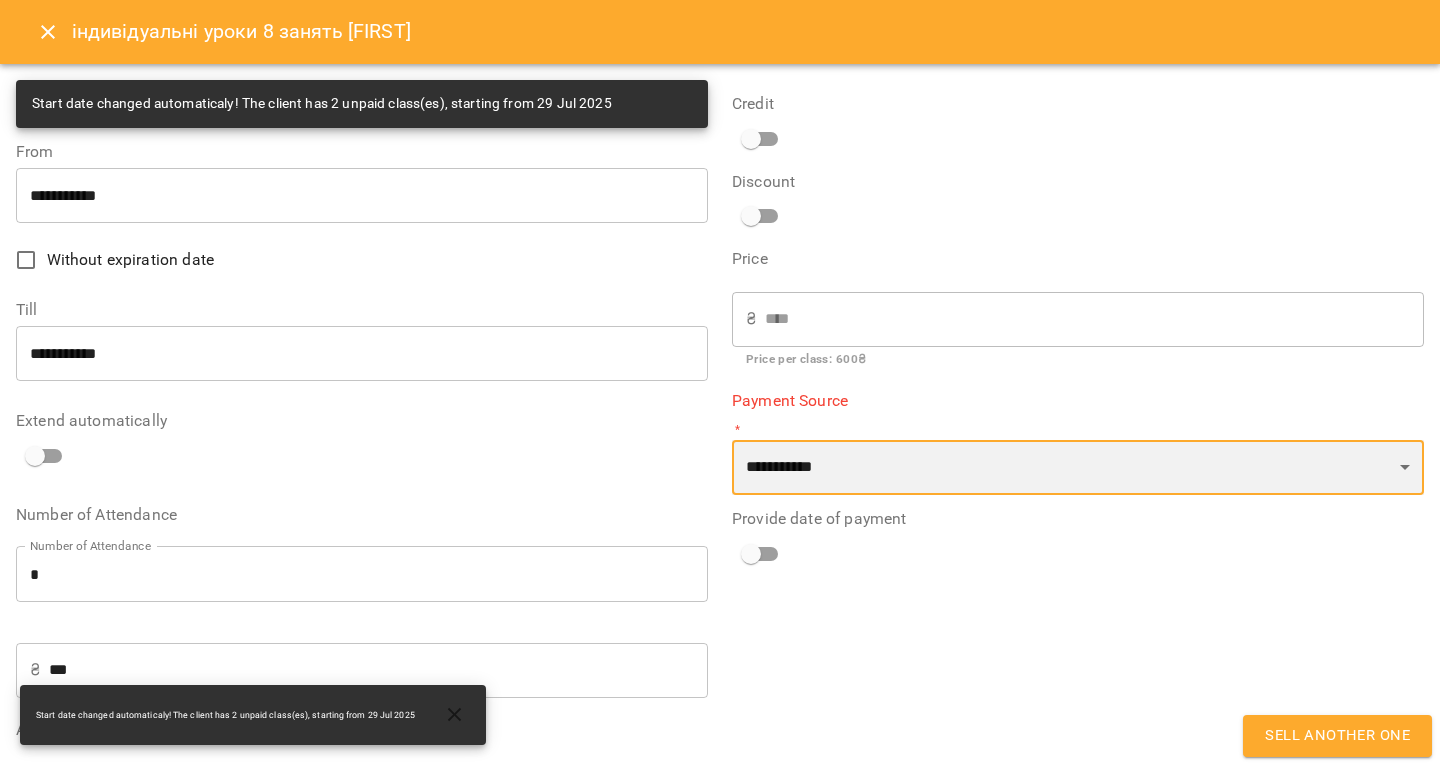 select on "****" 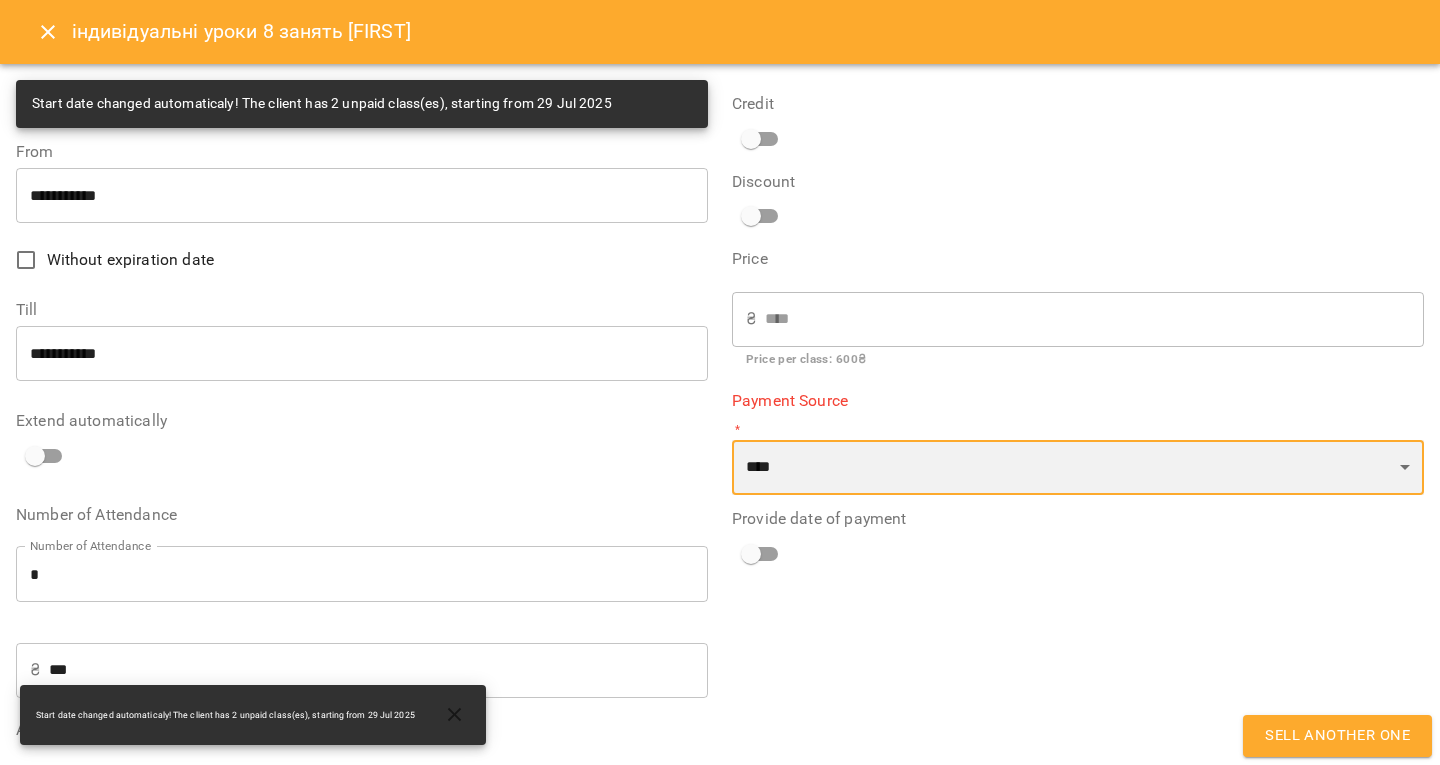 click on "**********" at bounding box center (1078, 468) 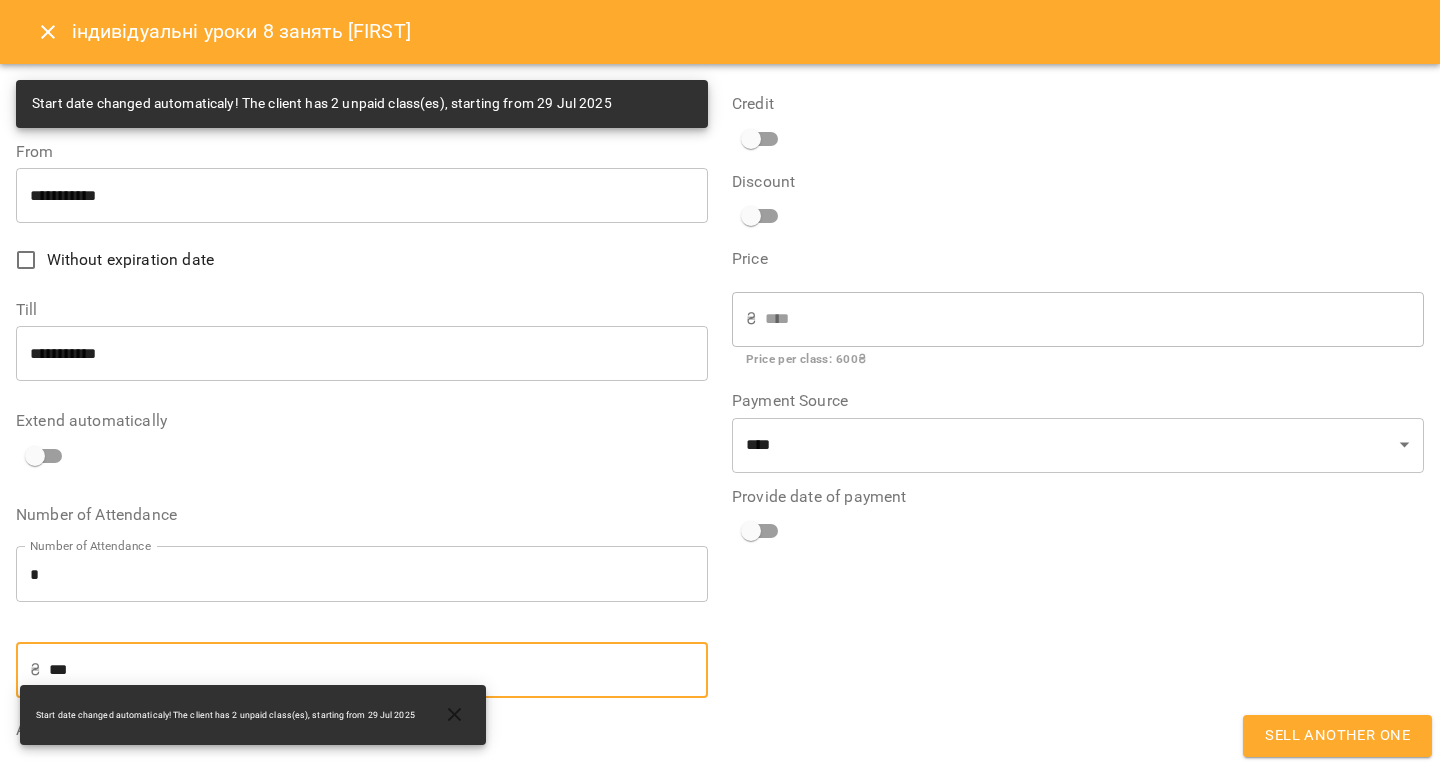 click on "***" at bounding box center (378, 670) 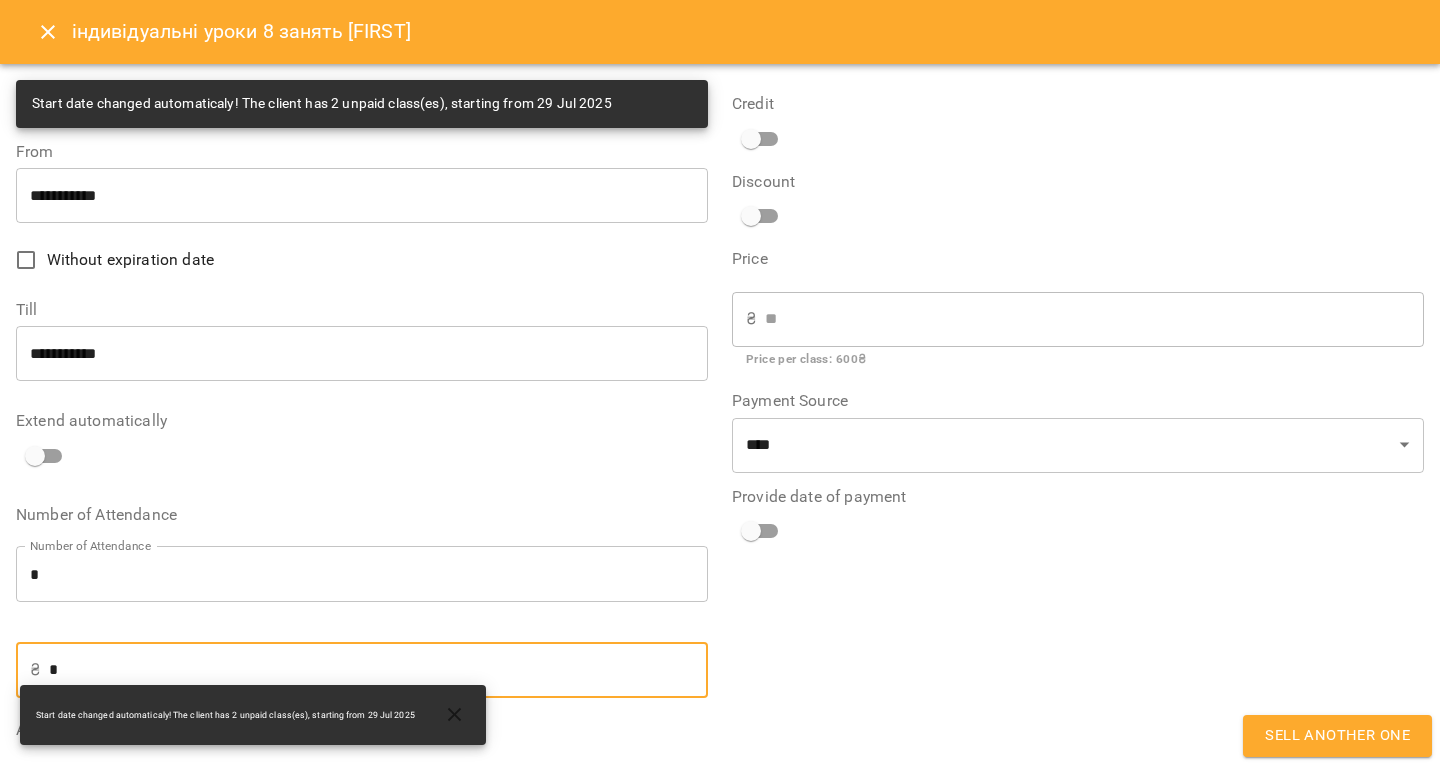 type on "**" 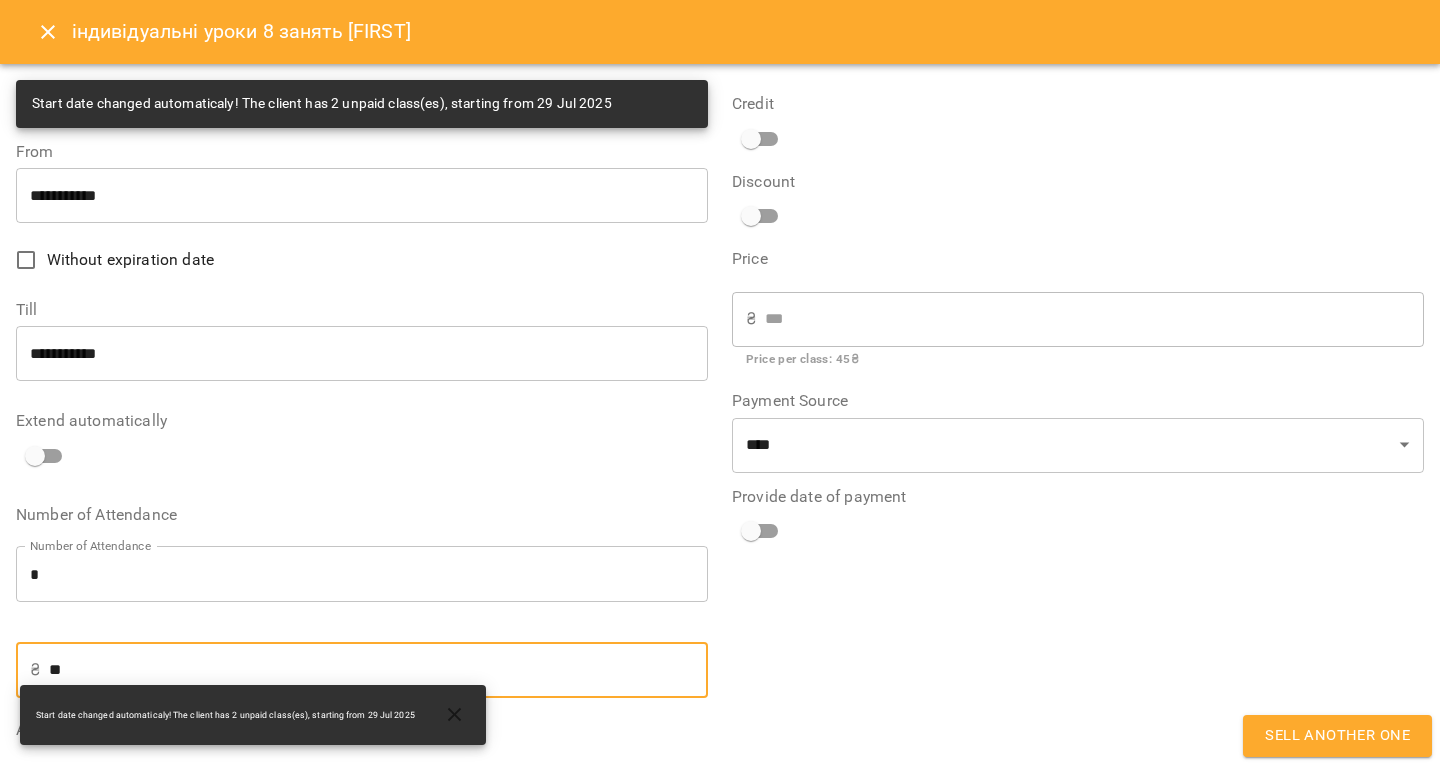 type on "***" 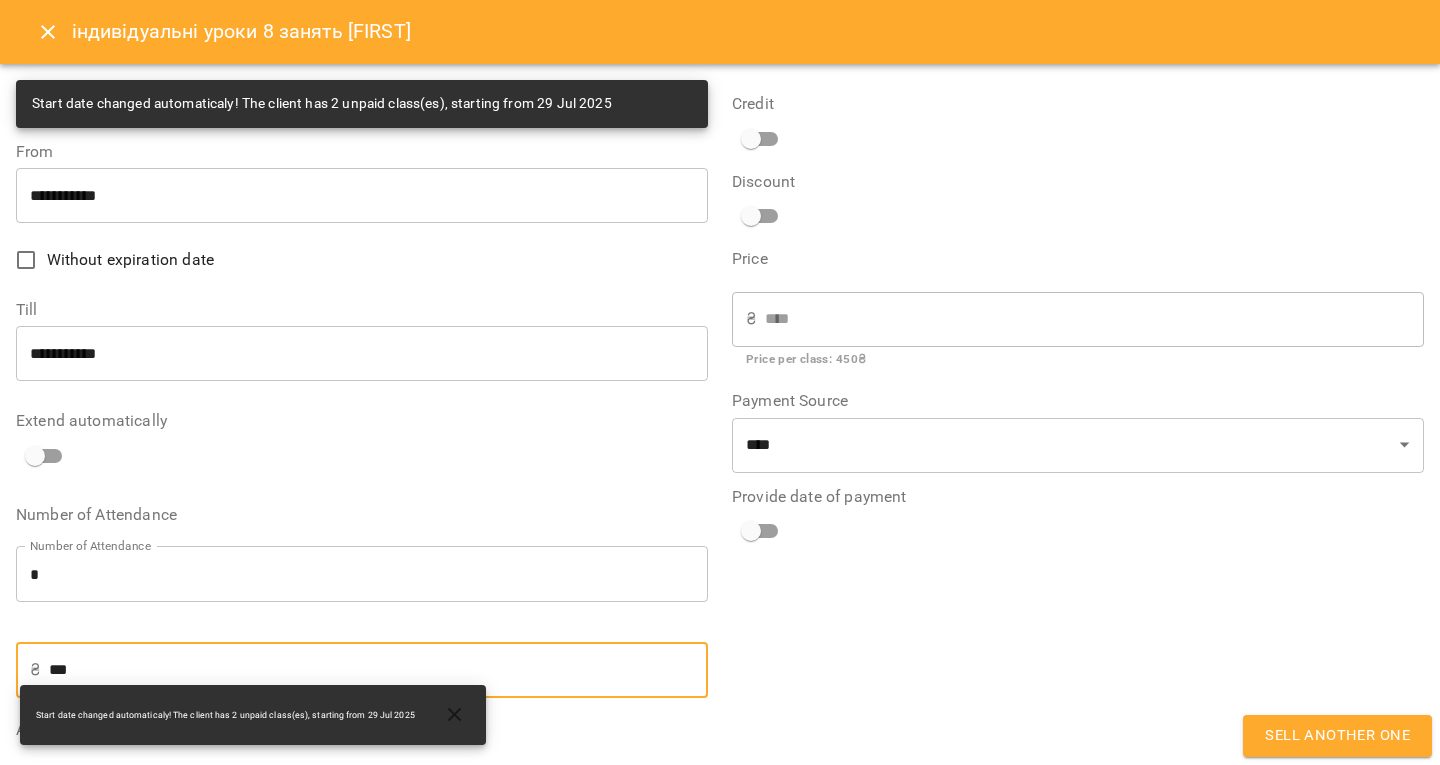 type on "***" 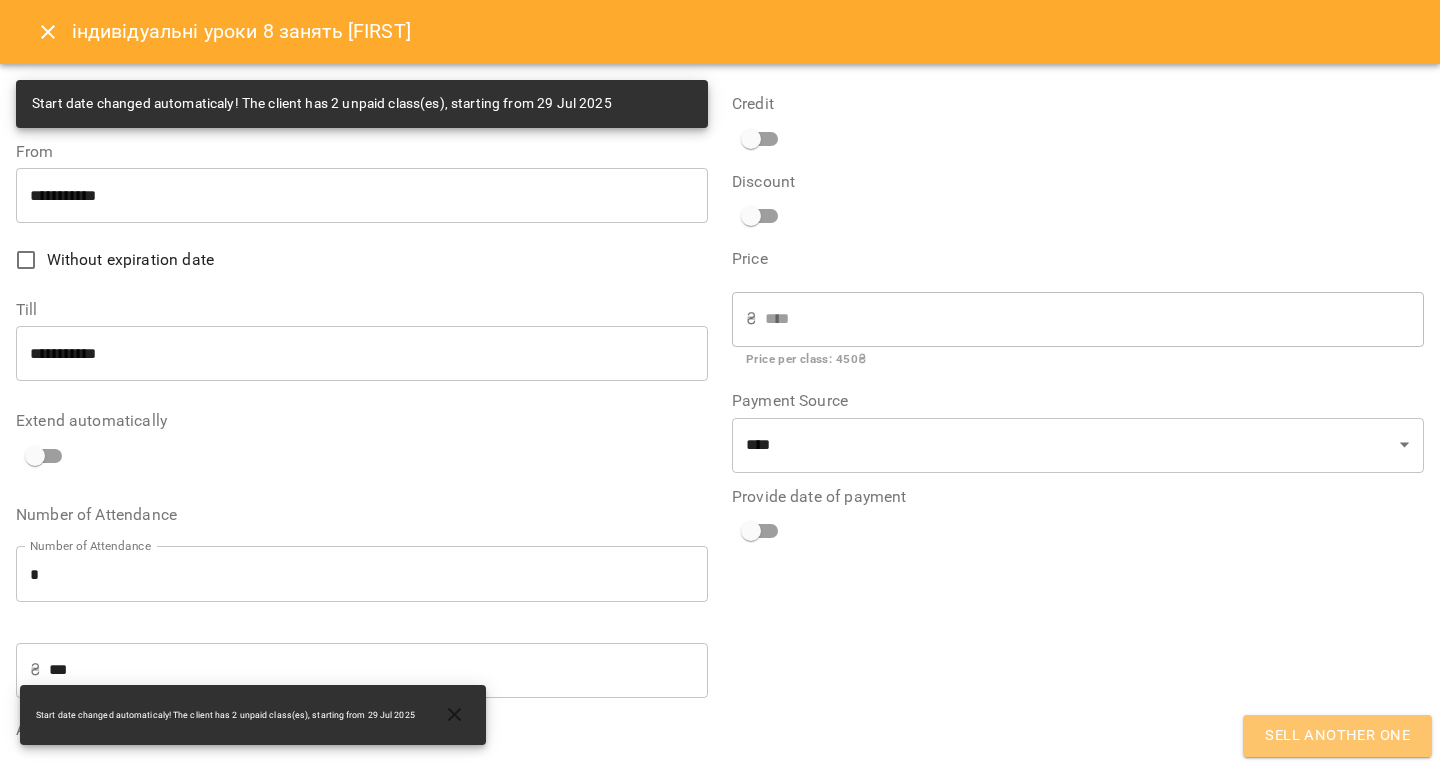 click on "Sell another one" at bounding box center [1337, 736] 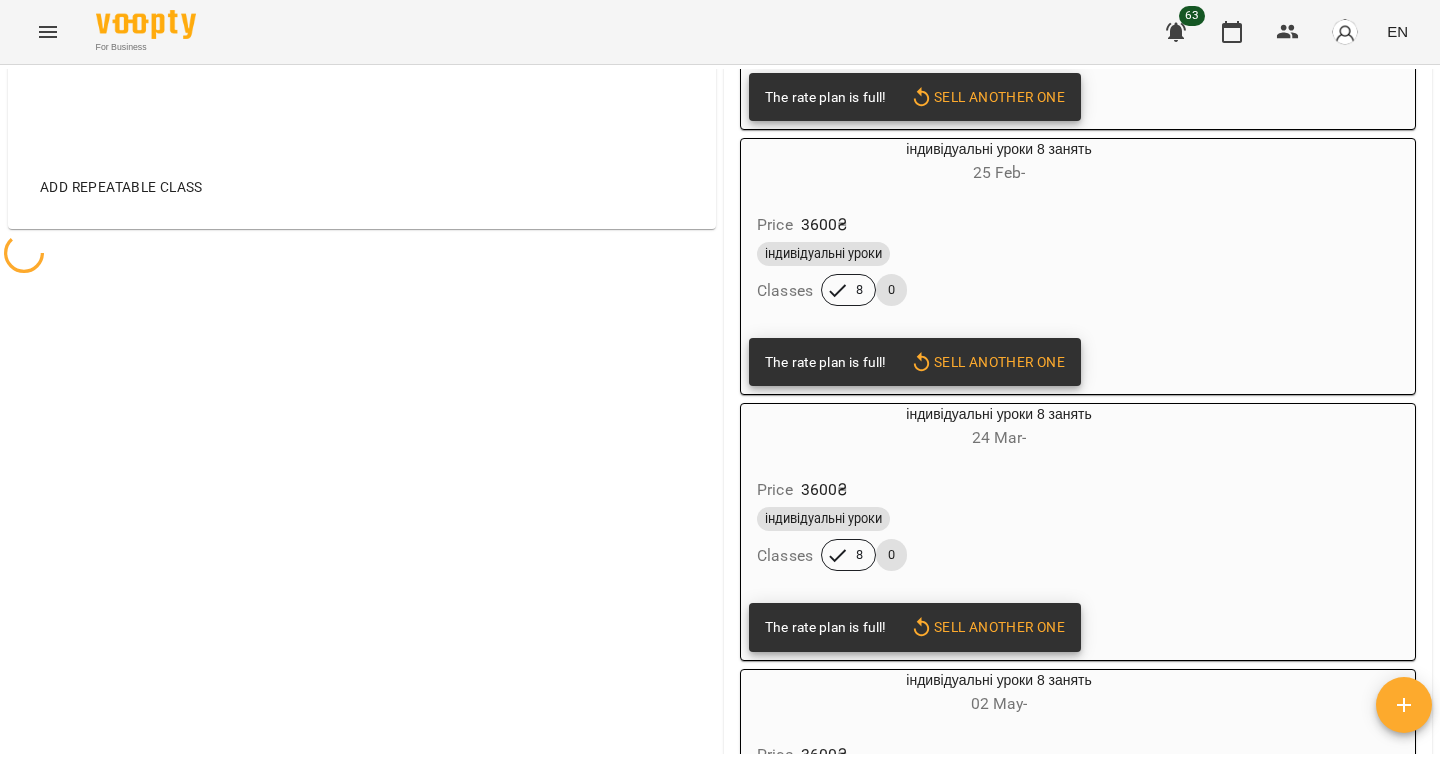 scroll, scrollTop: 1777, scrollLeft: 0, axis: vertical 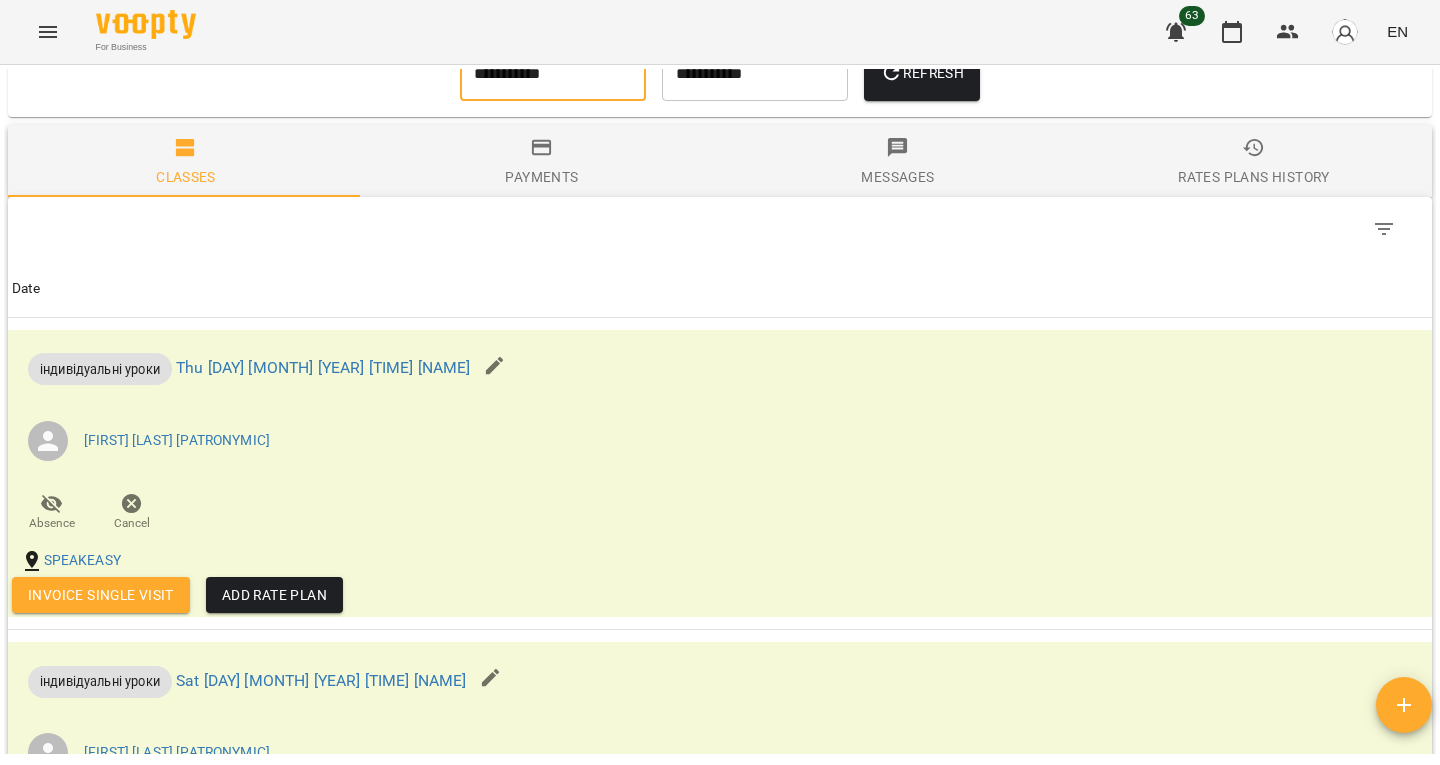 click on "**********" at bounding box center [553, 73] 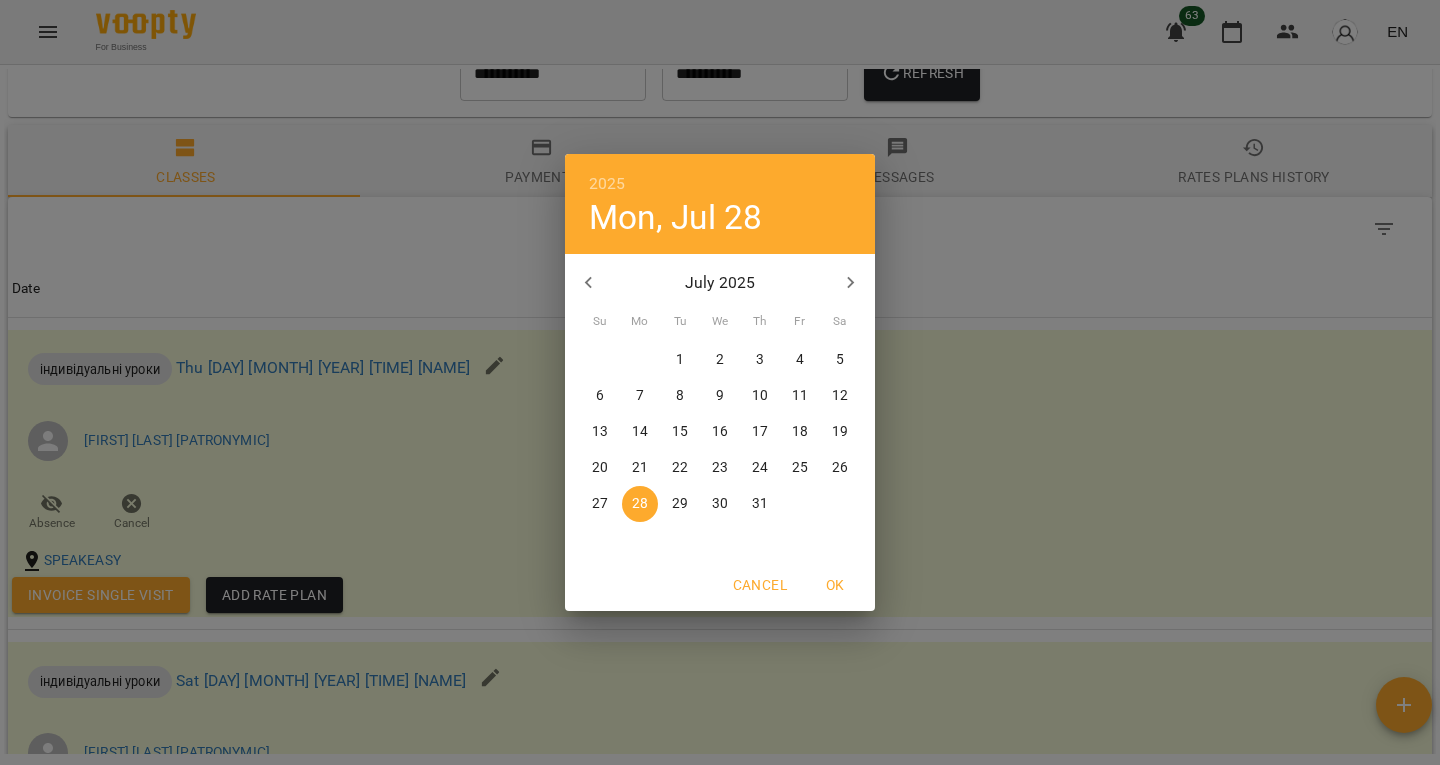 click at bounding box center (589, 283) 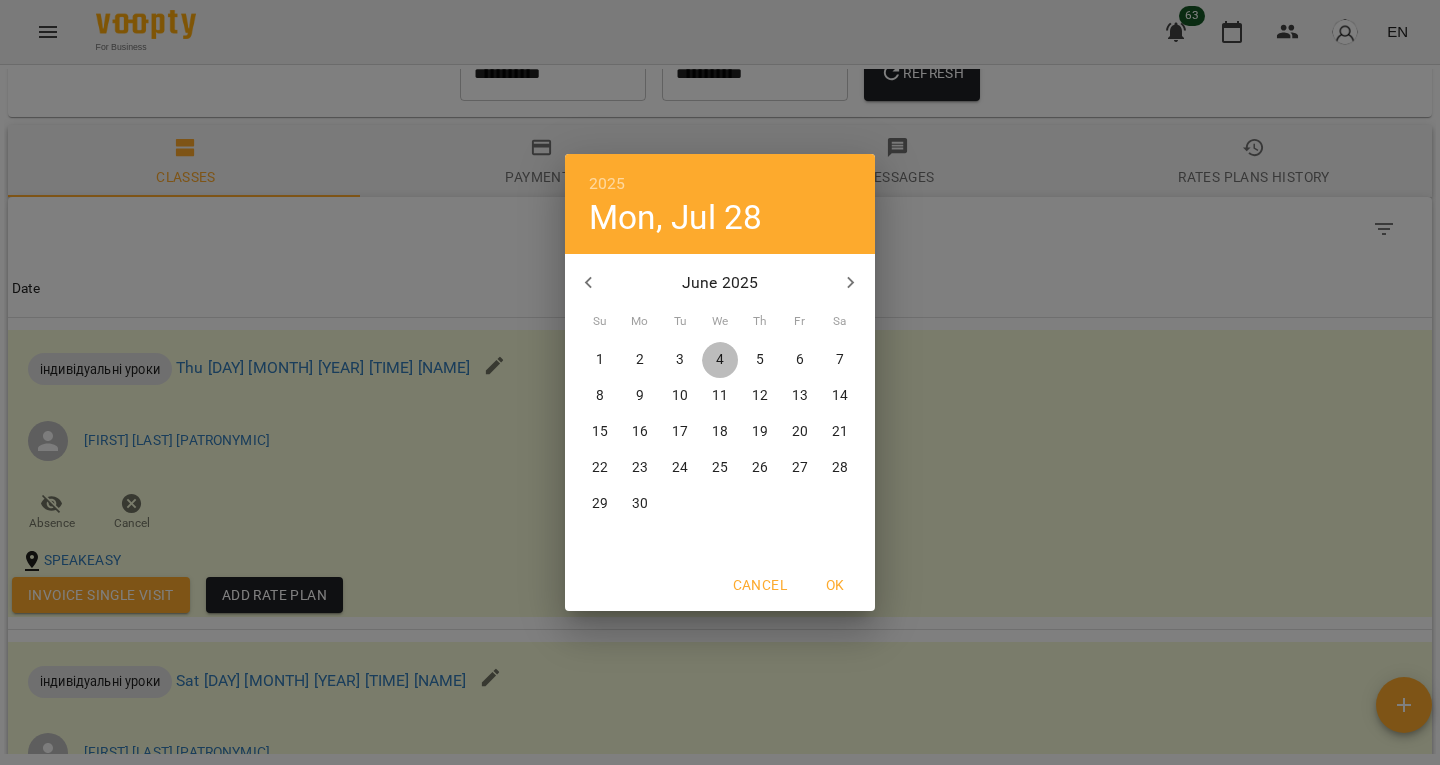 click on "4" at bounding box center [720, 360] 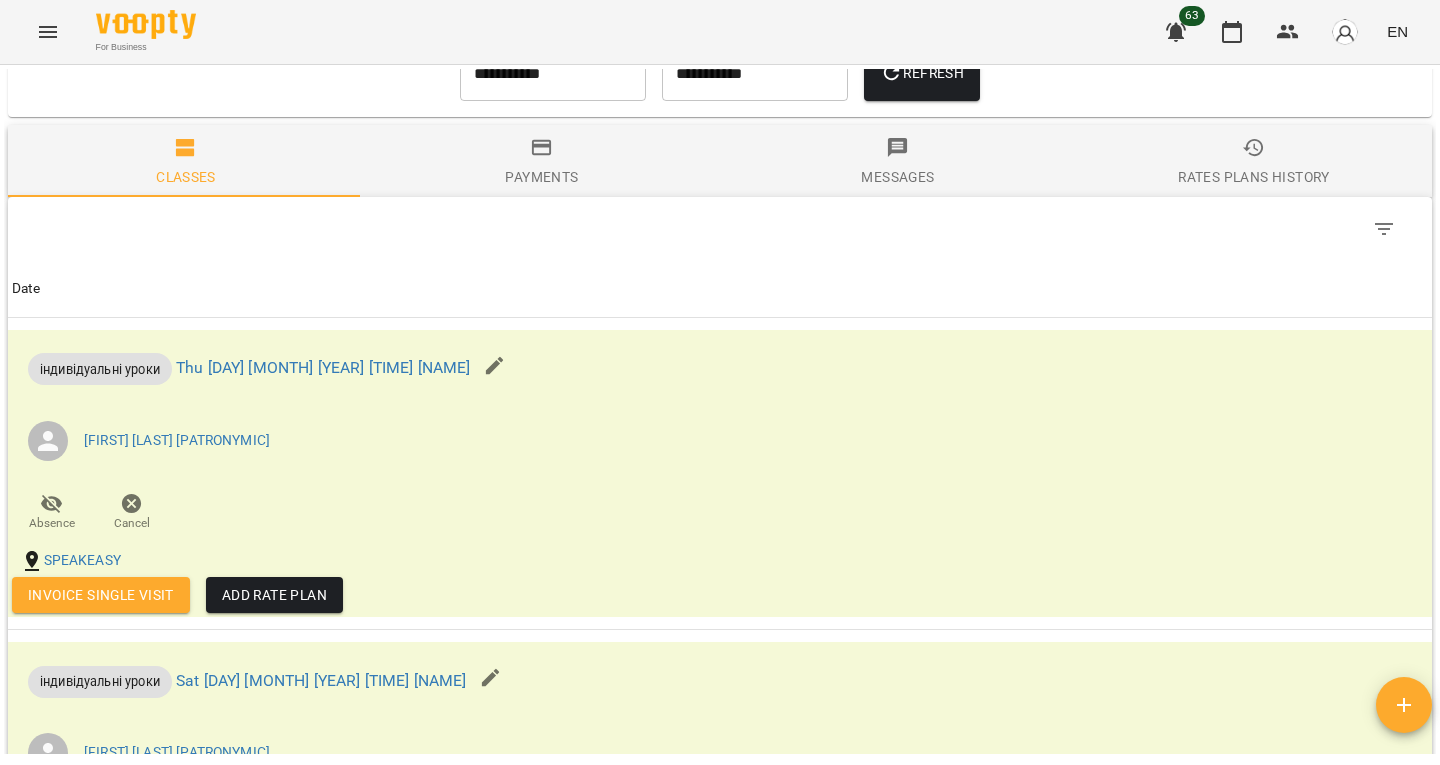 click on "Refresh" at bounding box center (922, 73) 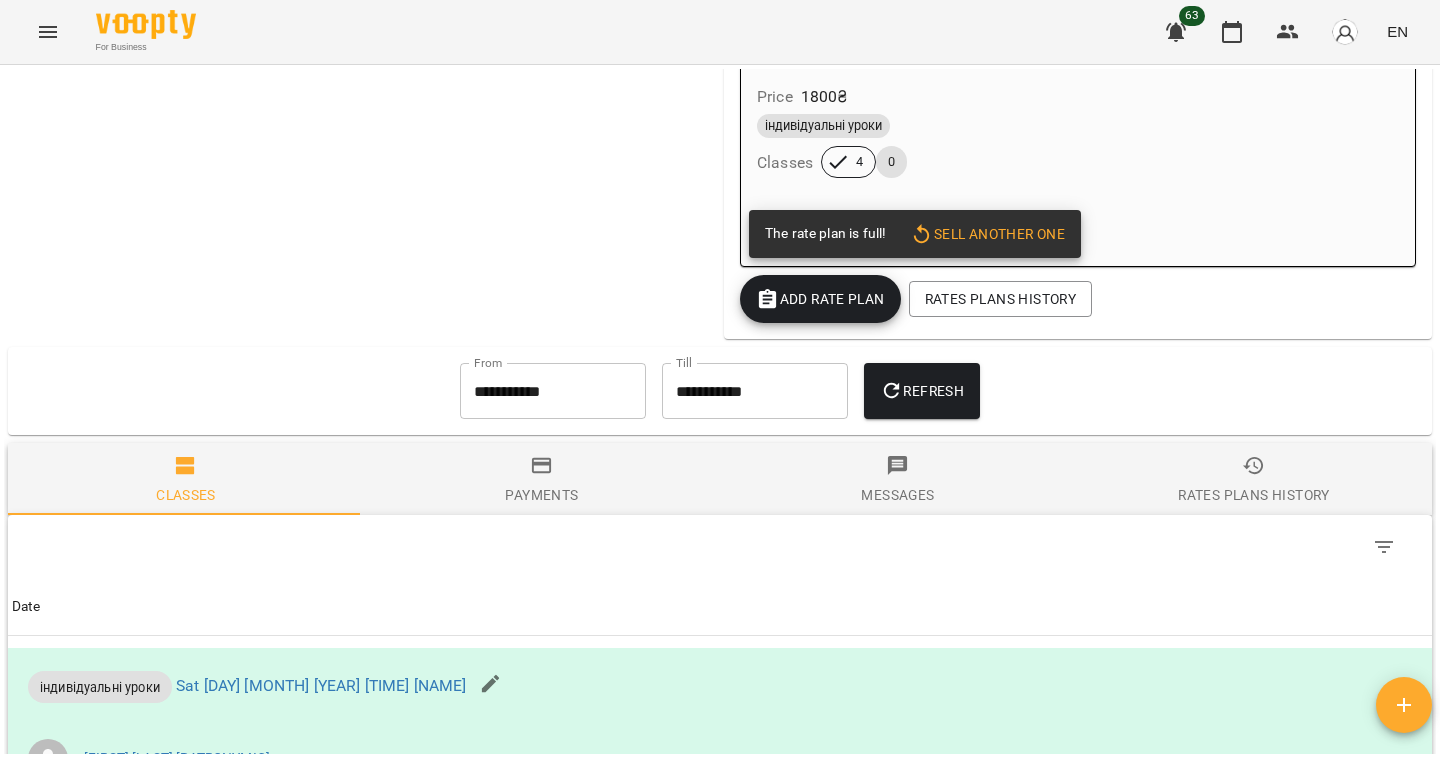scroll, scrollTop: 3511, scrollLeft: 0, axis: vertical 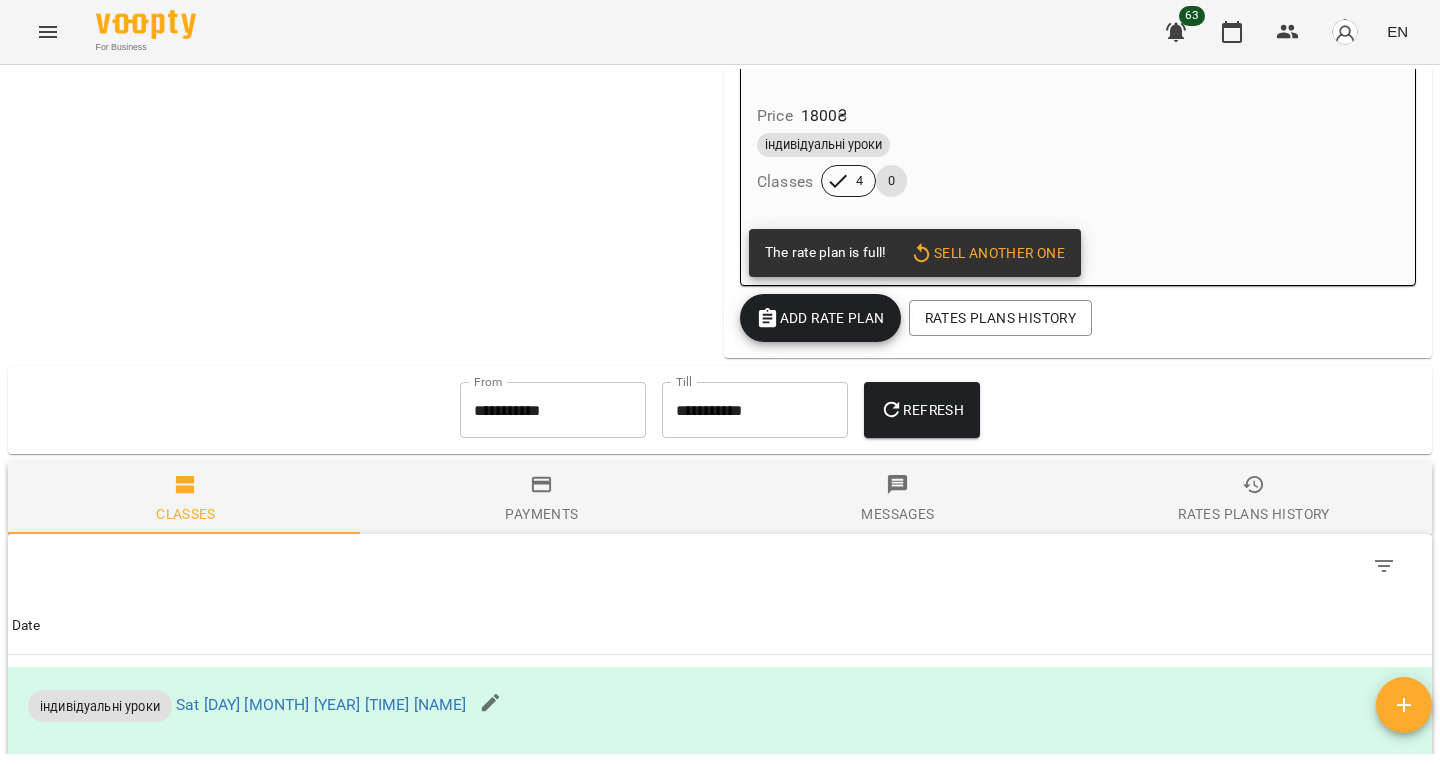 click on "**********" at bounding box center [553, 410] 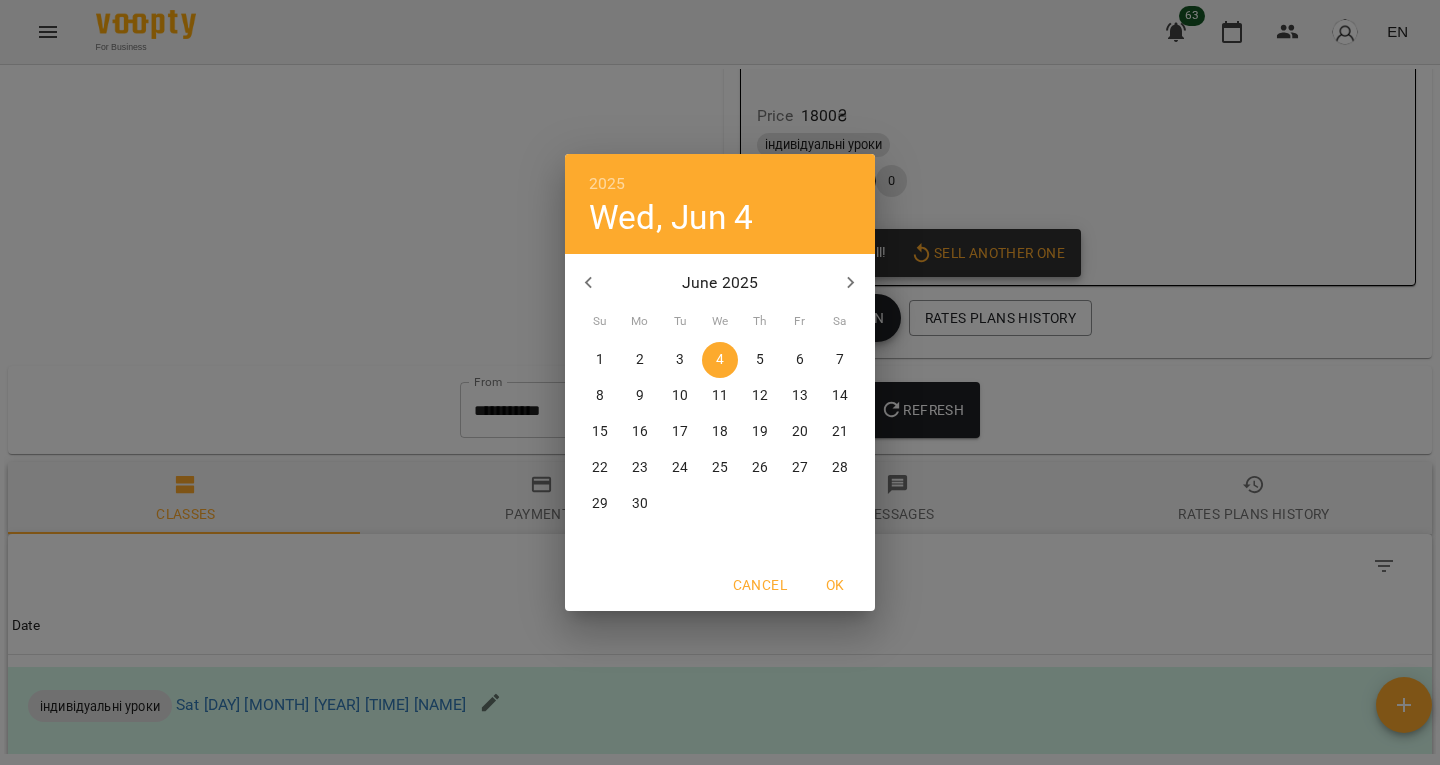 click at bounding box center [589, 283] 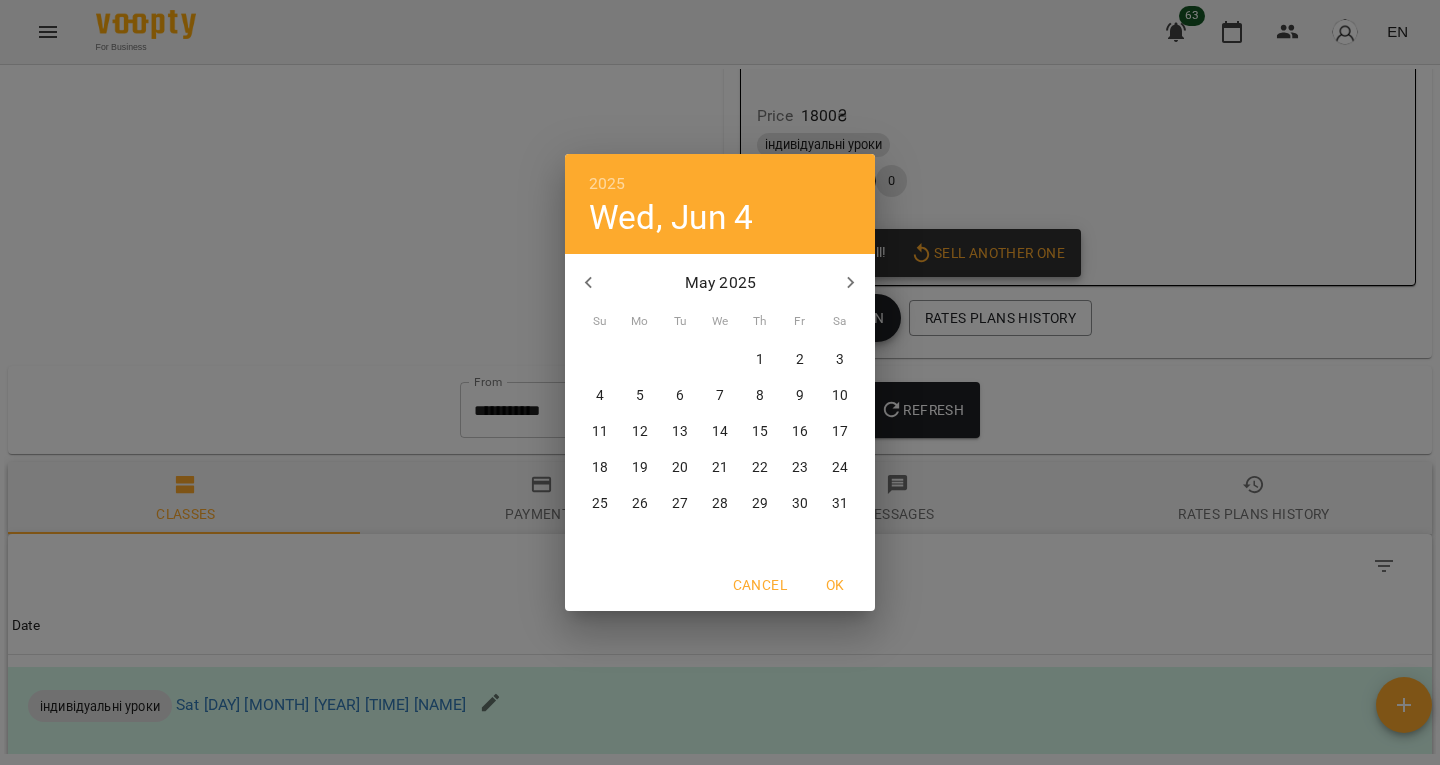 click at bounding box center [589, 283] 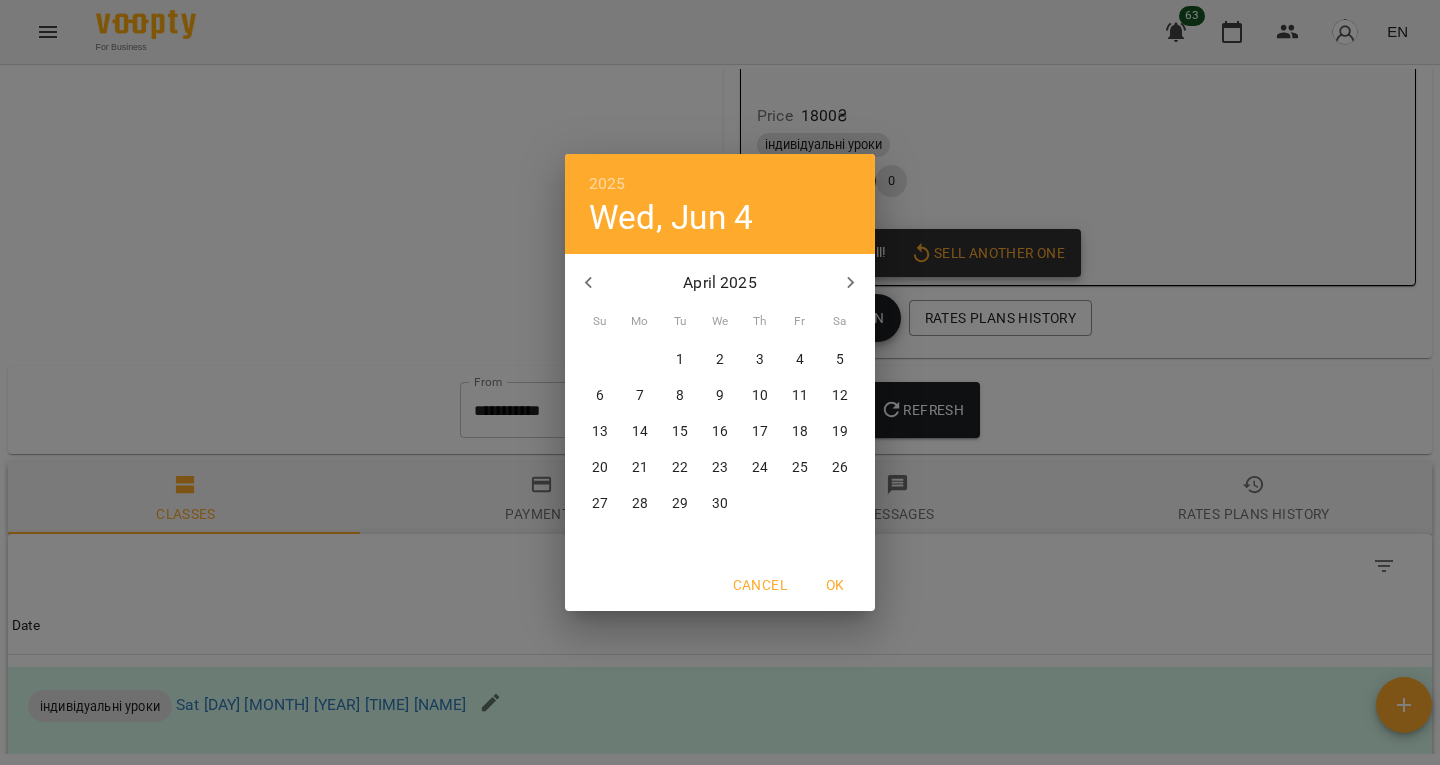 click on "1" at bounding box center (680, 360) 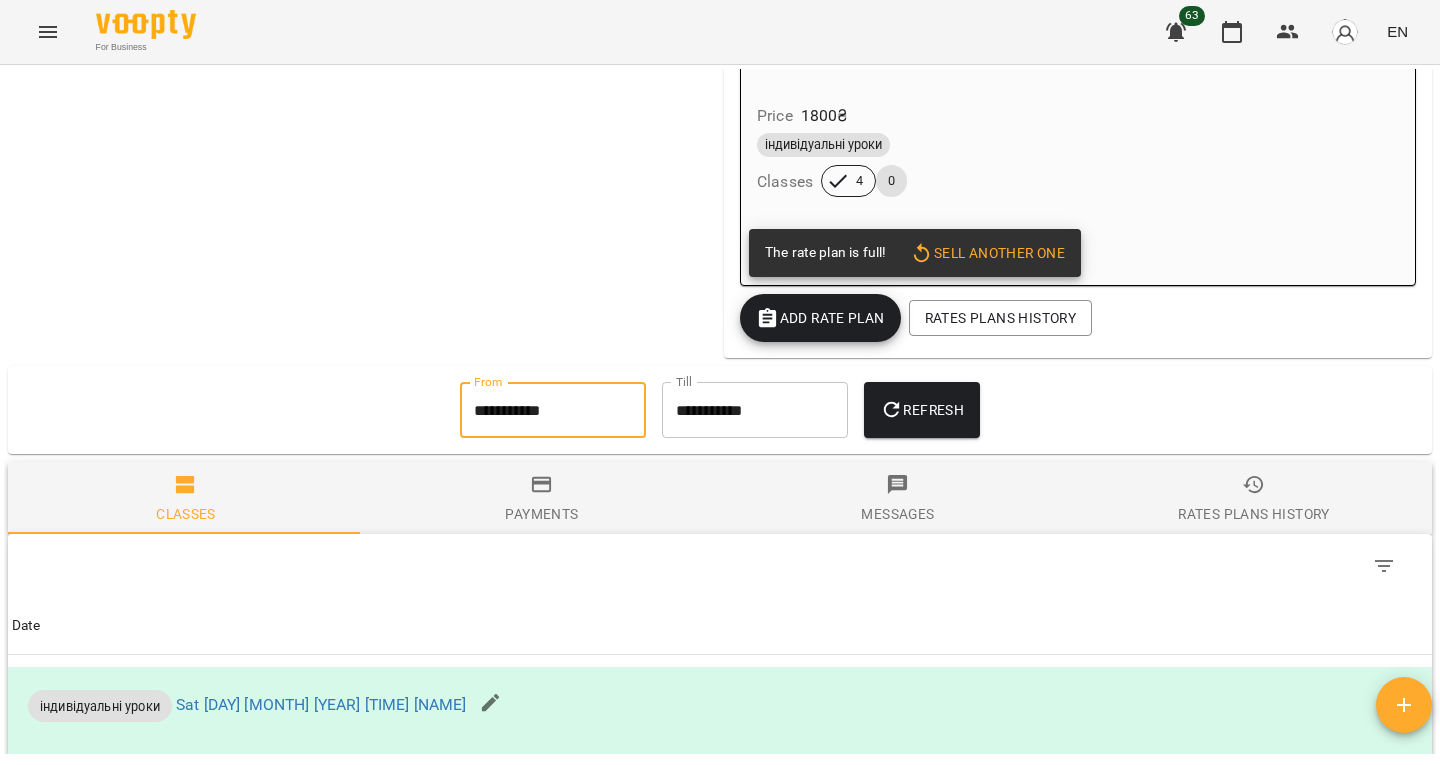 click 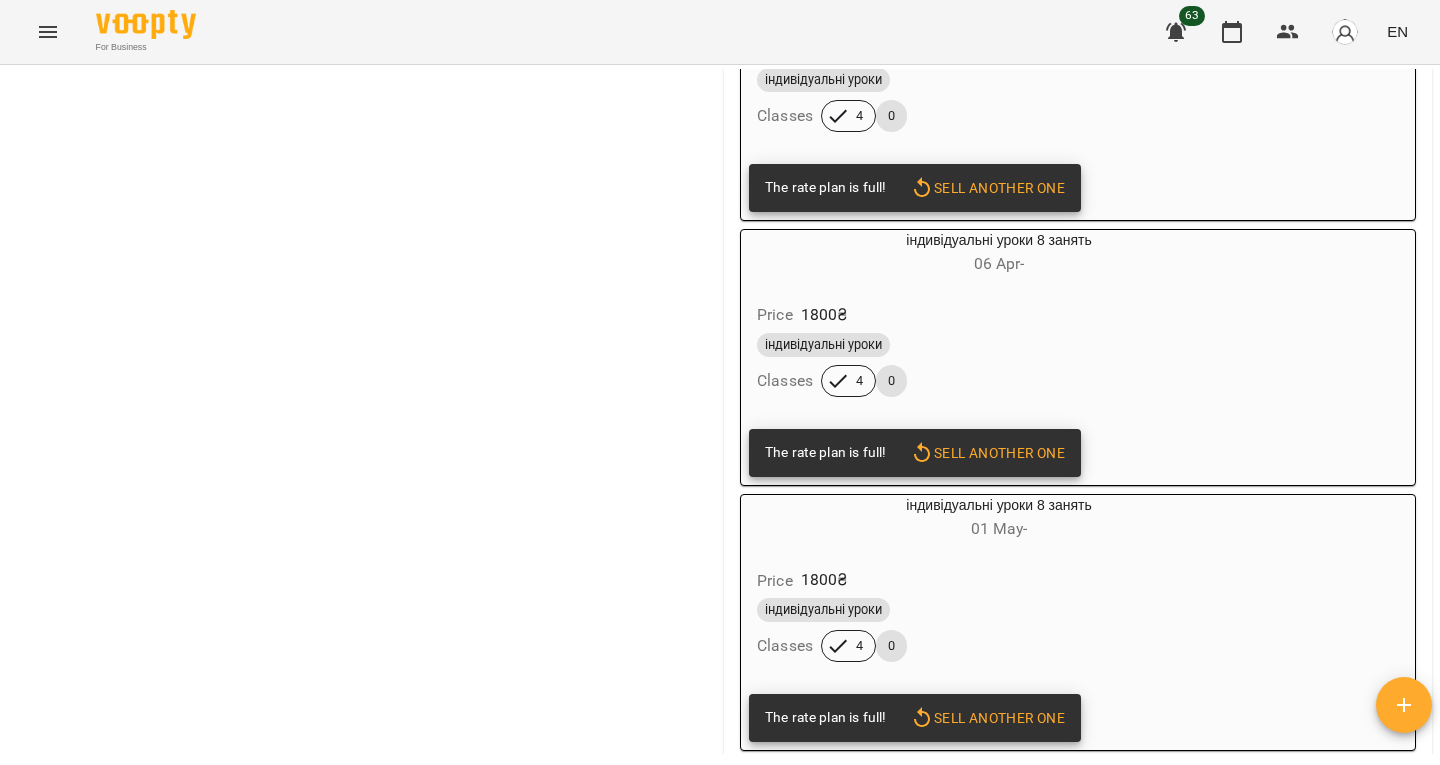 scroll, scrollTop: 1998, scrollLeft: 0, axis: vertical 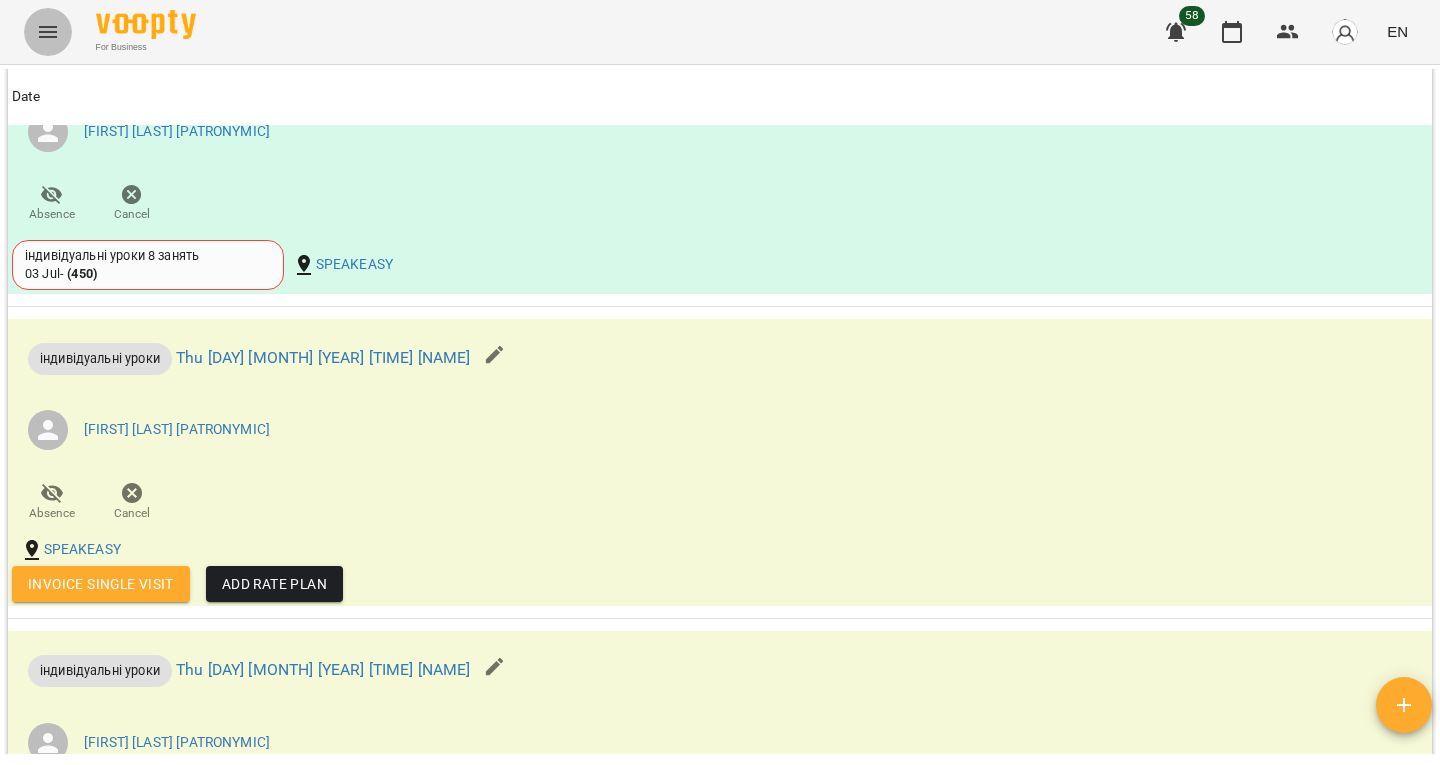 click 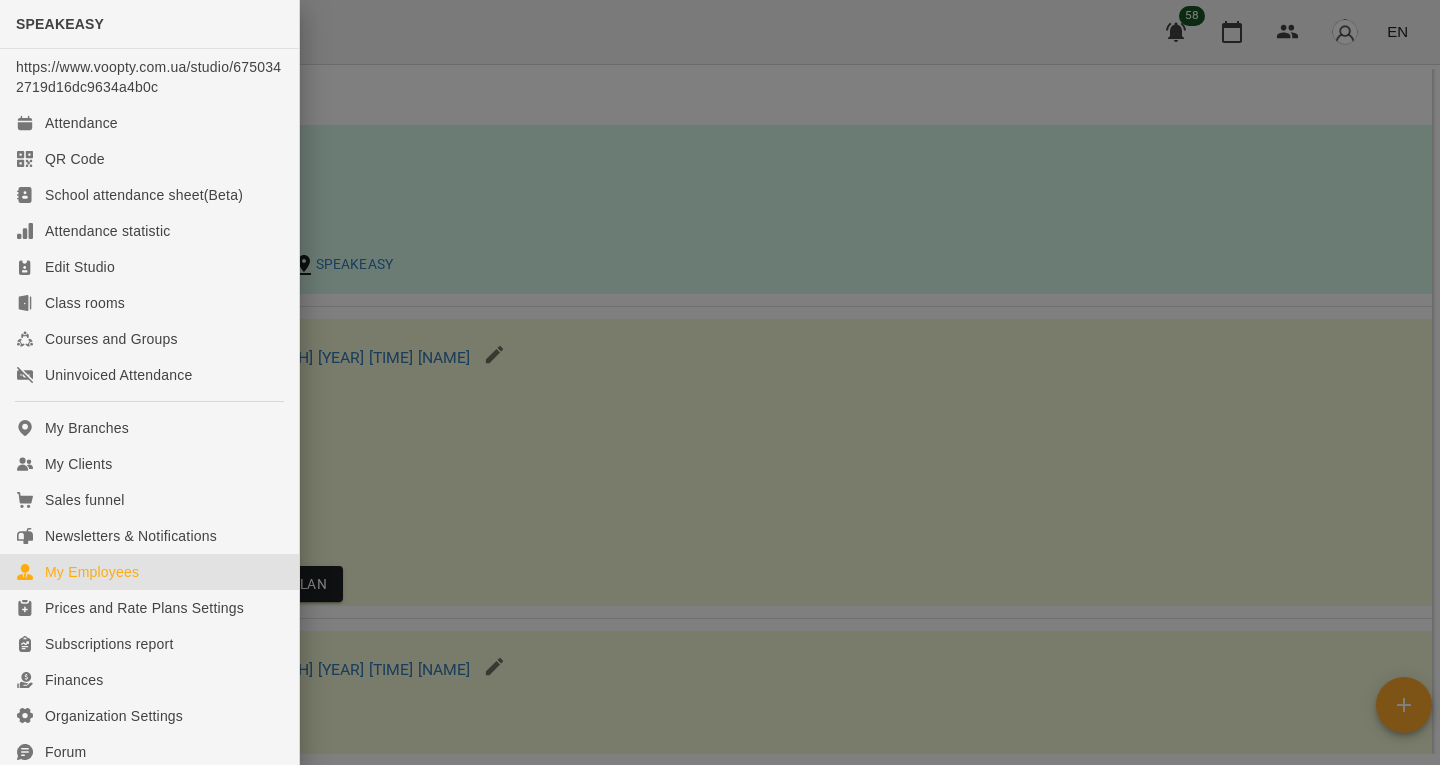 click on "My Employees" at bounding box center [92, 572] 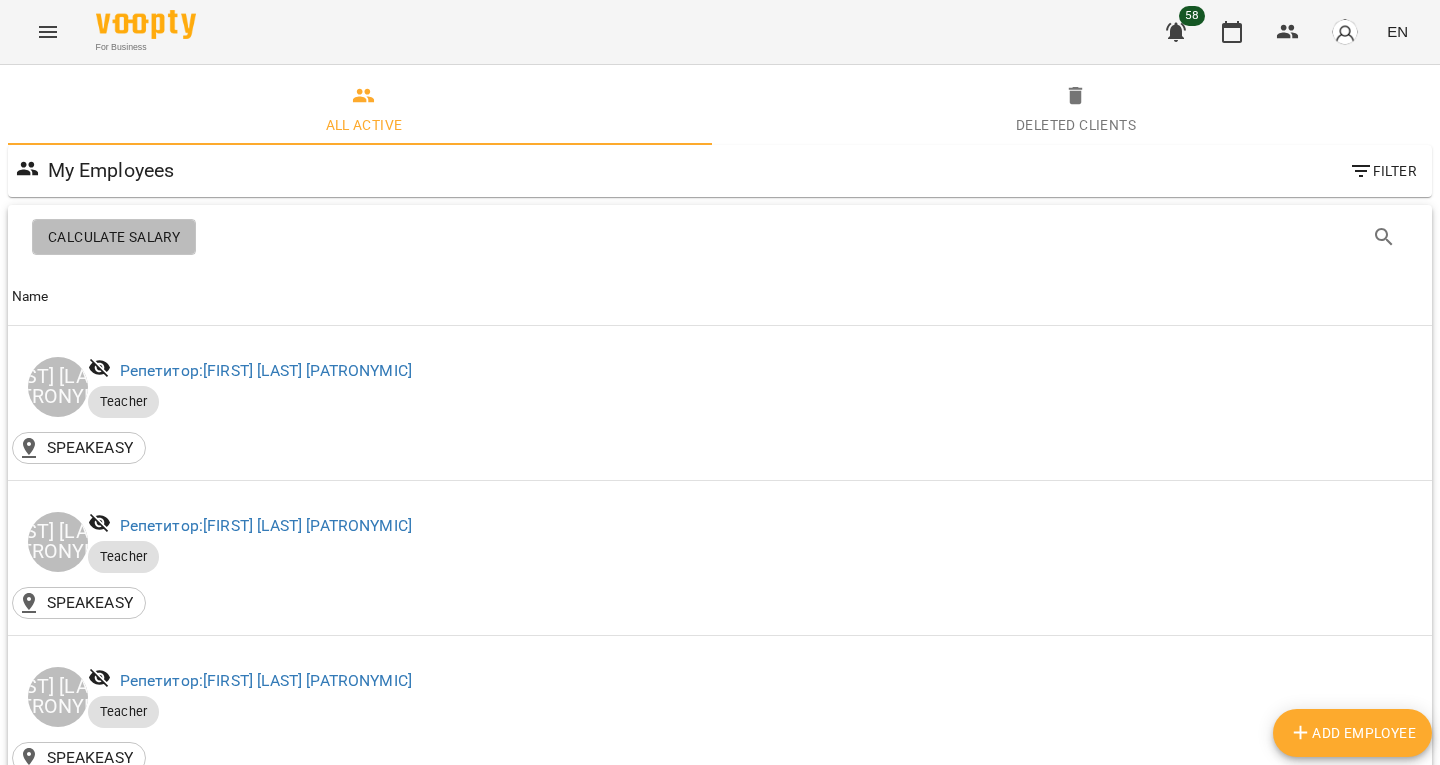 click on "Calculate Salary" at bounding box center [114, 237] 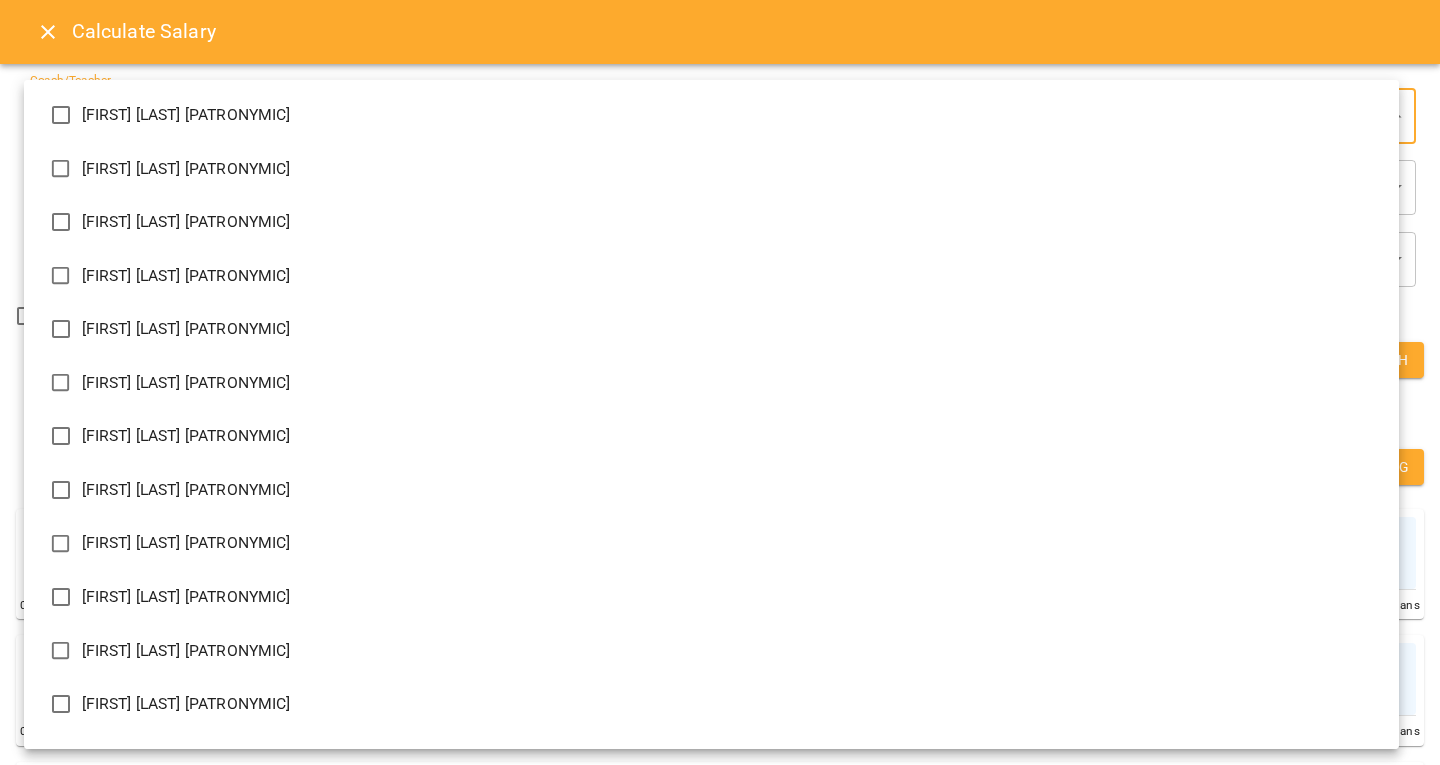 click on "For Business 58 EN All active Deleted clients My Employees Filter Calculate Salary Calculate Salary Name Name Івахненко Дмитро Андрійович Репетитор:  Івахненко Дмитро Андрійович Teacher SPEAKEASY Name Ільницький Ігор Тарасович Репетитор:  Ільницький Ігор Тарасович Teacher SPEAKEASY Name Бондаренко Катерина Тарасівна Репетитор:  Бондаренко Катерина Тарасівна Teacher SPEAKEASY Name Бордун Вікторія Олегівна репетитор:  Бордун Вікторія Олегівна Teacher SPEAKEASY Name Бухарашвілі Вікторія Олегівна Репетитор:  Бухарашвілі Вікторія Олегівна Teacher SPEAKEASY Name Вашковська Тетяна Анатоліївна Репетитор:  Teacher SPEAKEASY Name" at bounding box center (720, 2944) 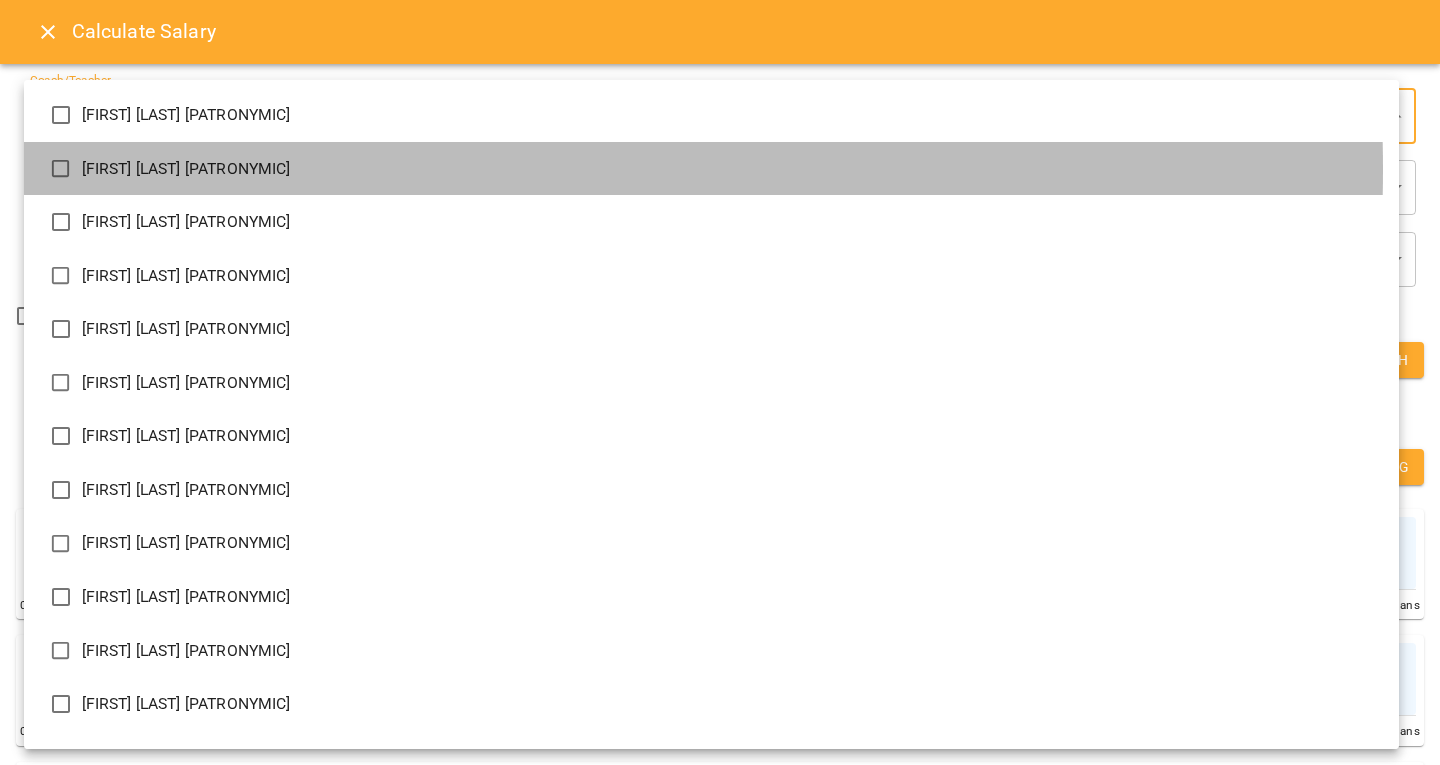 click on "Ільницький Ігор Тарасович" at bounding box center [186, 169] 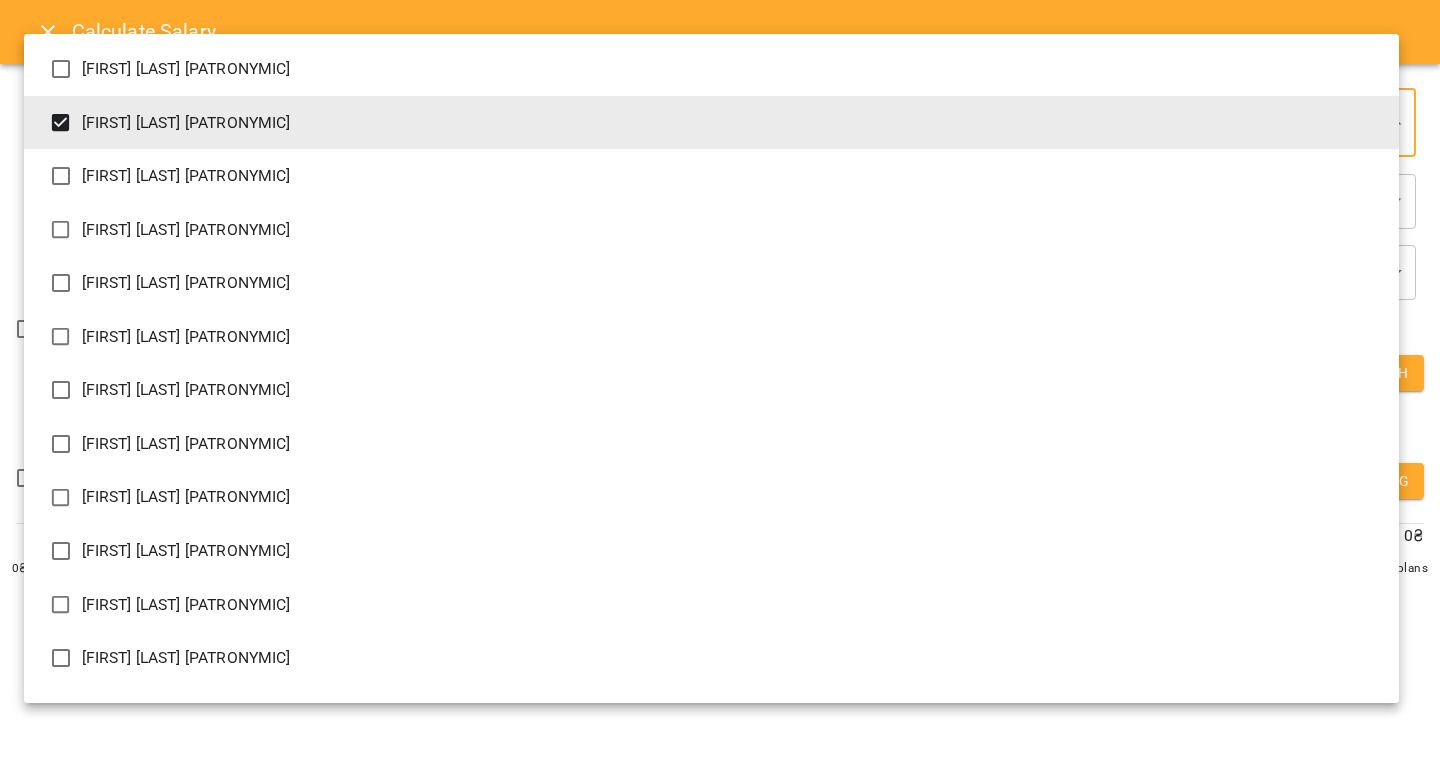 click at bounding box center [720, 382] 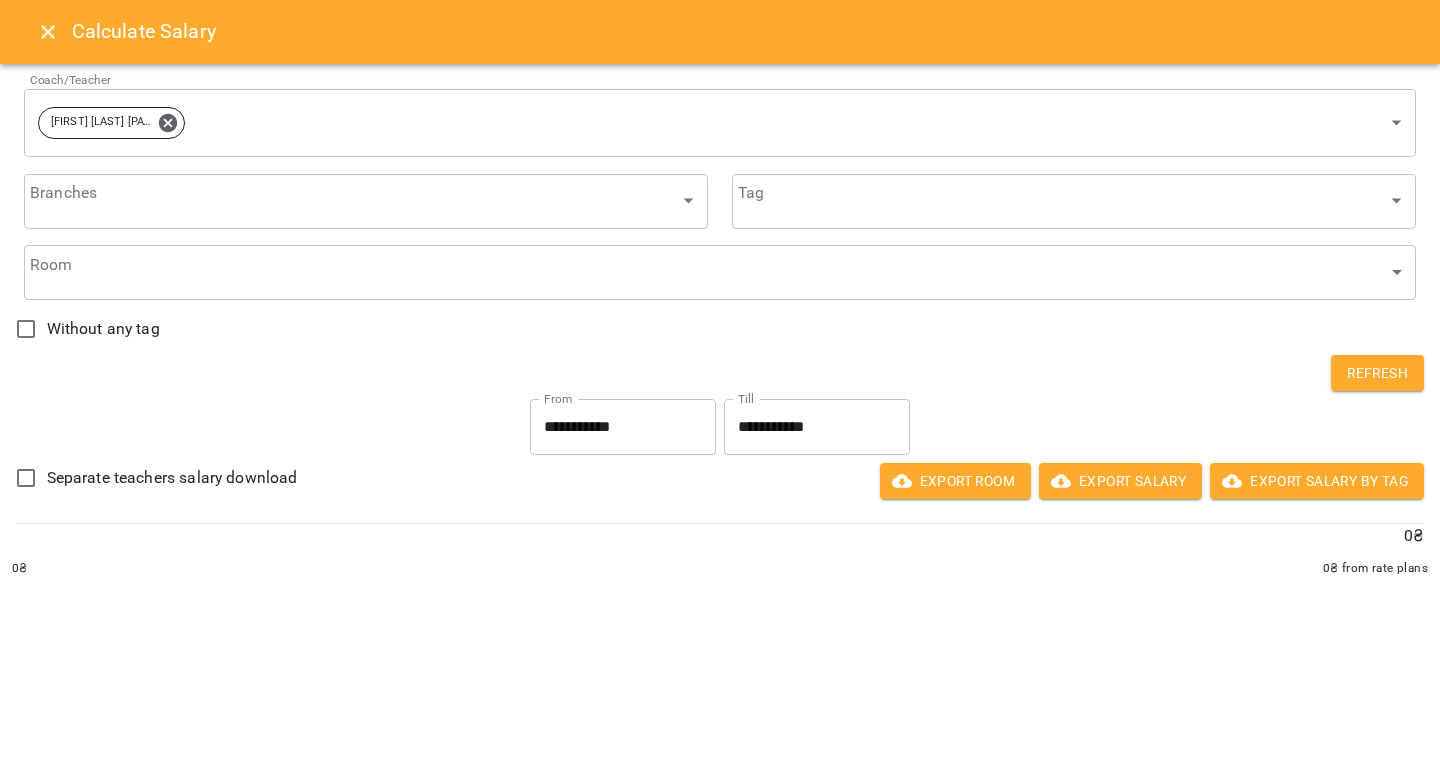 click on "**********" at bounding box center [623, 427] 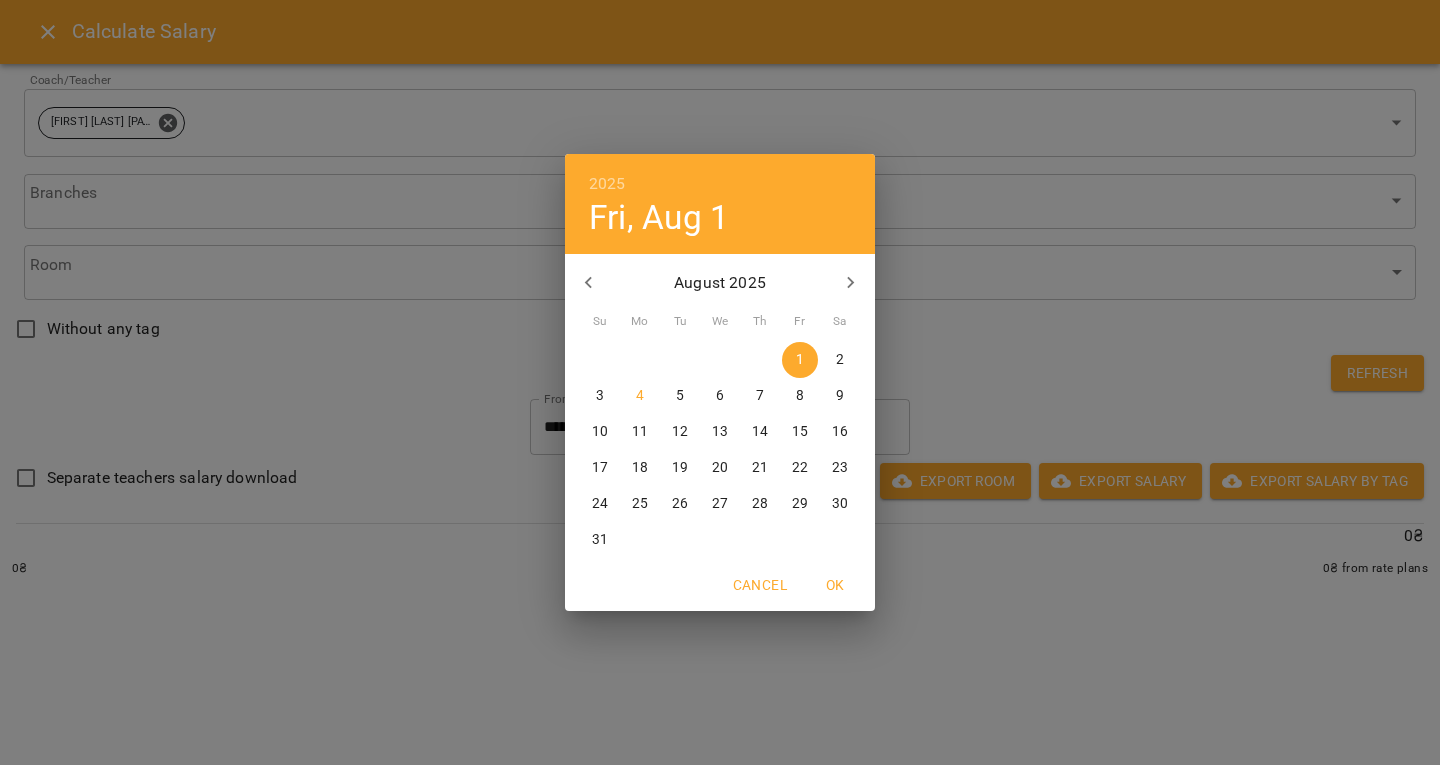 click at bounding box center (589, 283) 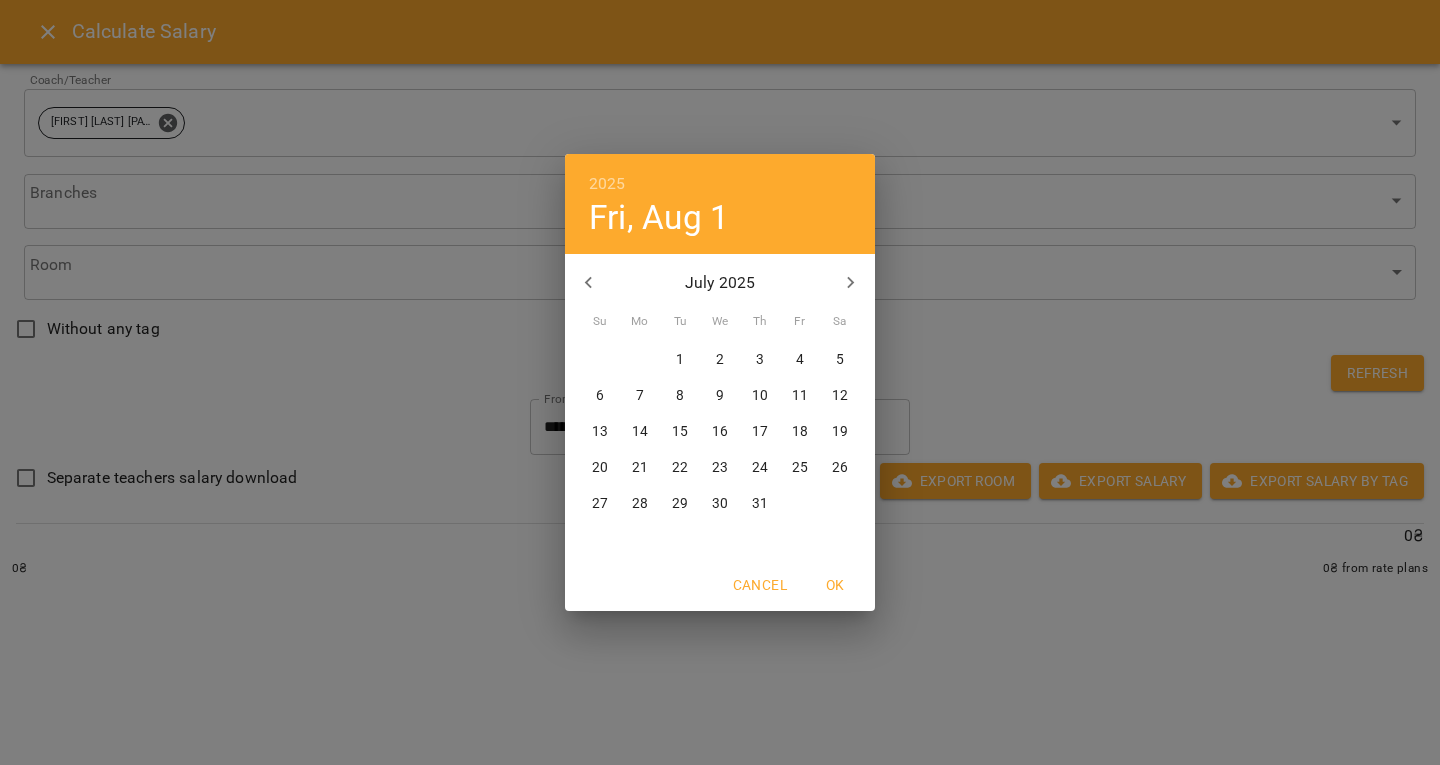 click on "16" at bounding box center [720, 432] 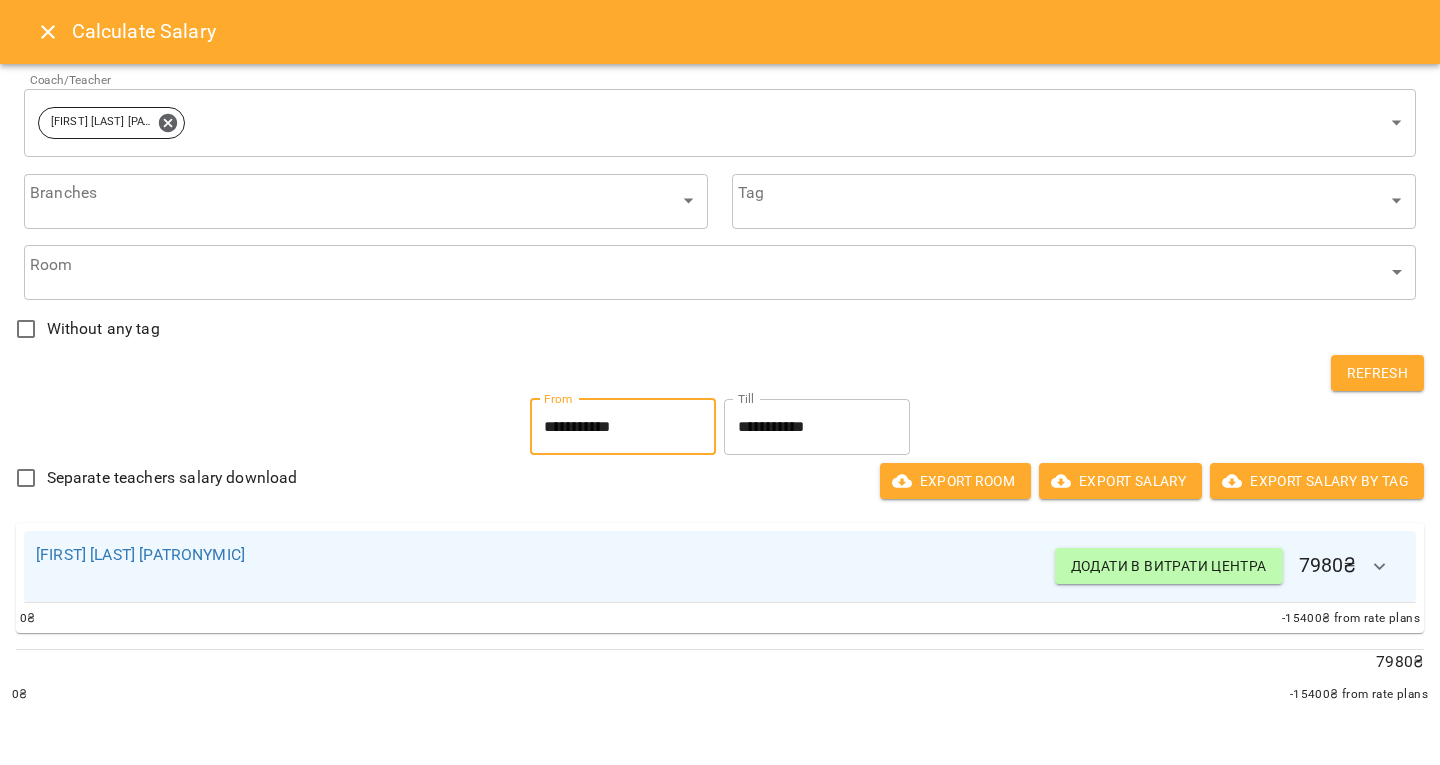 click on "**********" at bounding box center (817, 427) 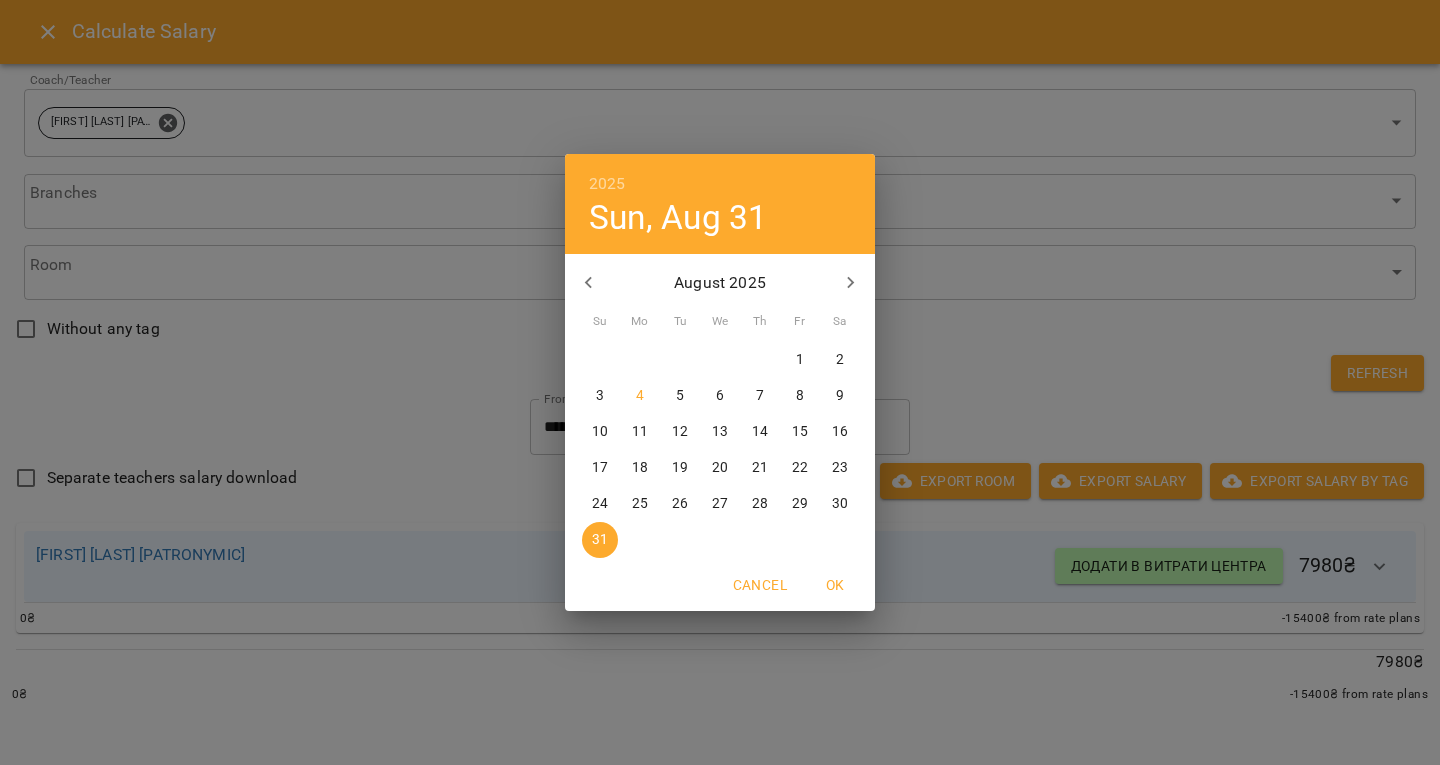 click 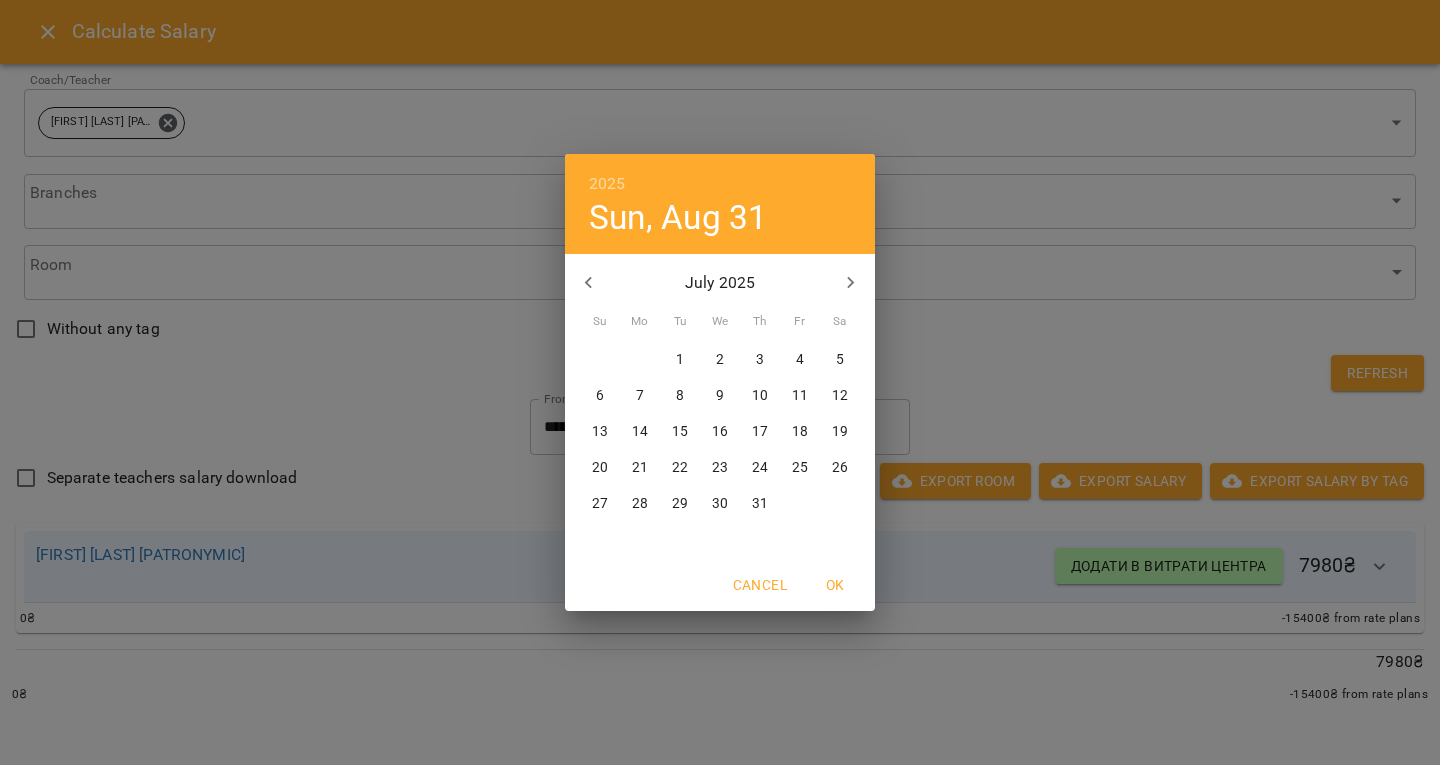 click on "31" at bounding box center (760, 504) 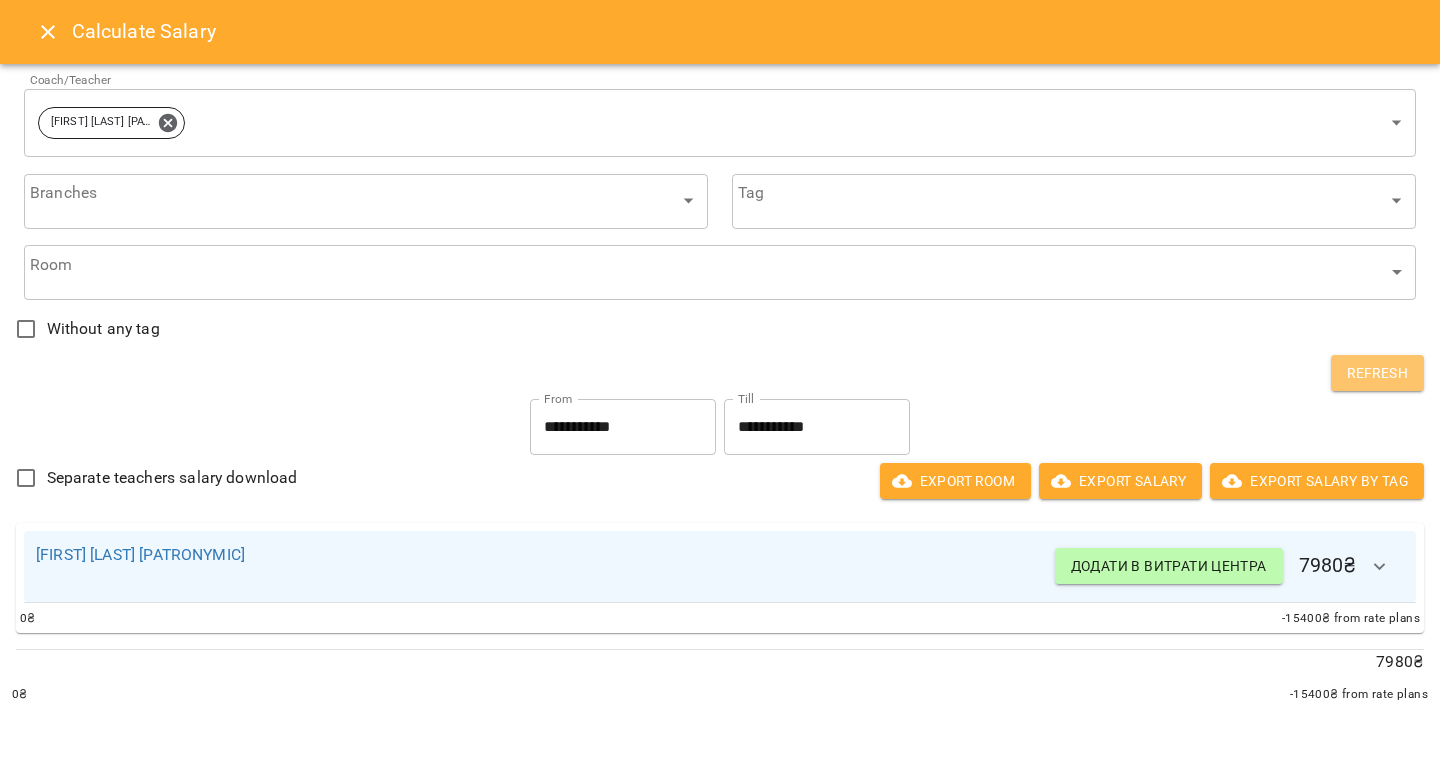 click on "Refresh" at bounding box center (1377, 373) 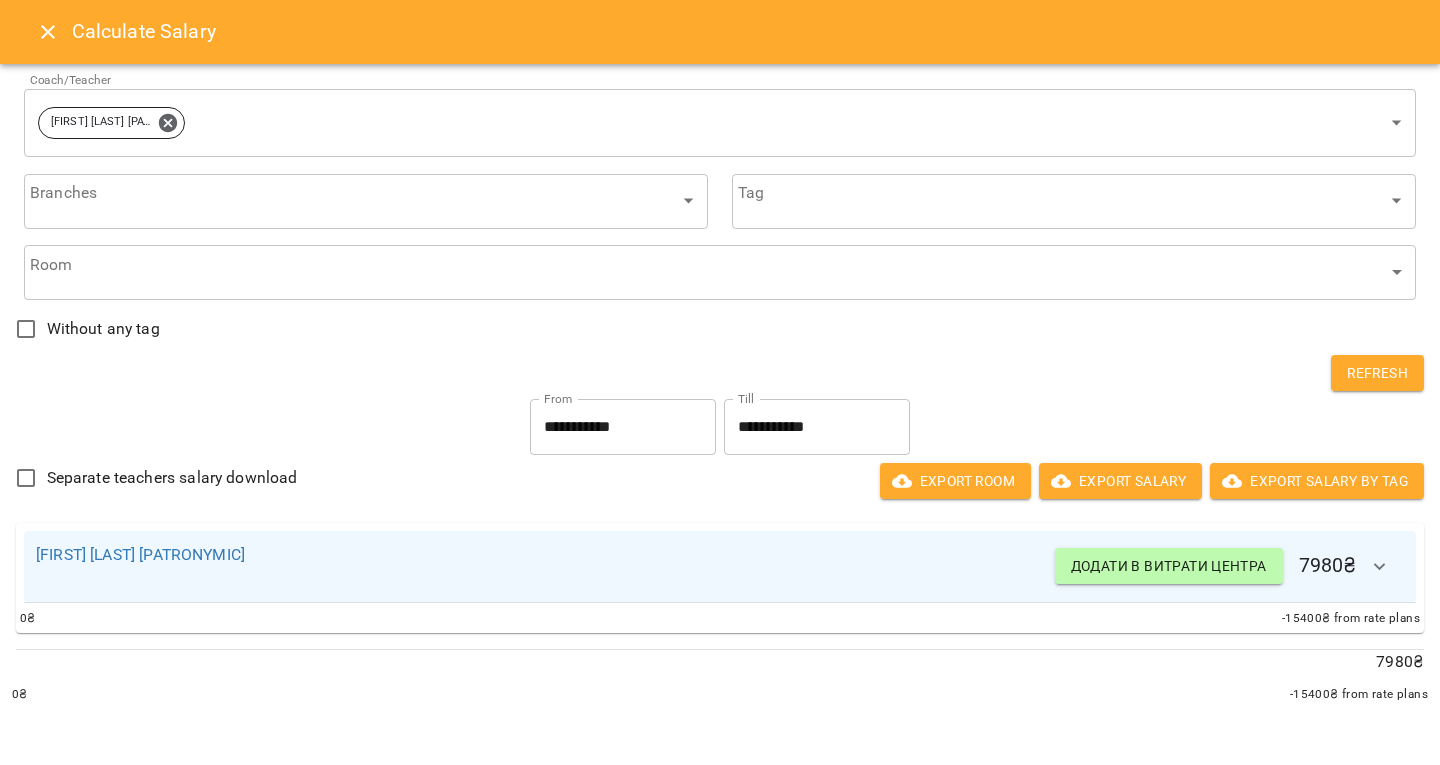 click on "Refresh" at bounding box center [720, 373] 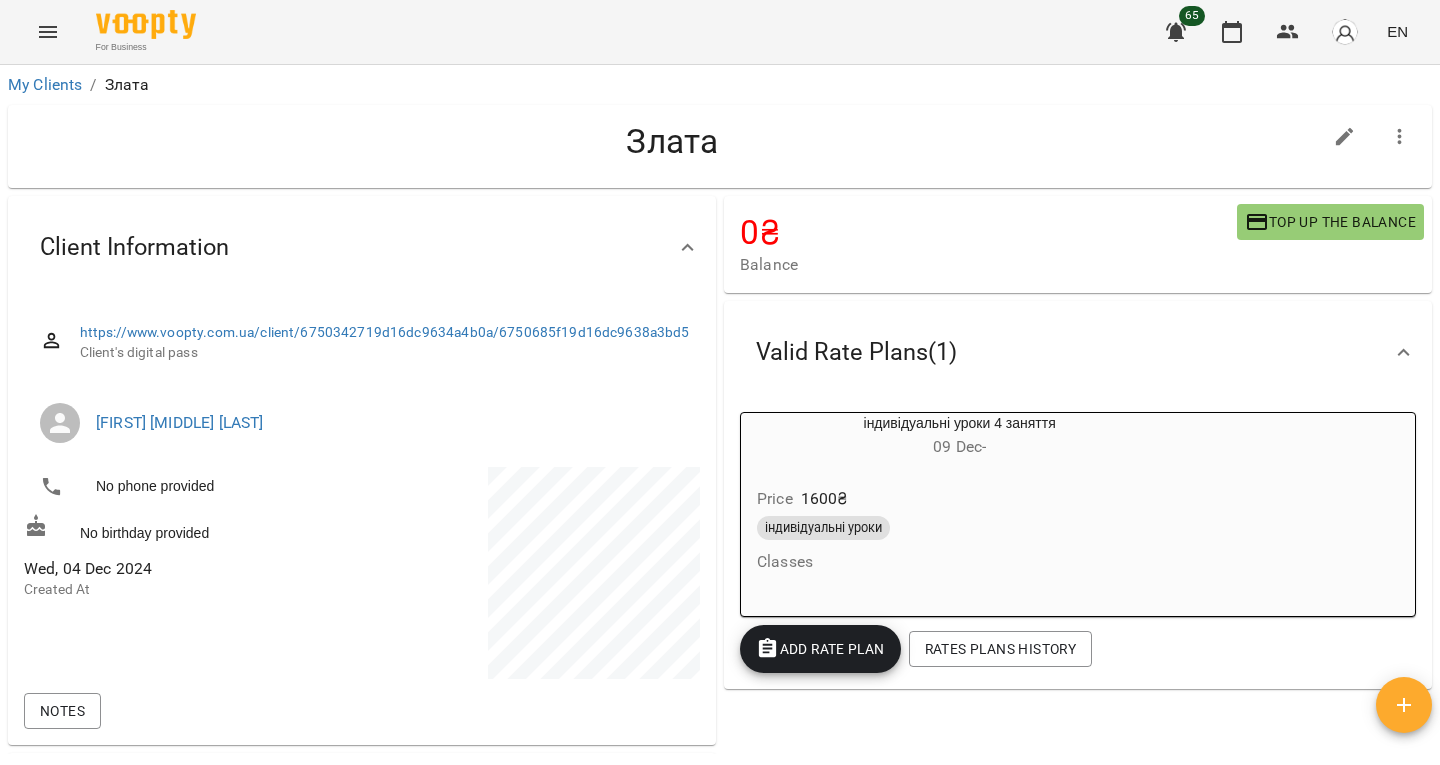 scroll, scrollTop: 0, scrollLeft: 0, axis: both 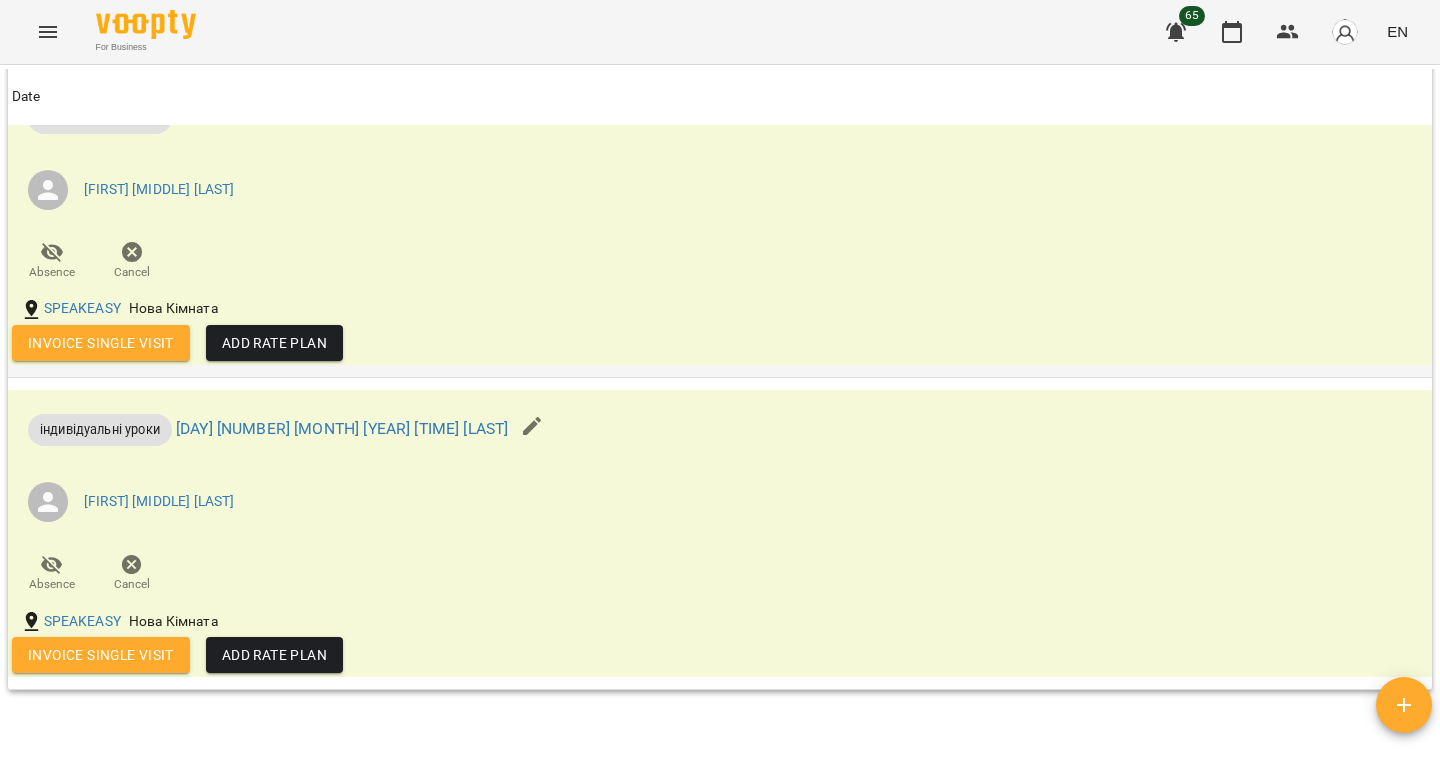 click on "Invoice single visit" at bounding box center [101, 343] 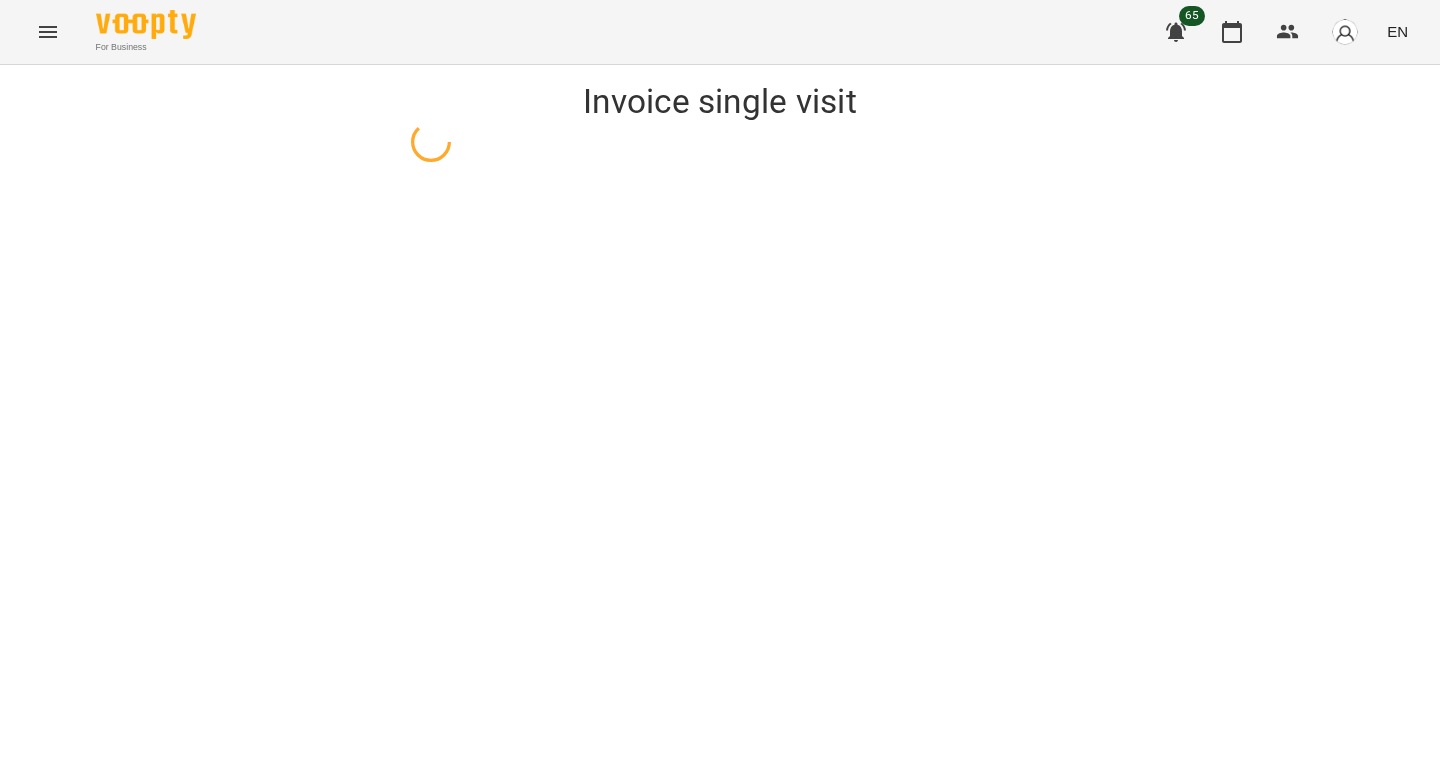 select on "**********" 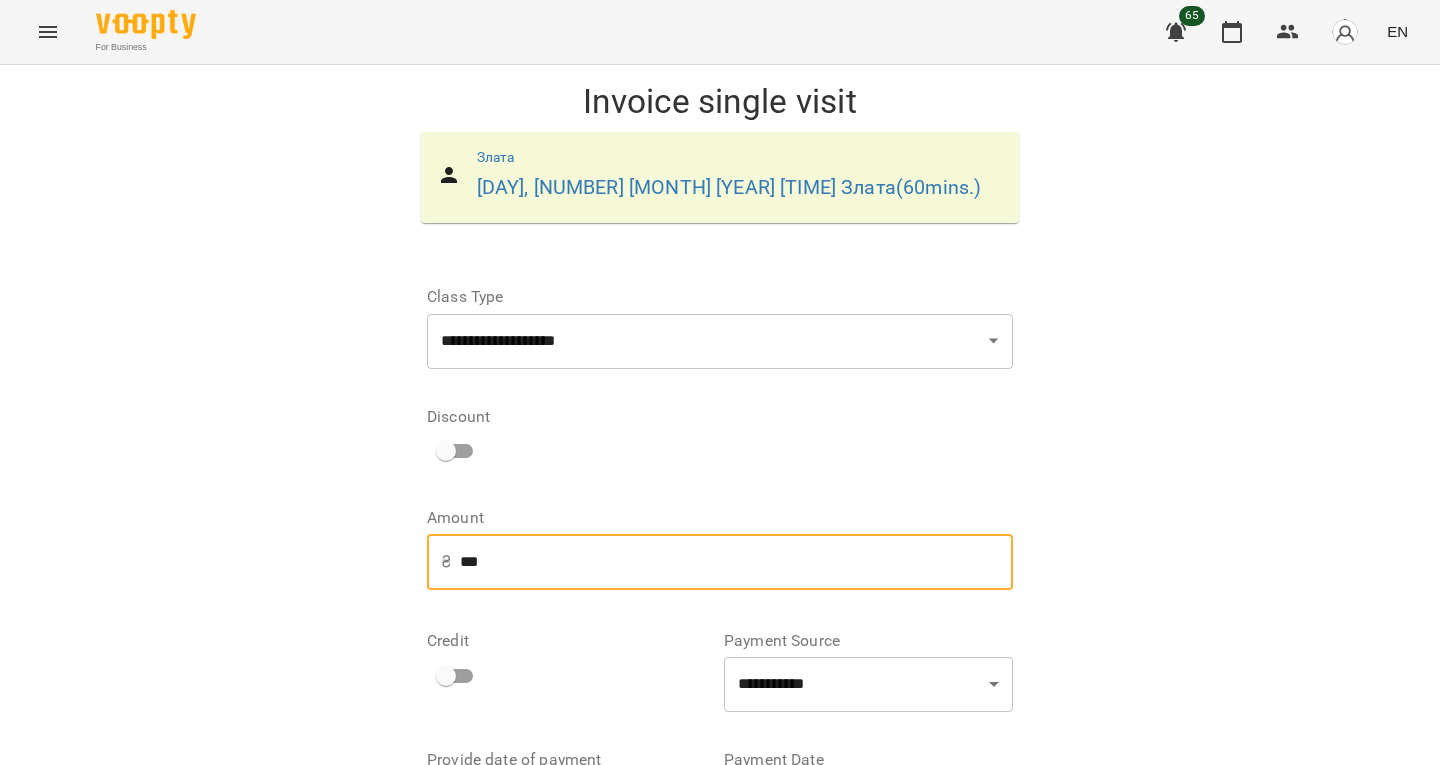 click on "***" at bounding box center (736, 562) 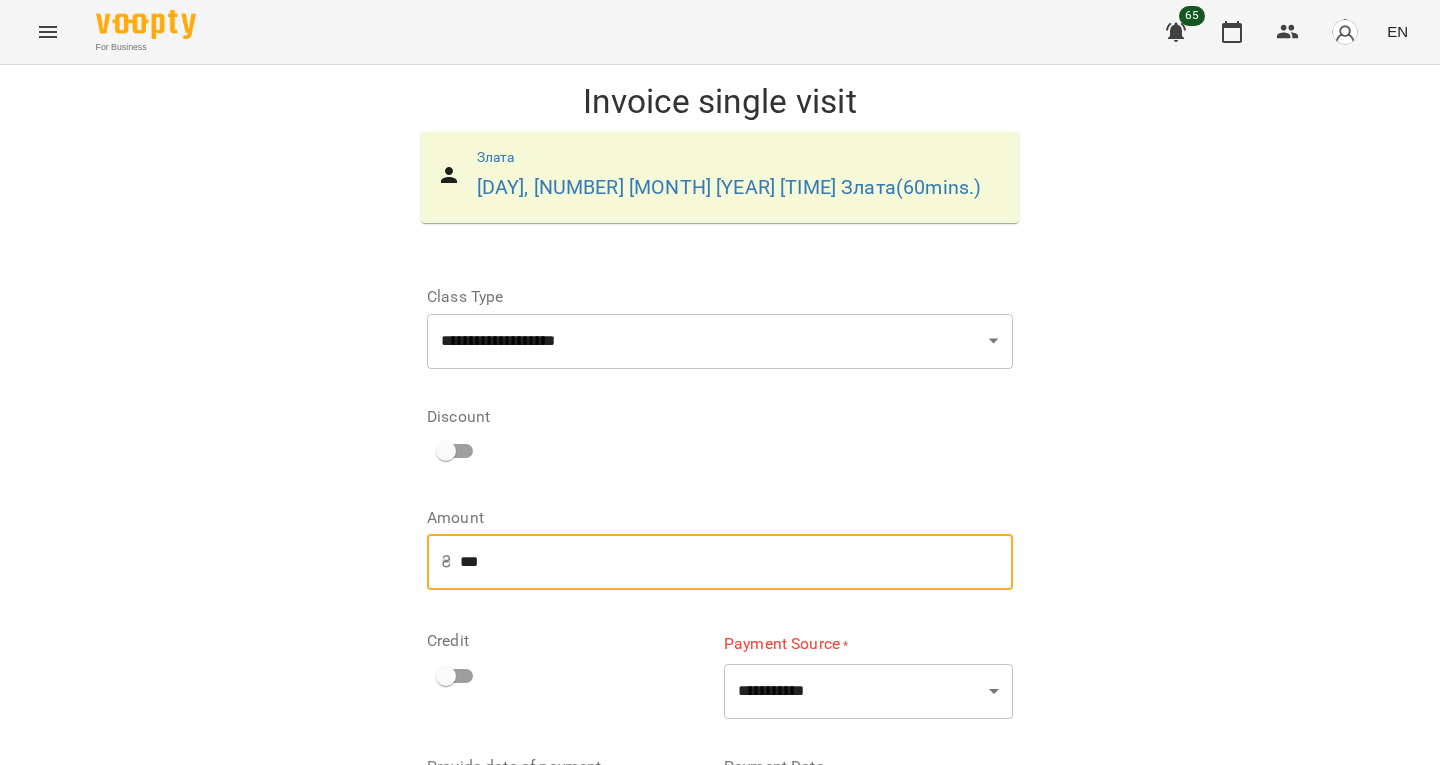 type on "***" 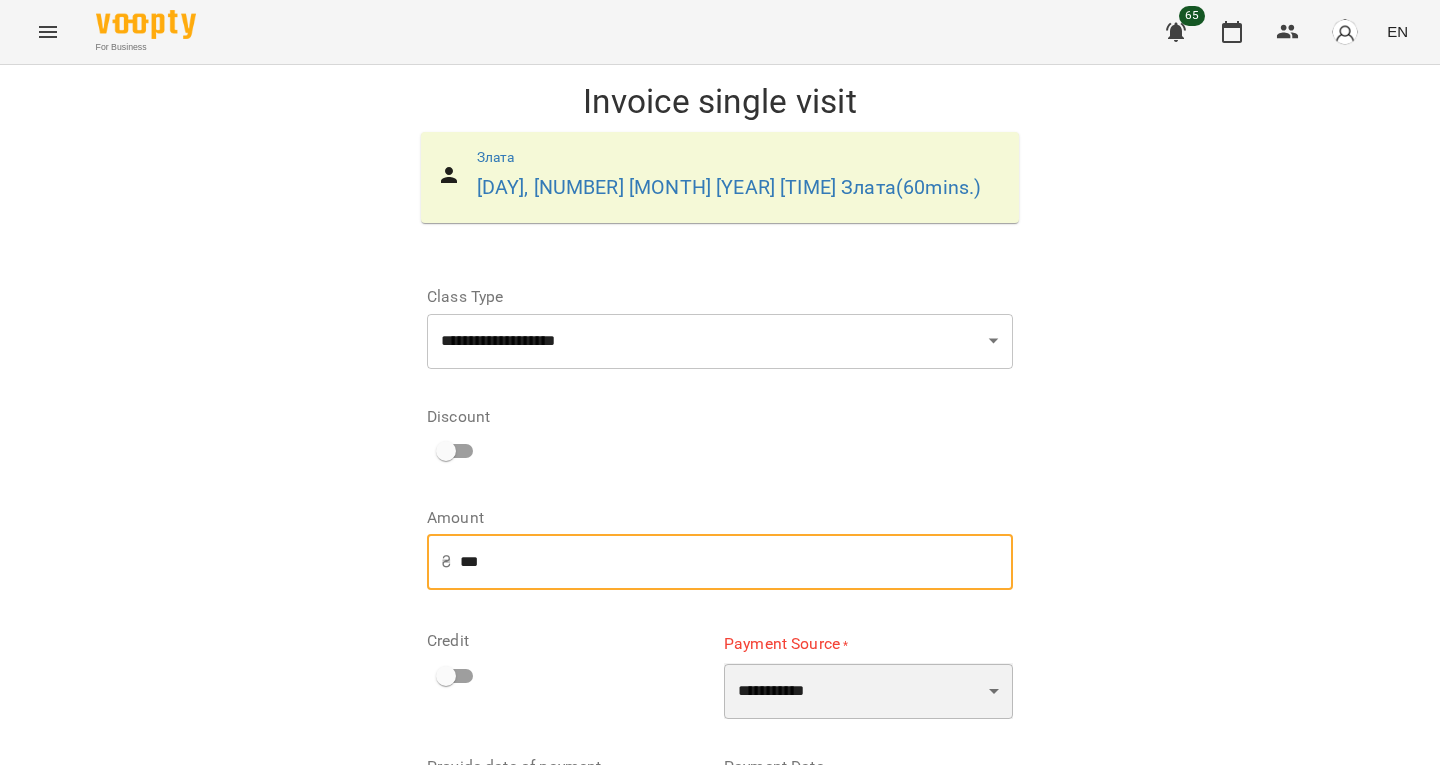 click on "**********" at bounding box center [868, 691] 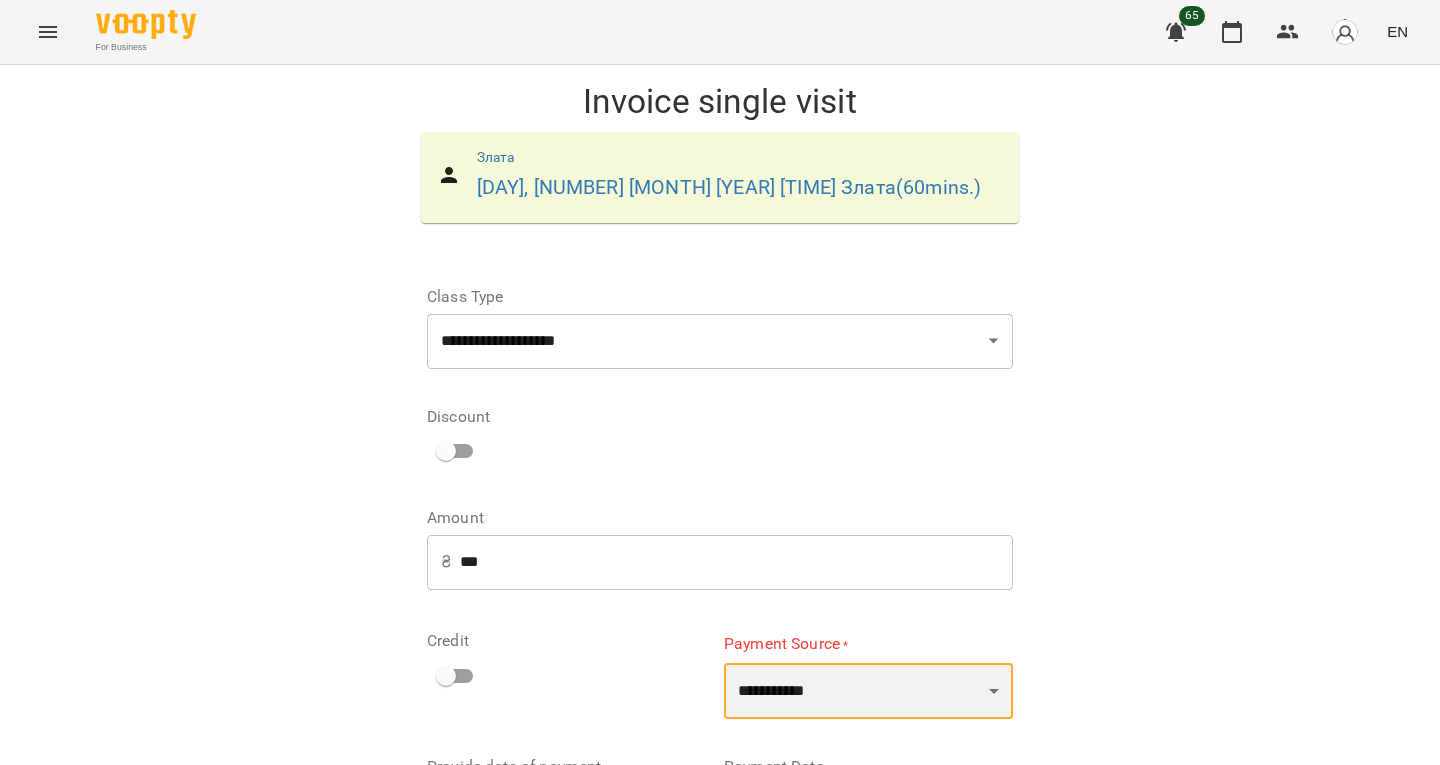 select on "****" 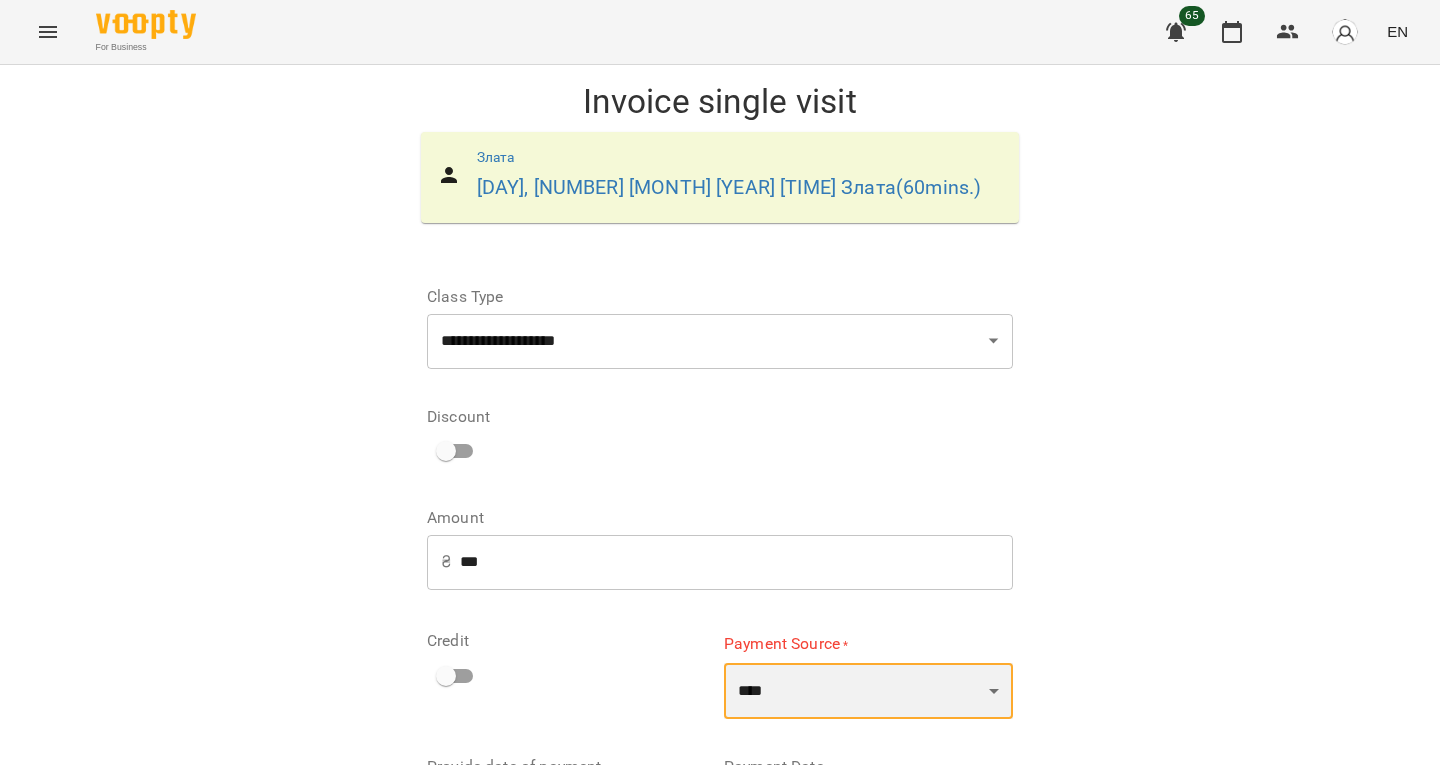 click on "**********" at bounding box center (868, 691) 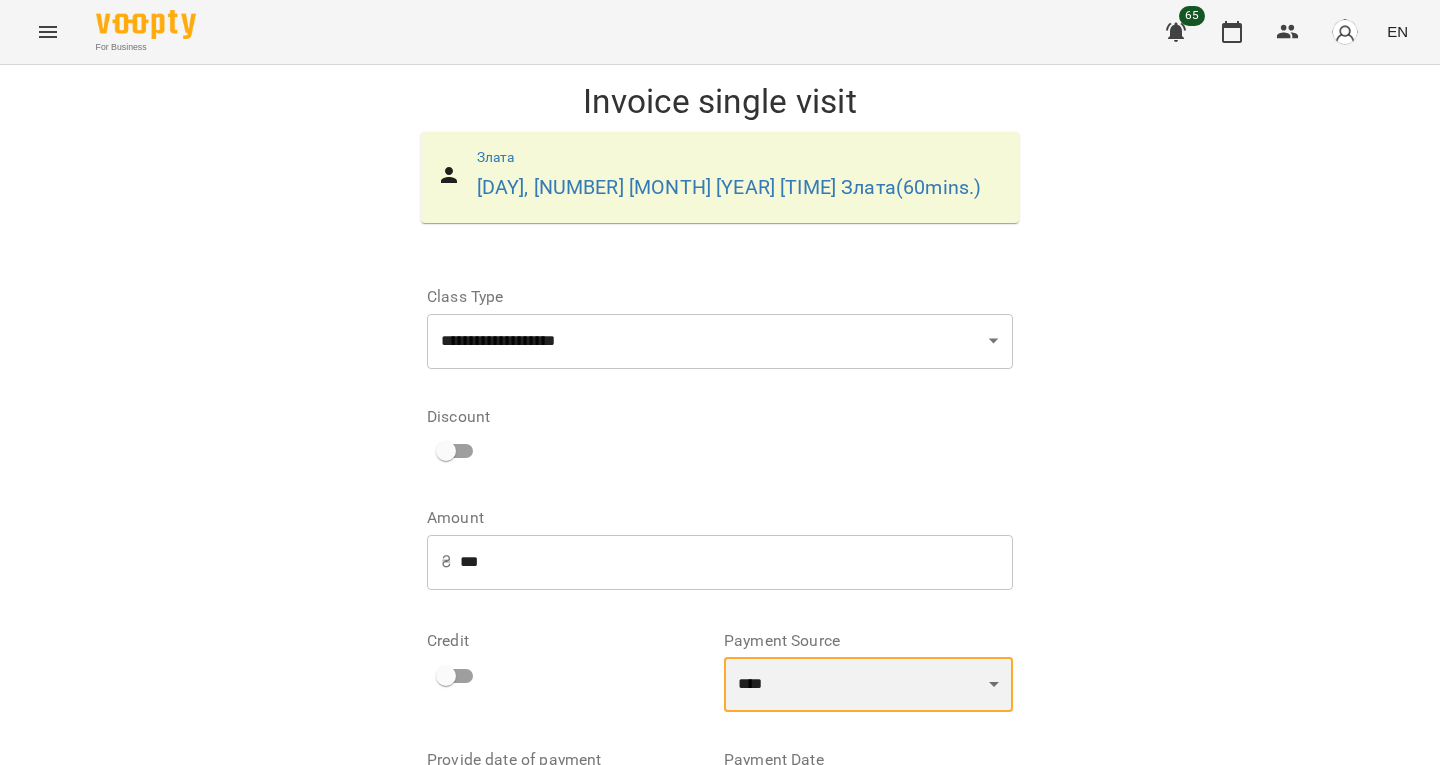 scroll, scrollTop: 193, scrollLeft: 0, axis: vertical 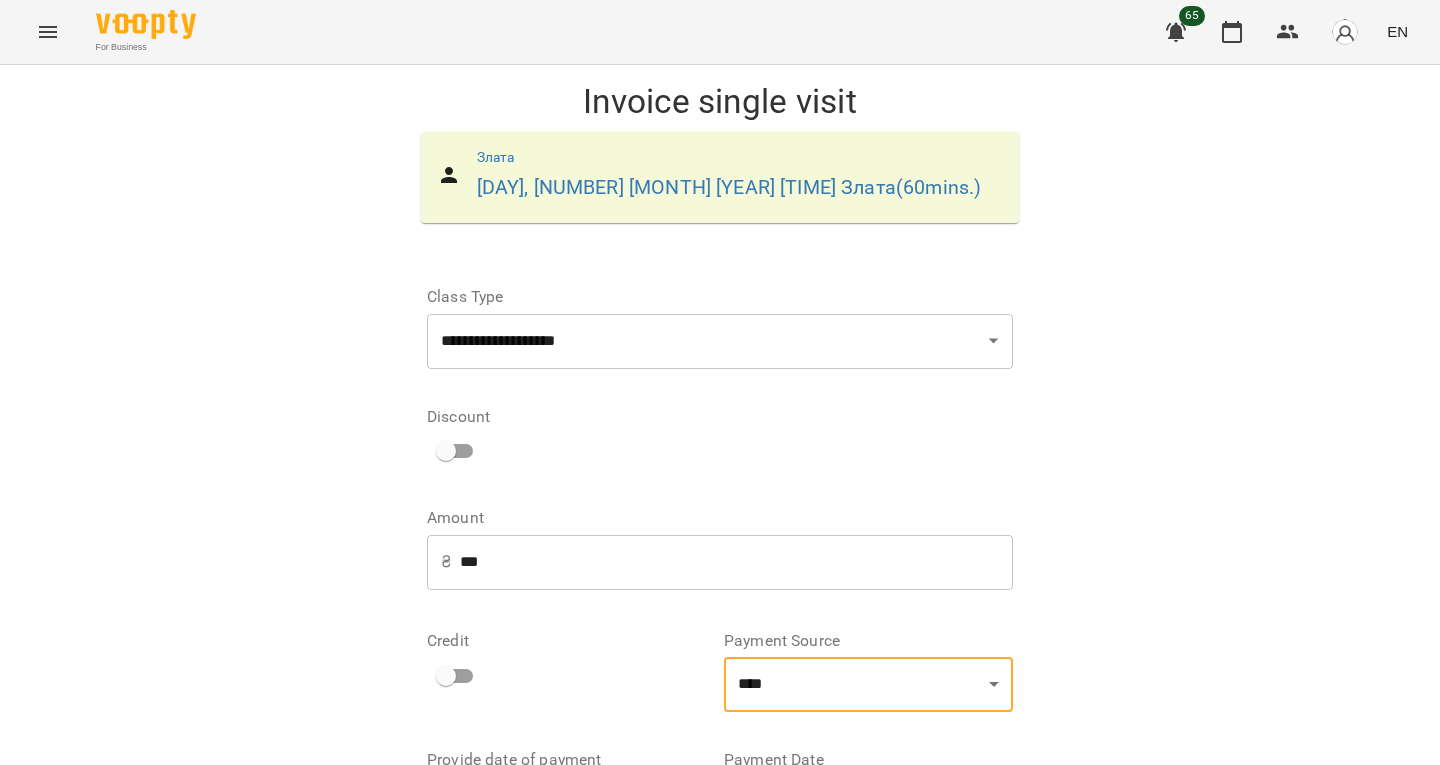 click on "Invoice single visit" at bounding box center [912, 906] 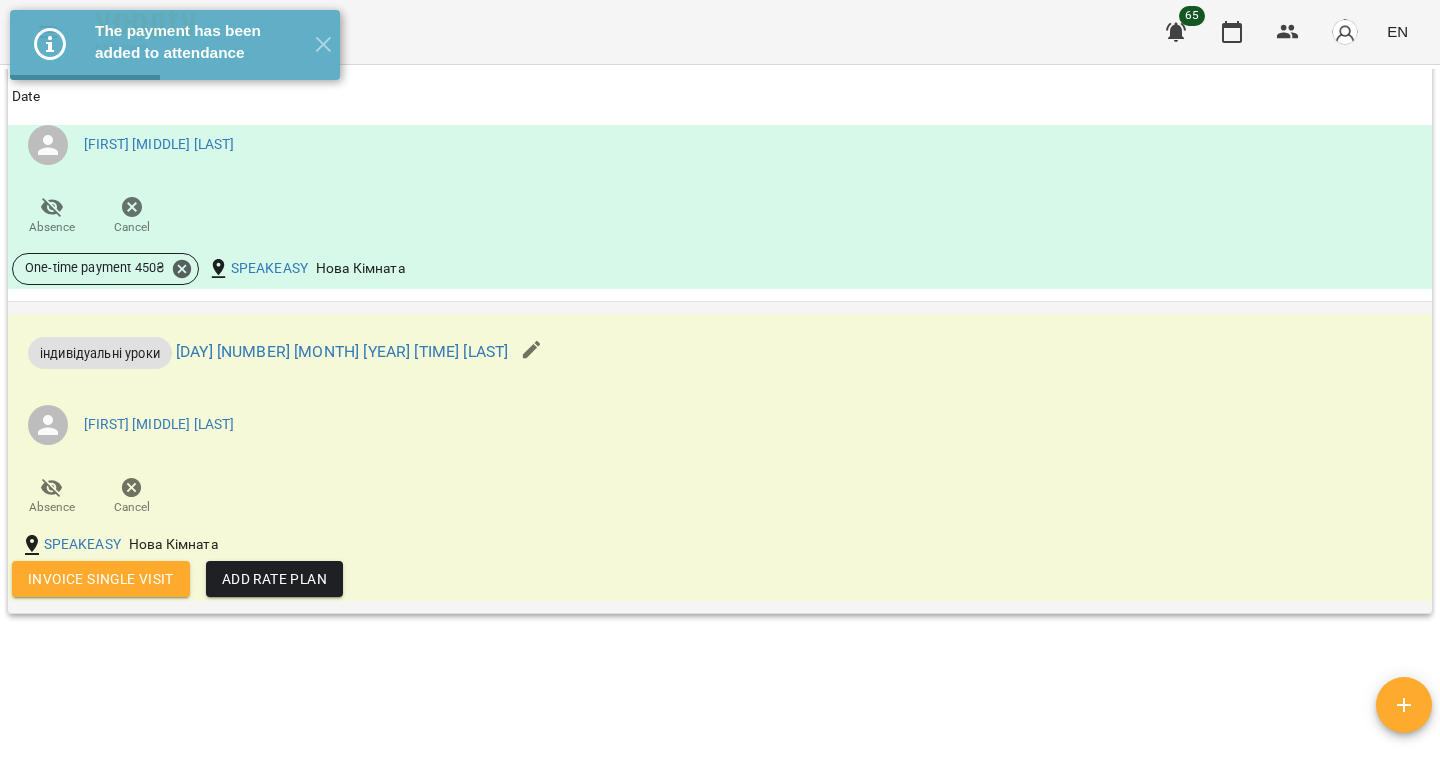 scroll, scrollTop: 1257, scrollLeft: 0, axis: vertical 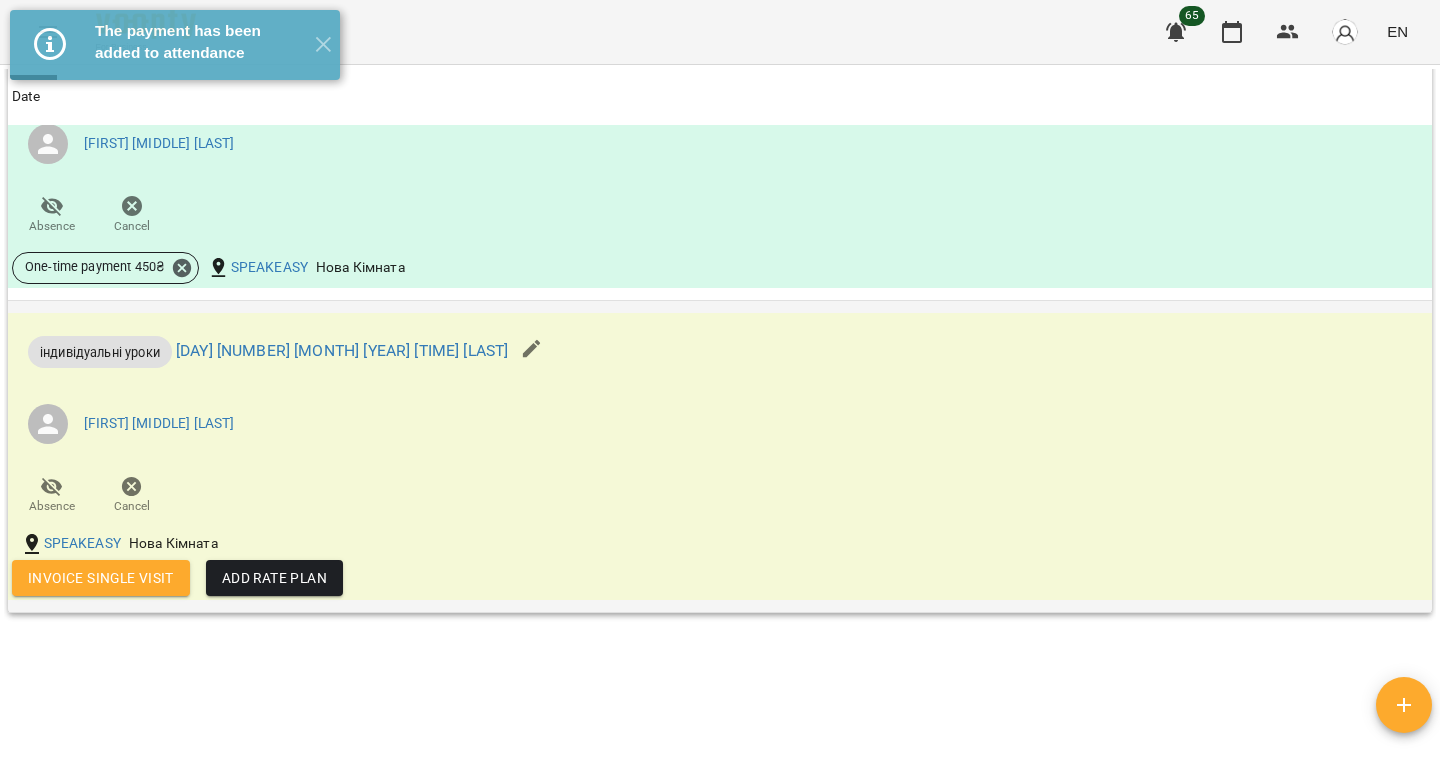 click on "Invoice single visit" at bounding box center [101, 578] 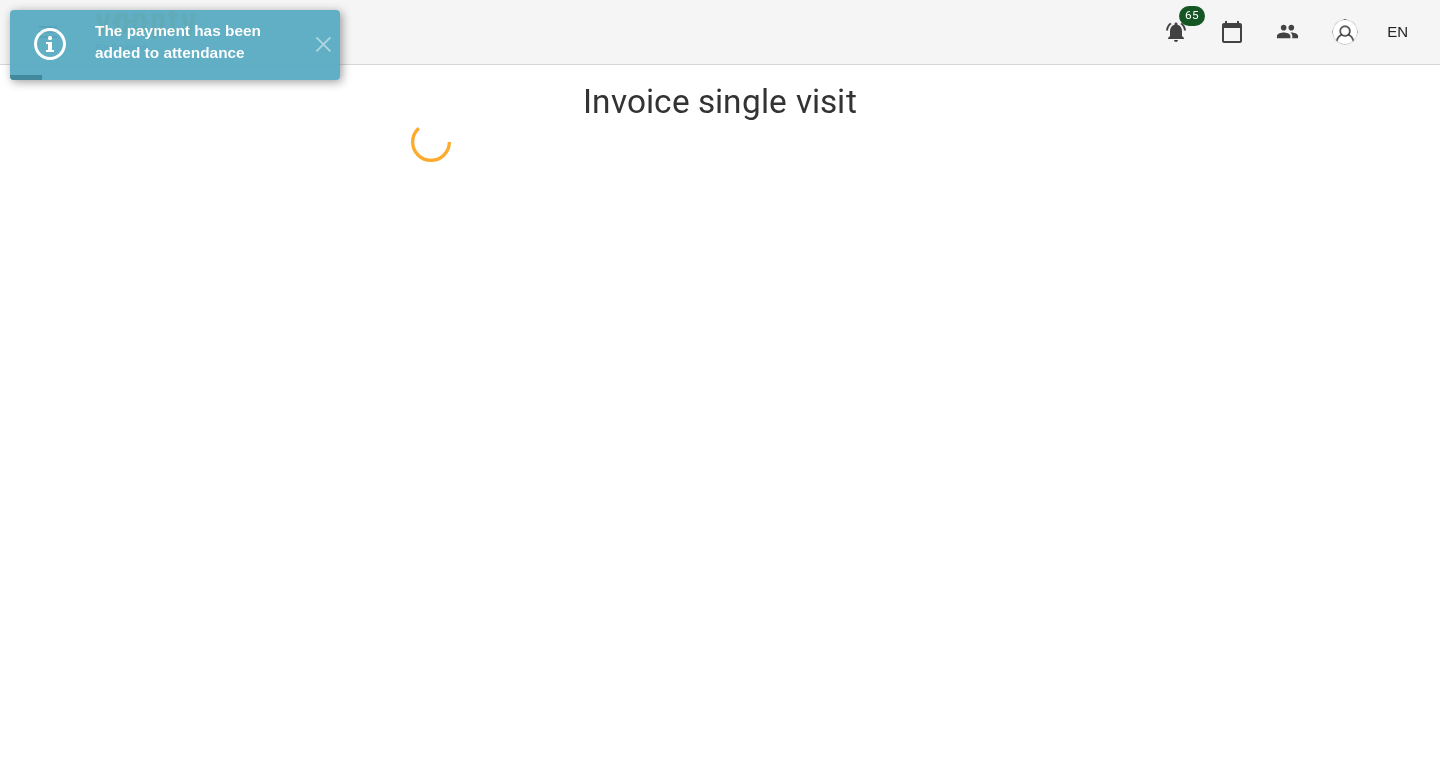 scroll, scrollTop: 0, scrollLeft: 0, axis: both 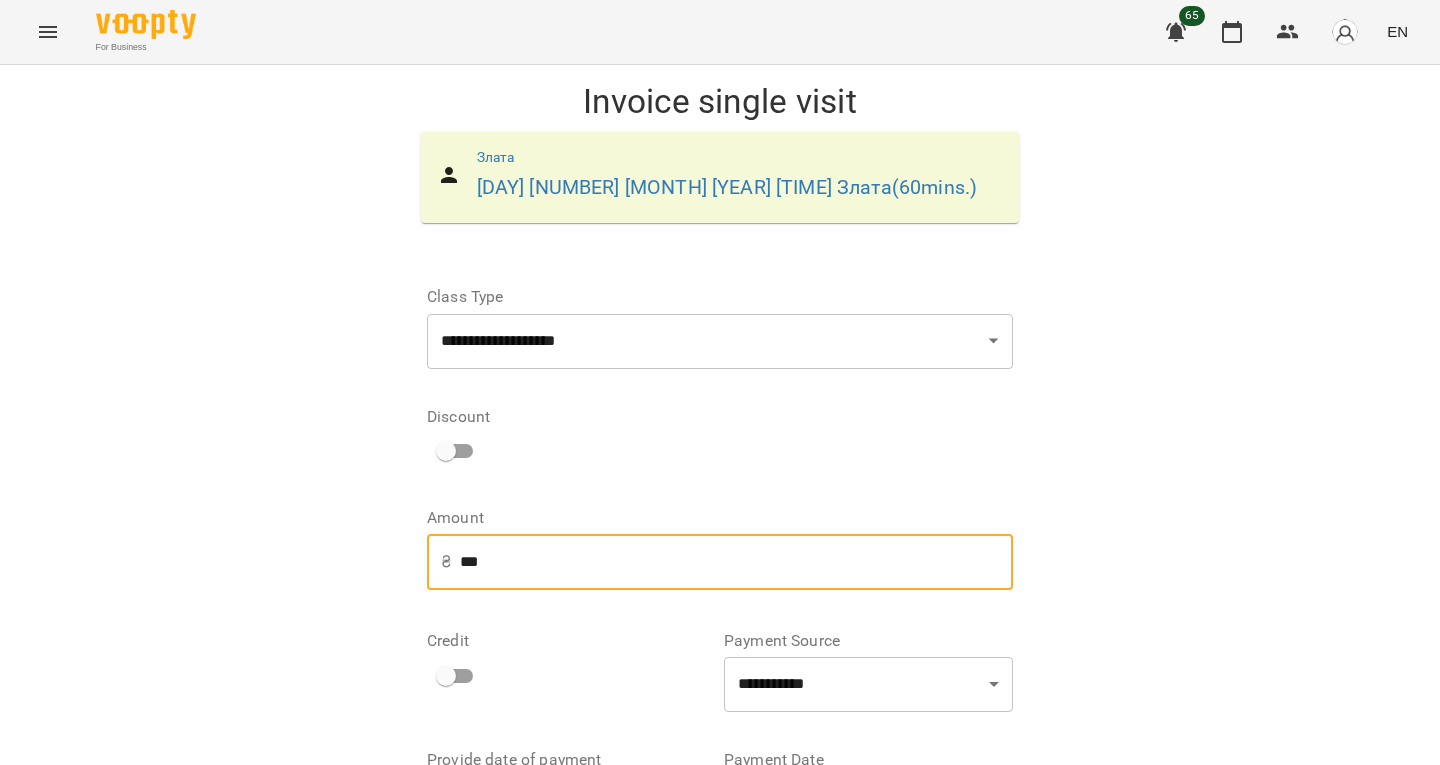 click on "***" at bounding box center (736, 562) 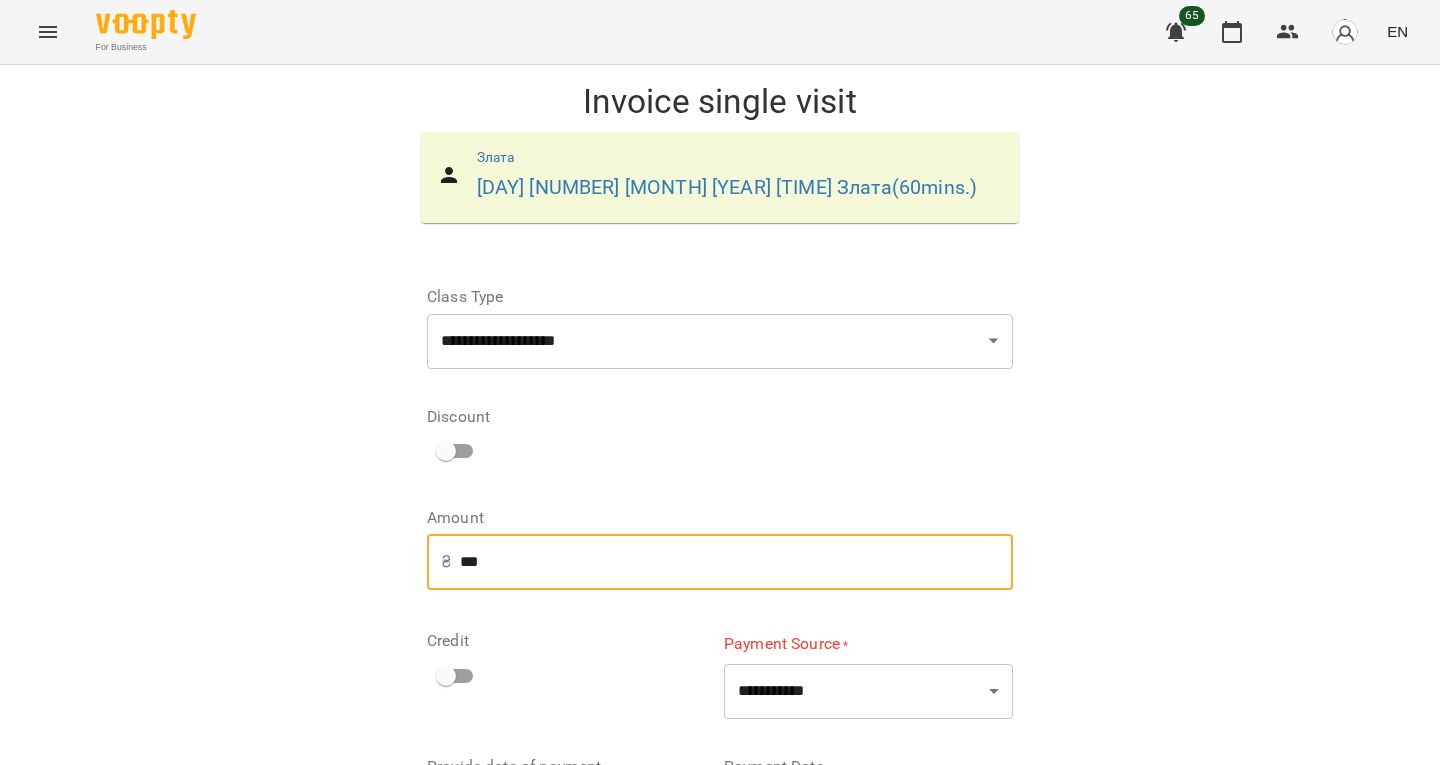 type on "***" 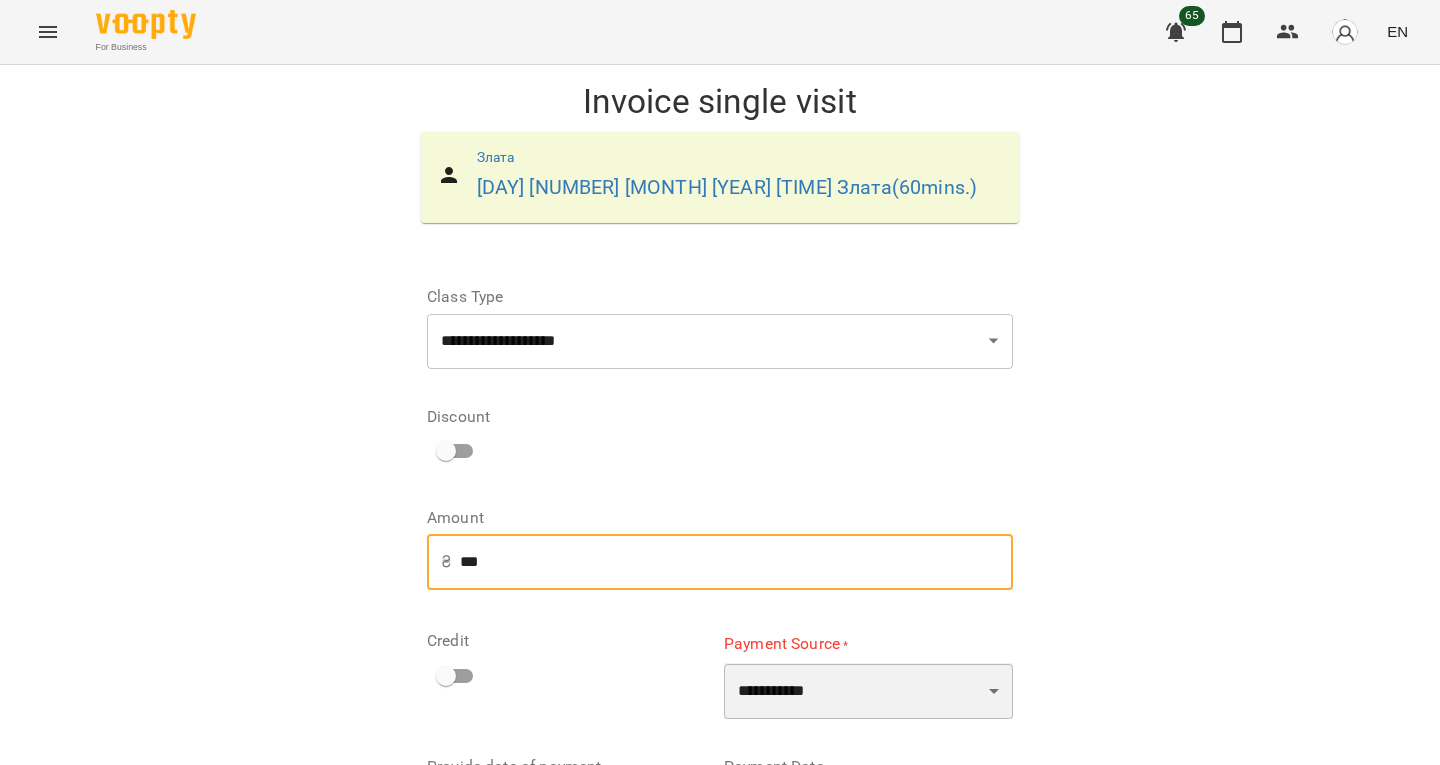 click on "**********" at bounding box center [868, 691] 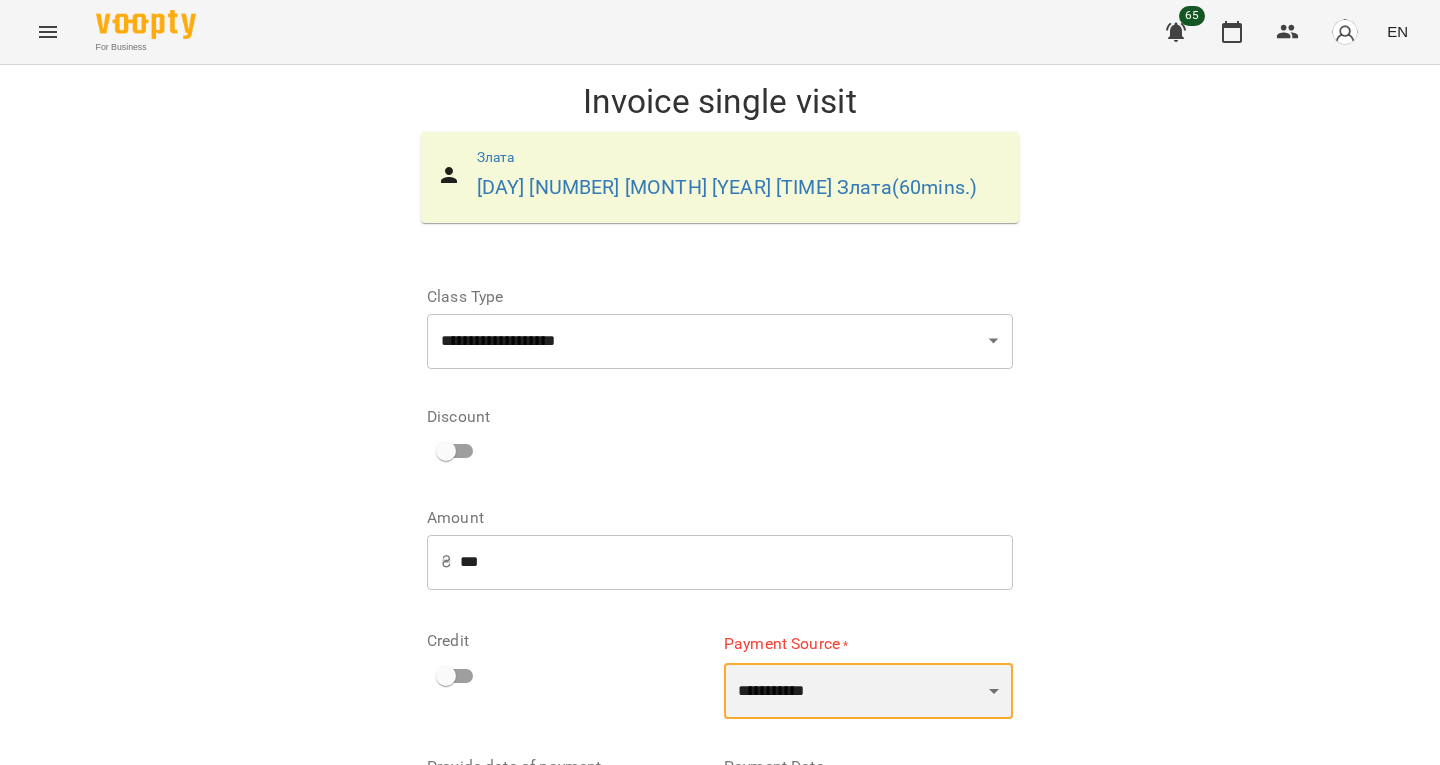 select on "****" 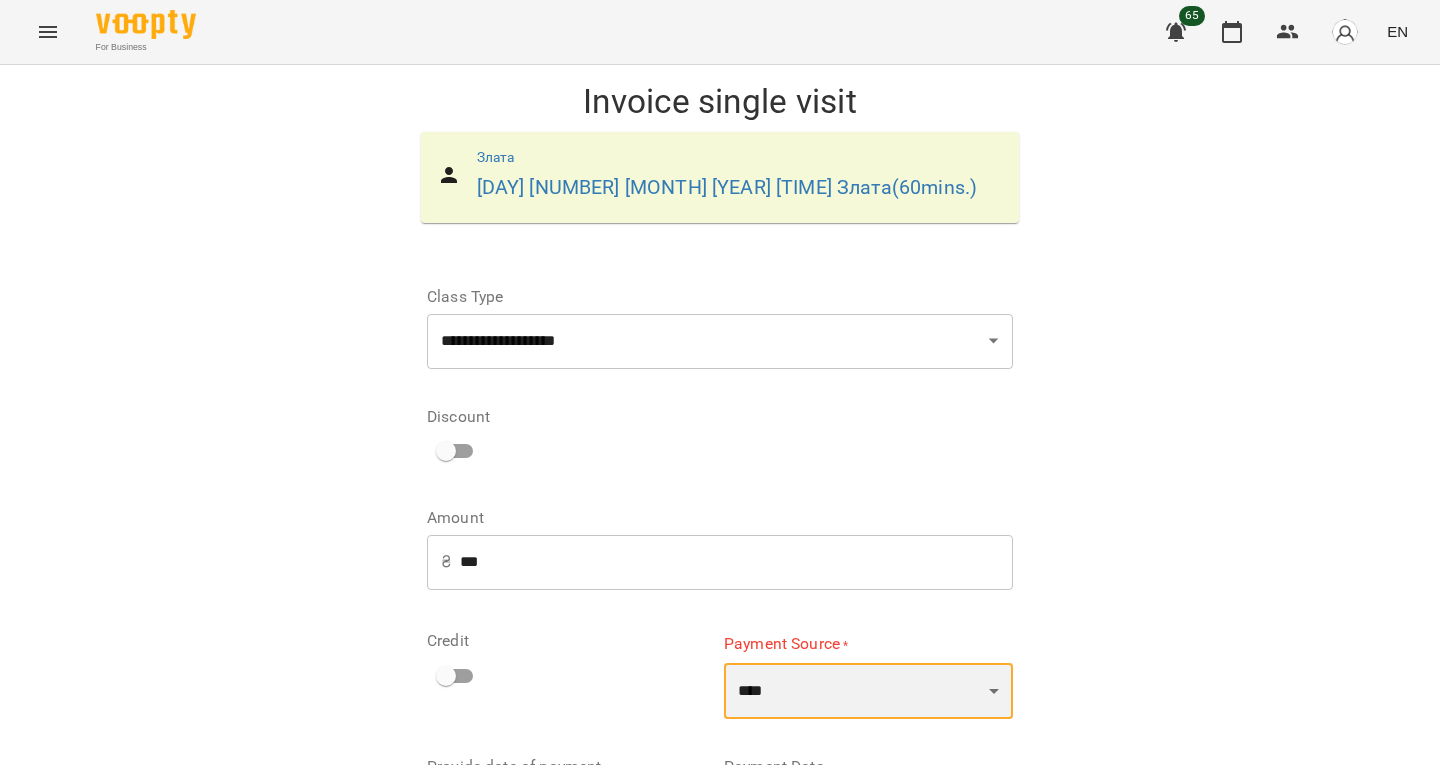 click on "**********" at bounding box center [868, 691] 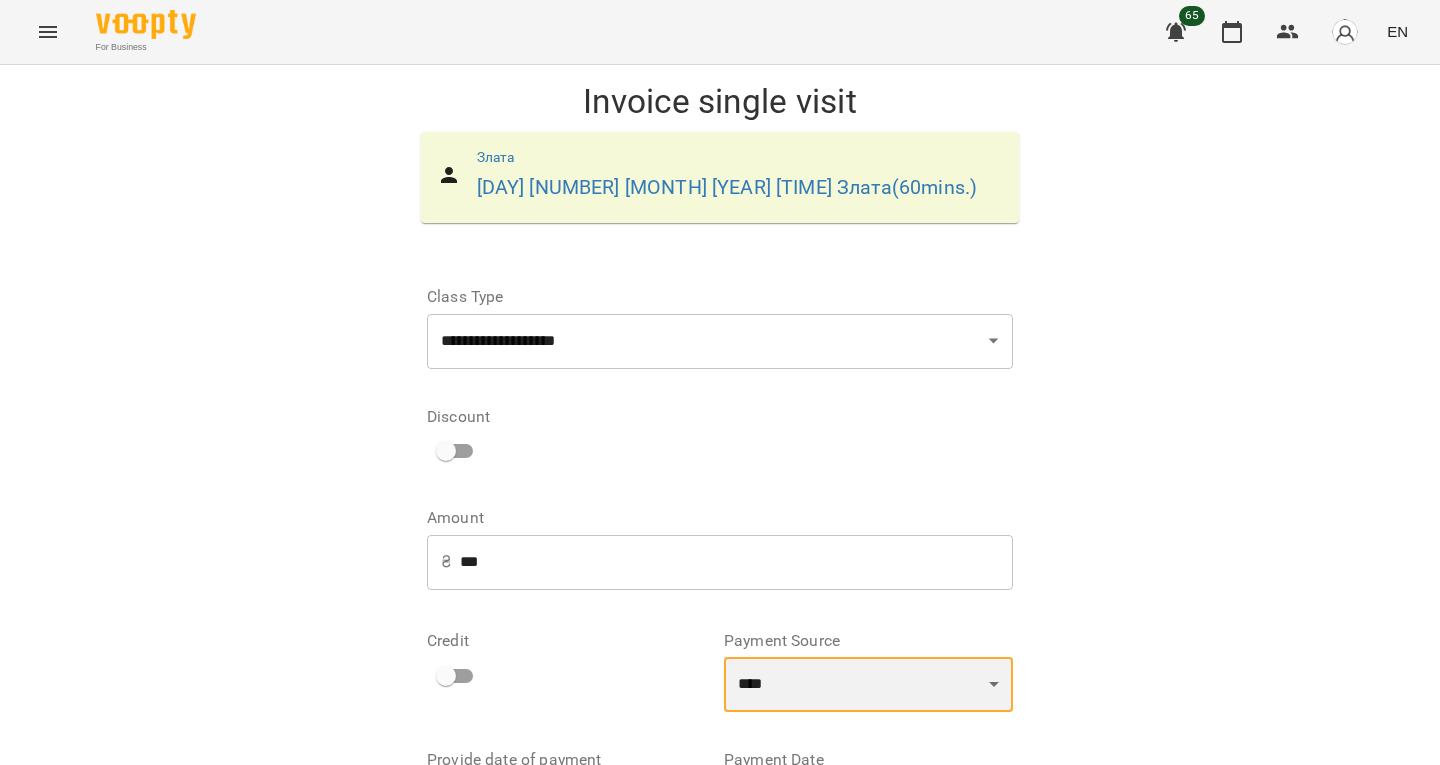 scroll, scrollTop: 193, scrollLeft: 0, axis: vertical 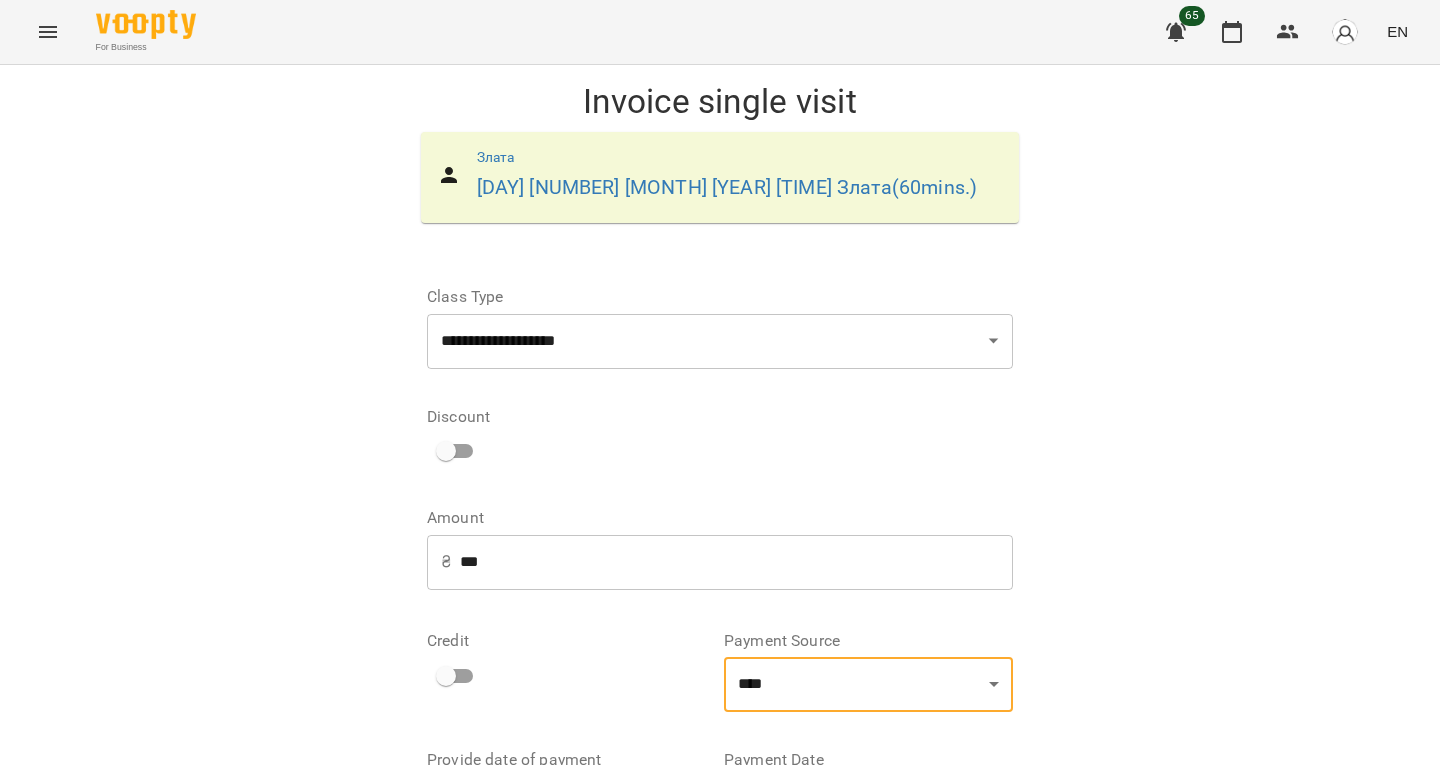 click on "Invoice single visit" at bounding box center (912, 906) 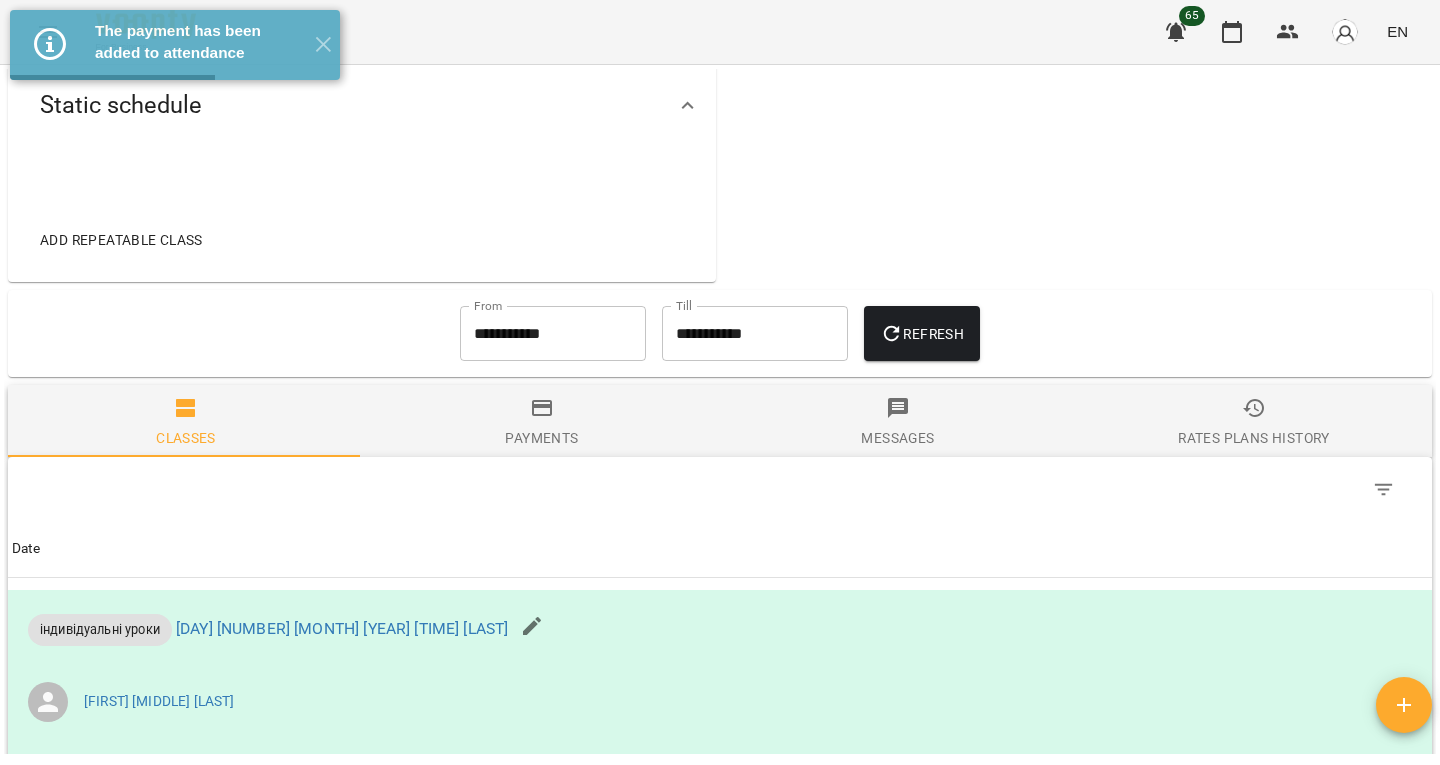 scroll, scrollTop: 728, scrollLeft: 0, axis: vertical 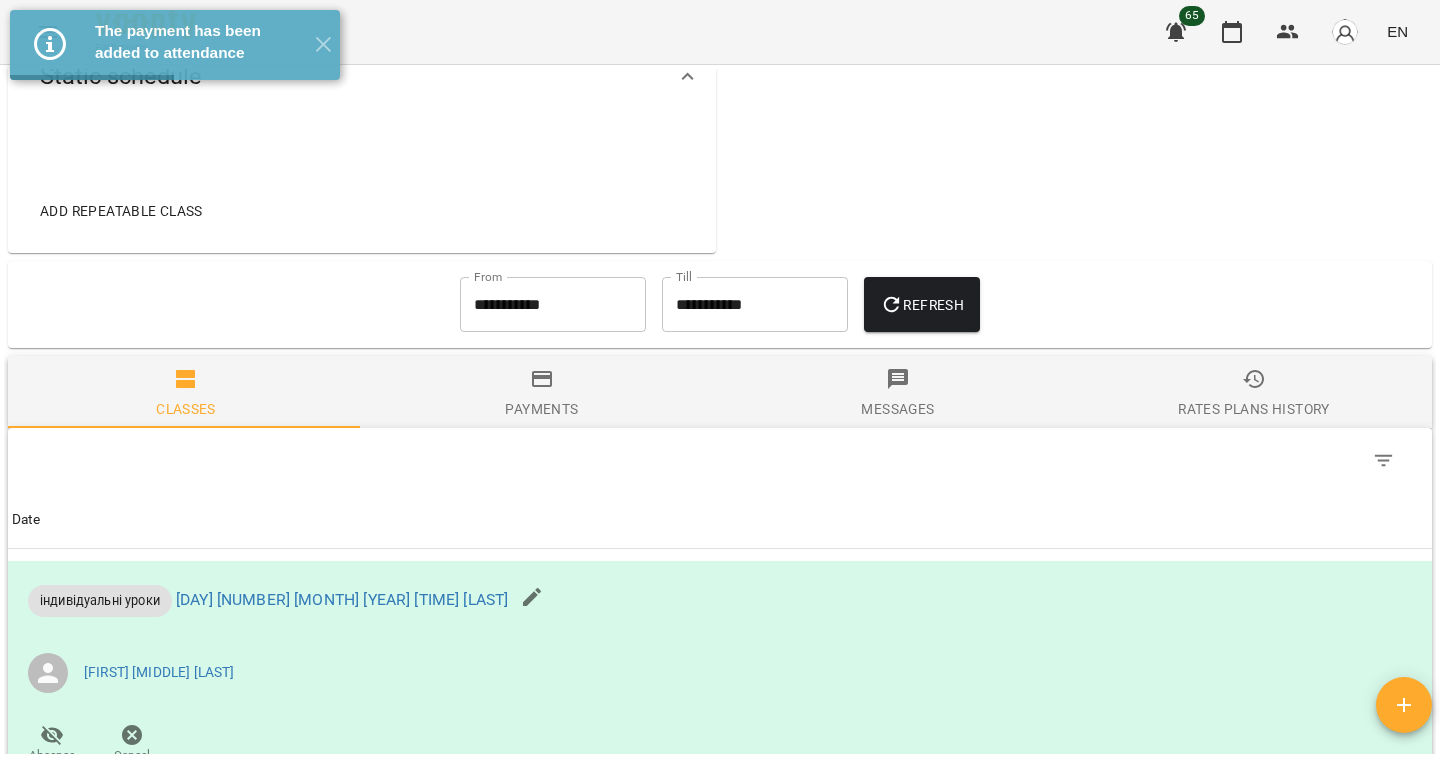 click on "**********" at bounding box center [553, 305] 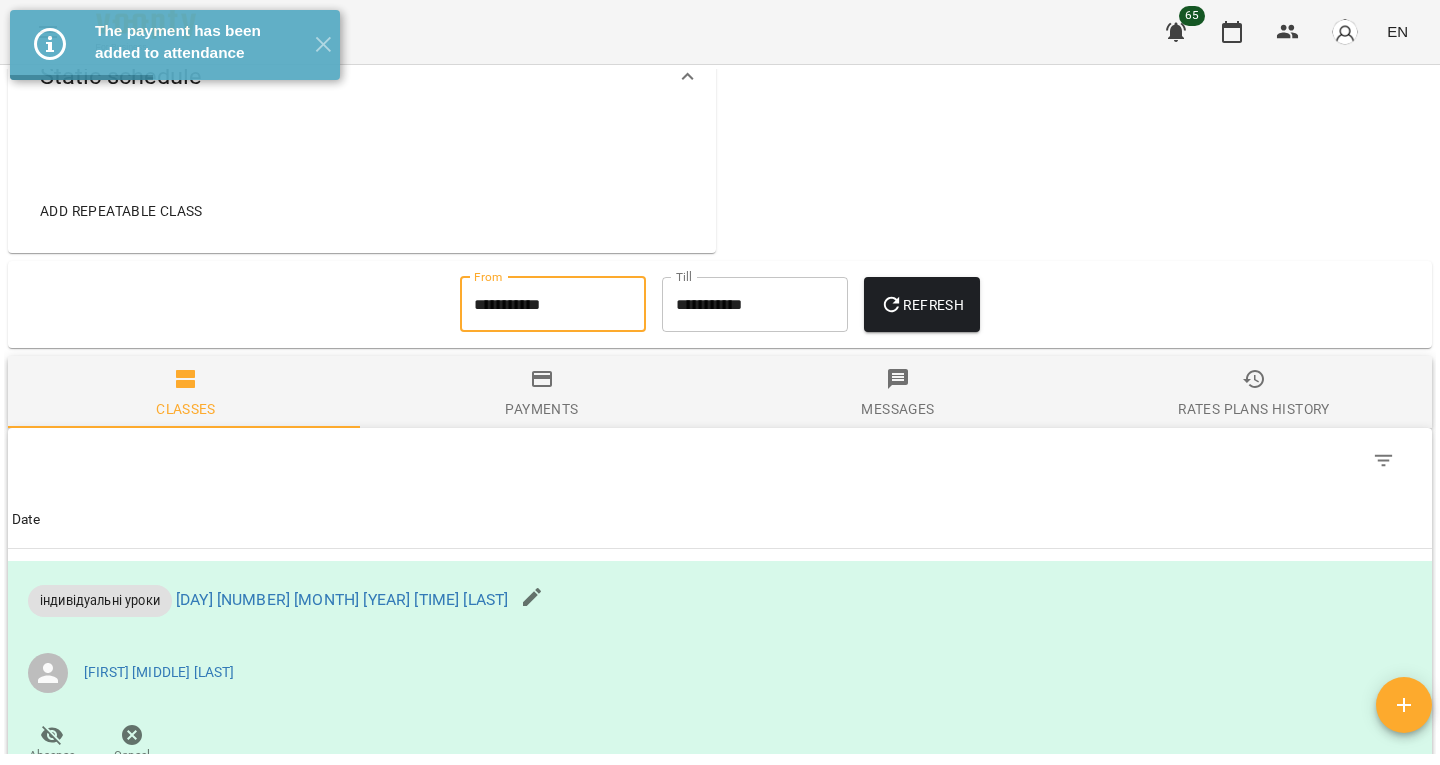 click on "**********" at bounding box center (553, 305) 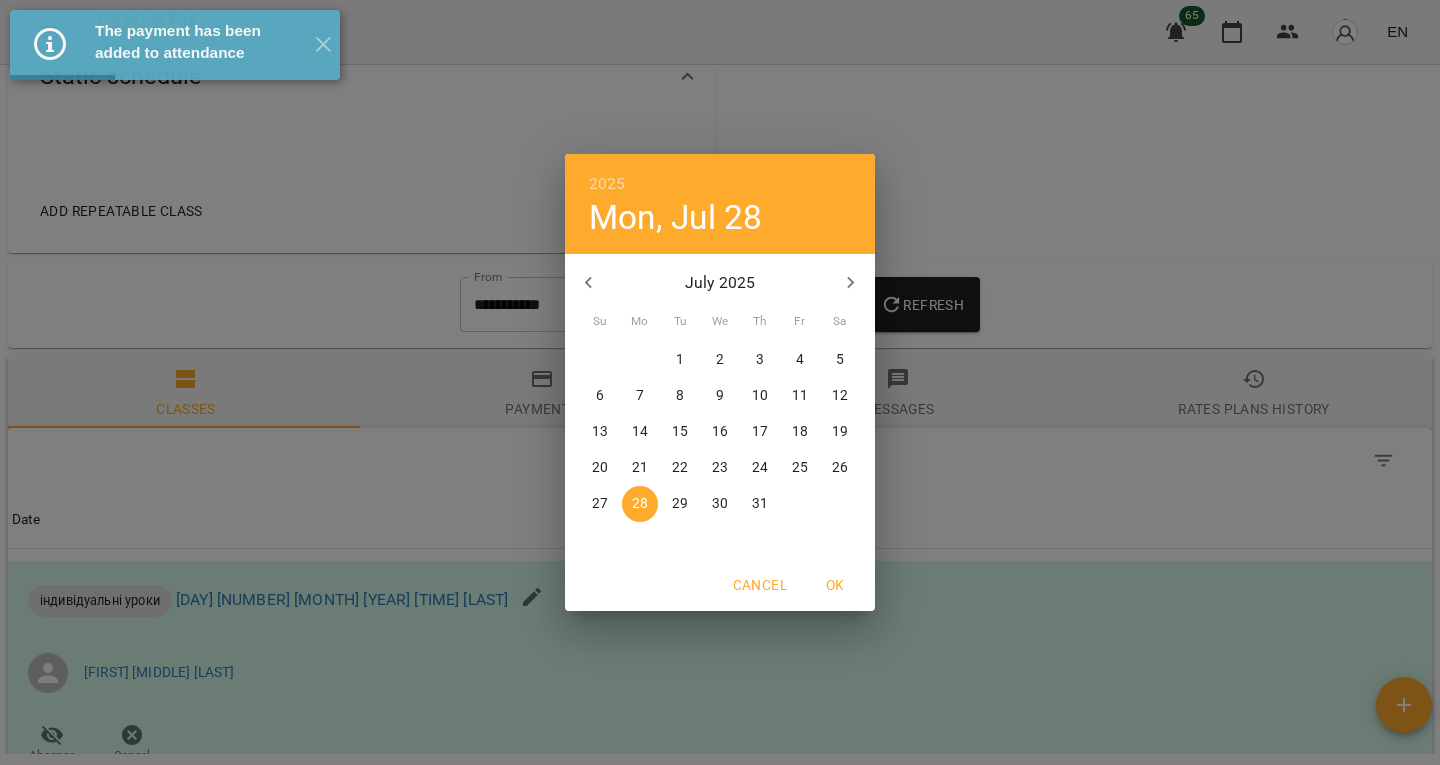 click at bounding box center (589, 283) 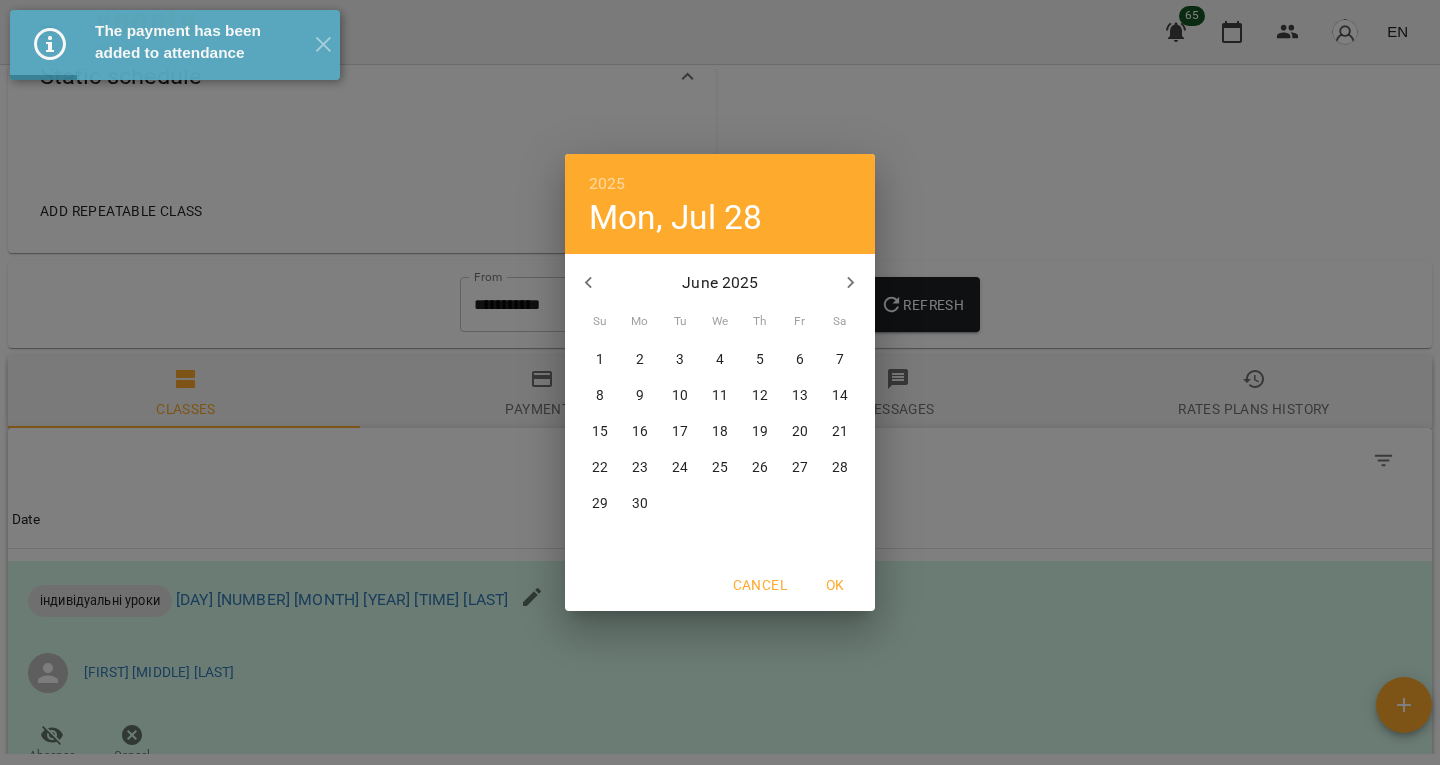 click on "11" at bounding box center [720, 396] 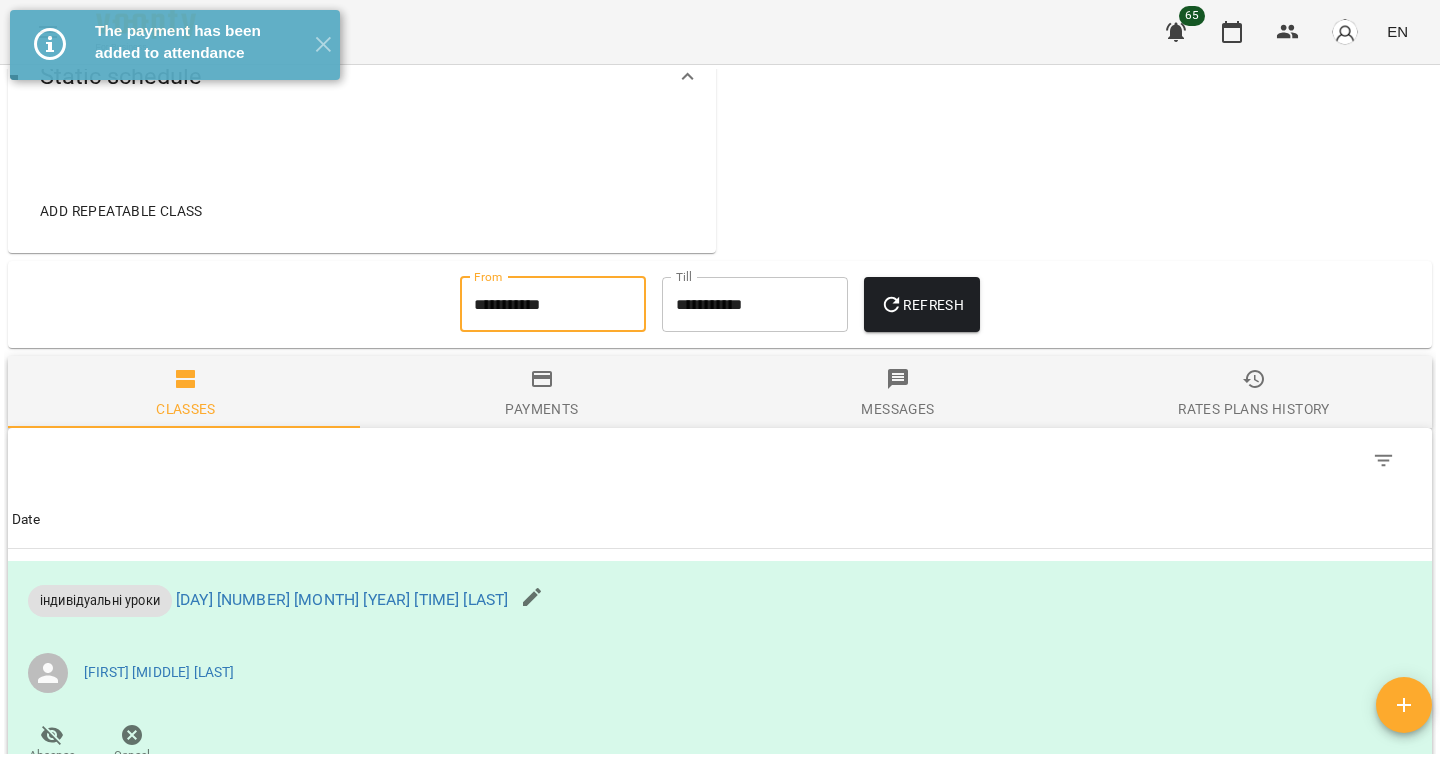 click on "Refresh" at bounding box center [922, 305] 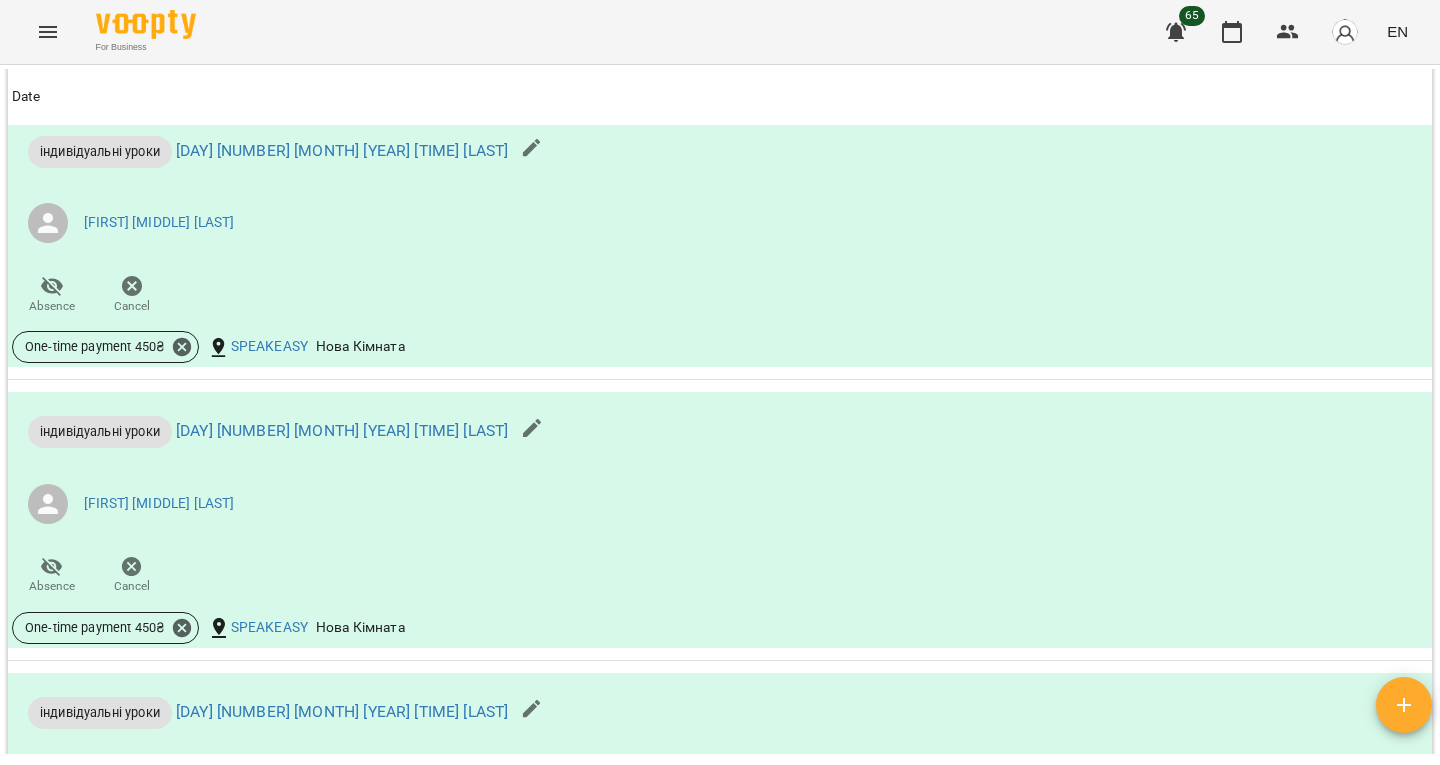 scroll, scrollTop: 4995, scrollLeft: 0, axis: vertical 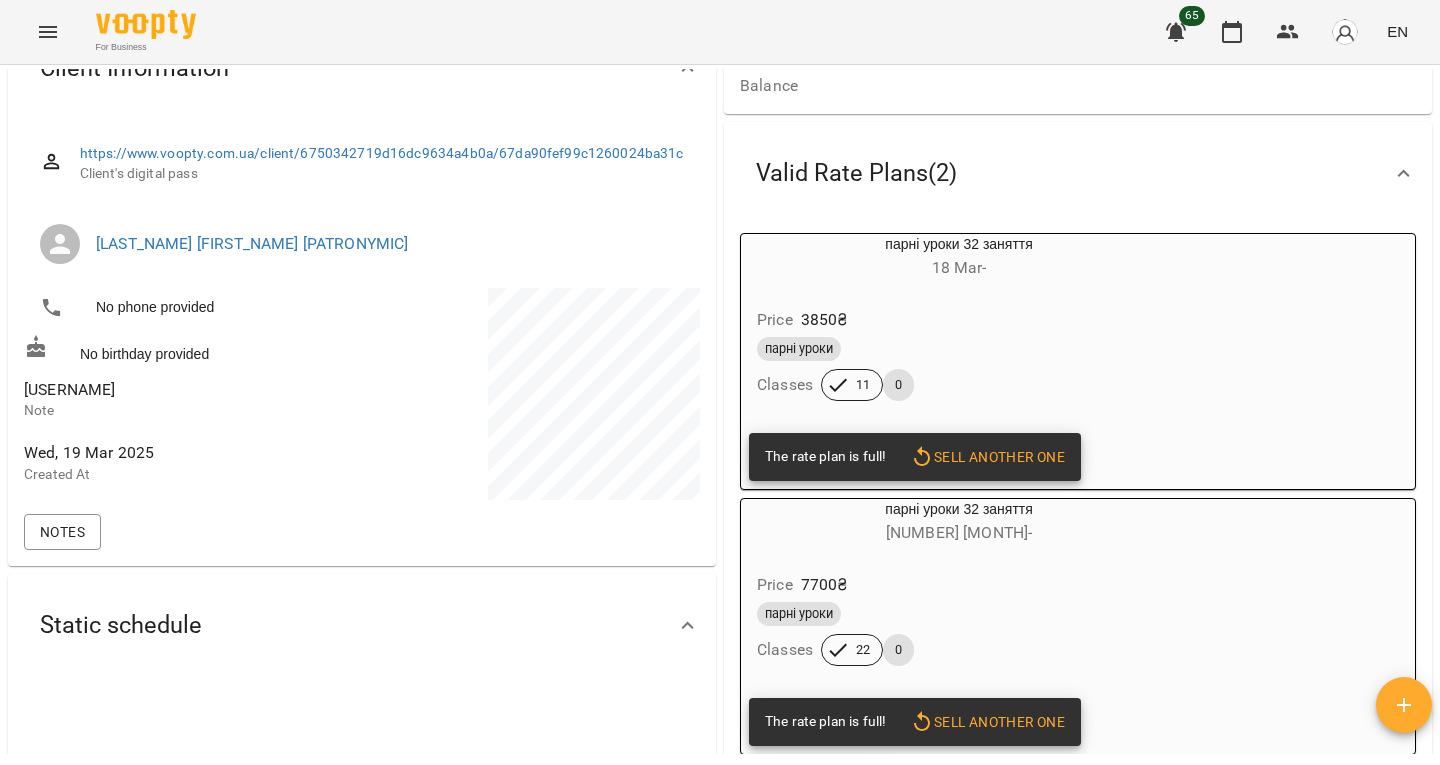 click on "sofiatelepan" at bounding box center [69, 389] 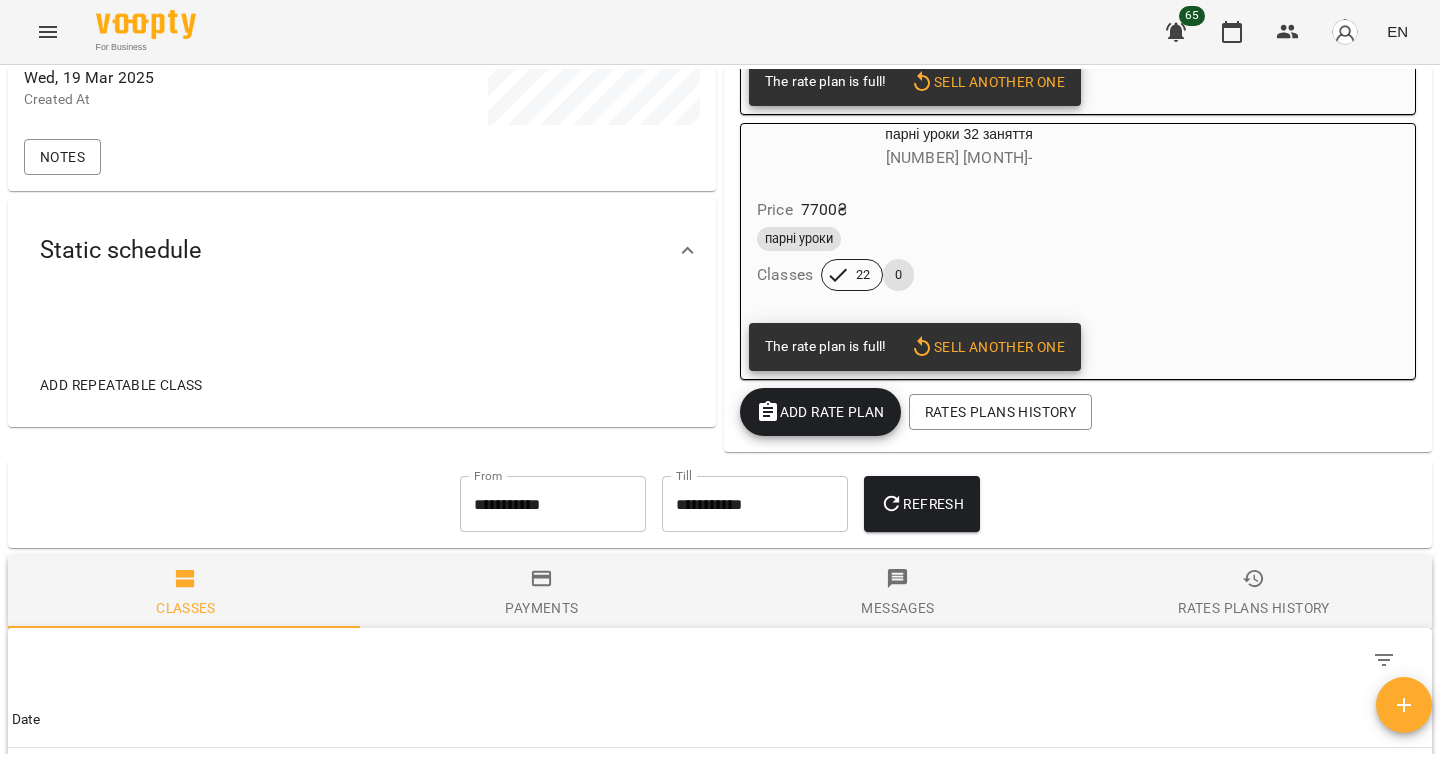 scroll, scrollTop: 574, scrollLeft: 0, axis: vertical 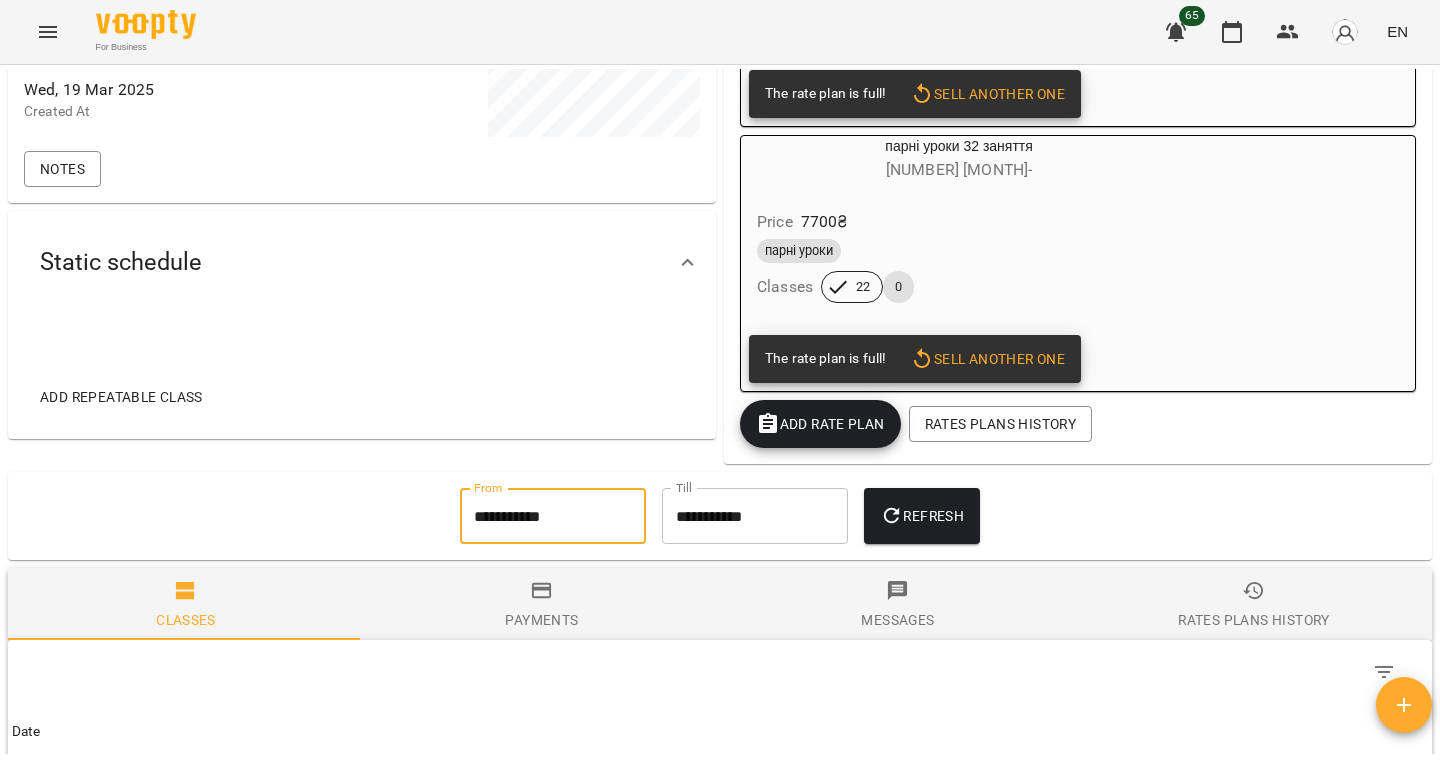click on "**********" at bounding box center [553, 516] 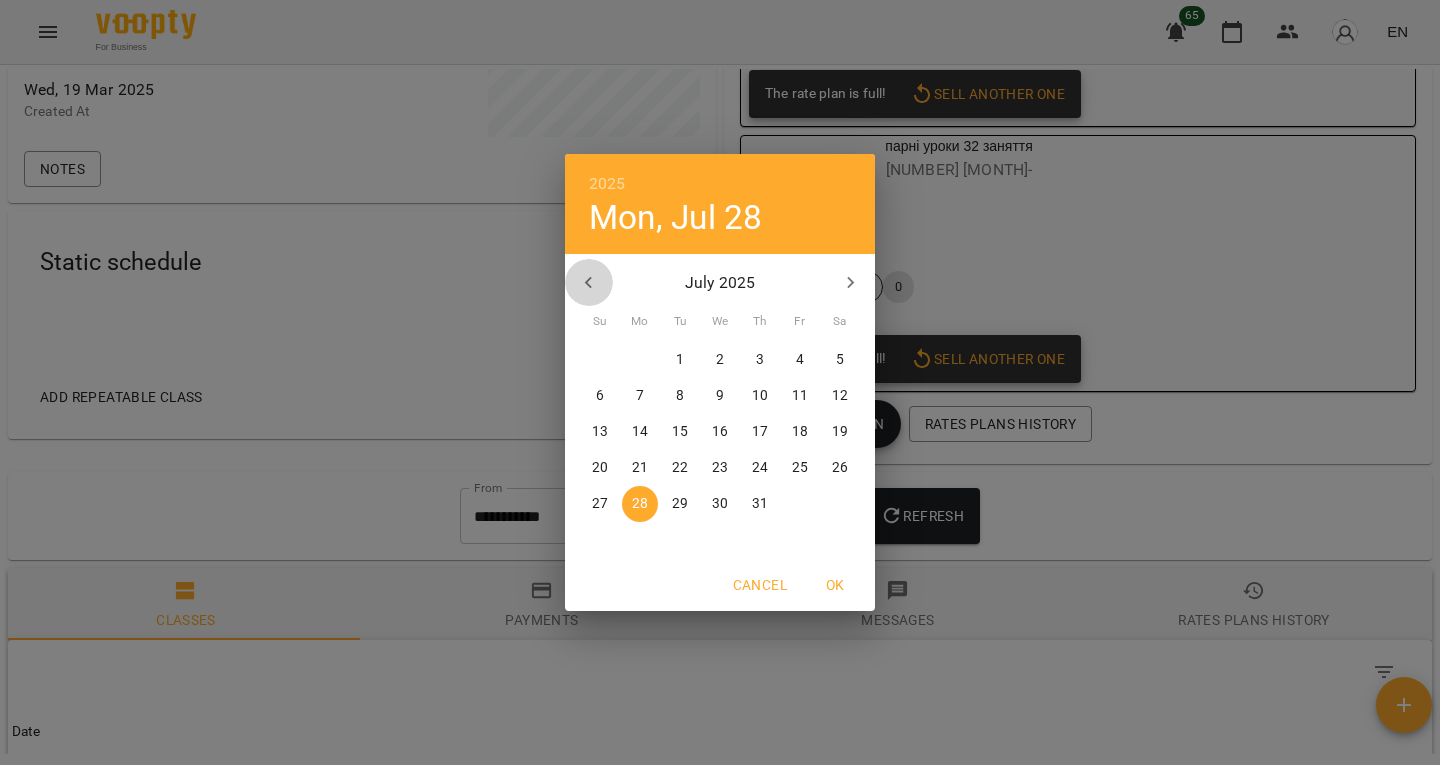 click 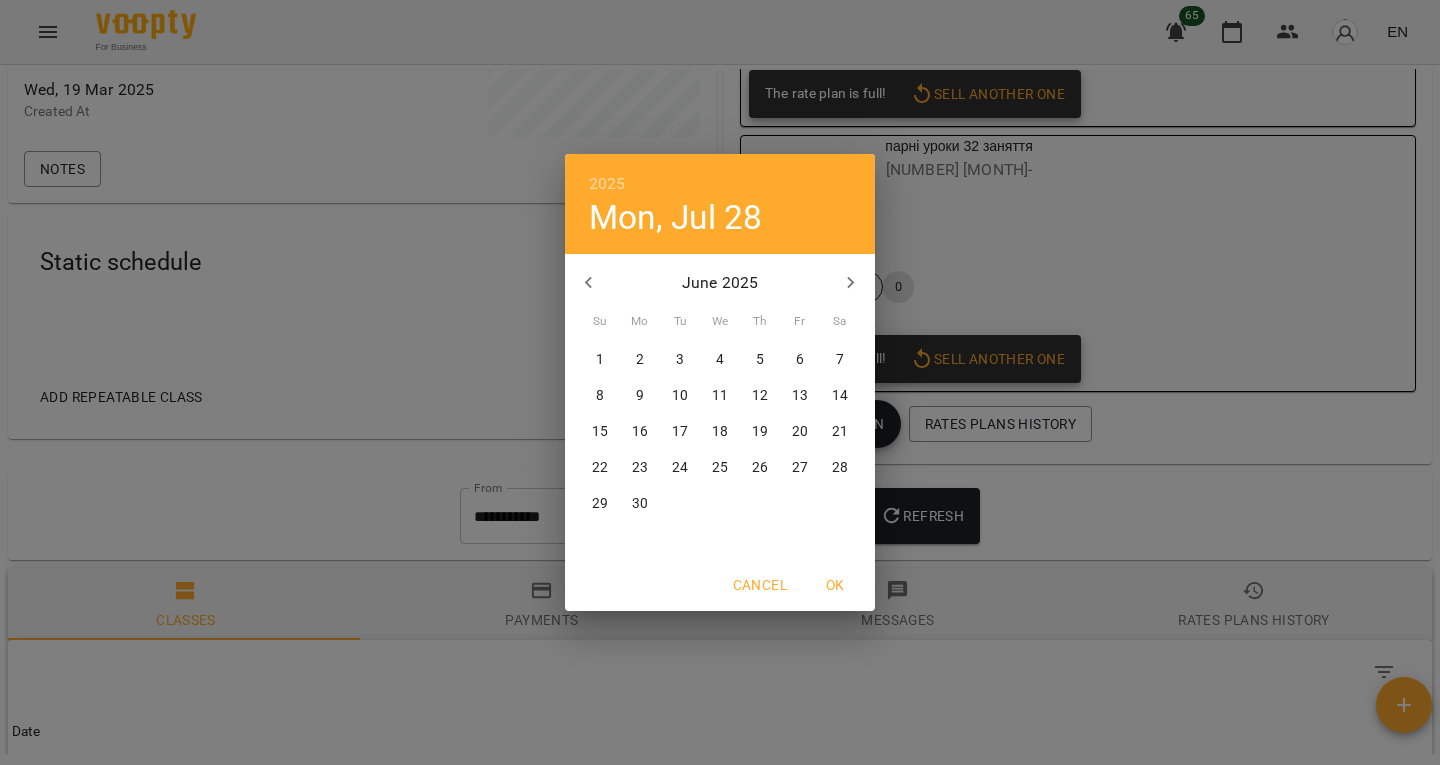 click on "10" at bounding box center (680, 396) 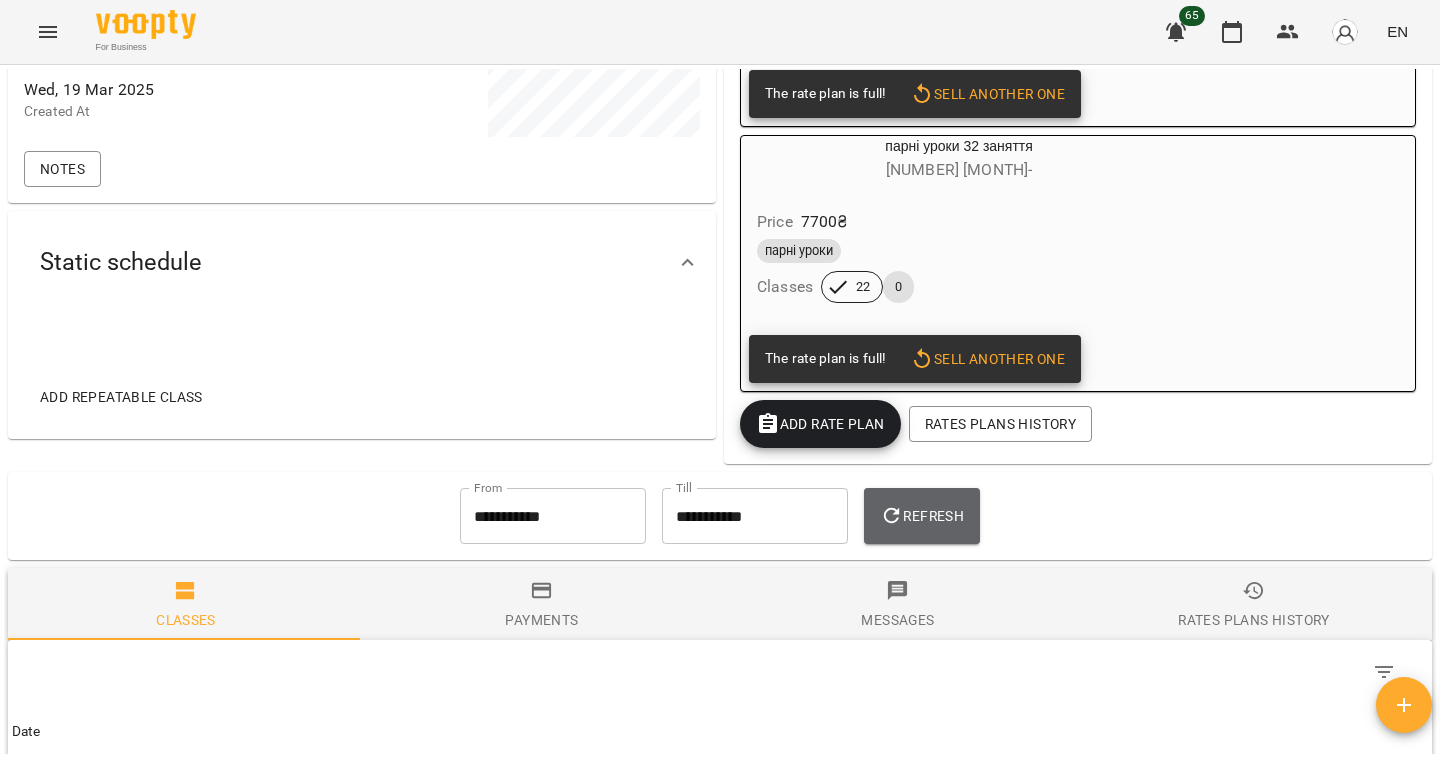 click on "Refresh" at bounding box center [922, 516] 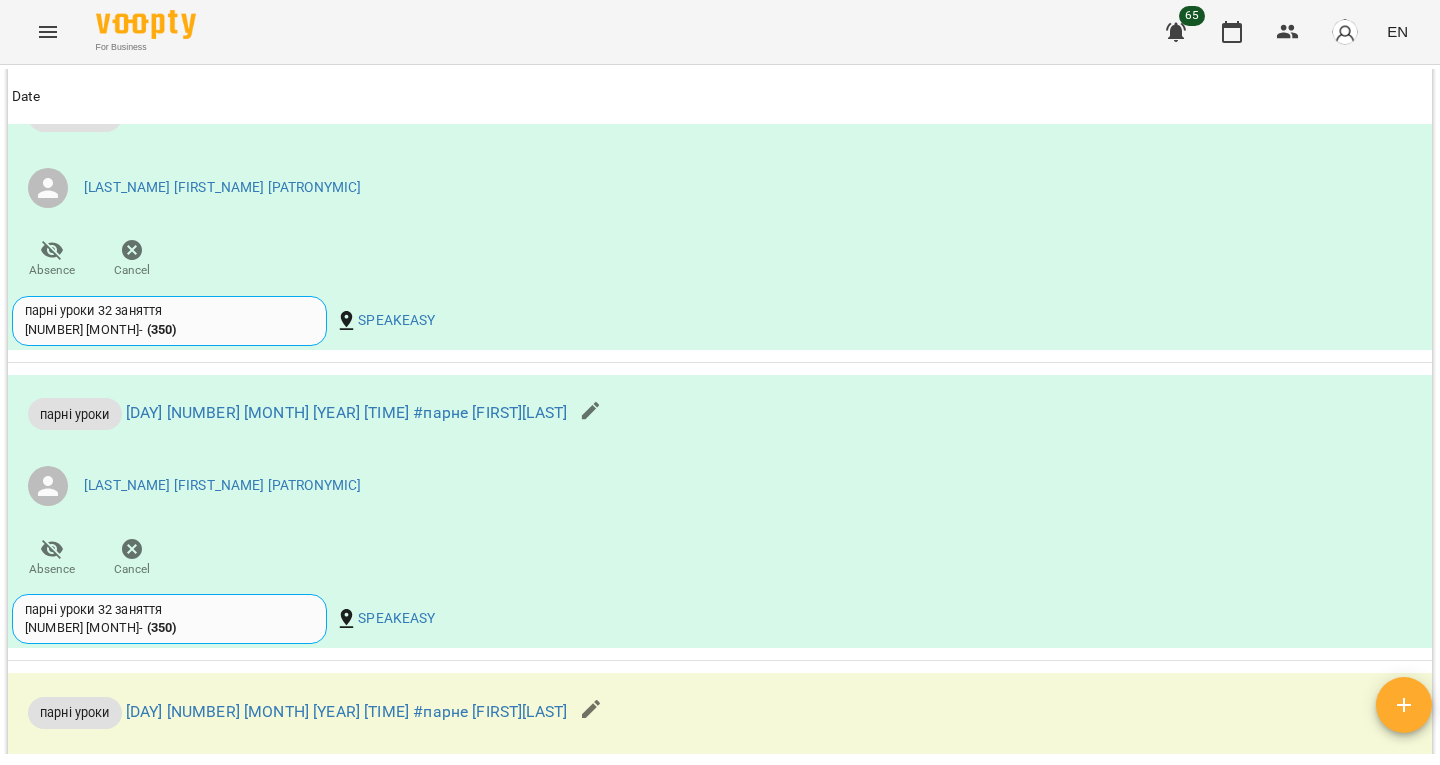 scroll, scrollTop: 4234, scrollLeft: 0, axis: vertical 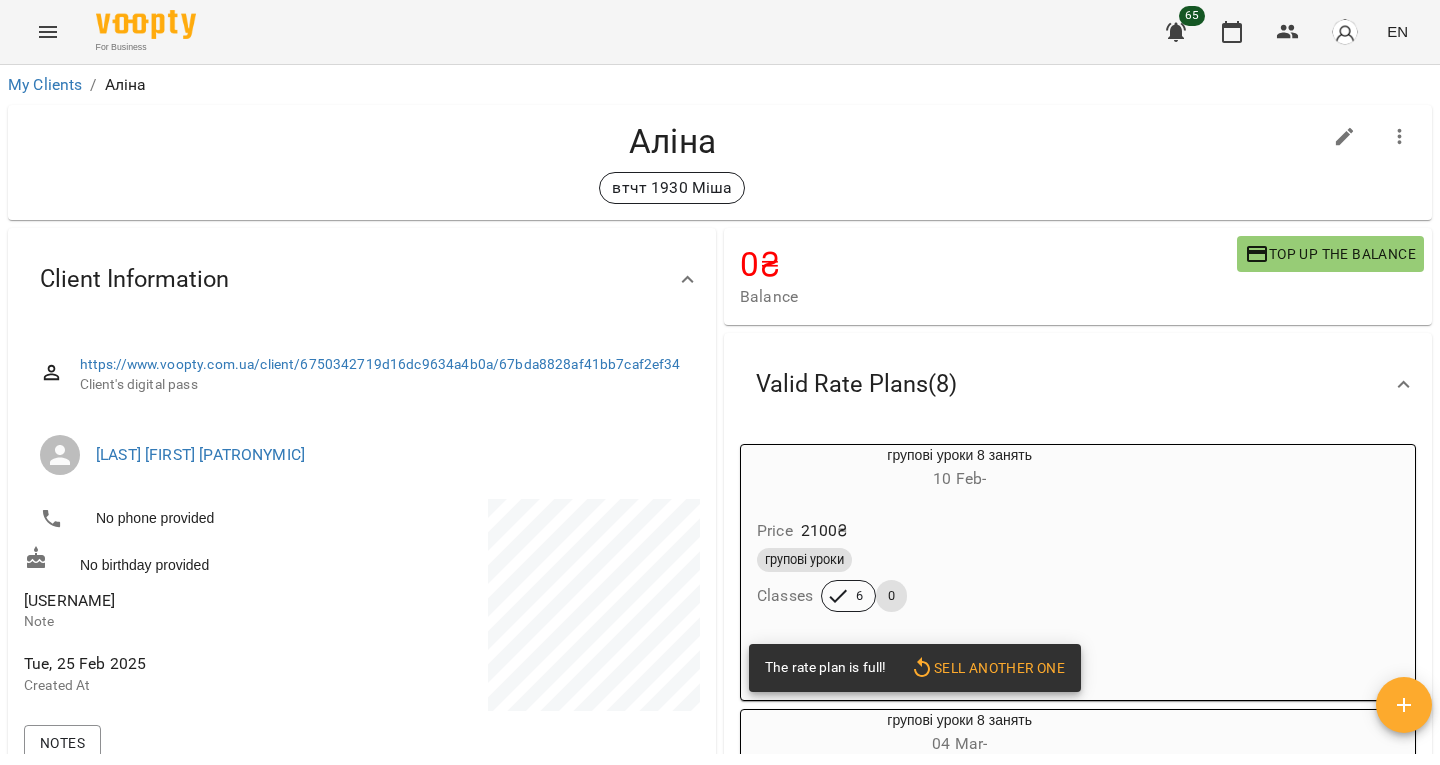 click on "[USERNAME]" at bounding box center [69, 600] 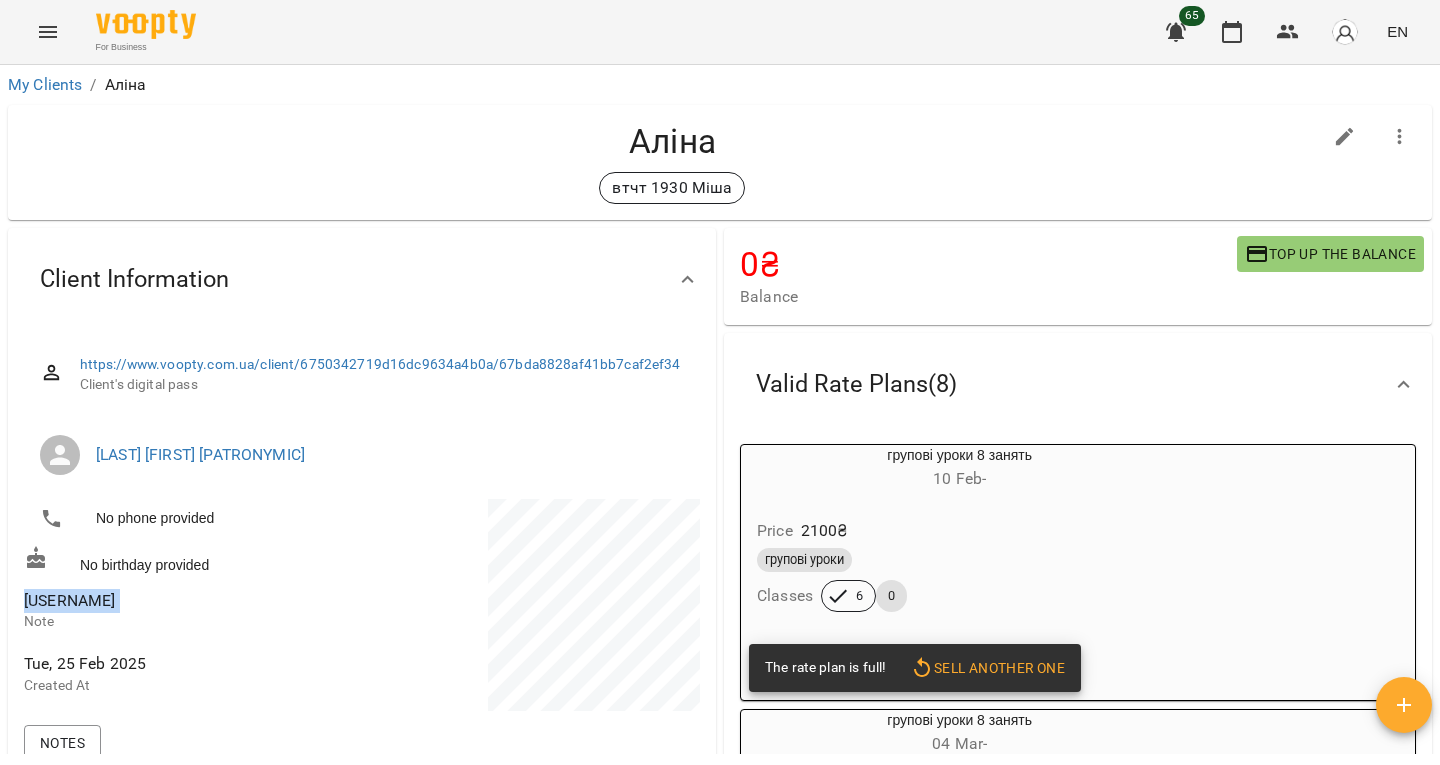 click on "[USERNAME]" at bounding box center (69, 600) 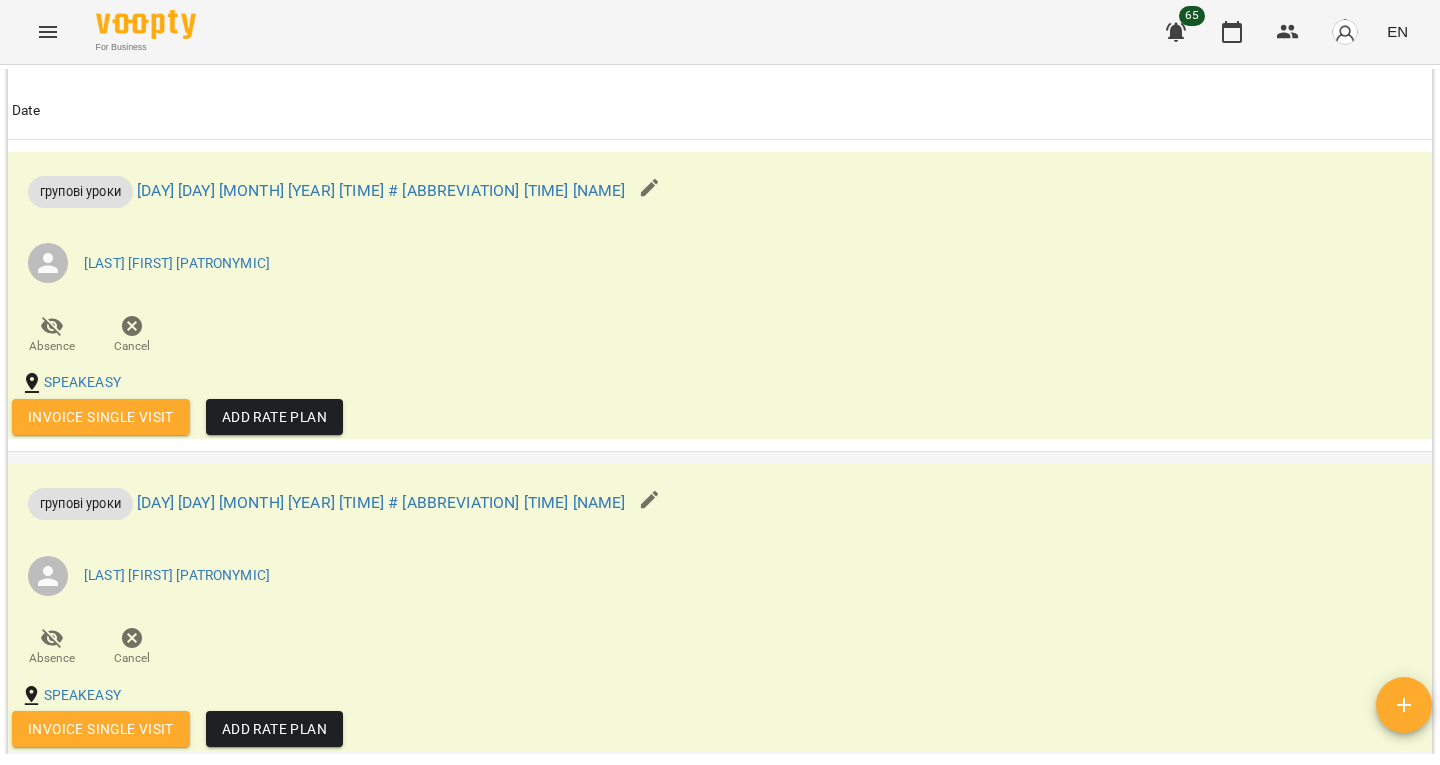 scroll, scrollTop: 2786, scrollLeft: 0, axis: vertical 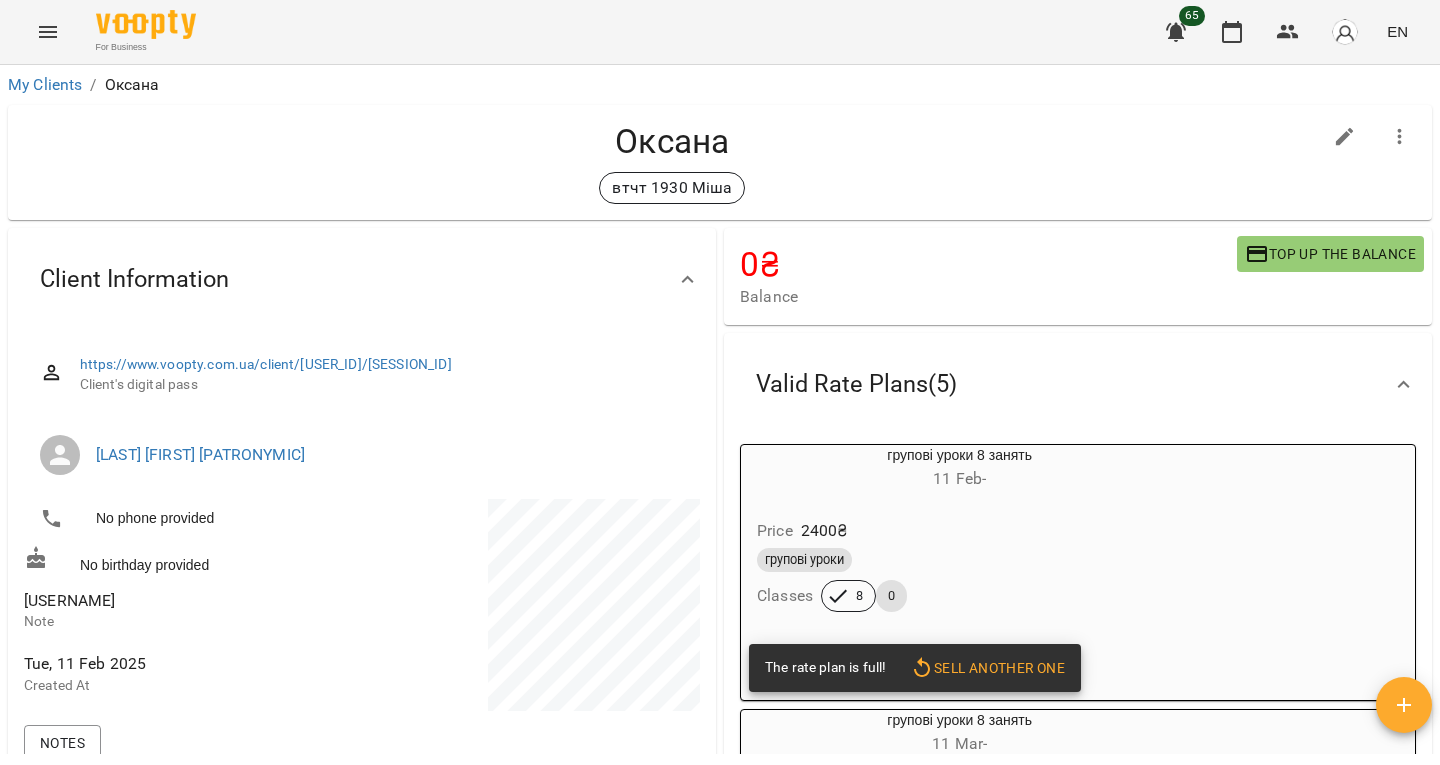 click on "[USERNAME]" at bounding box center (69, 600) 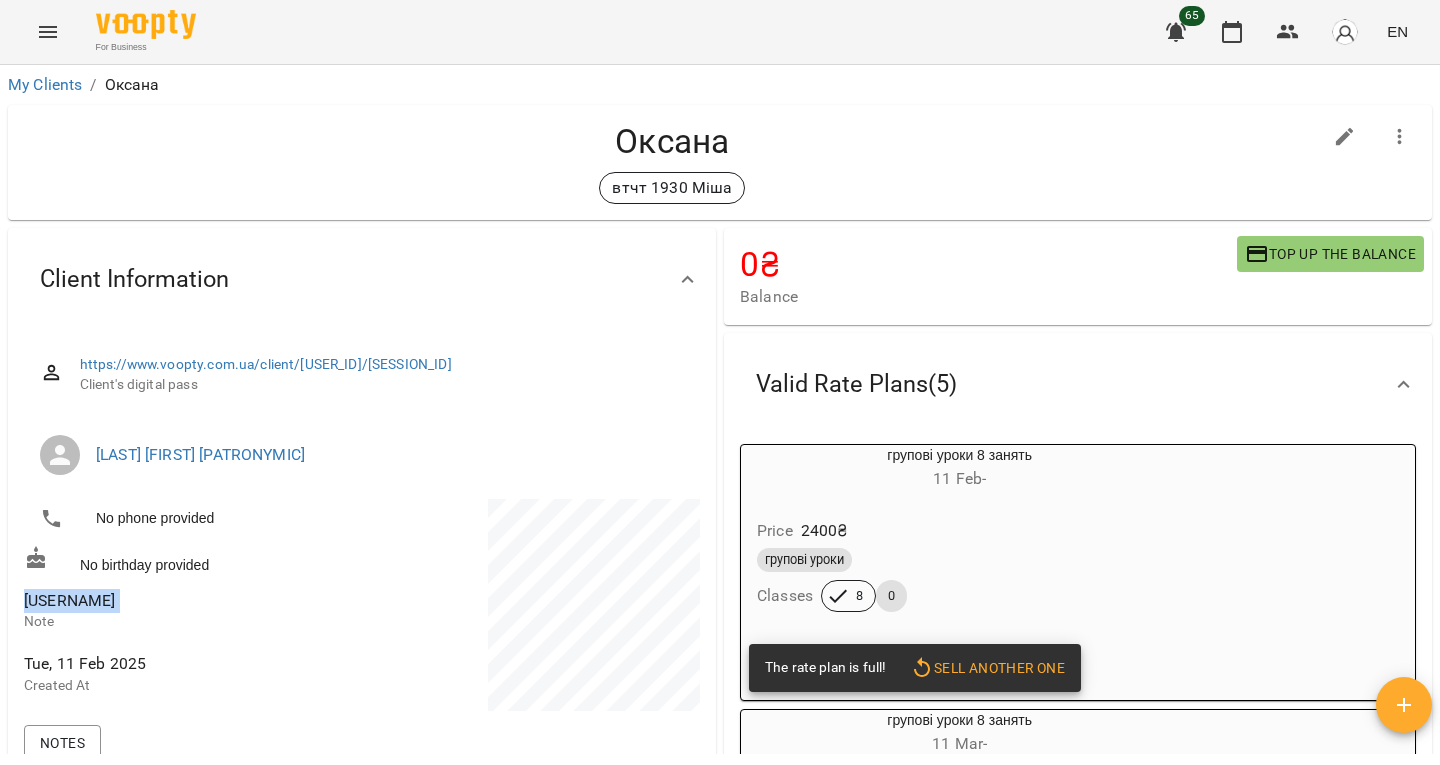 click on "[USERNAME]" at bounding box center [69, 600] 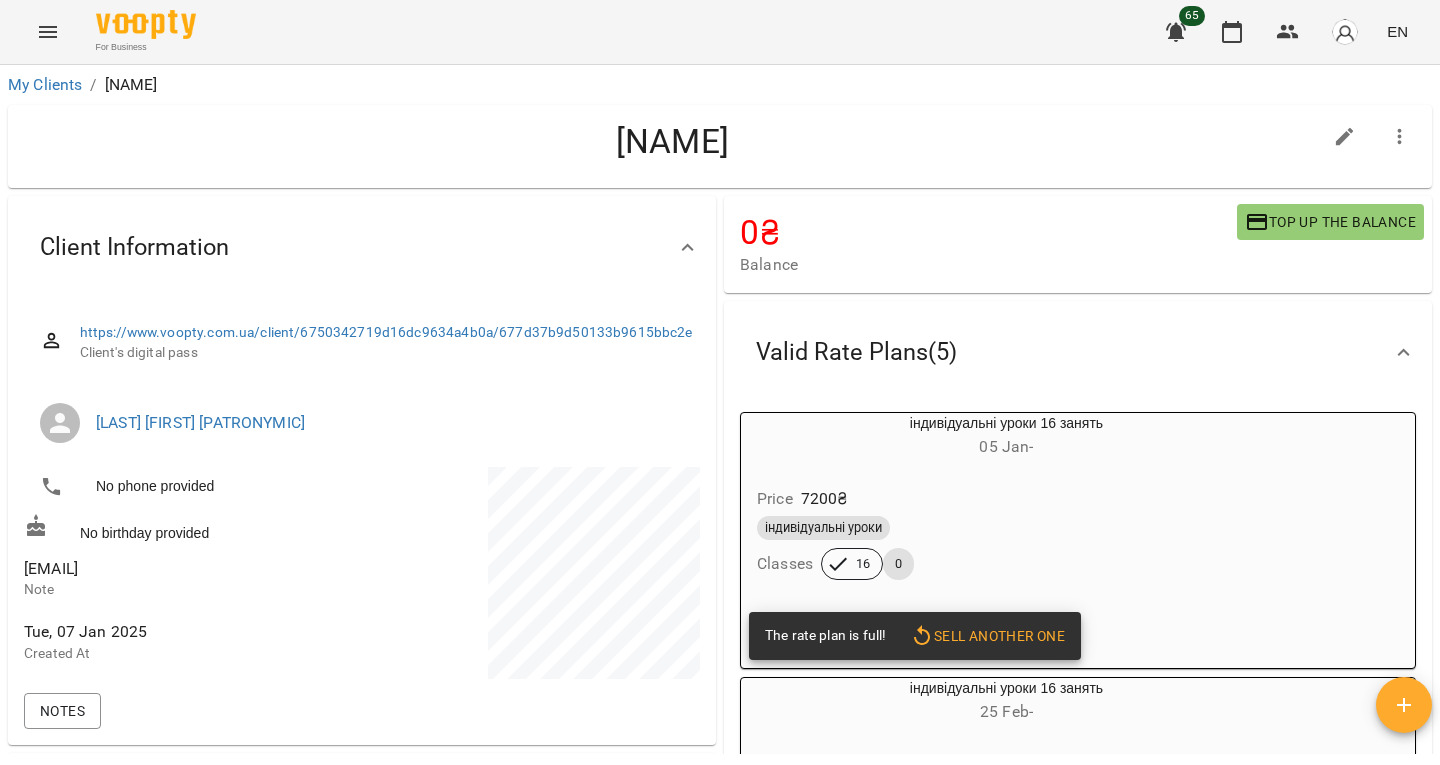 scroll, scrollTop: 0, scrollLeft: 0, axis: both 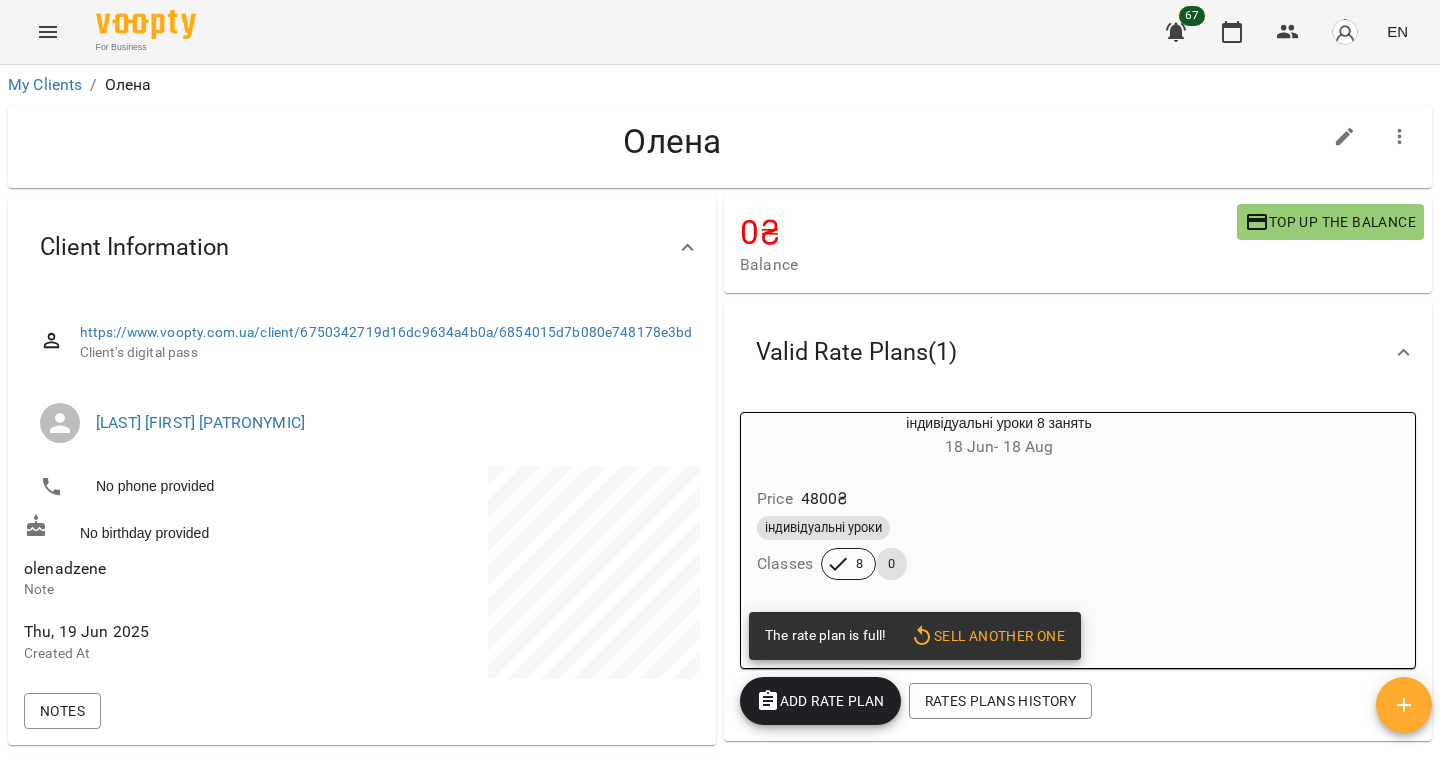 click on "olenadzene" at bounding box center (65, 568) 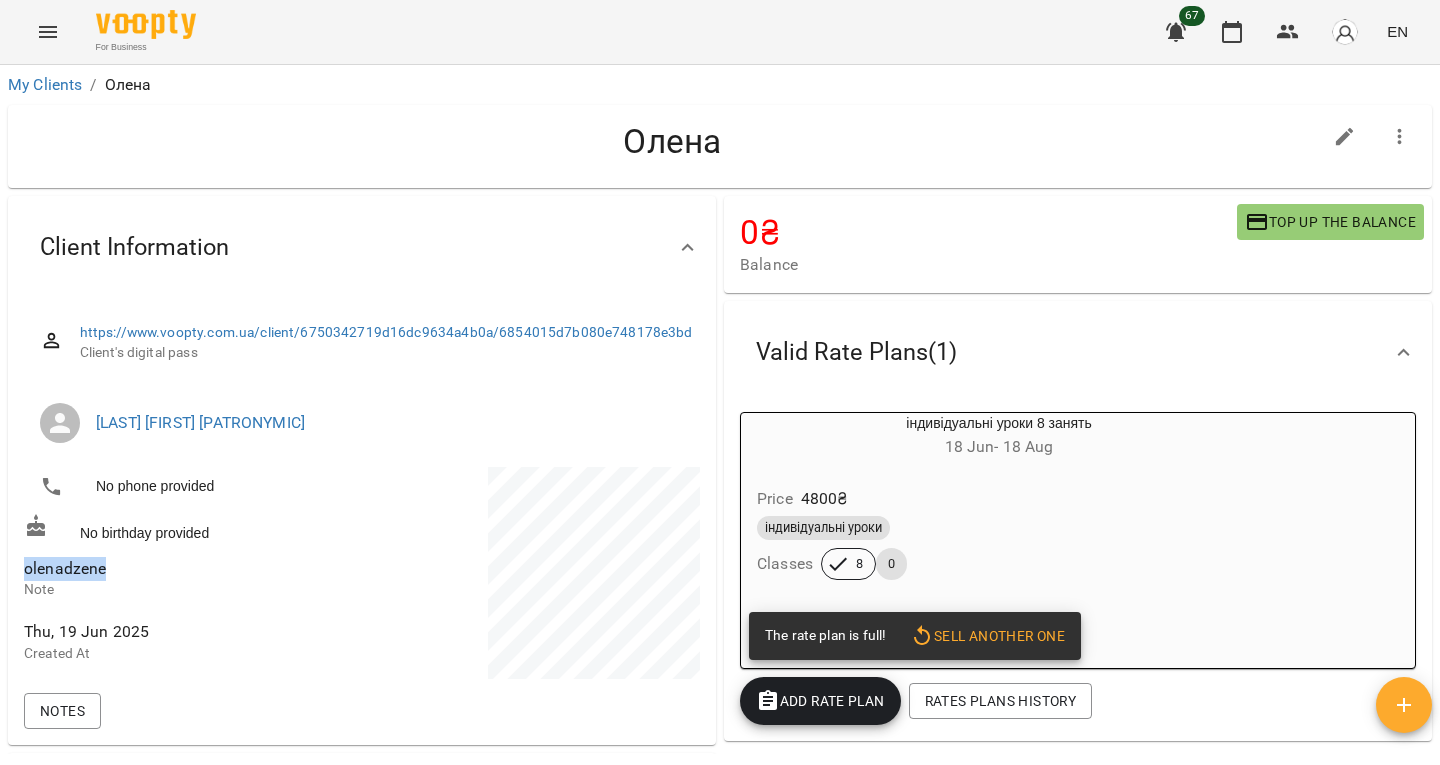 click on "olenadzene" at bounding box center [65, 568] 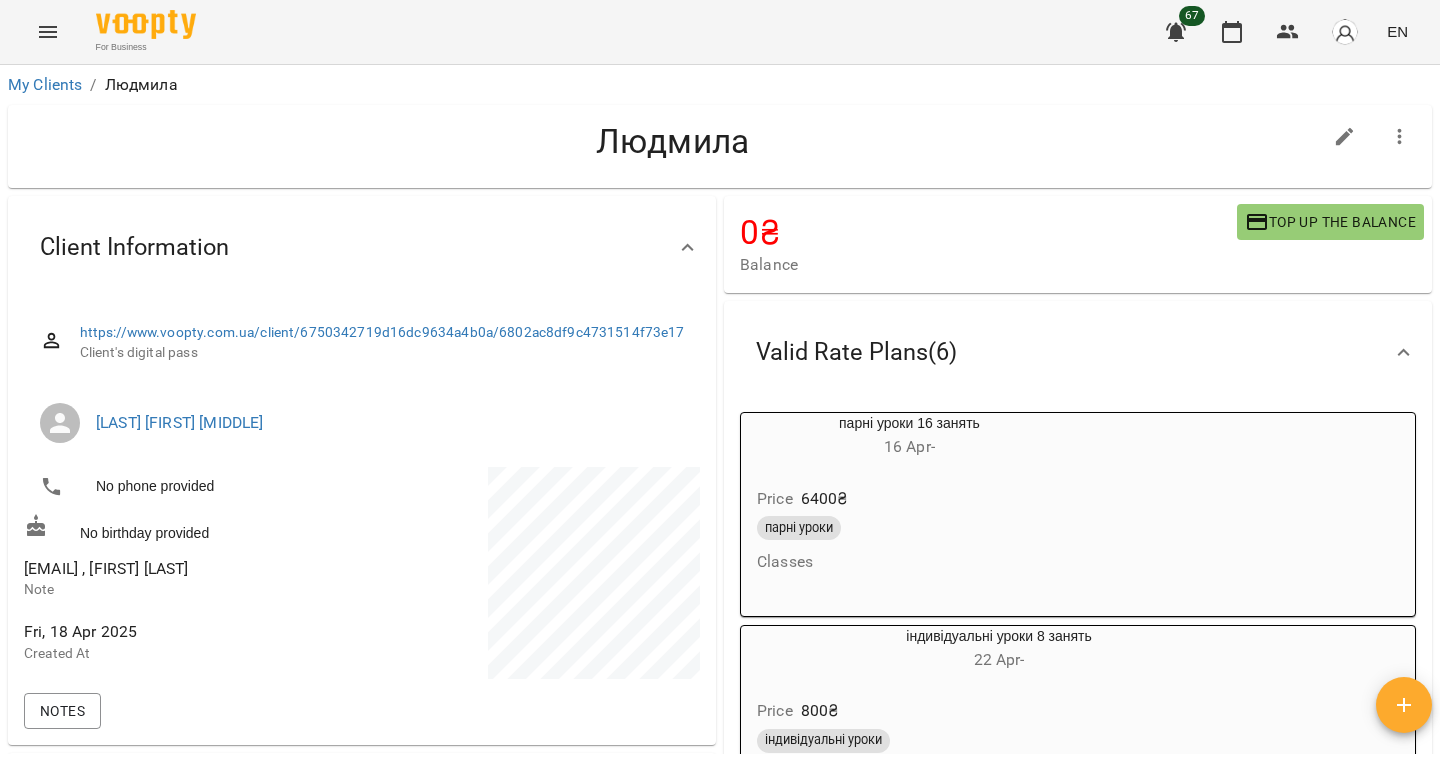 scroll, scrollTop: 0, scrollLeft: 0, axis: both 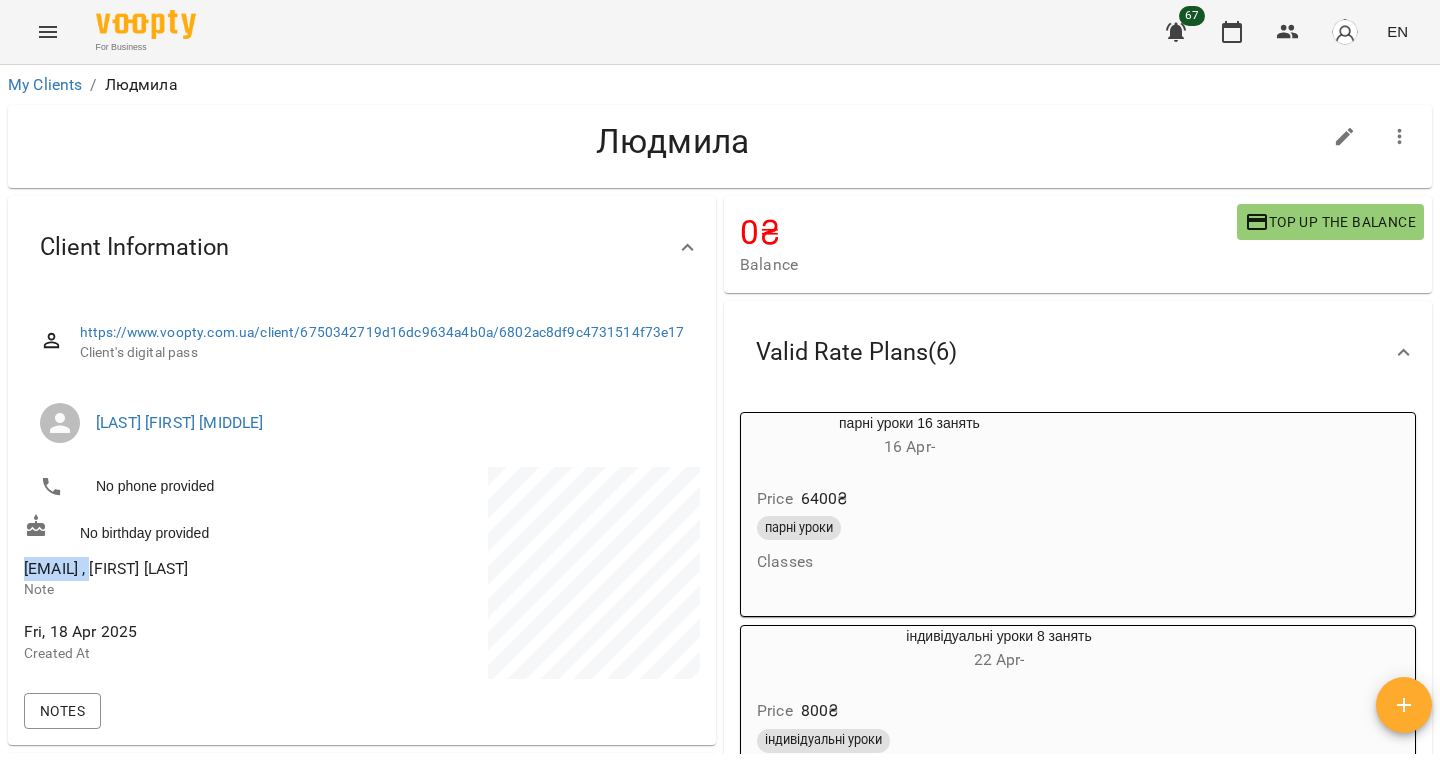 drag, startPoint x: 88, startPoint y: 569, endPoint x: 20, endPoint y: 569, distance: 68 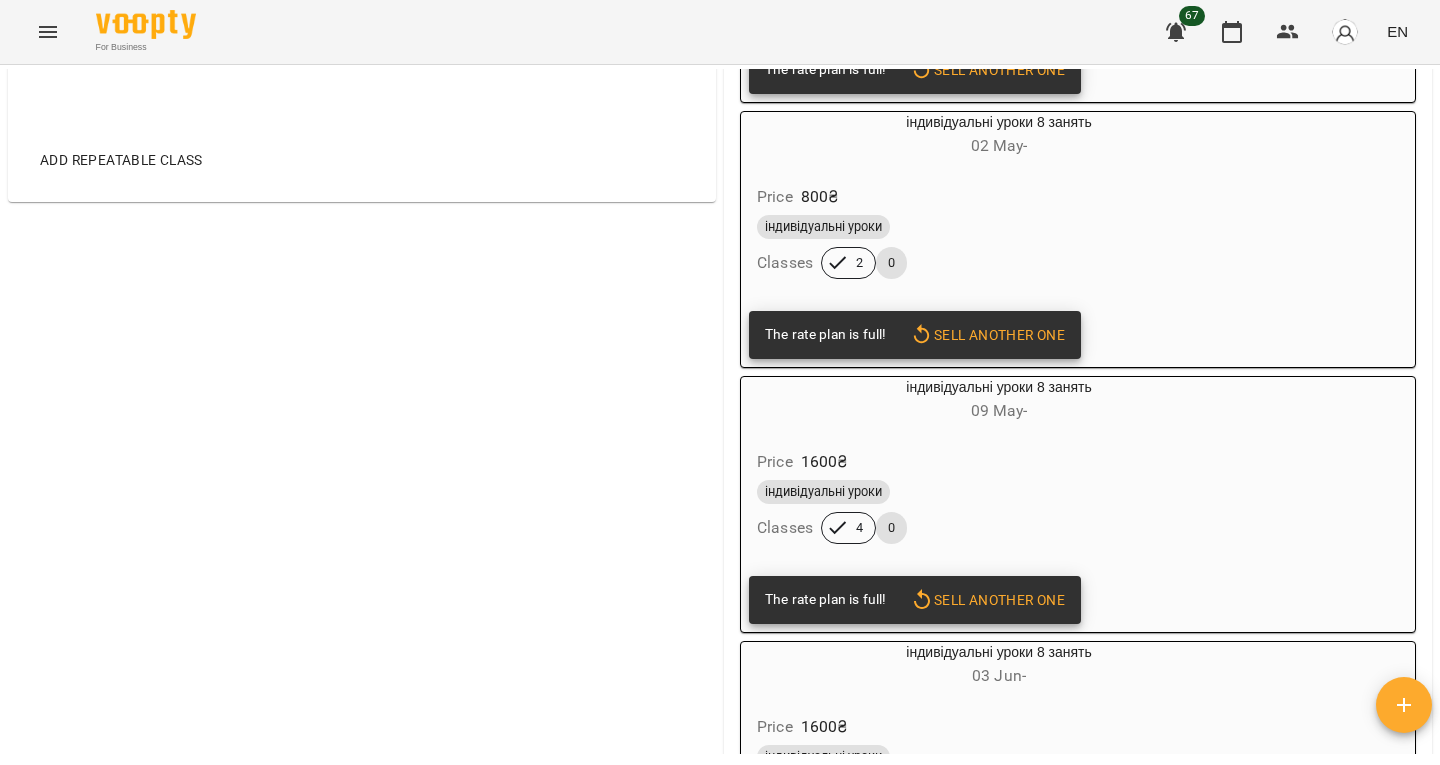 scroll, scrollTop: 680, scrollLeft: 0, axis: vertical 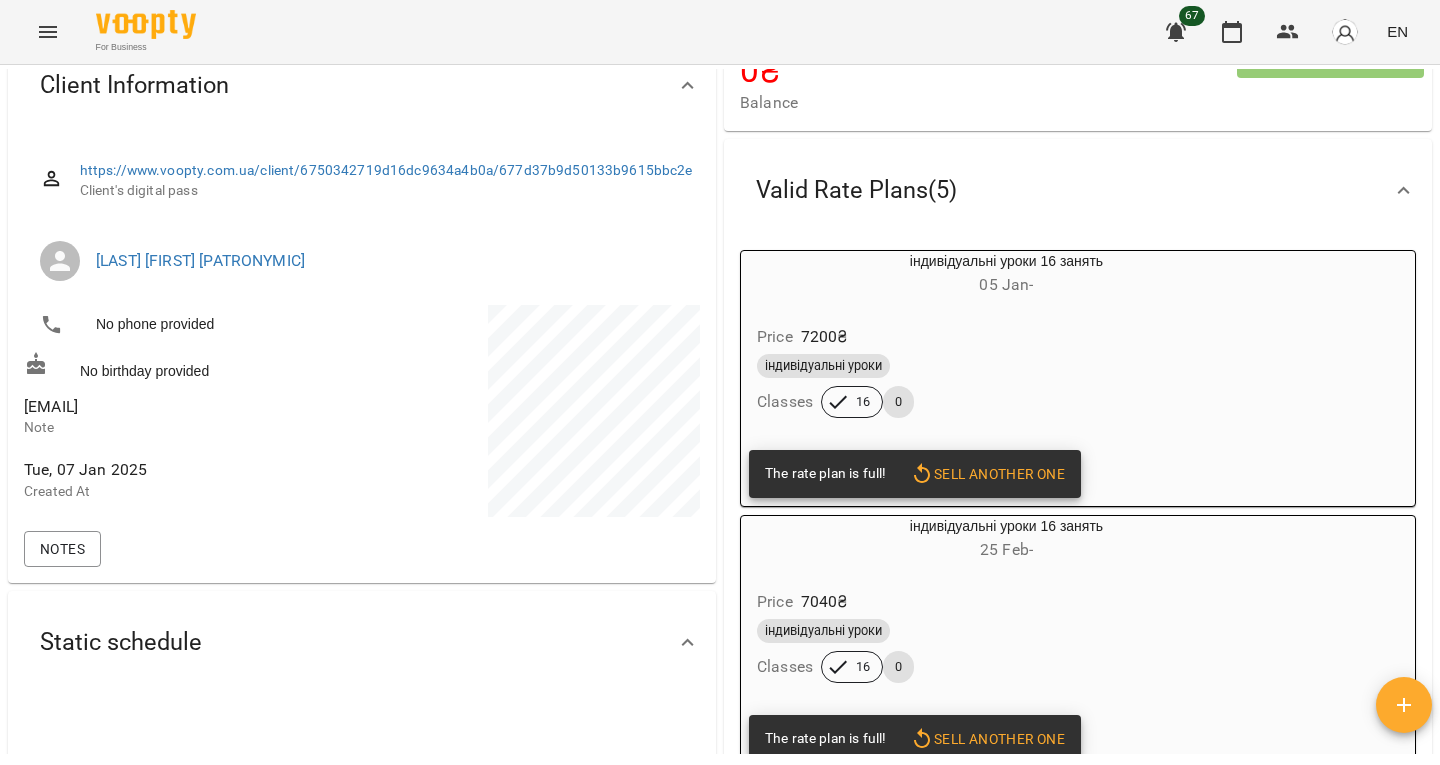 click on "[EMAIL]" at bounding box center [51, 406] 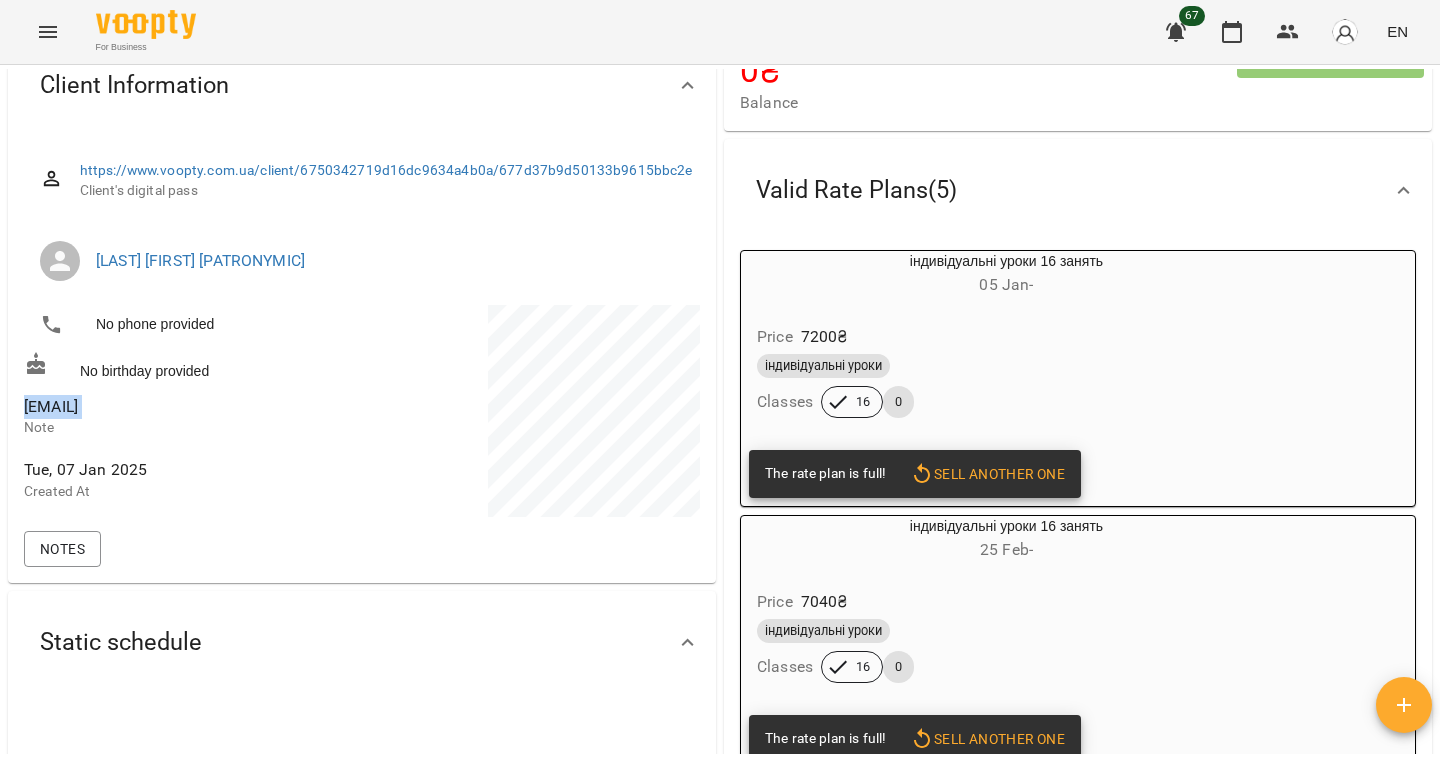 click on "[EMAIL]" at bounding box center (51, 406) 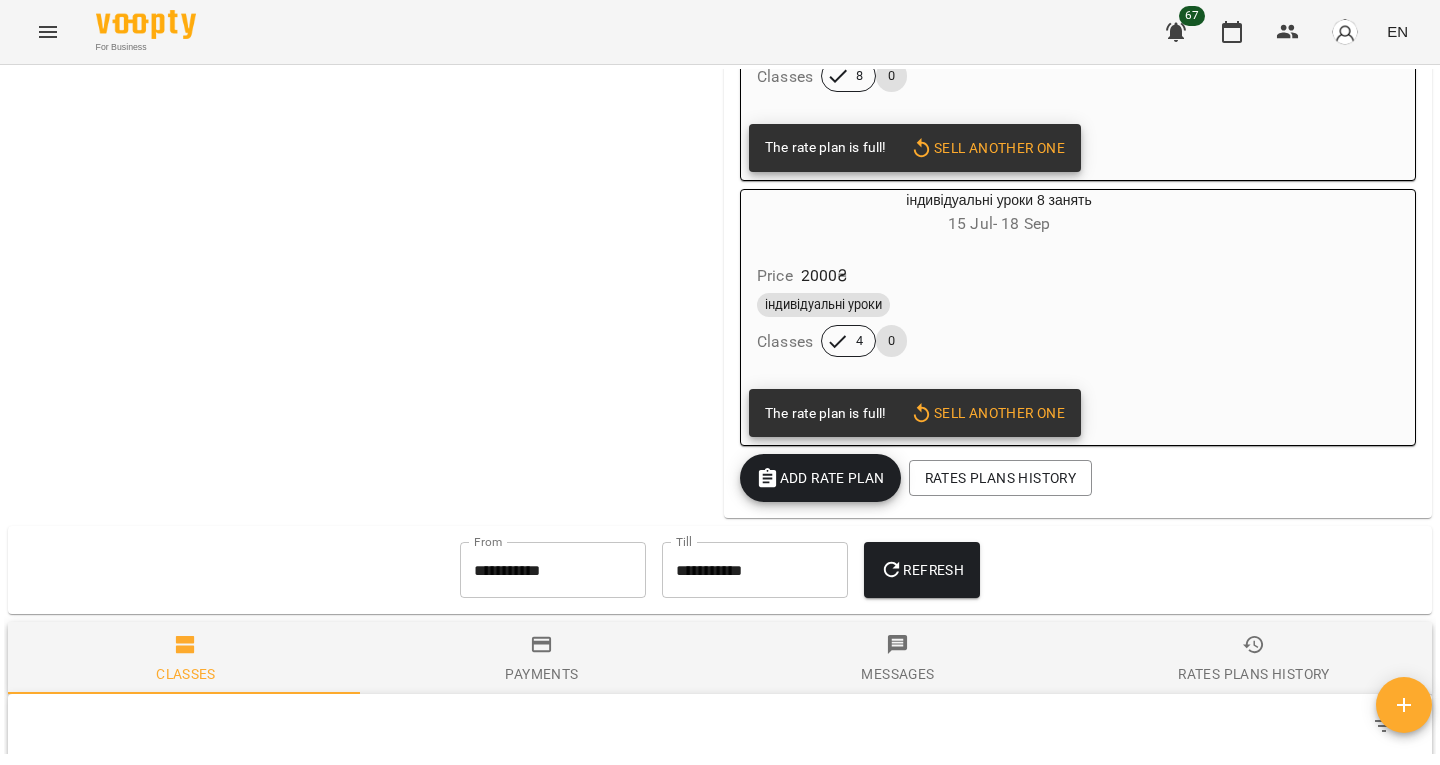 scroll, scrollTop: 1282, scrollLeft: 0, axis: vertical 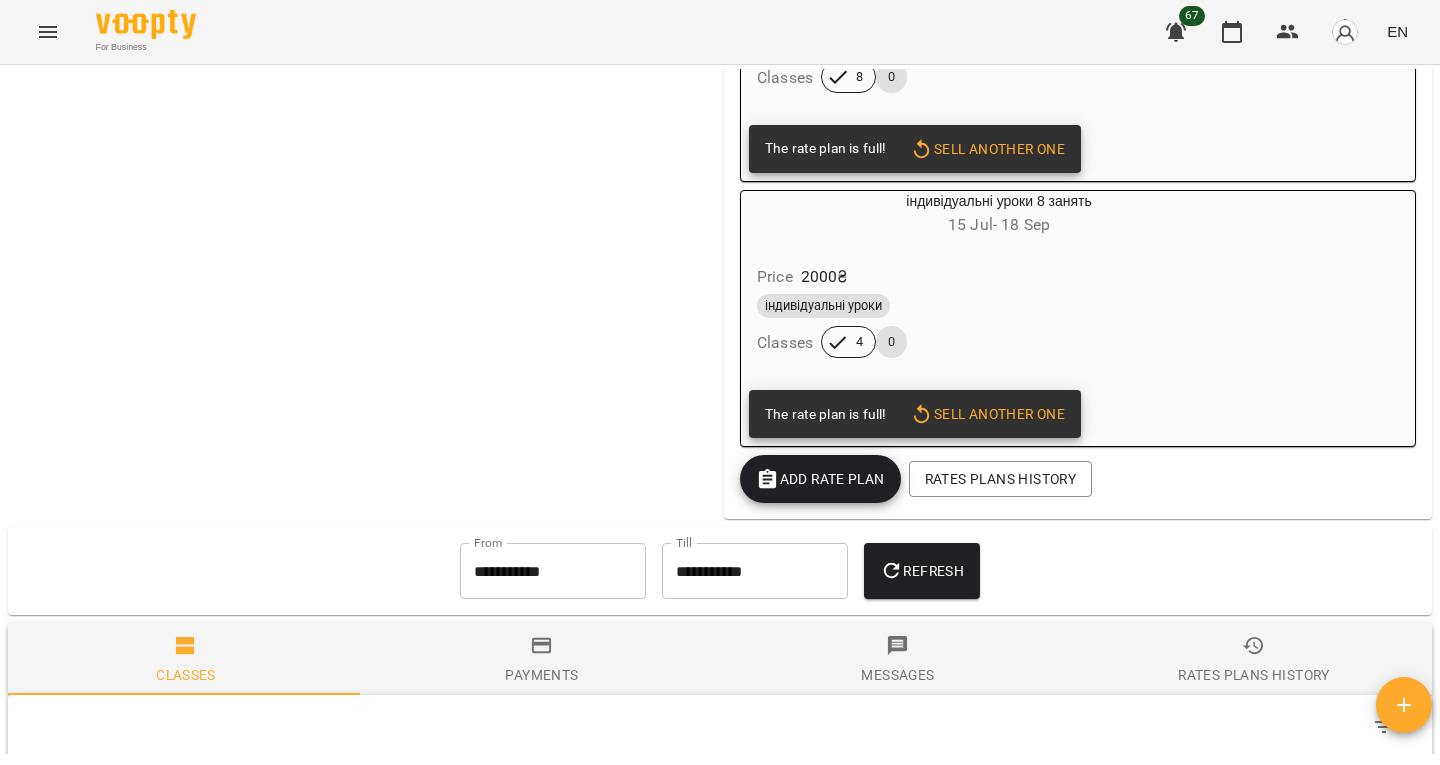 click on "Add Rate plan" at bounding box center [820, 479] 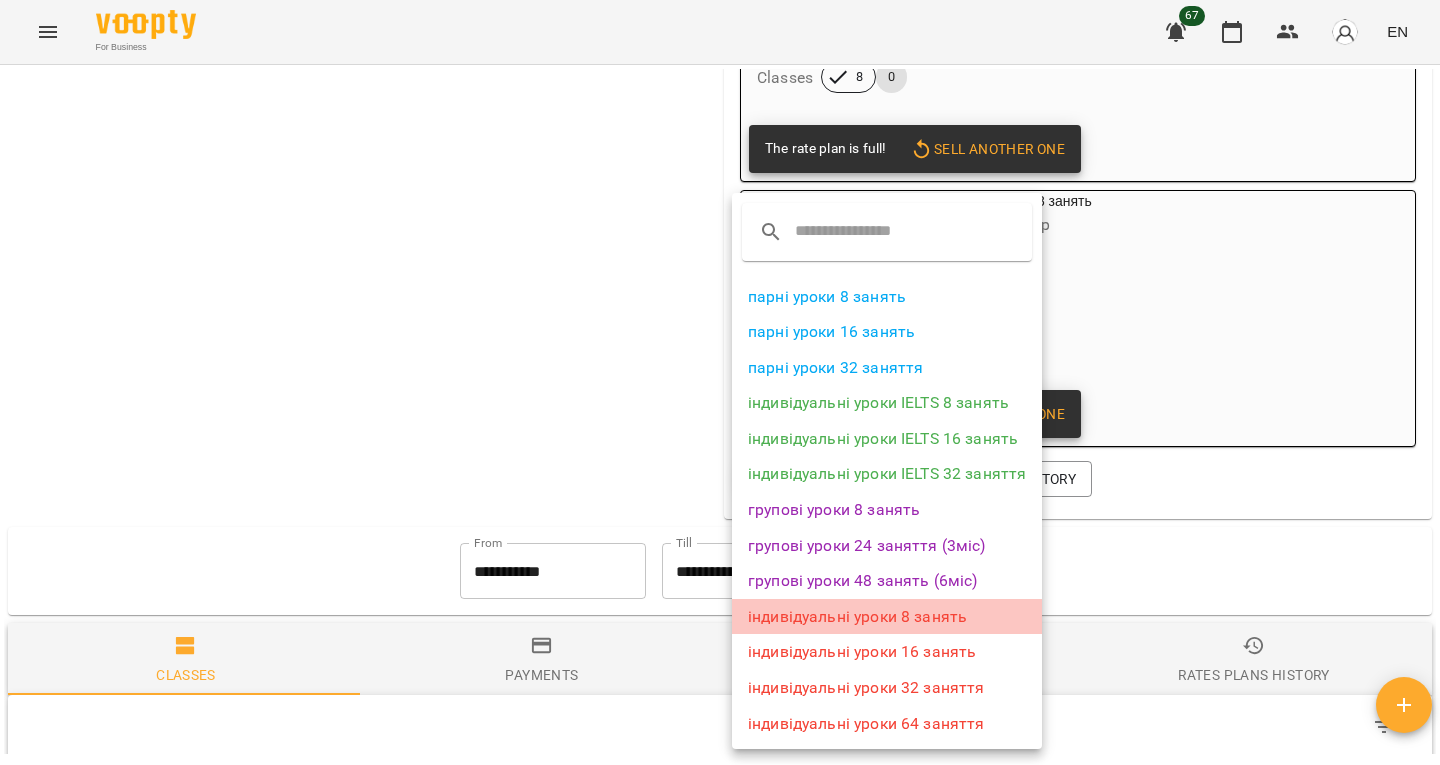 click on "індивідуальні уроки 8 занять" at bounding box center [887, 617] 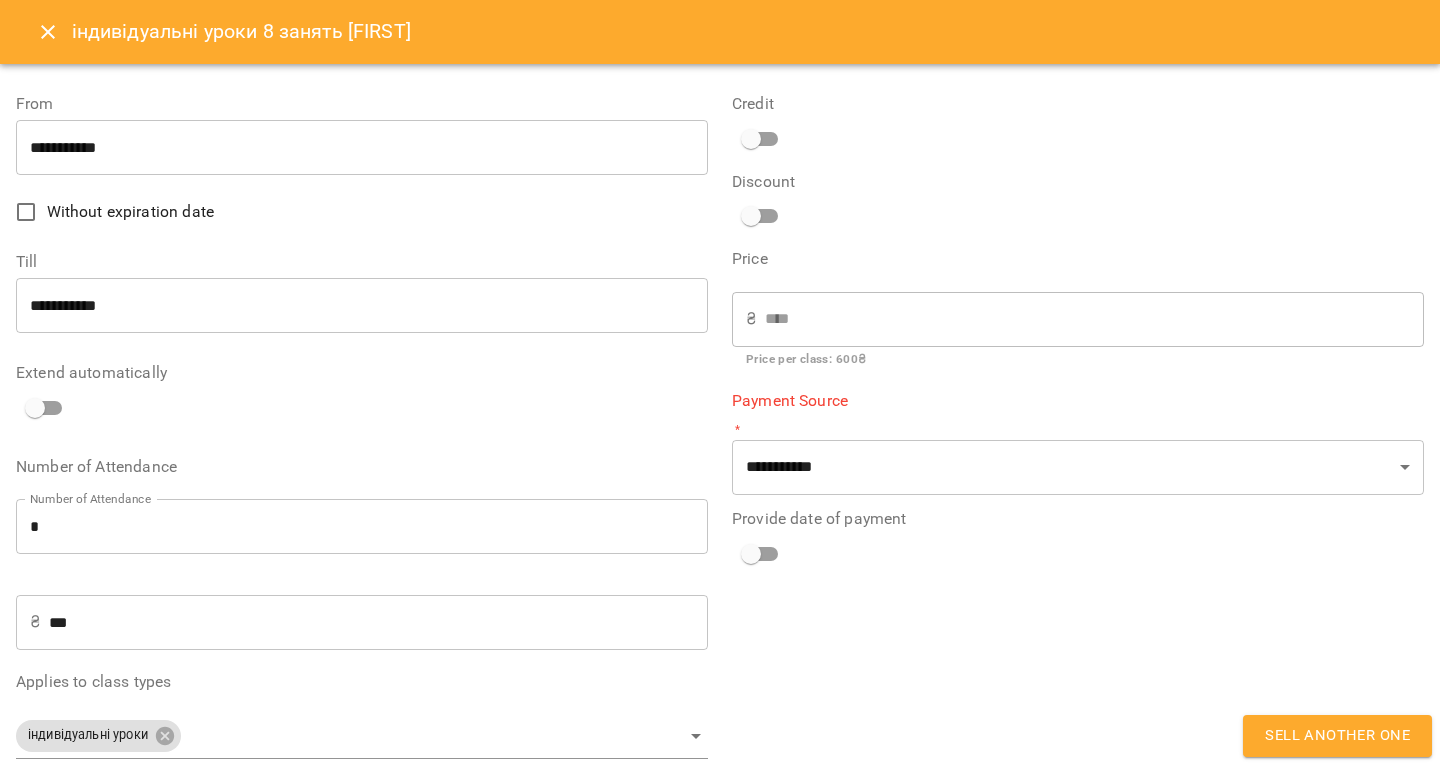 type on "**********" 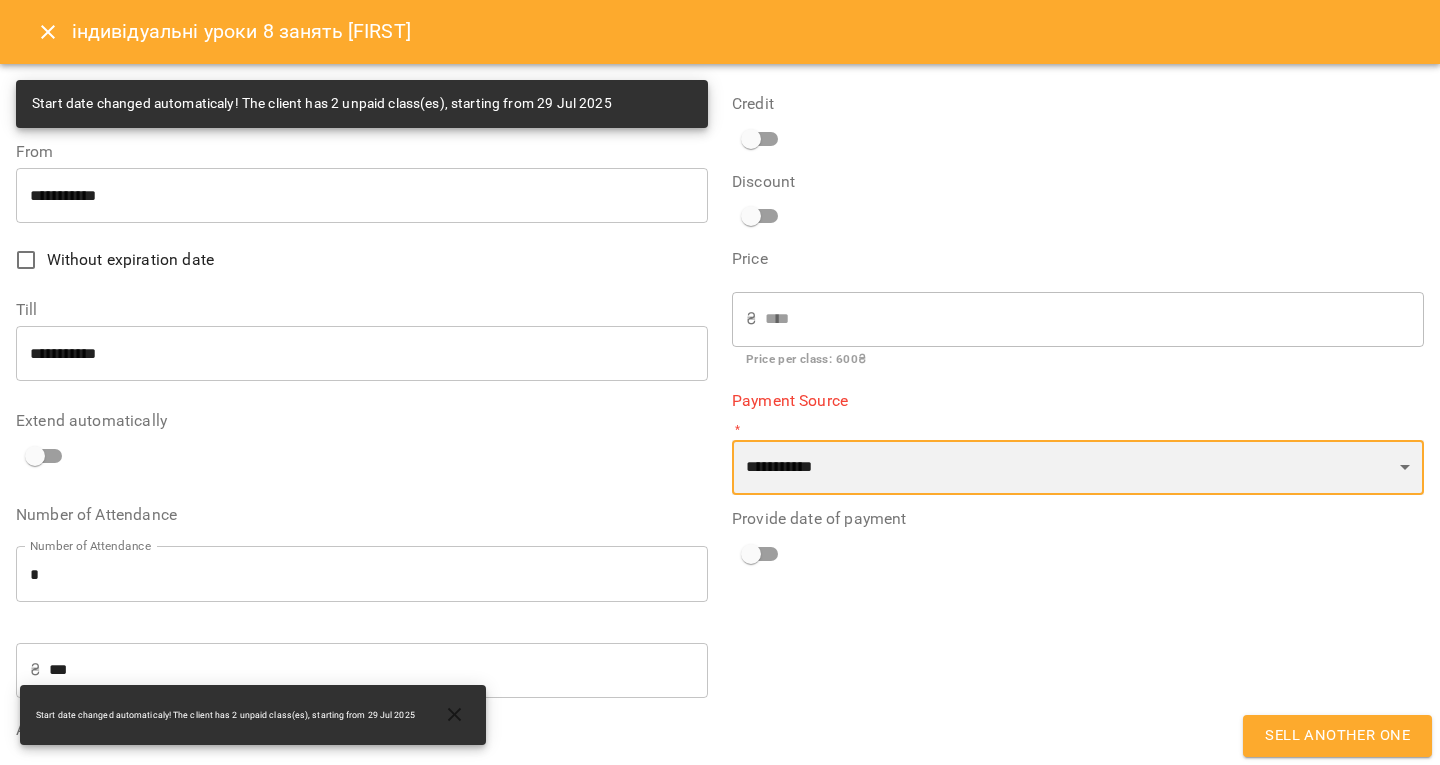 click on "**********" at bounding box center [1078, 468] 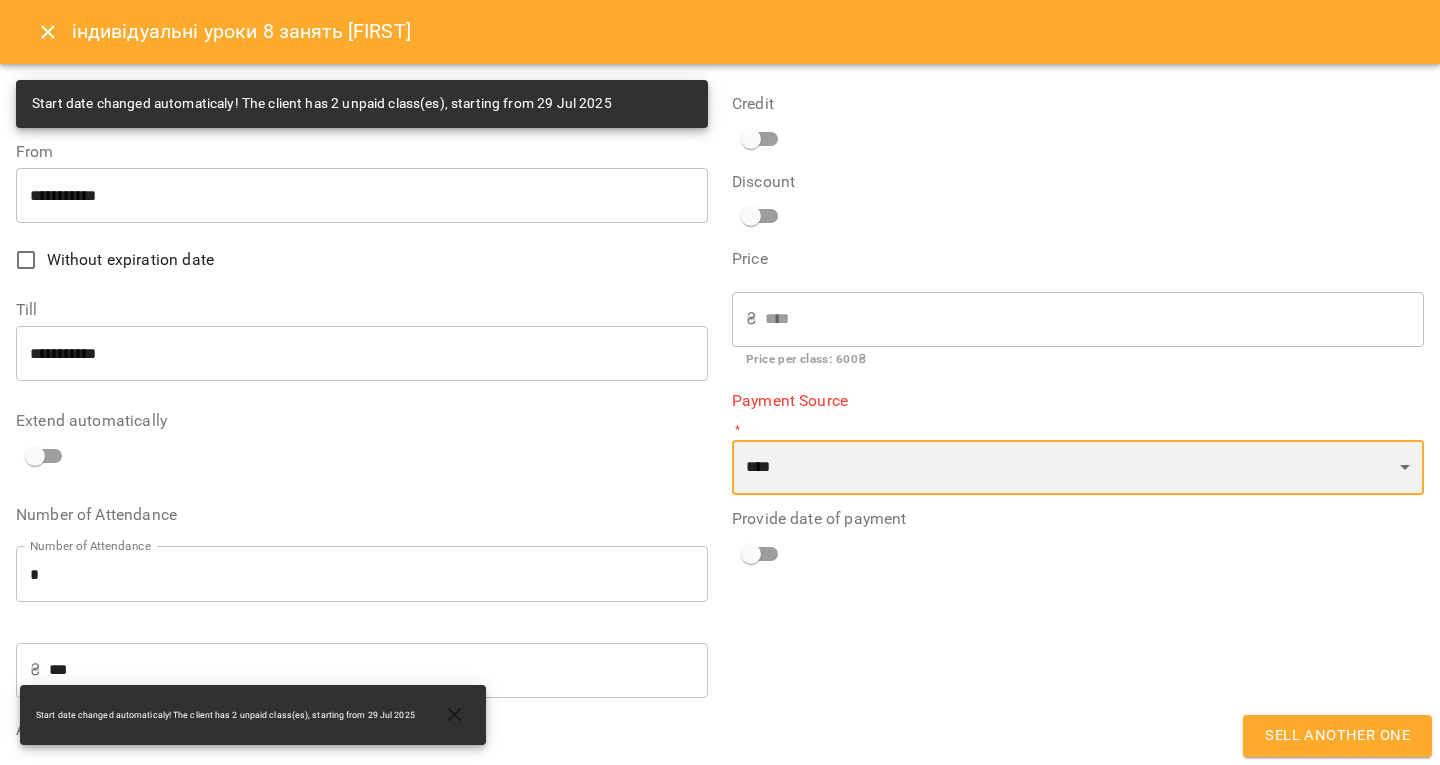 click on "**********" at bounding box center [1078, 468] 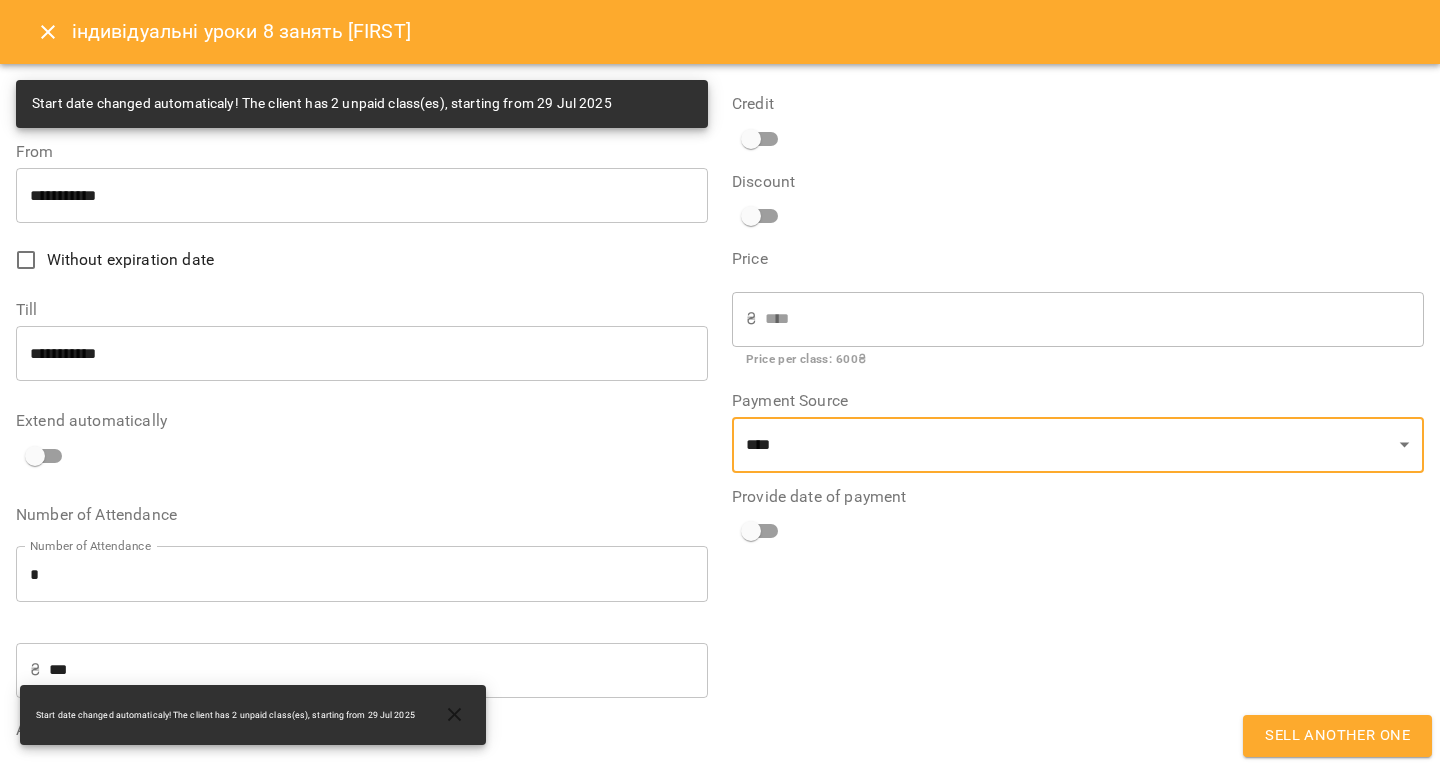 click on "***" at bounding box center [378, 670] 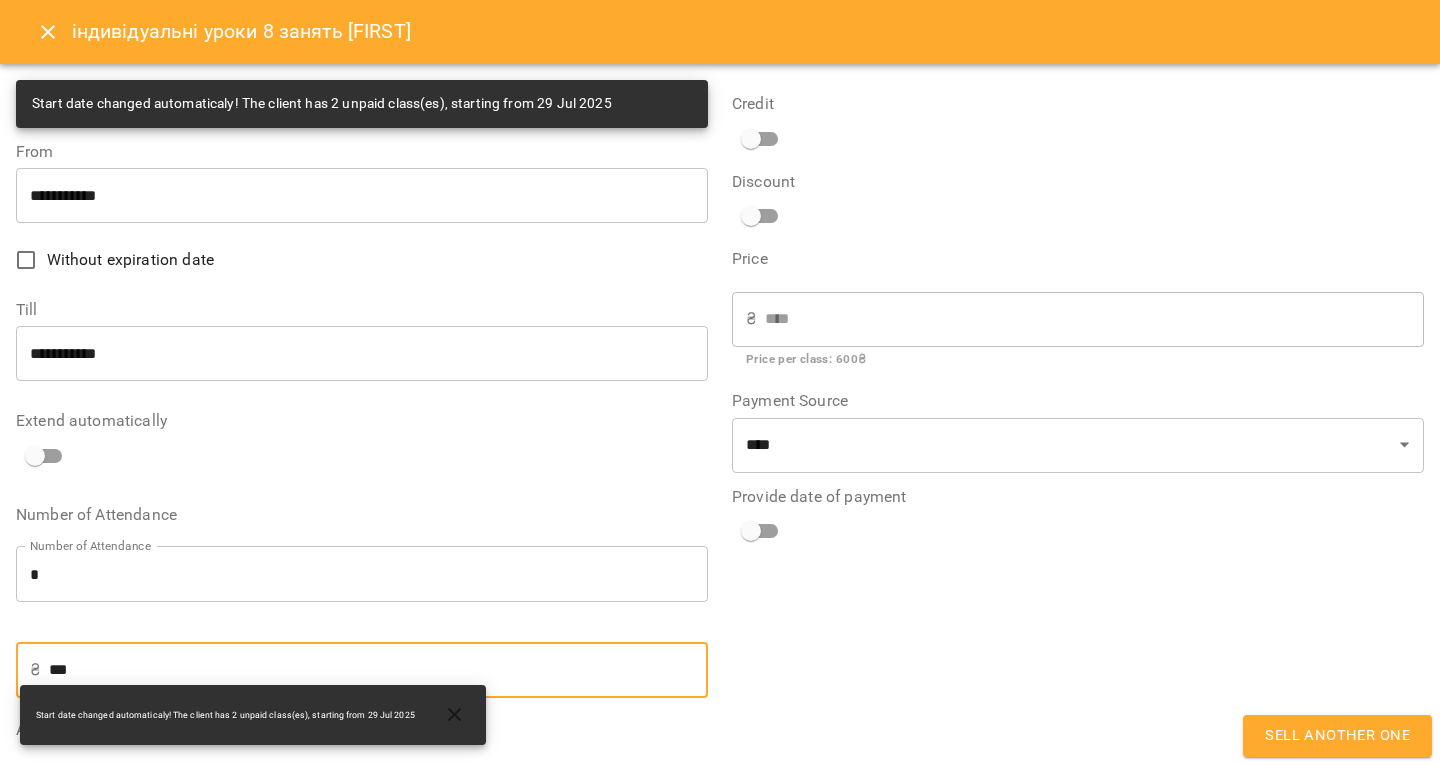 click on "***" at bounding box center (378, 670) 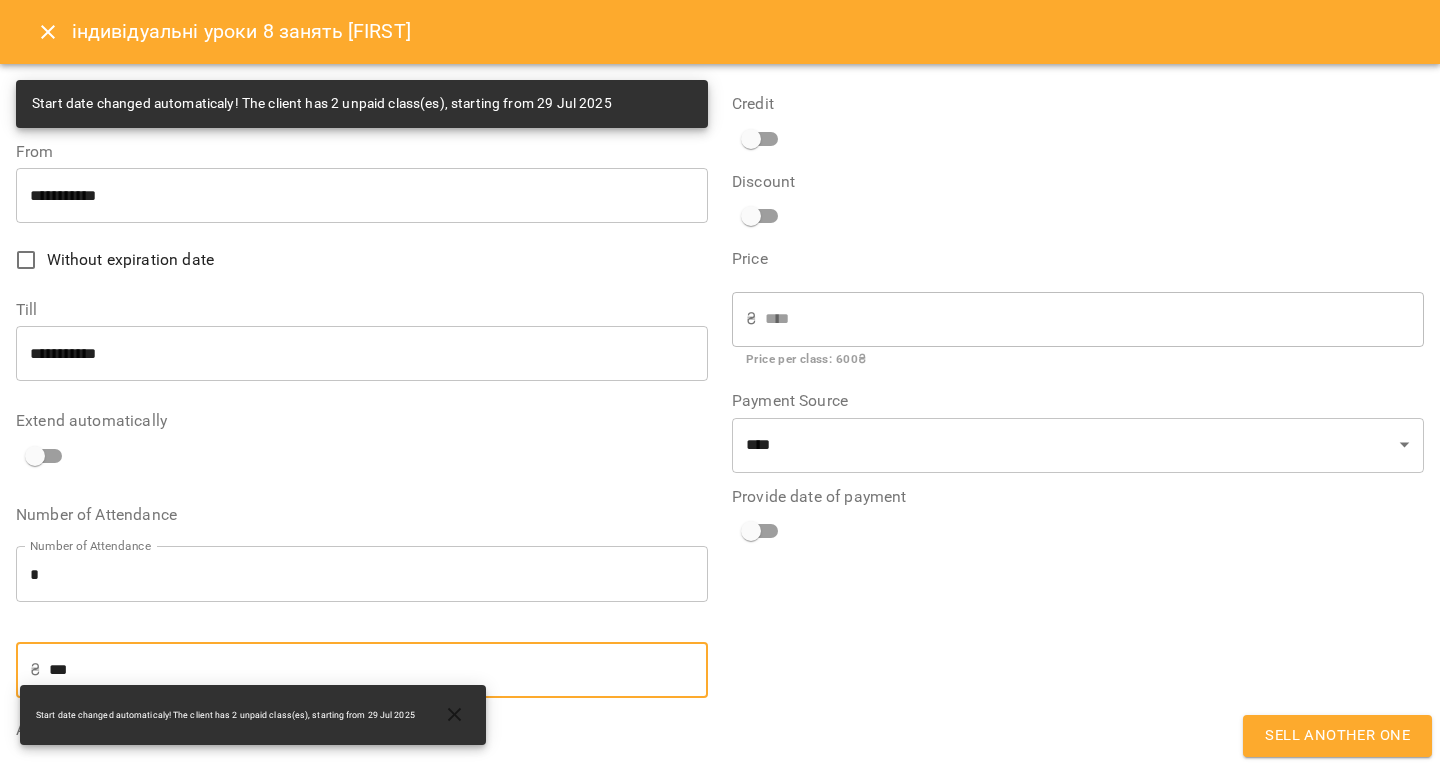 type on "*" 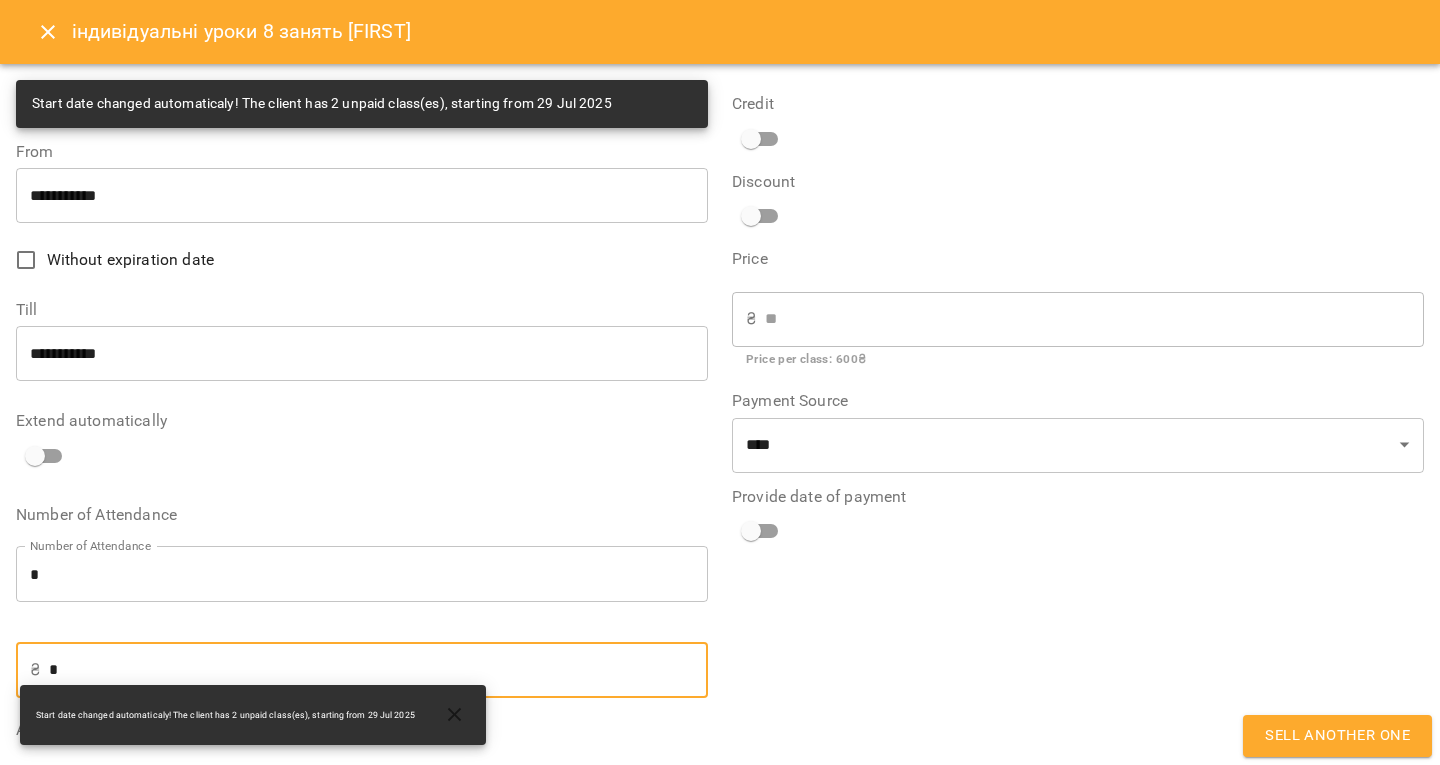 type on "**" 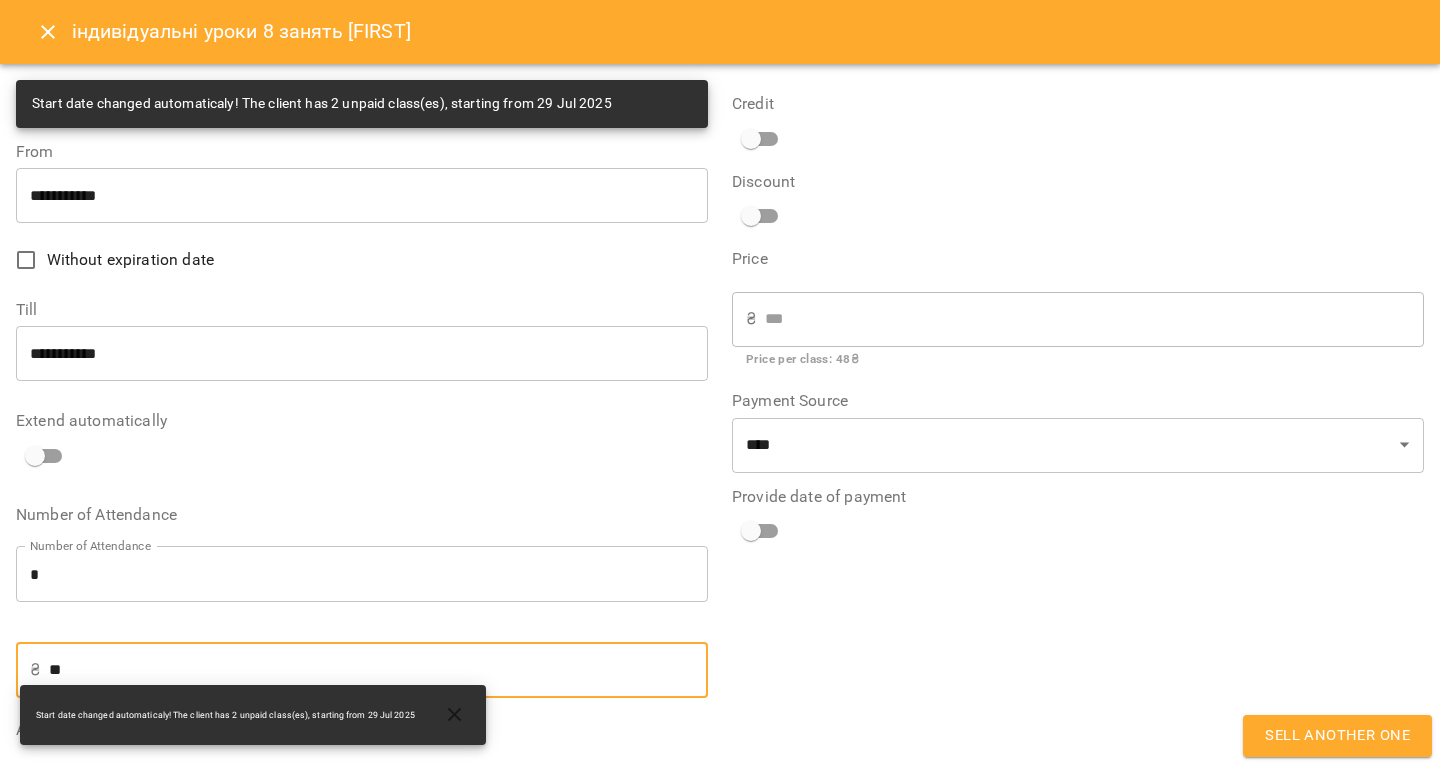 type on "***" 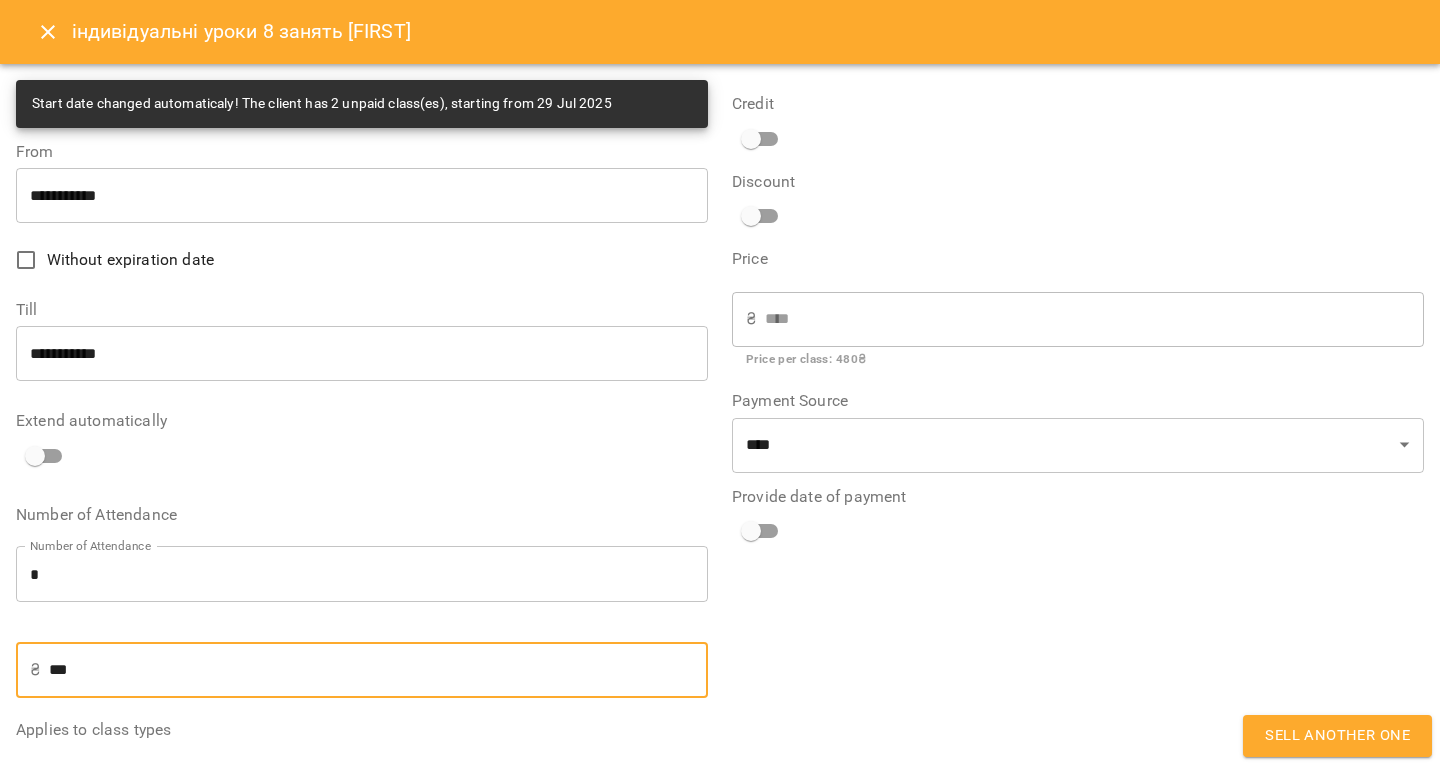 type on "***" 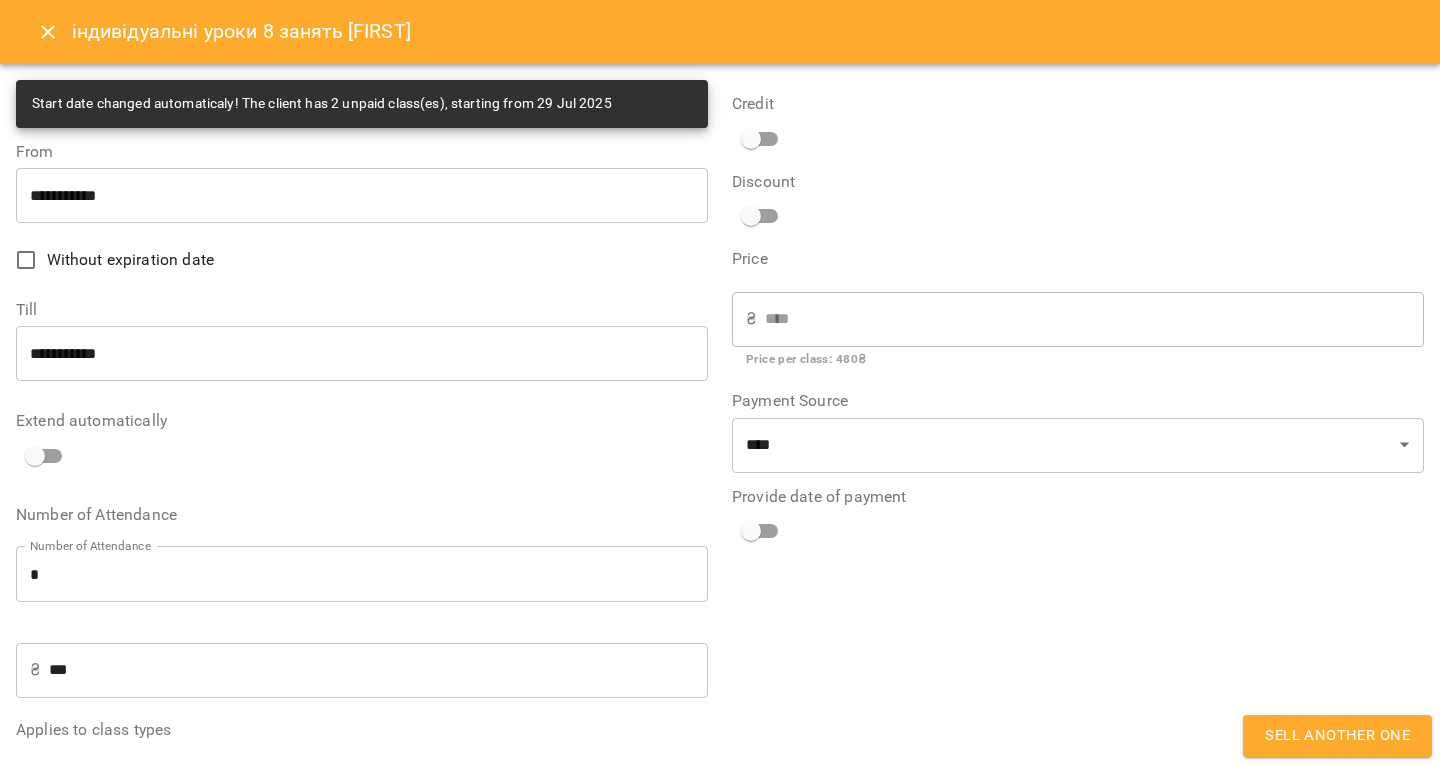 click on "Without expiration date" at bounding box center [348, 260] 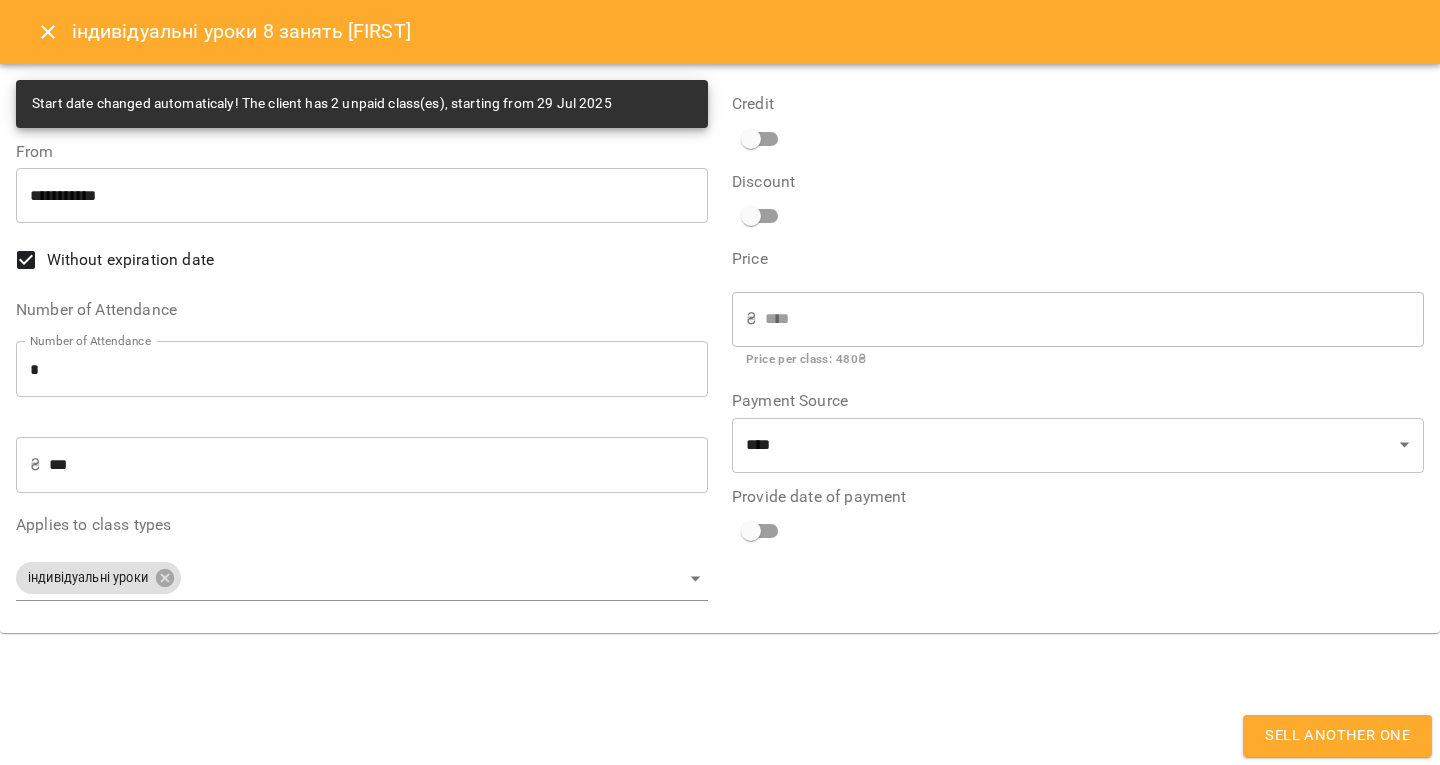 click on "Sell another one" at bounding box center [1337, 736] 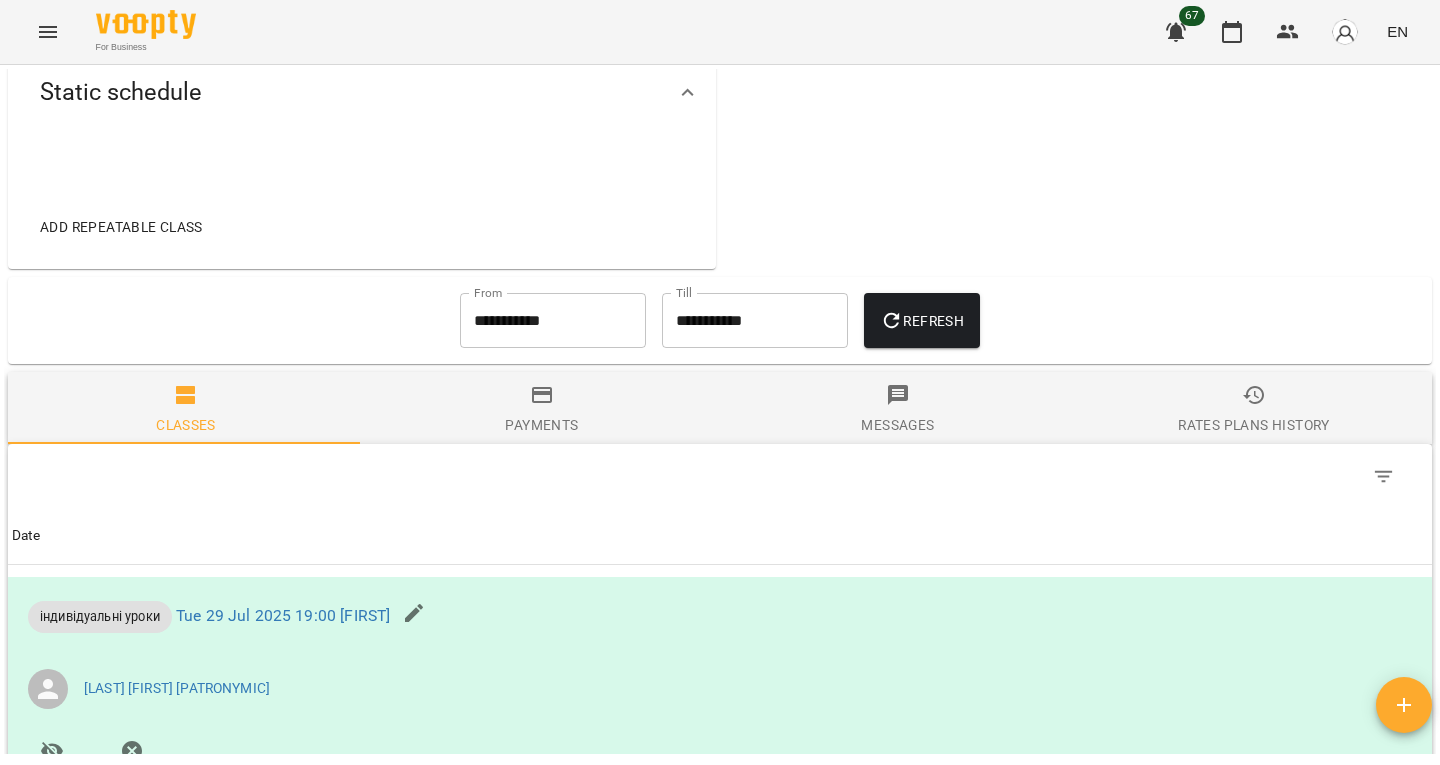 scroll, scrollTop: 1282, scrollLeft: 0, axis: vertical 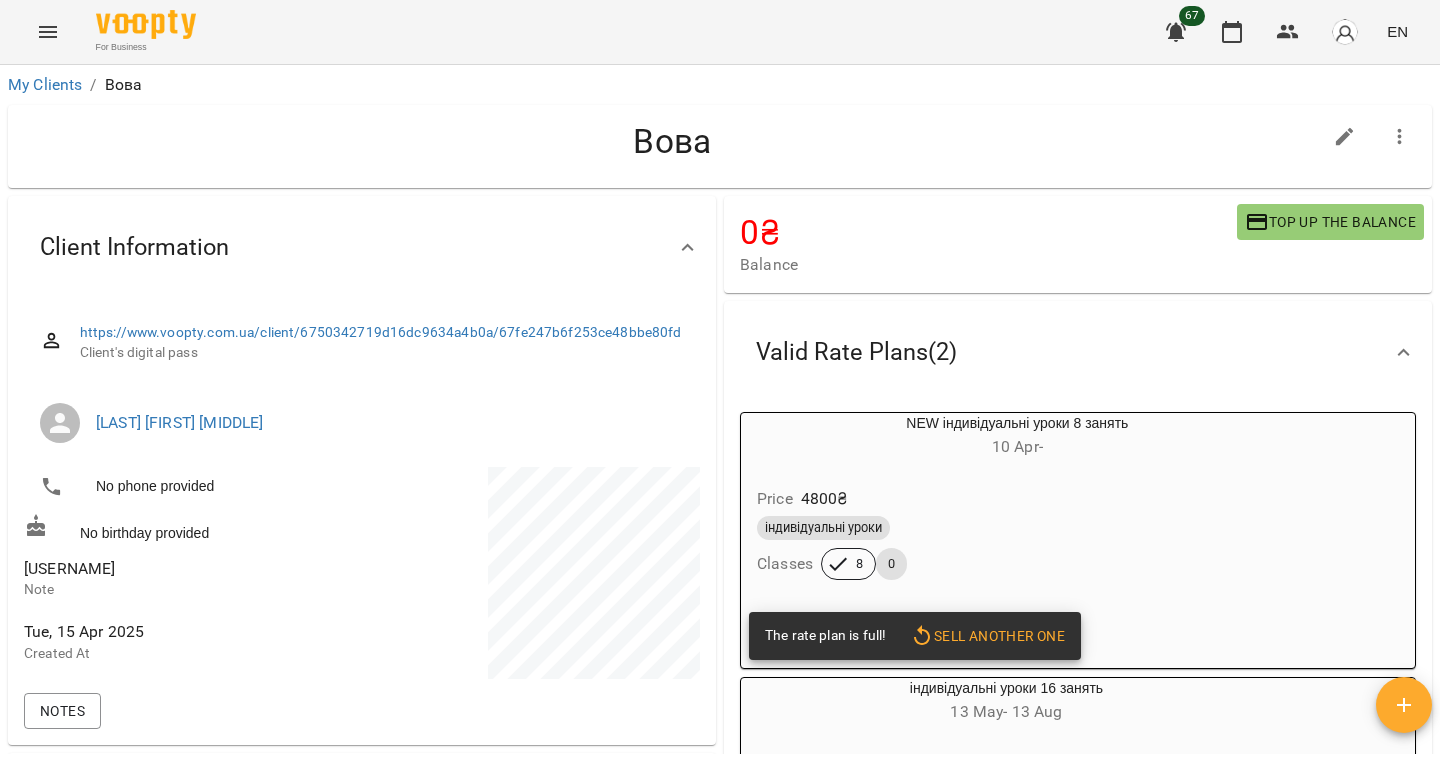 click on "[USERNAME]" at bounding box center (69, 568) 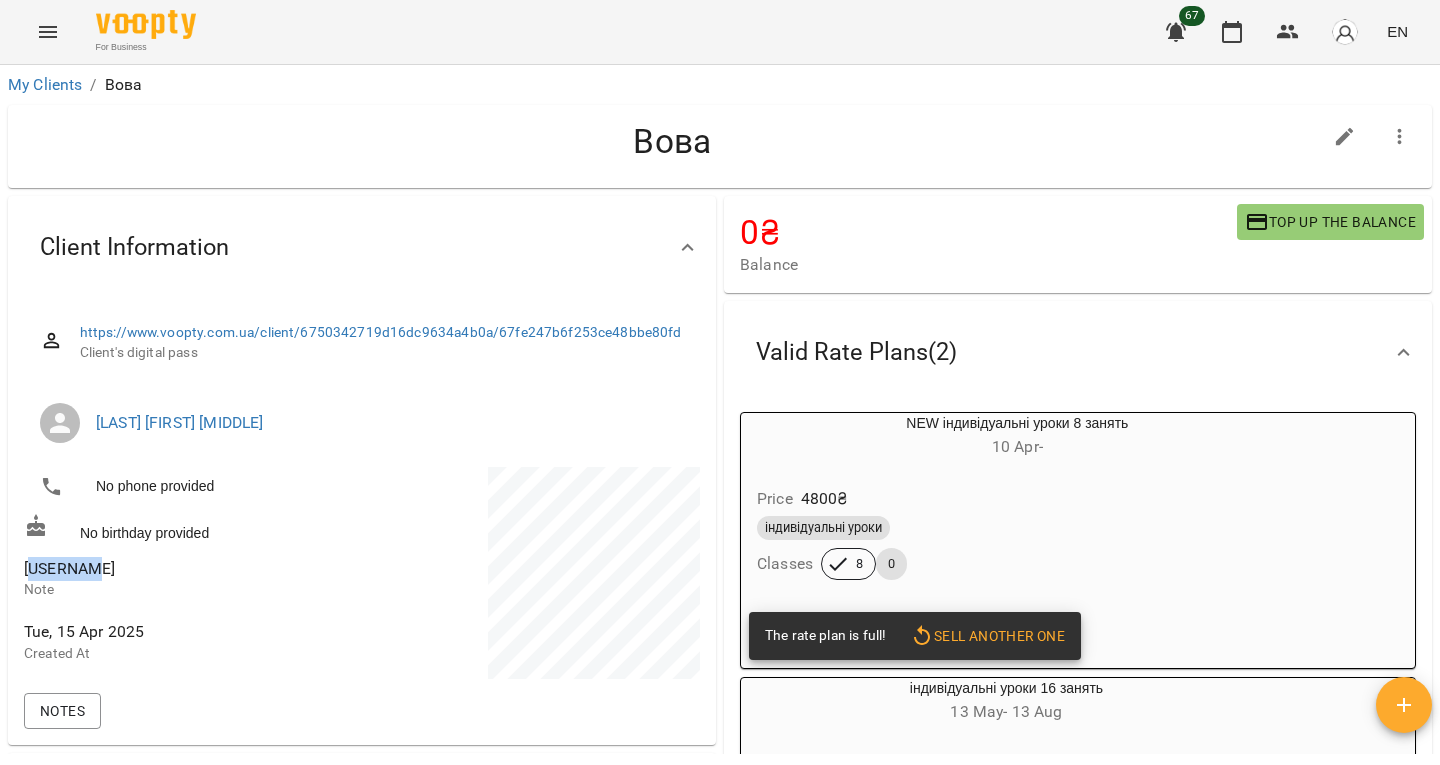 click on "[USERNAME]" at bounding box center [69, 568] 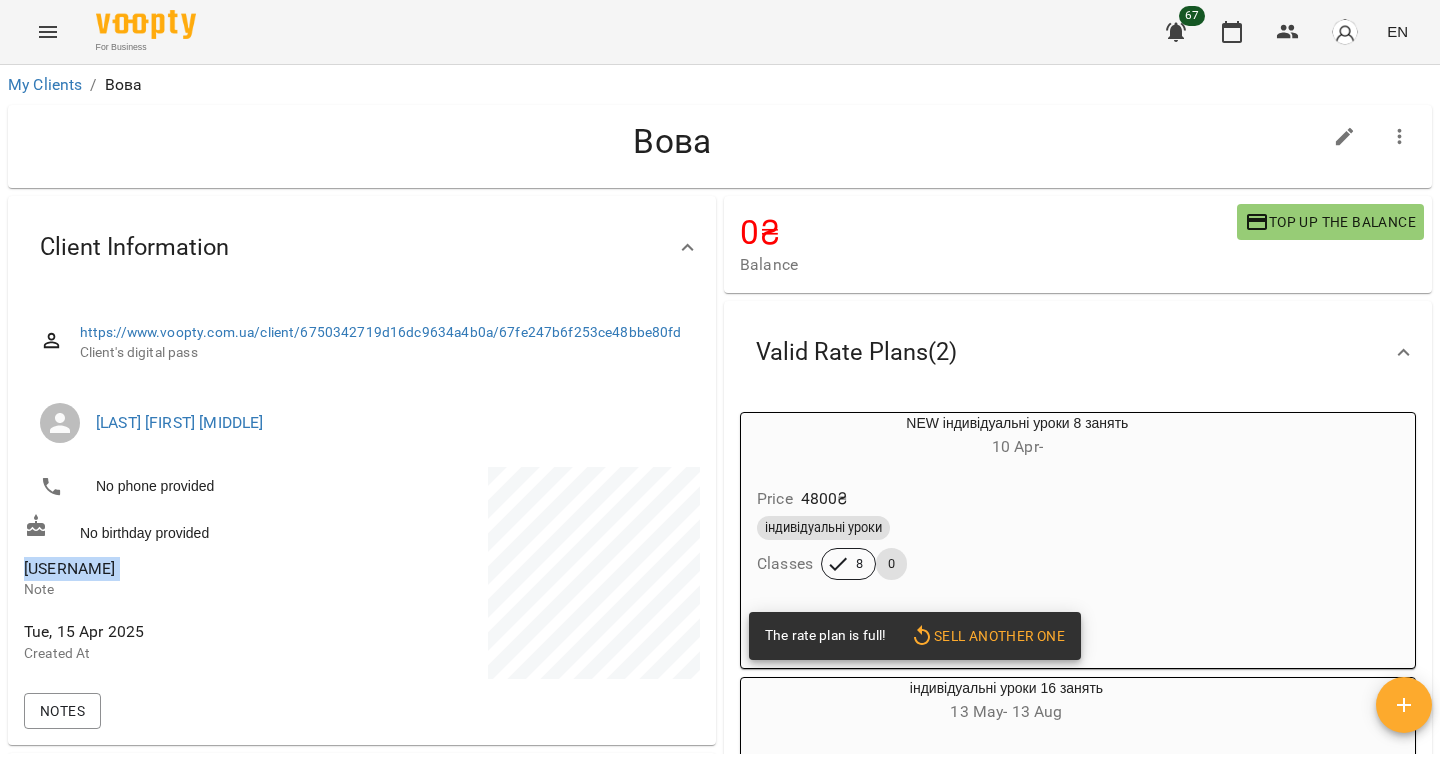 click on "[USERNAME]" at bounding box center [69, 568] 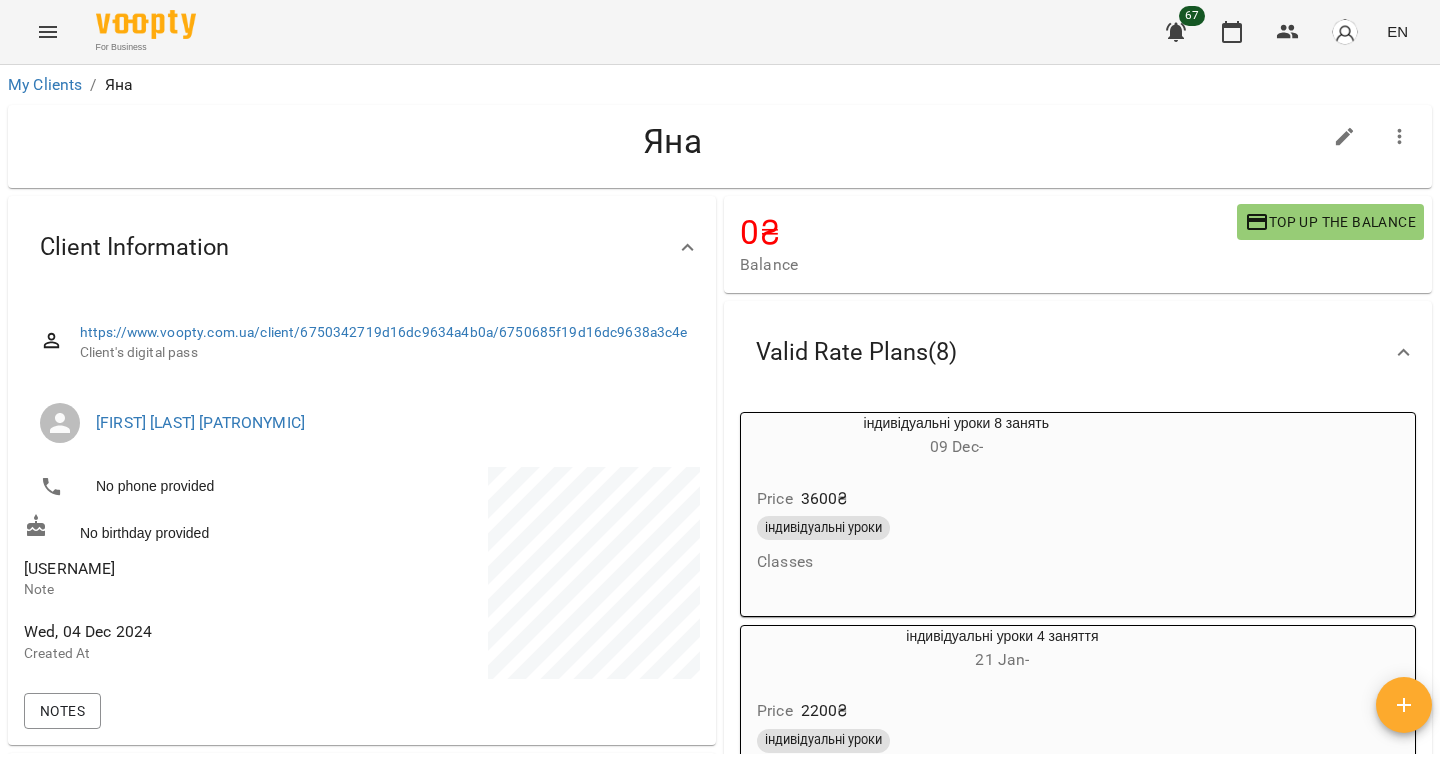 scroll, scrollTop: 0, scrollLeft: 0, axis: both 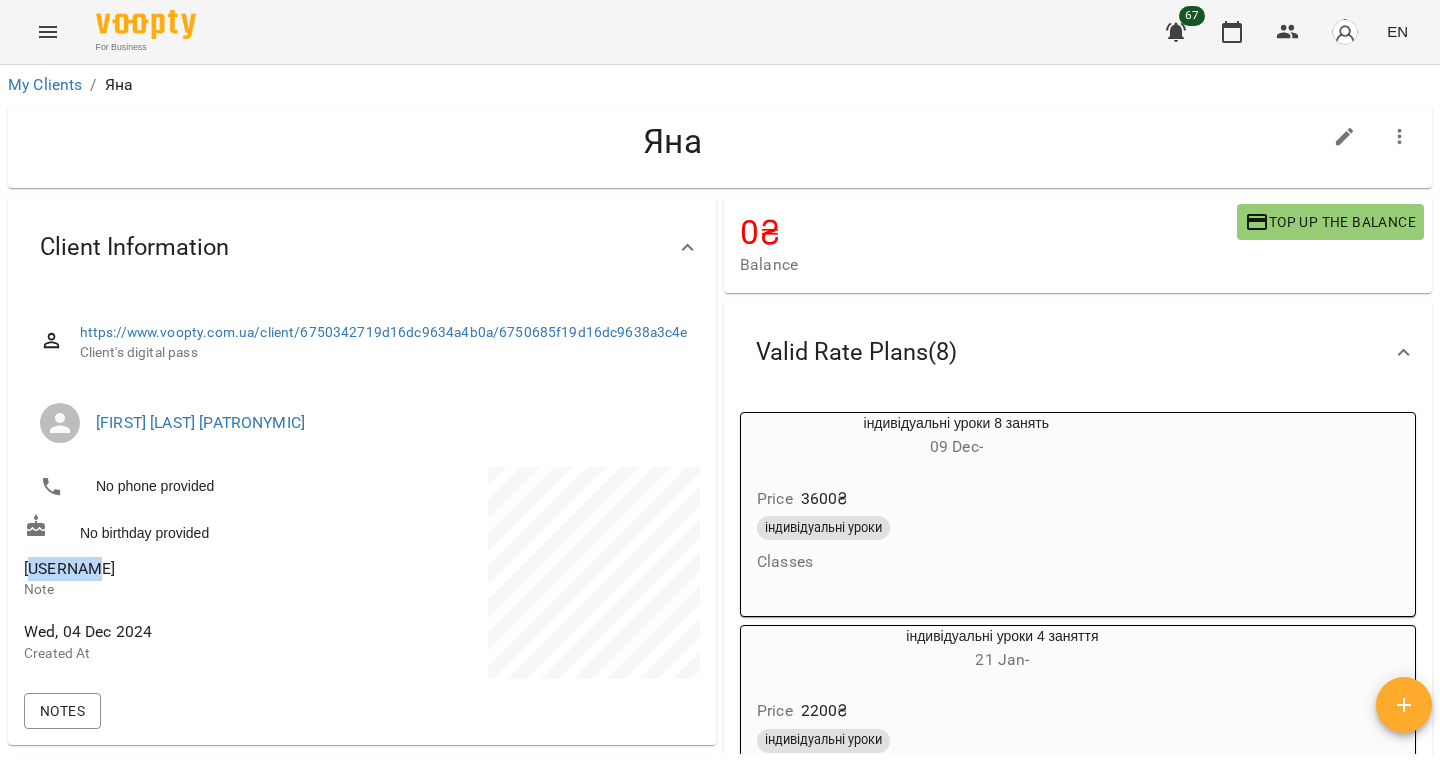 click on "@YanaaKN" at bounding box center (191, 569) 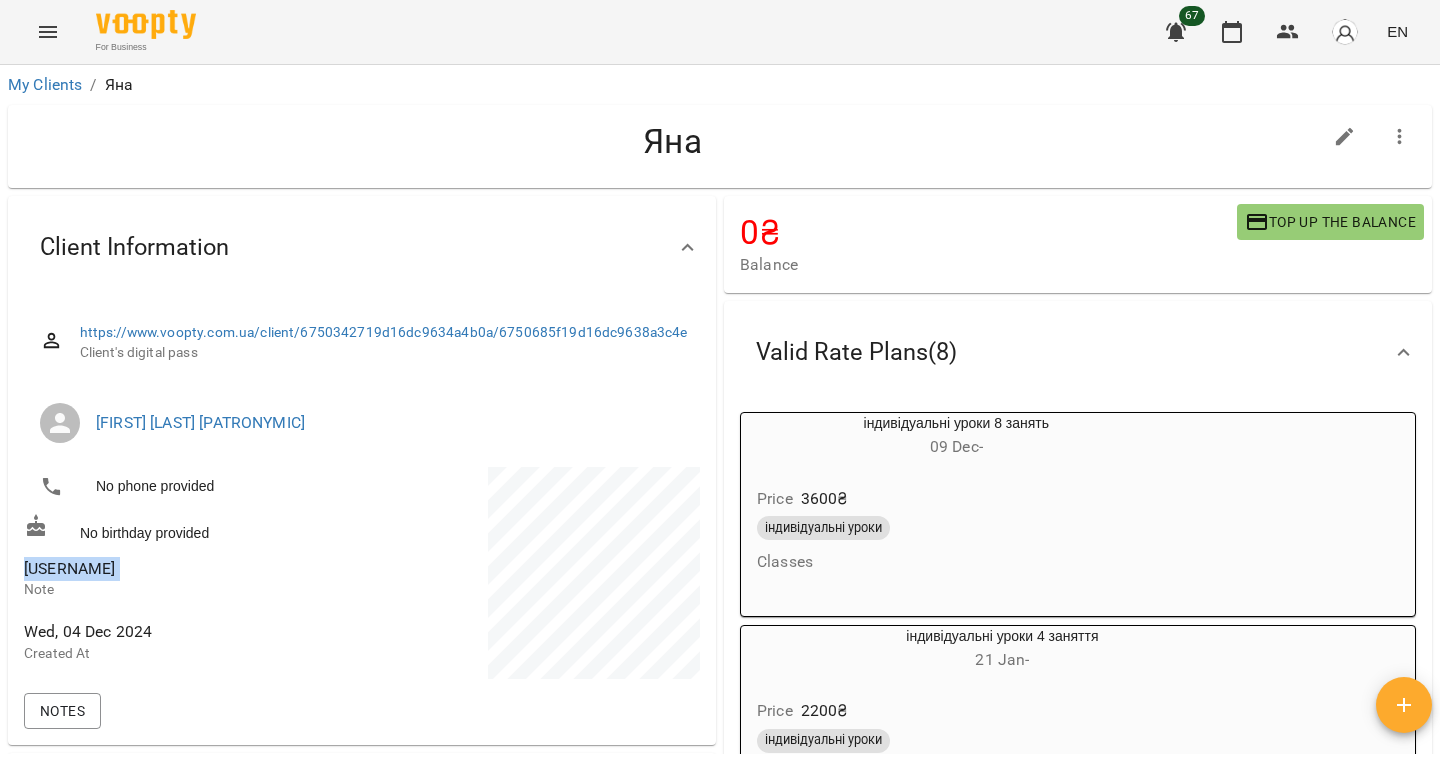 click on "@YanaaKN" at bounding box center (191, 569) 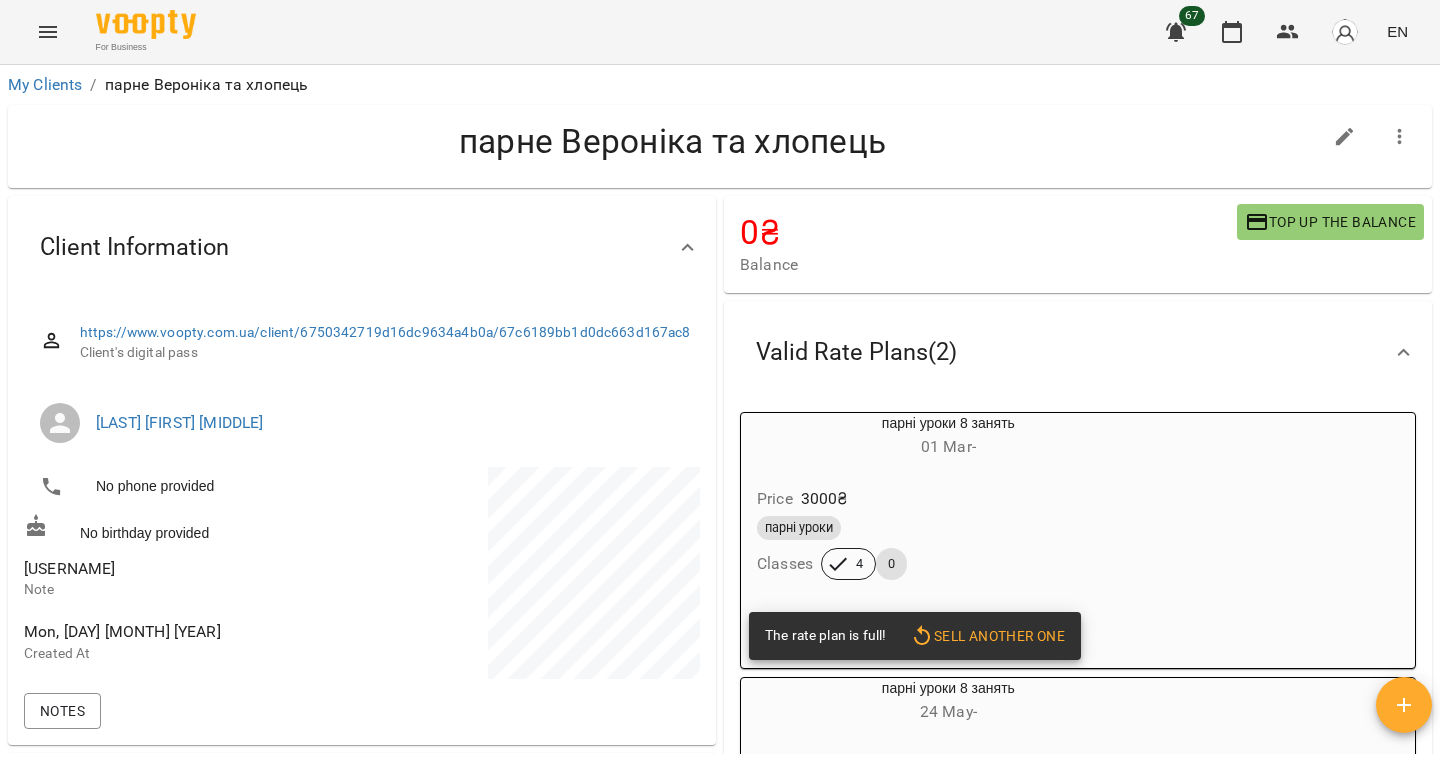 scroll, scrollTop: 0, scrollLeft: 0, axis: both 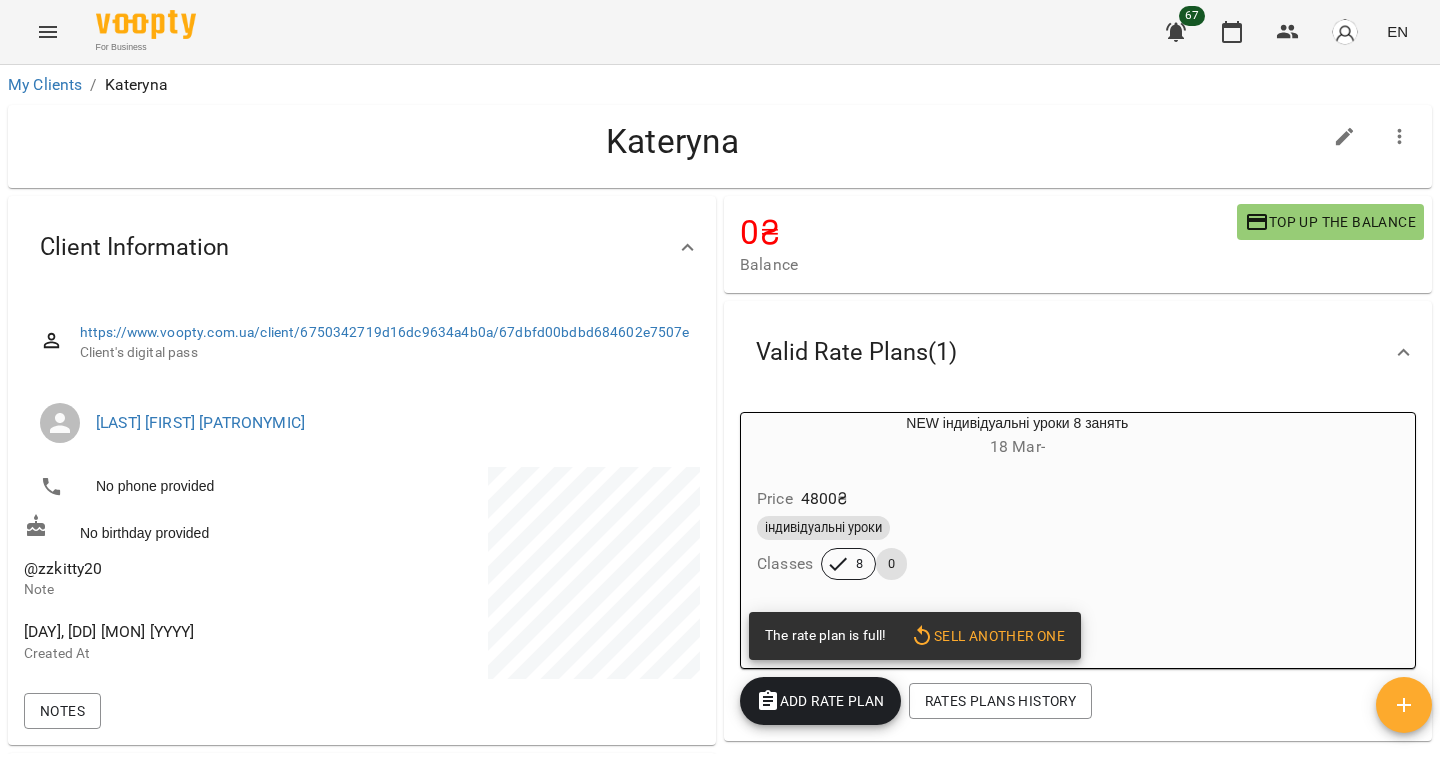 click on "@zzkitty20" at bounding box center (63, 568) 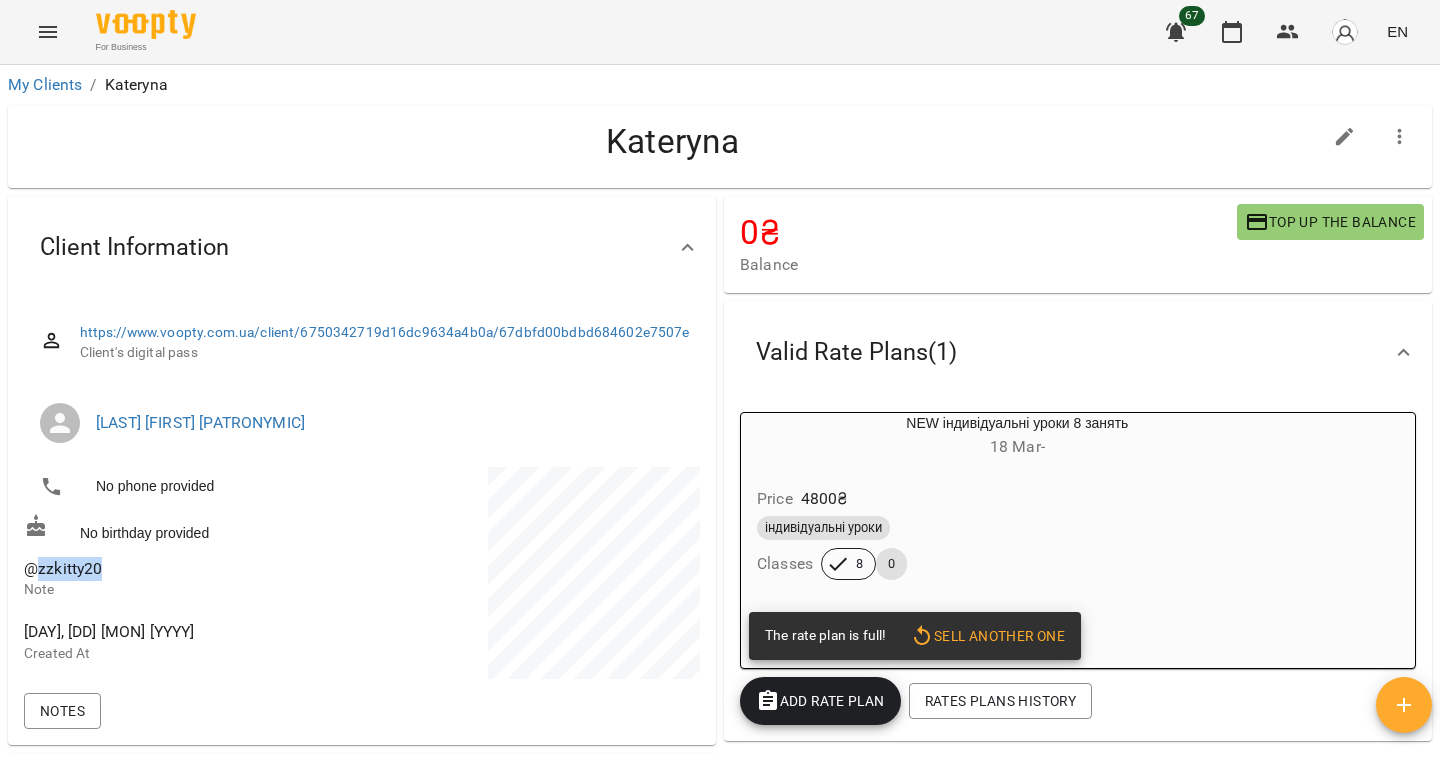 click on "@zzkitty20" at bounding box center (63, 568) 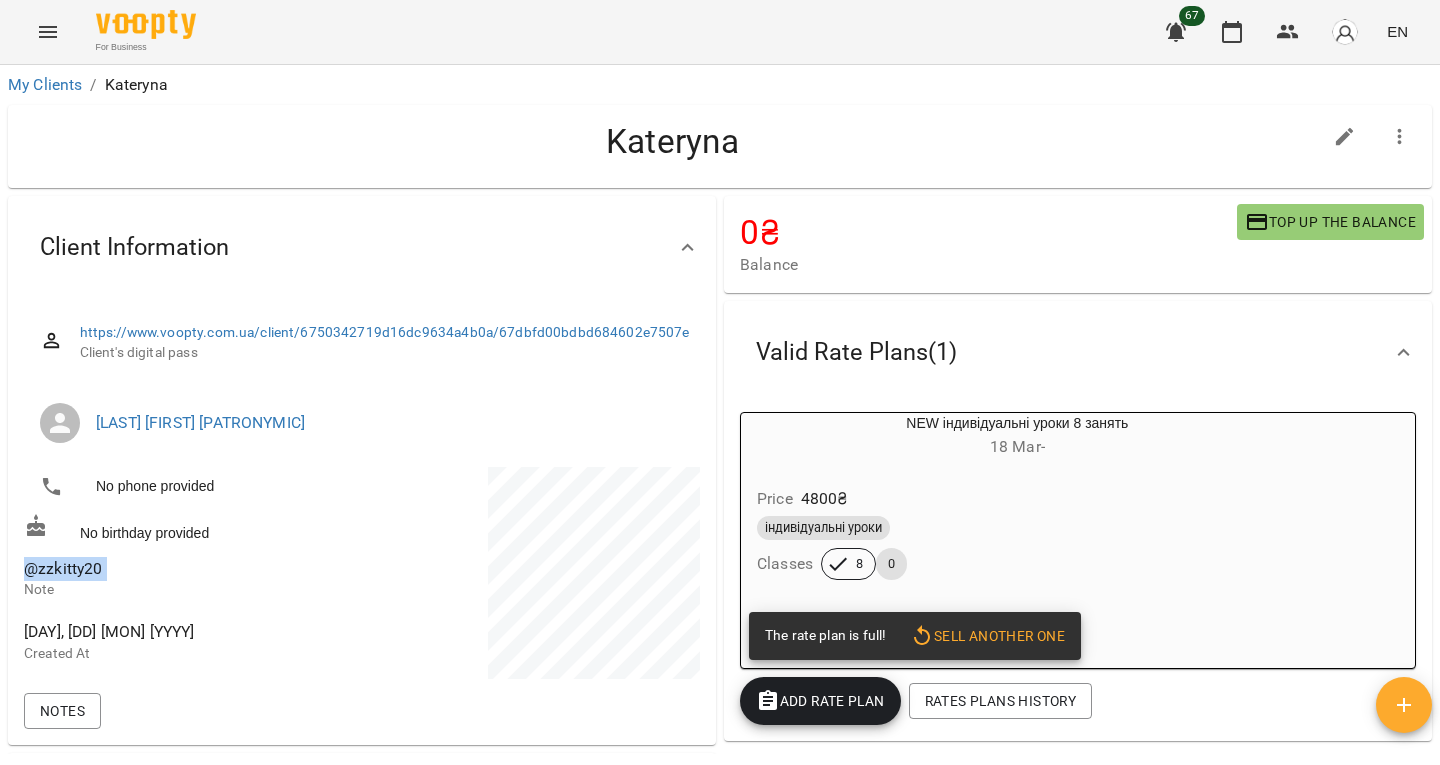 click on "@zzkitty20" at bounding box center [63, 568] 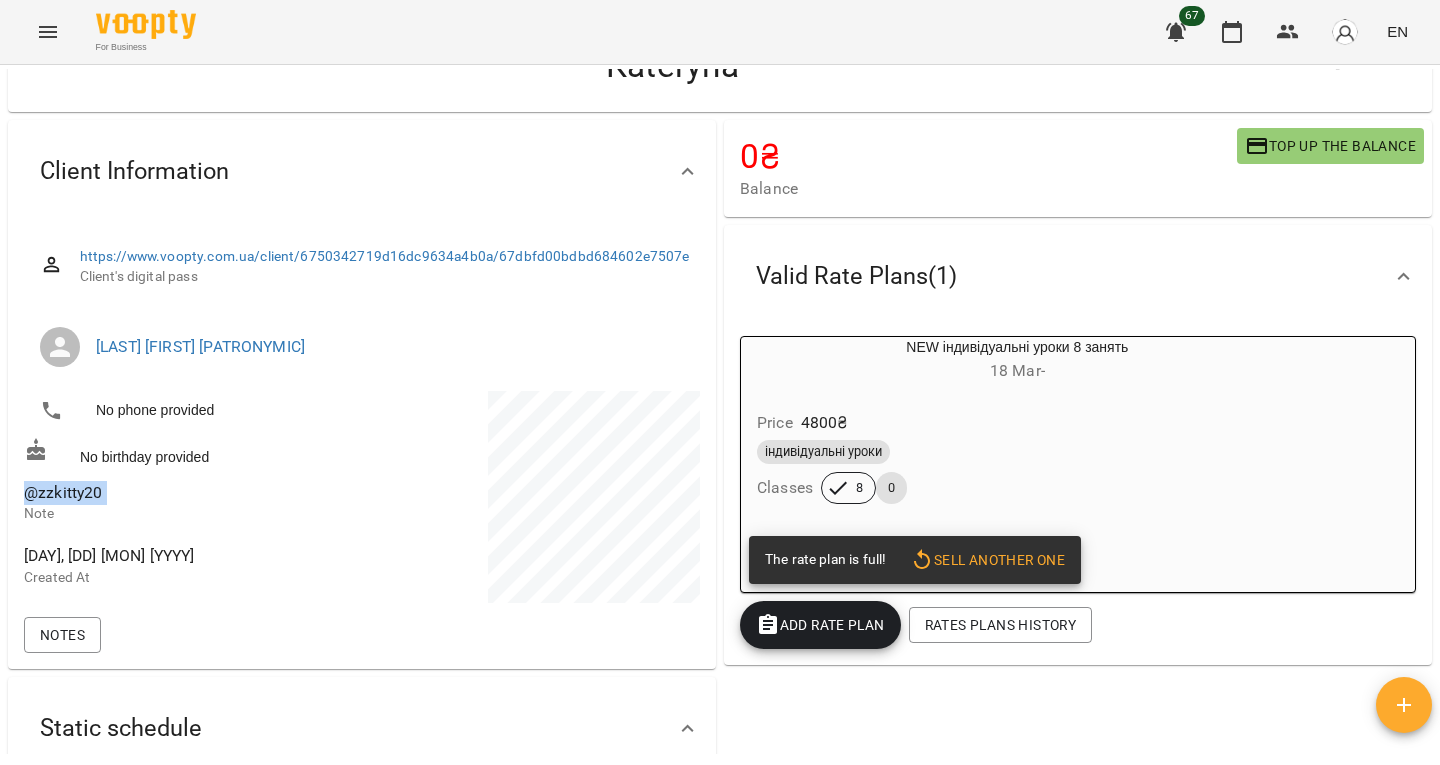 scroll, scrollTop: 77, scrollLeft: 0, axis: vertical 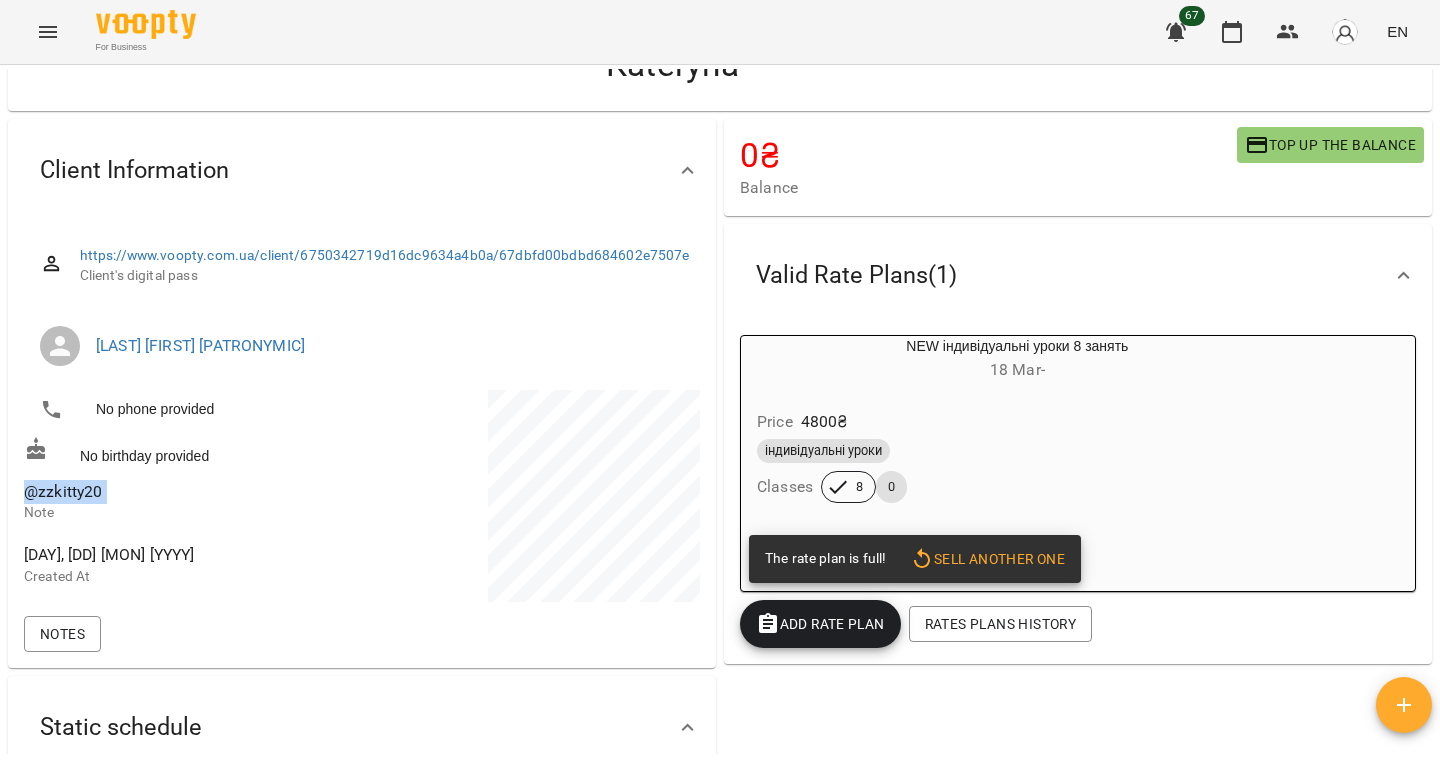 copy on "@zzkitty20" 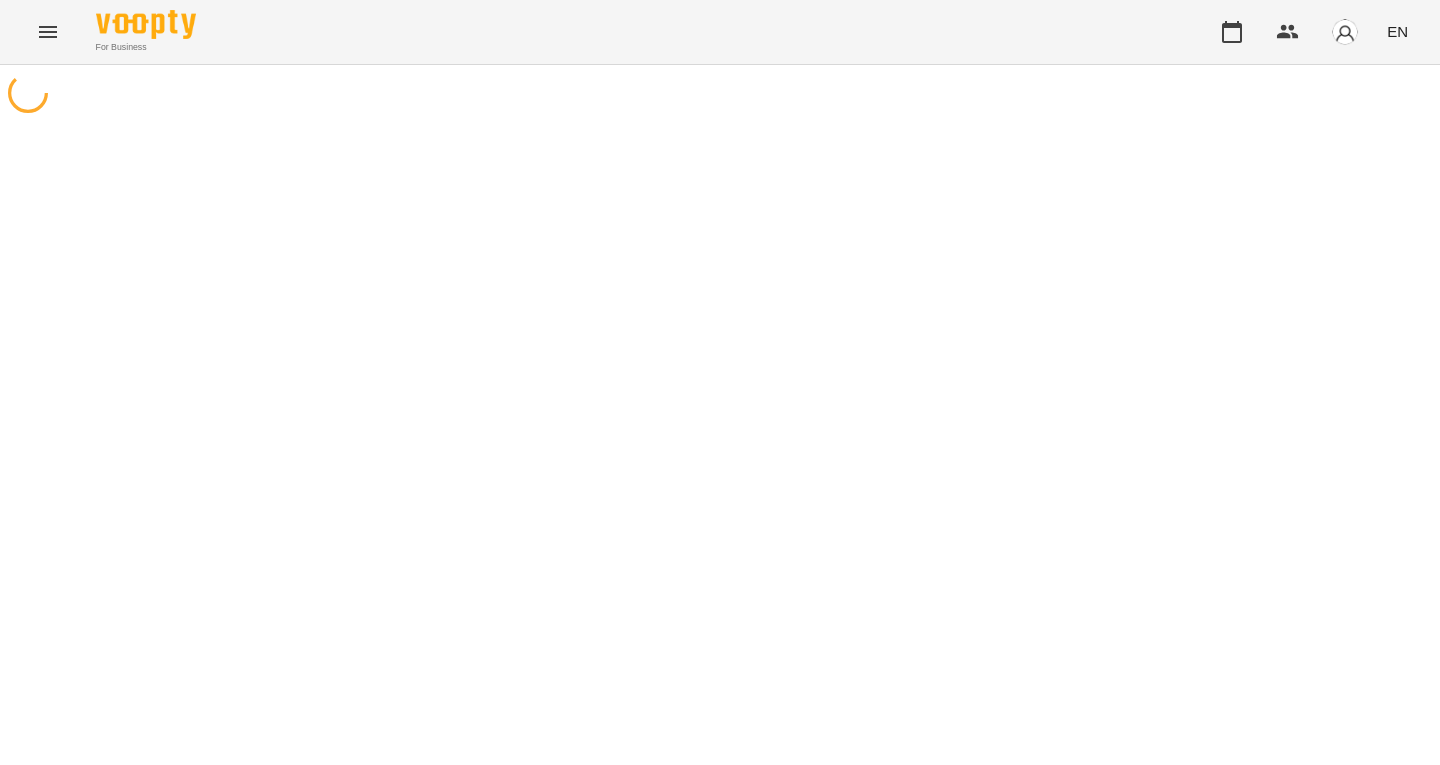 scroll, scrollTop: 0, scrollLeft: 0, axis: both 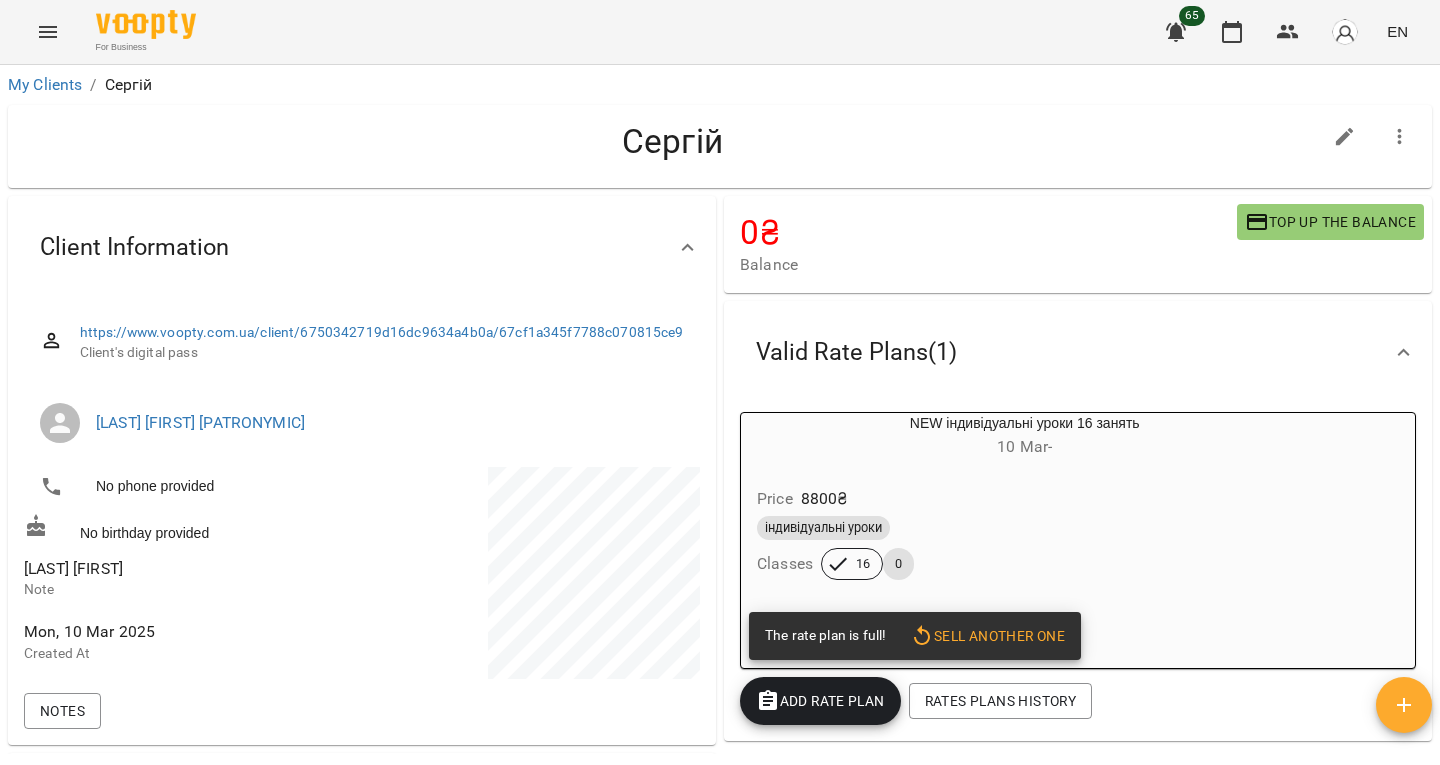 click on "[LAST] [FIRST]" at bounding box center (73, 568) 